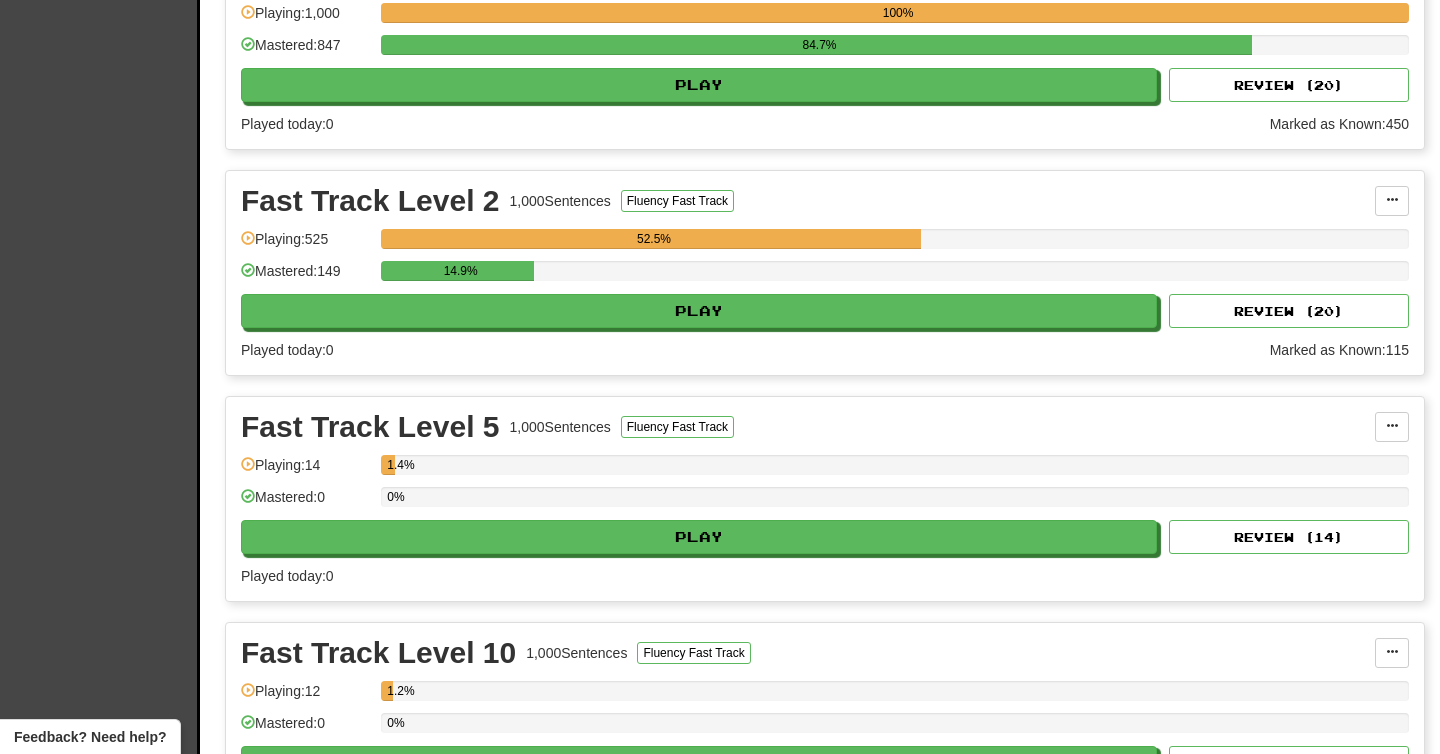 scroll, scrollTop: 642, scrollLeft: 0, axis: vertical 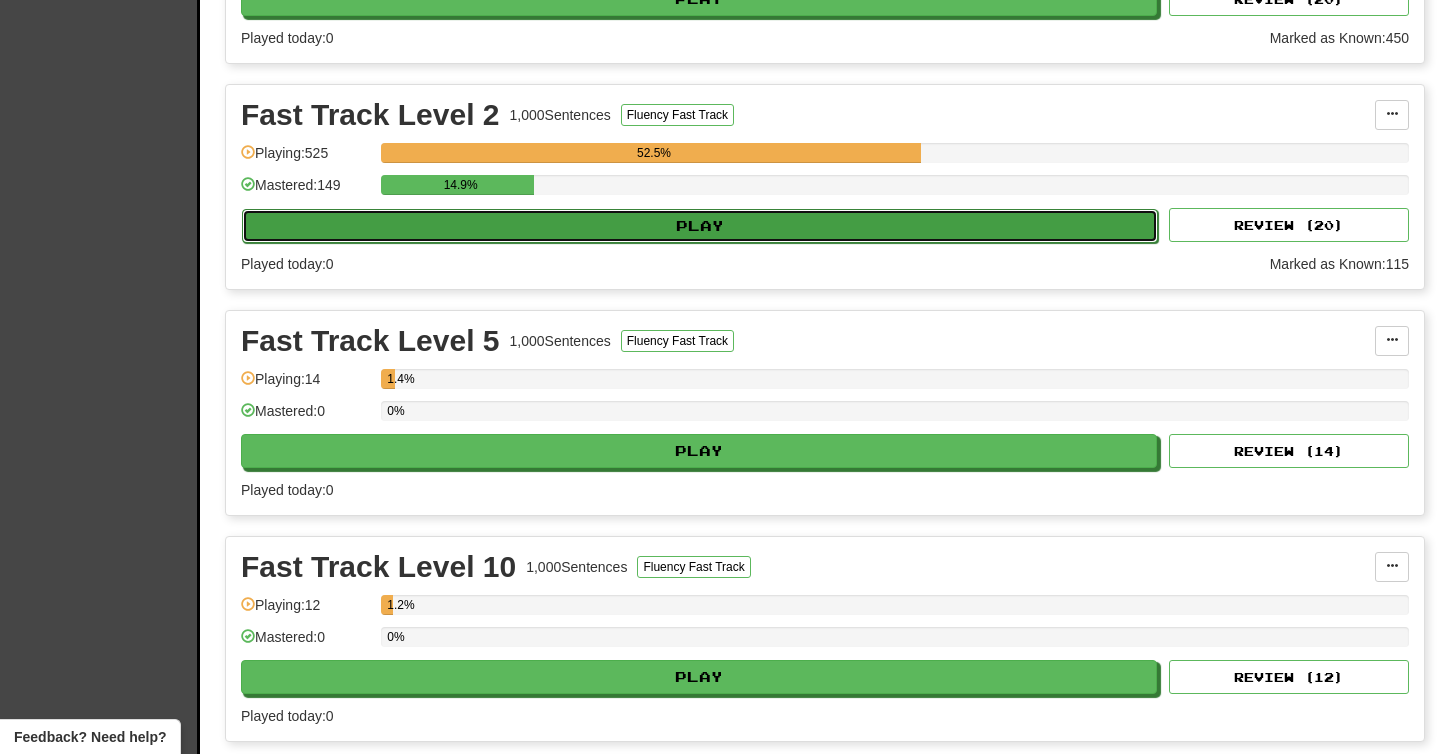 click on "Play" at bounding box center [700, 226] 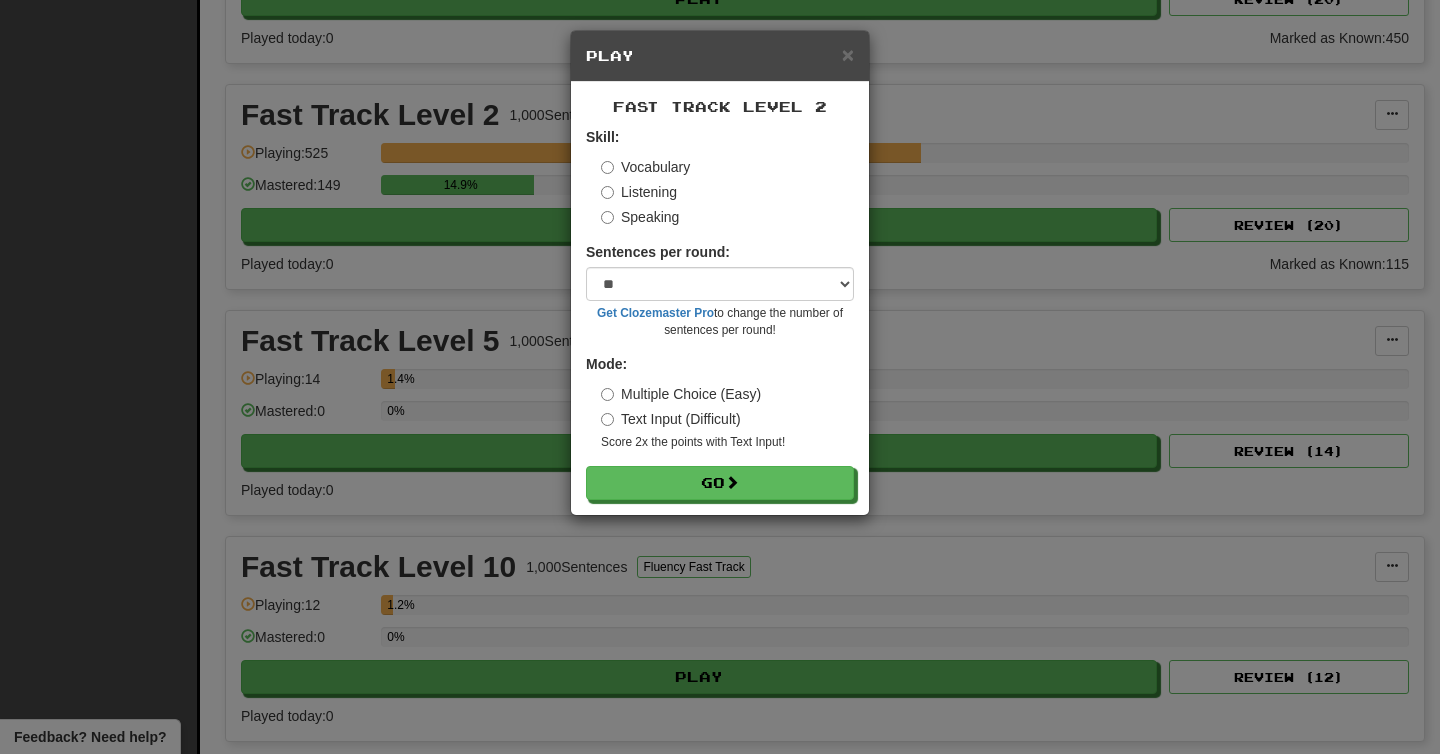 click on "Listening" at bounding box center [639, 192] 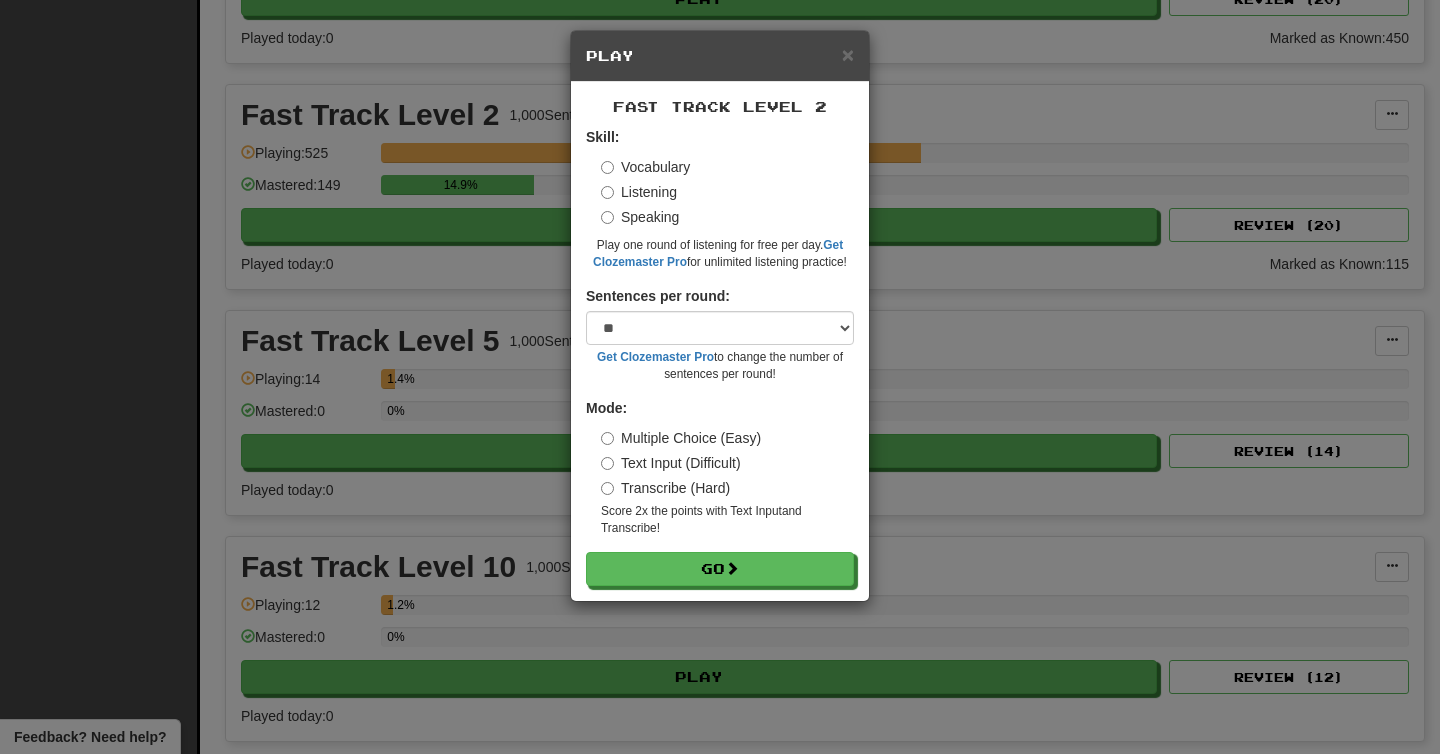 click on "Transcribe (Hard)" at bounding box center (665, 488) 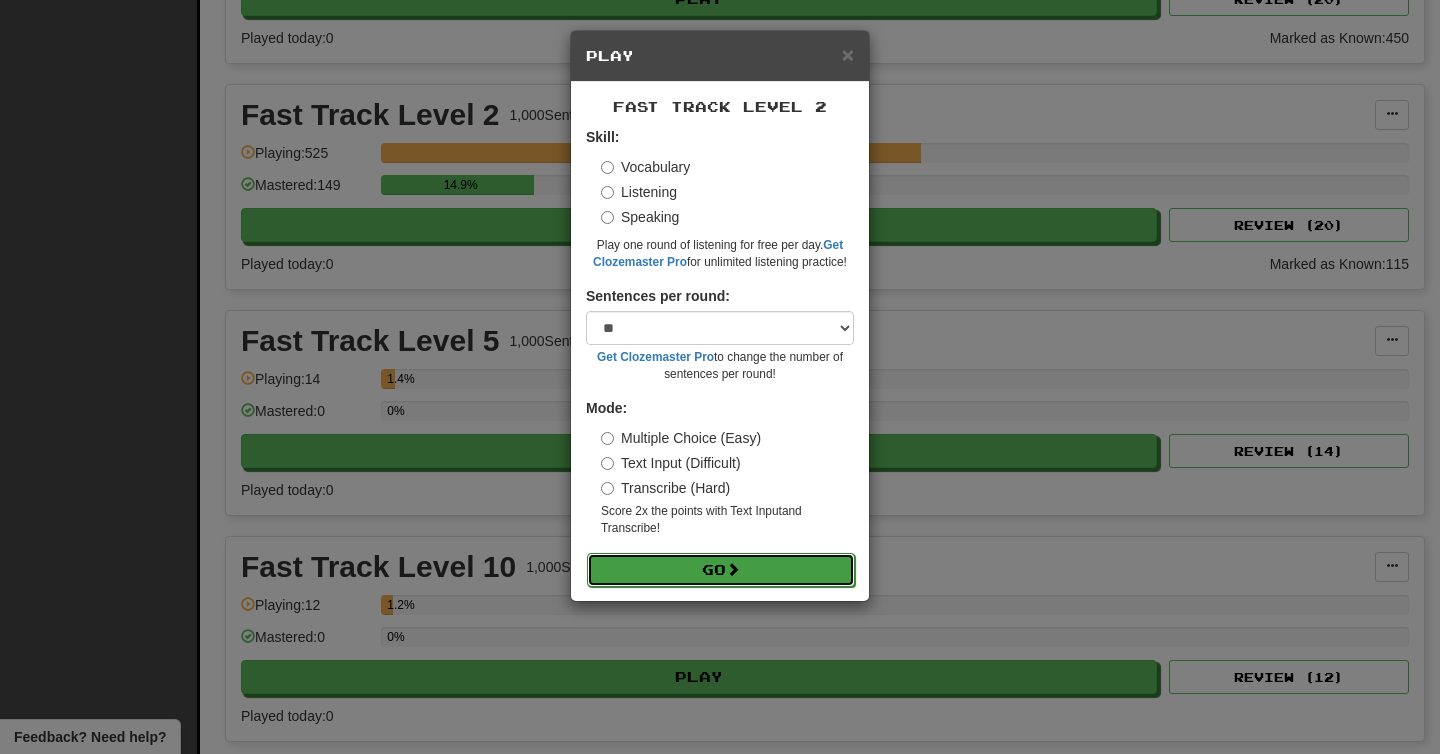click on "Go" at bounding box center (721, 570) 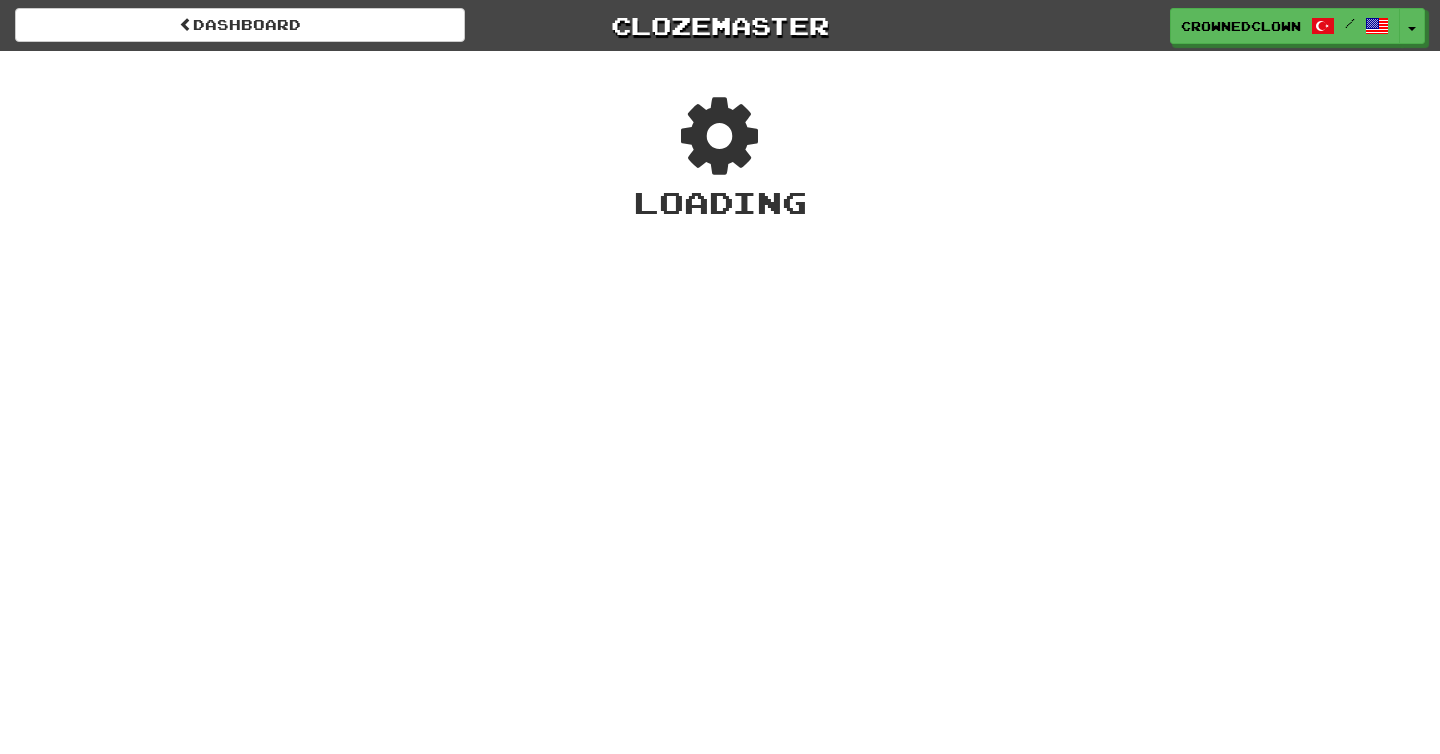 scroll, scrollTop: 0, scrollLeft: 0, axis: both 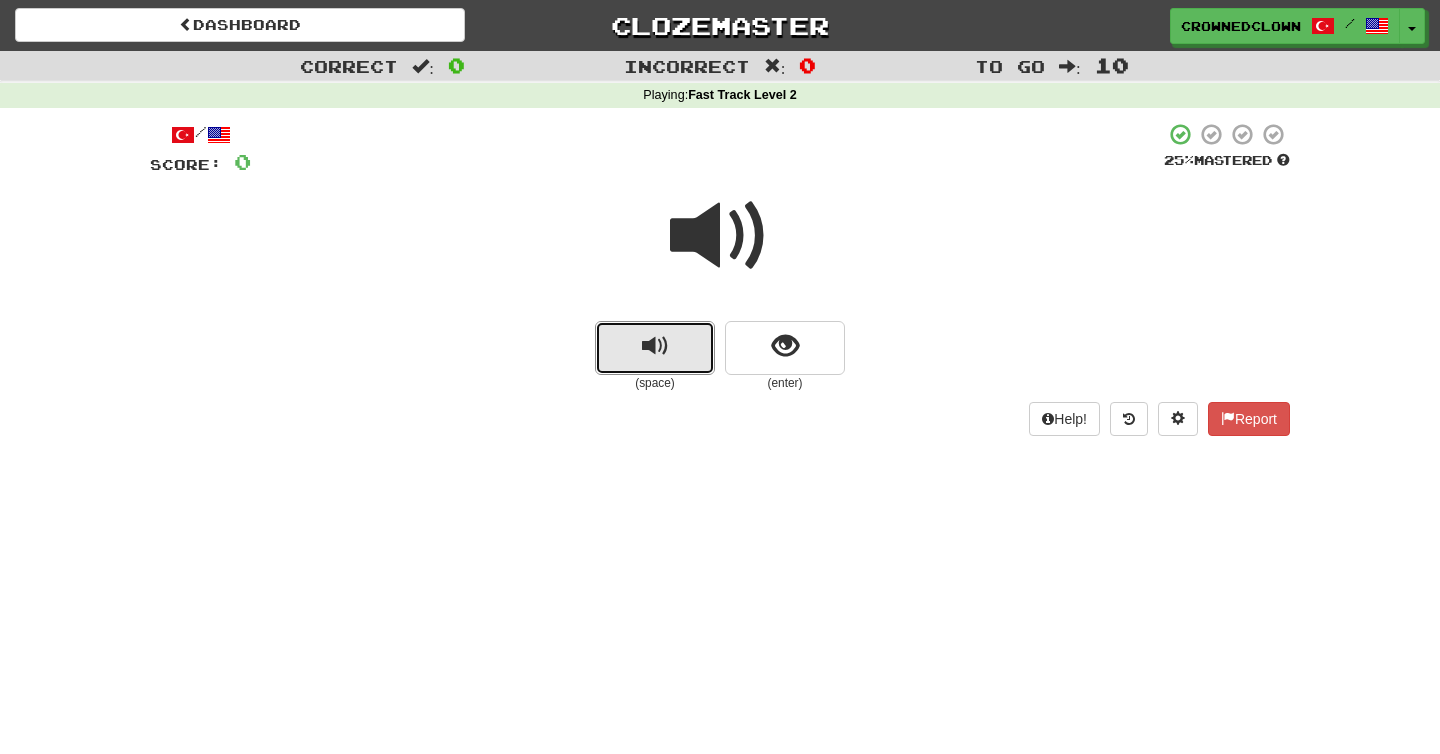 click at bounding box center (655, 348) 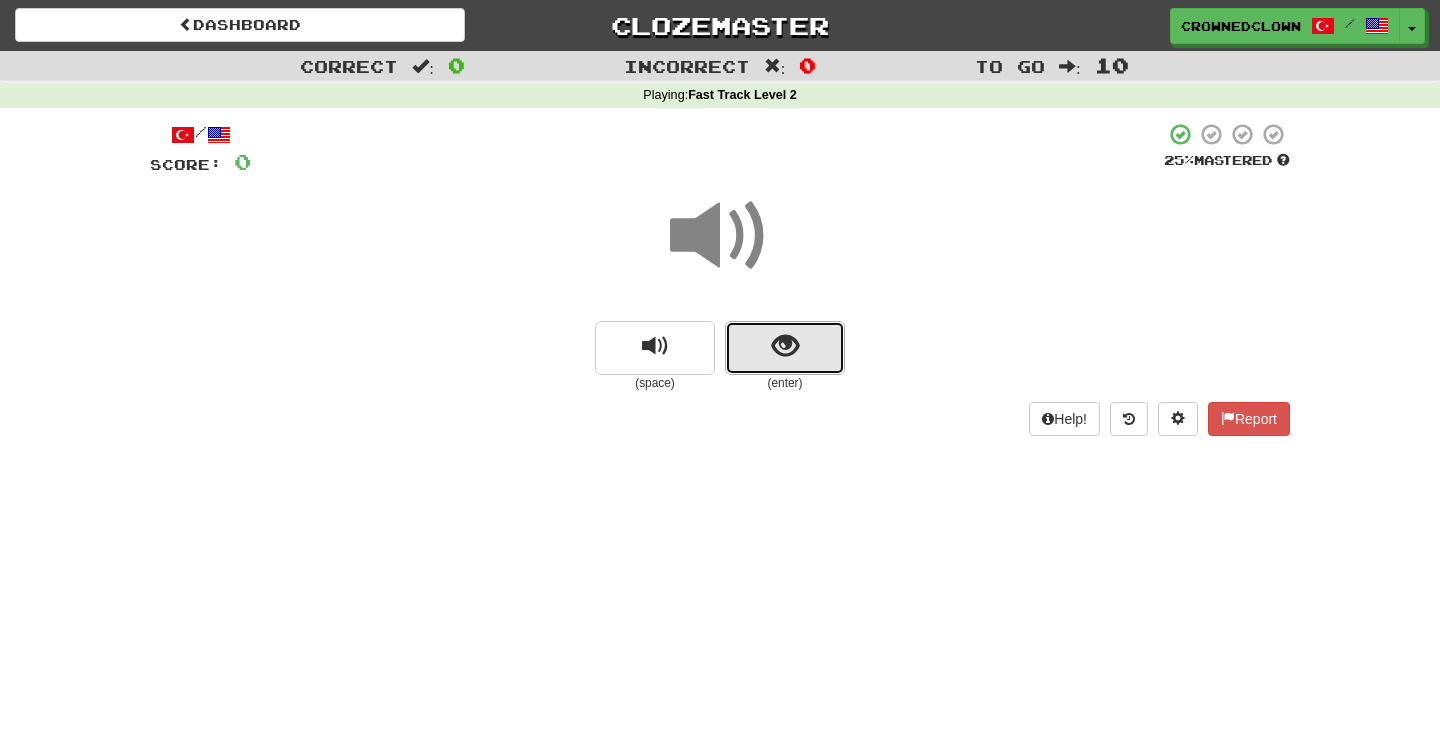 click at bounding box center (785, 348) 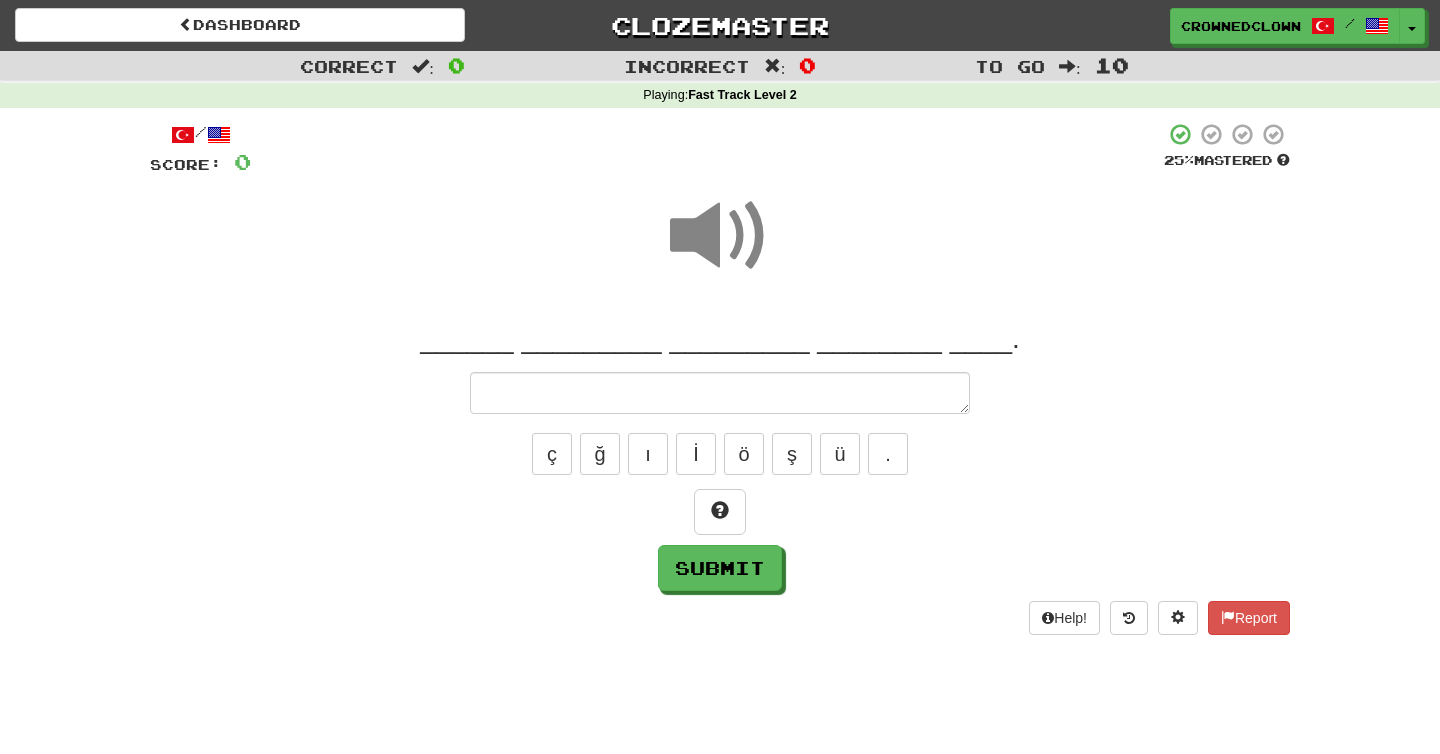 type on "*" 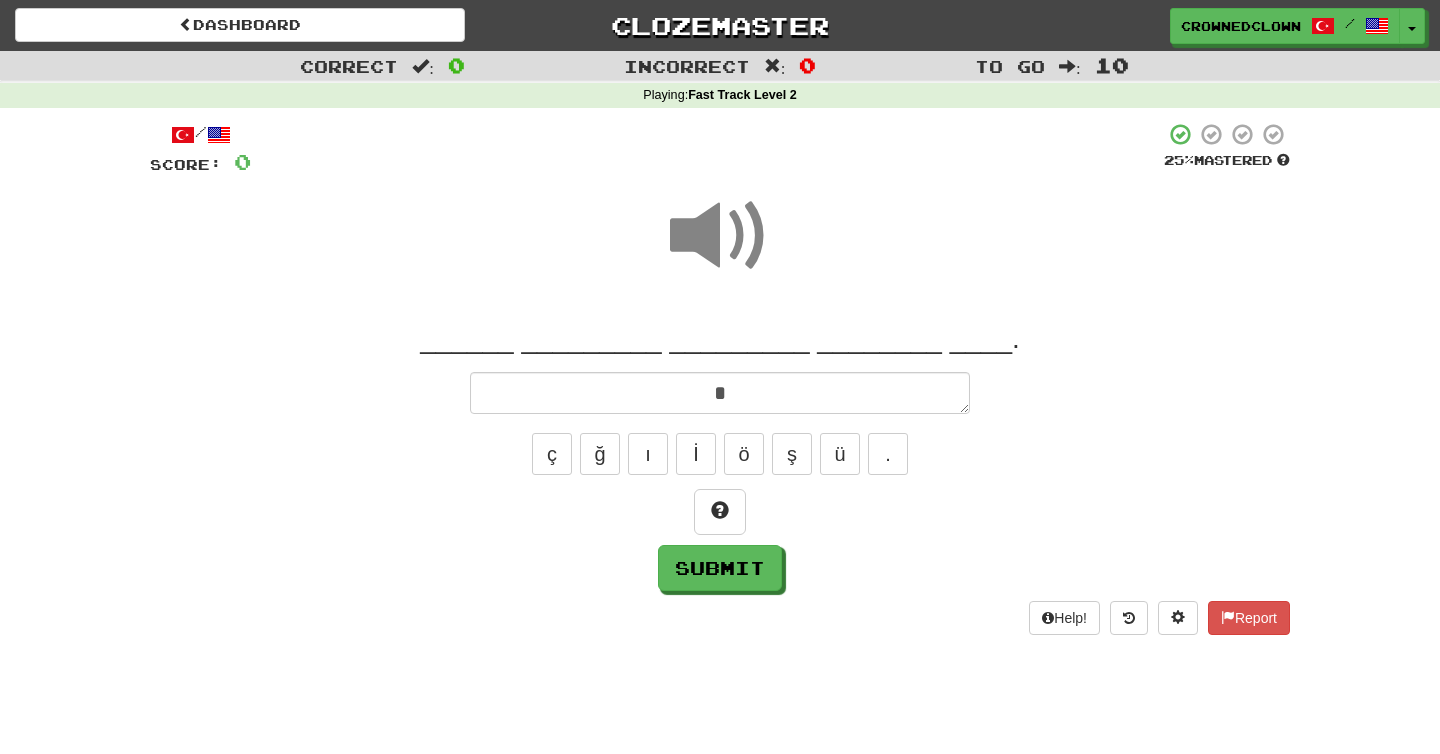 type on "*" 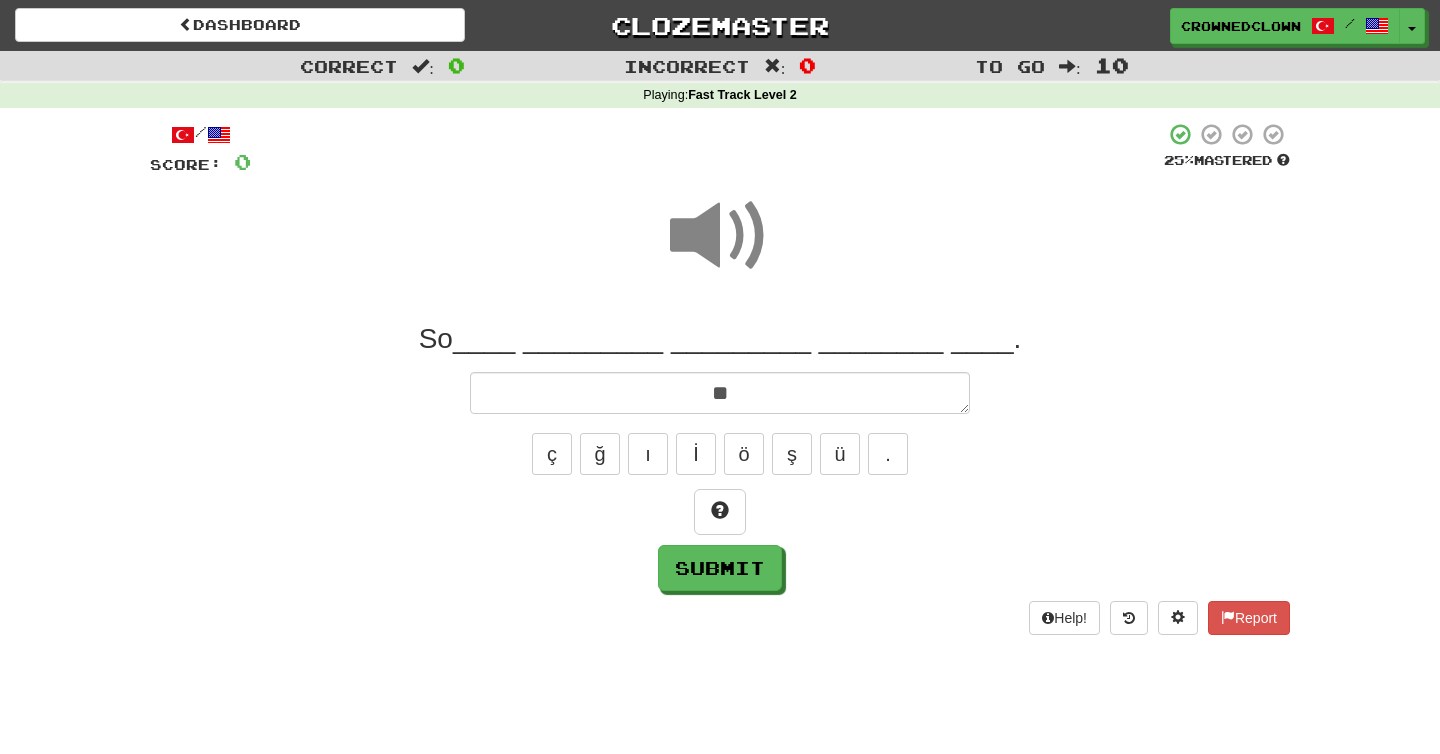 type on "*" 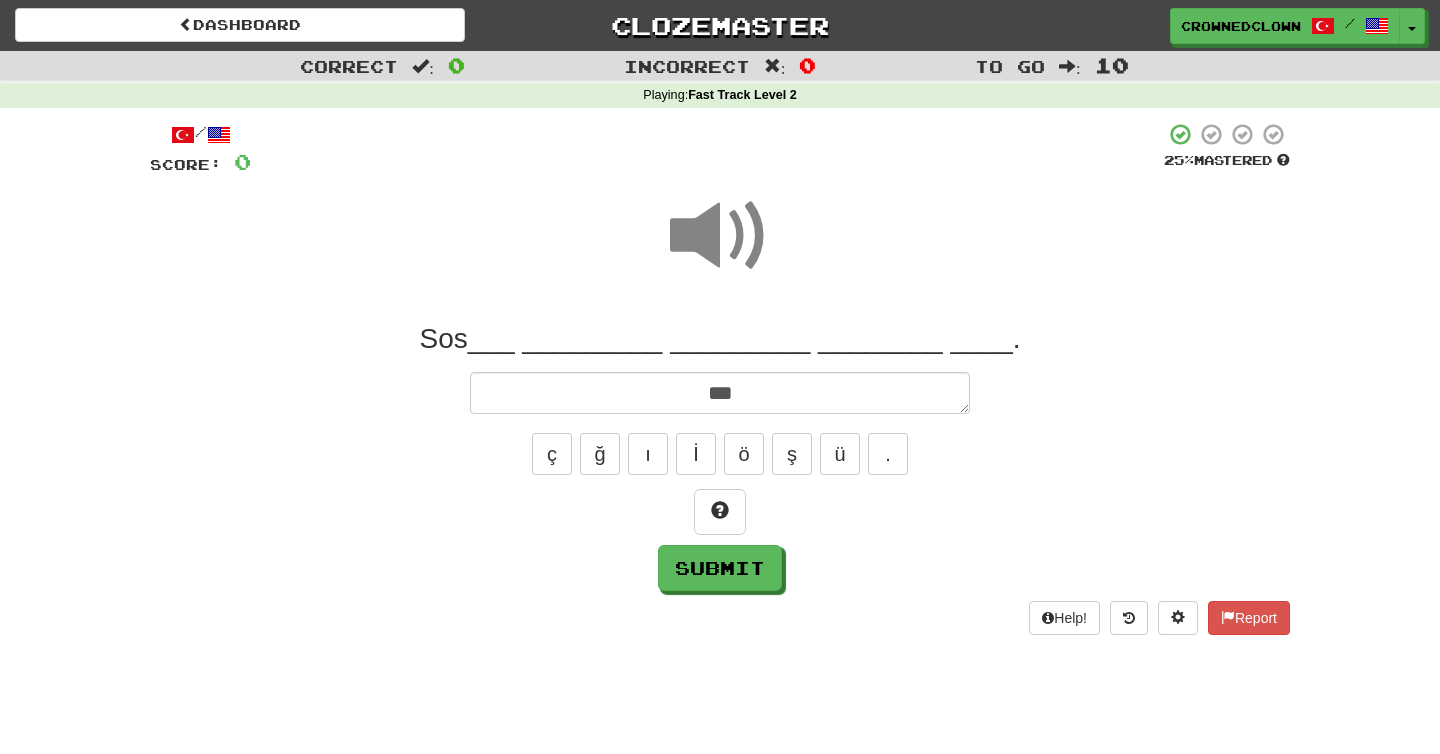 type on "*" 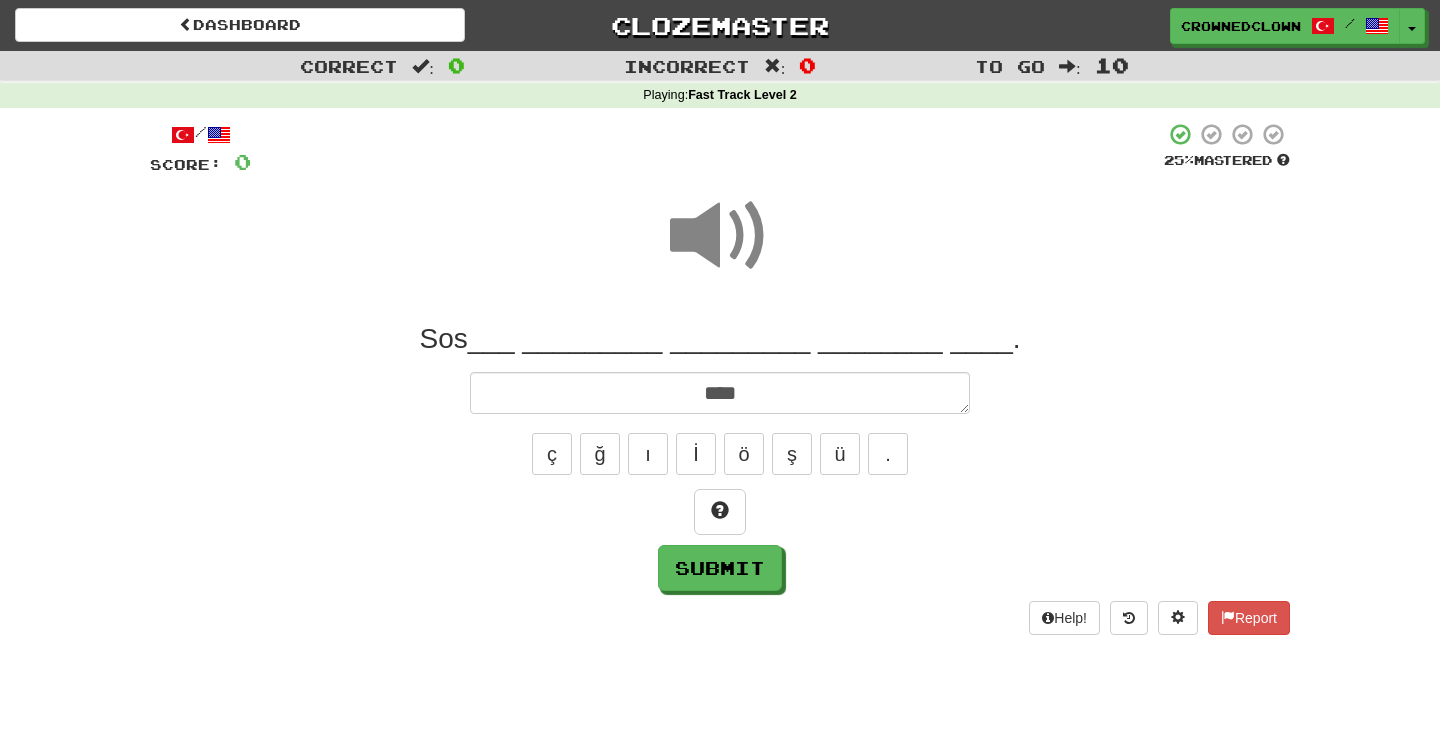 type on "*" 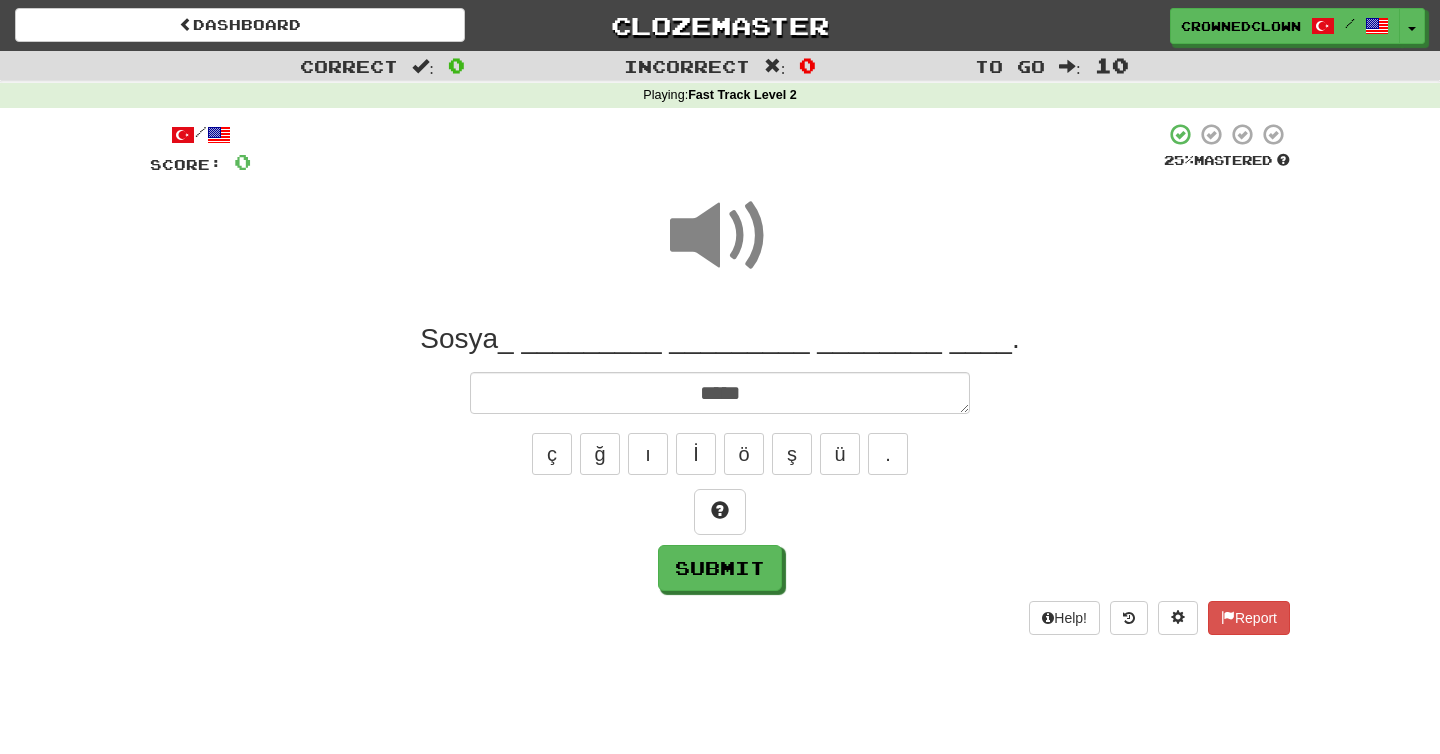 type on "*" 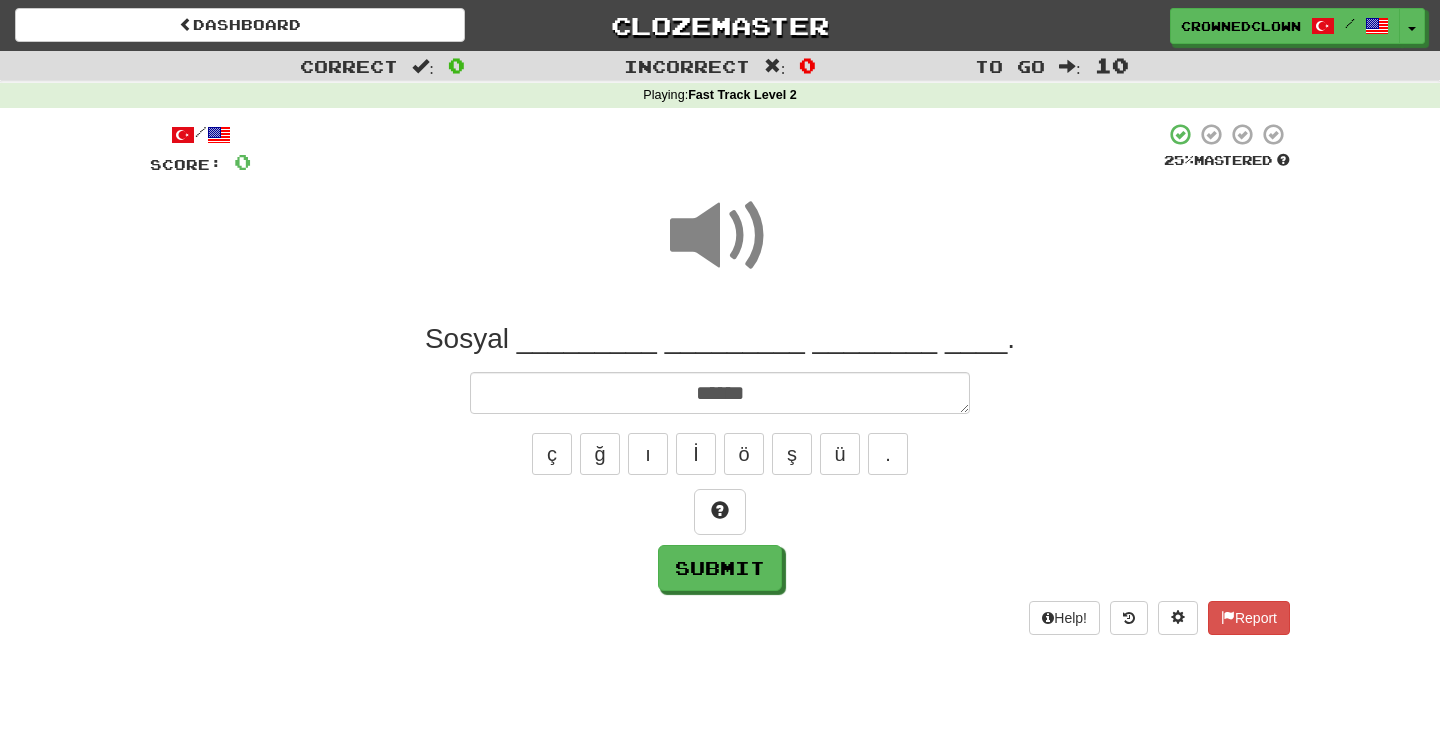 type on "*" 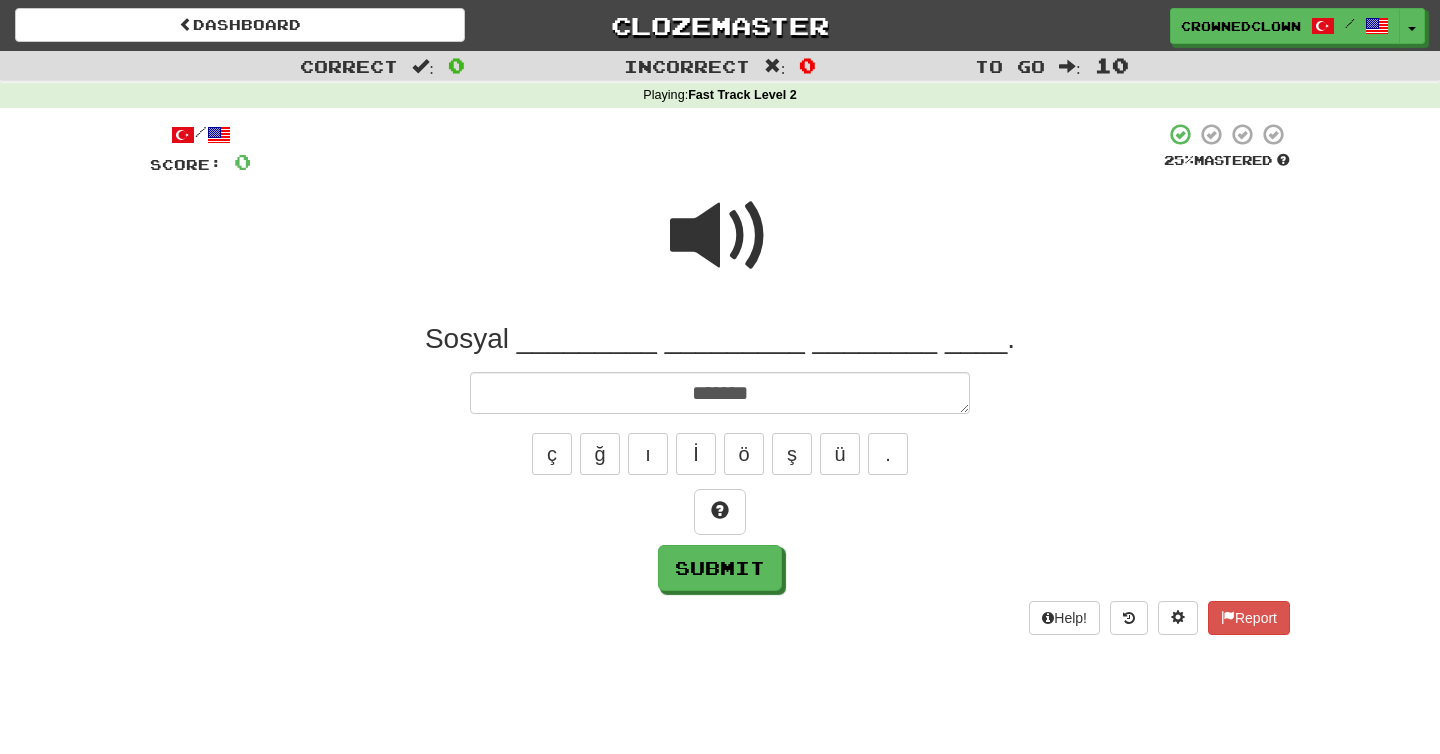 type on "*" 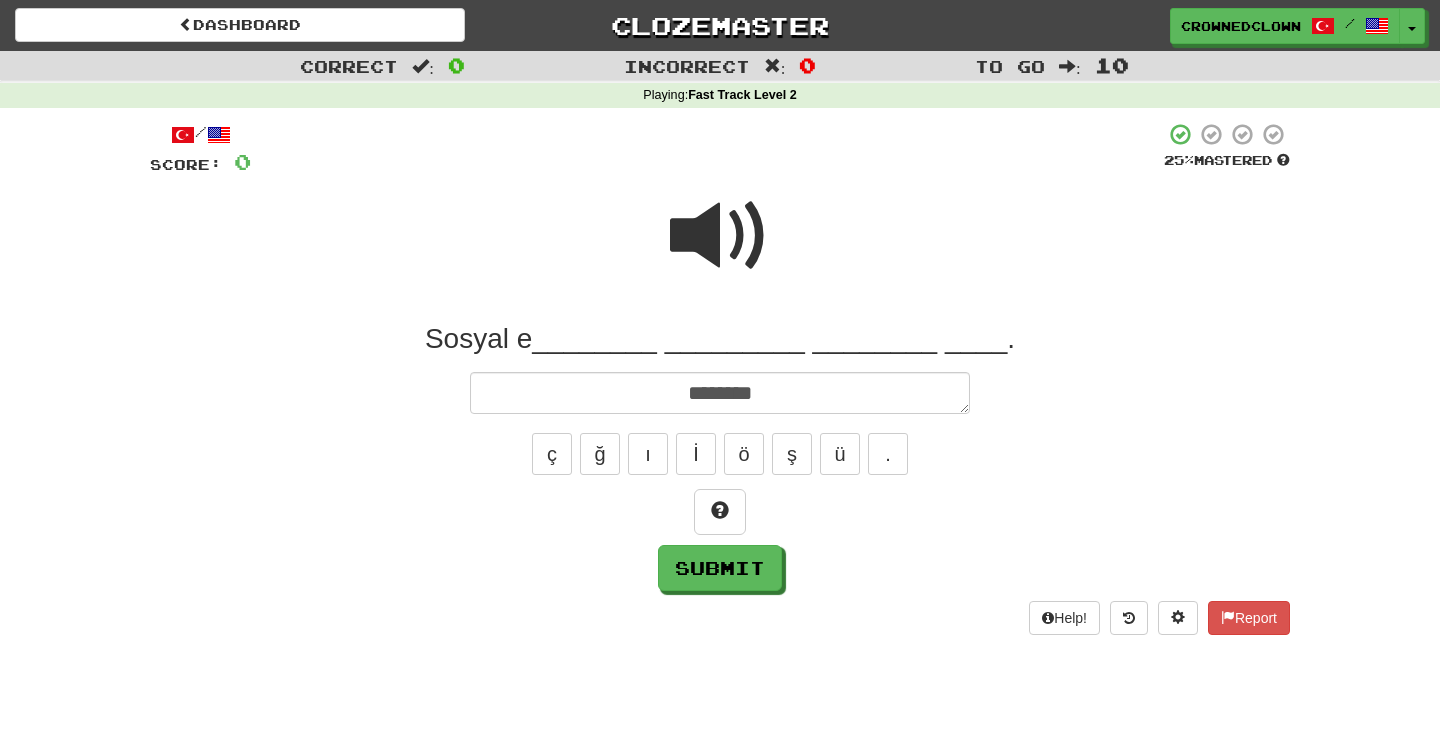 type on "*" 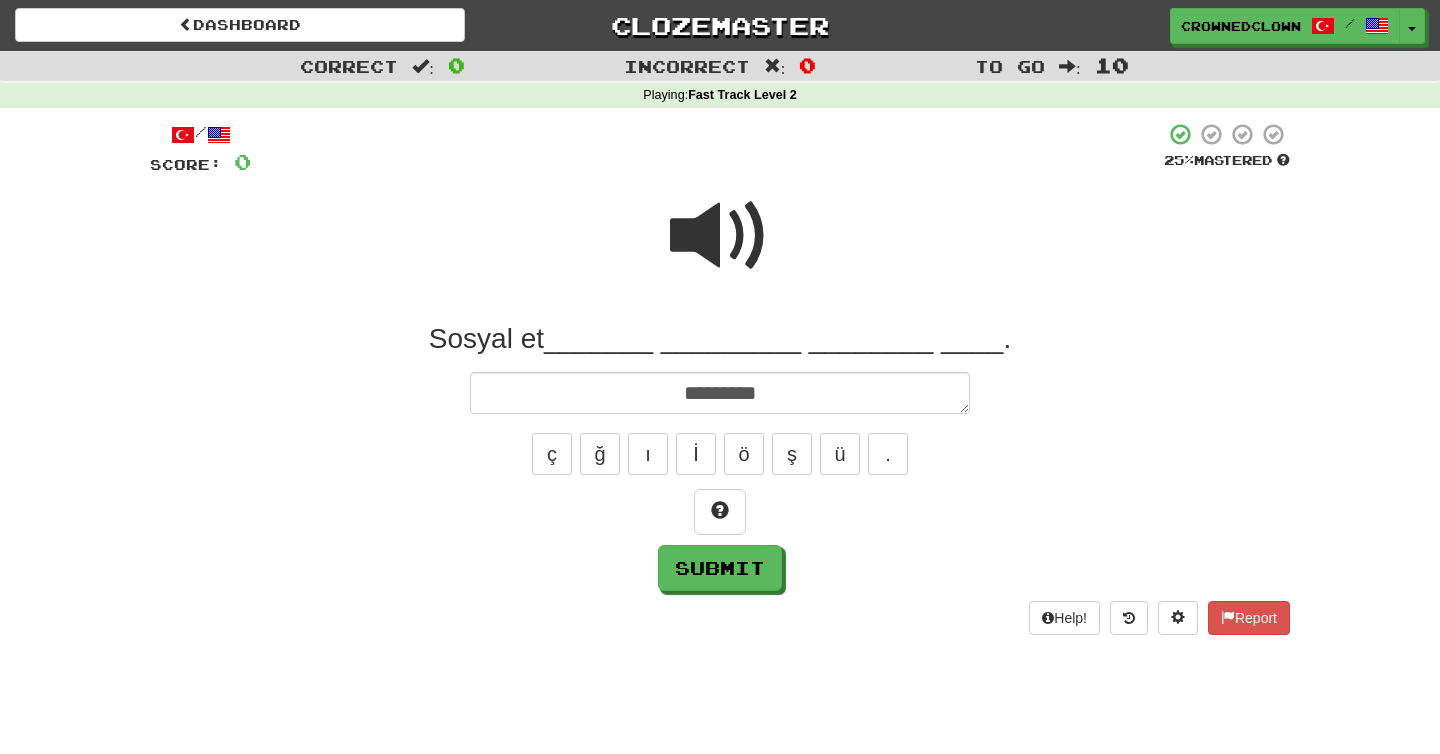 type on "*" 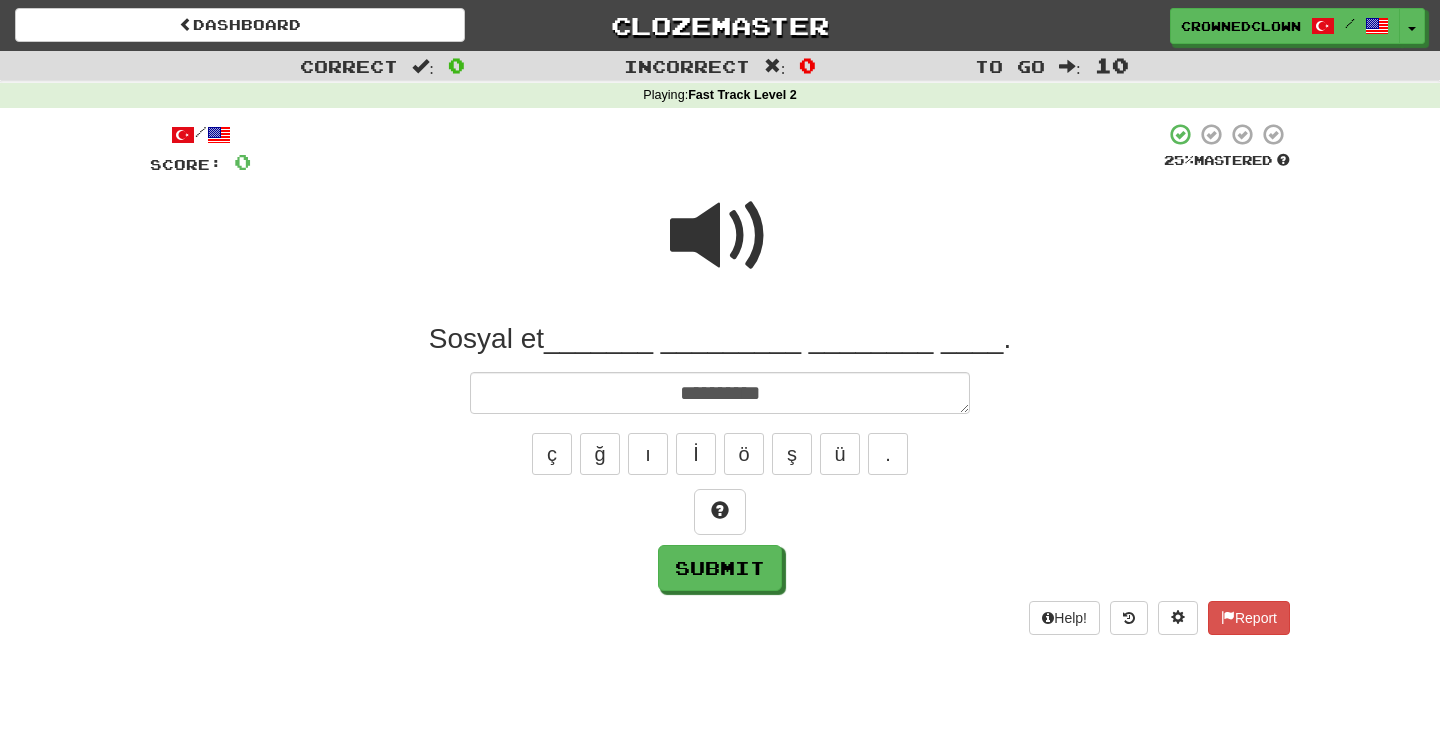type on "*" 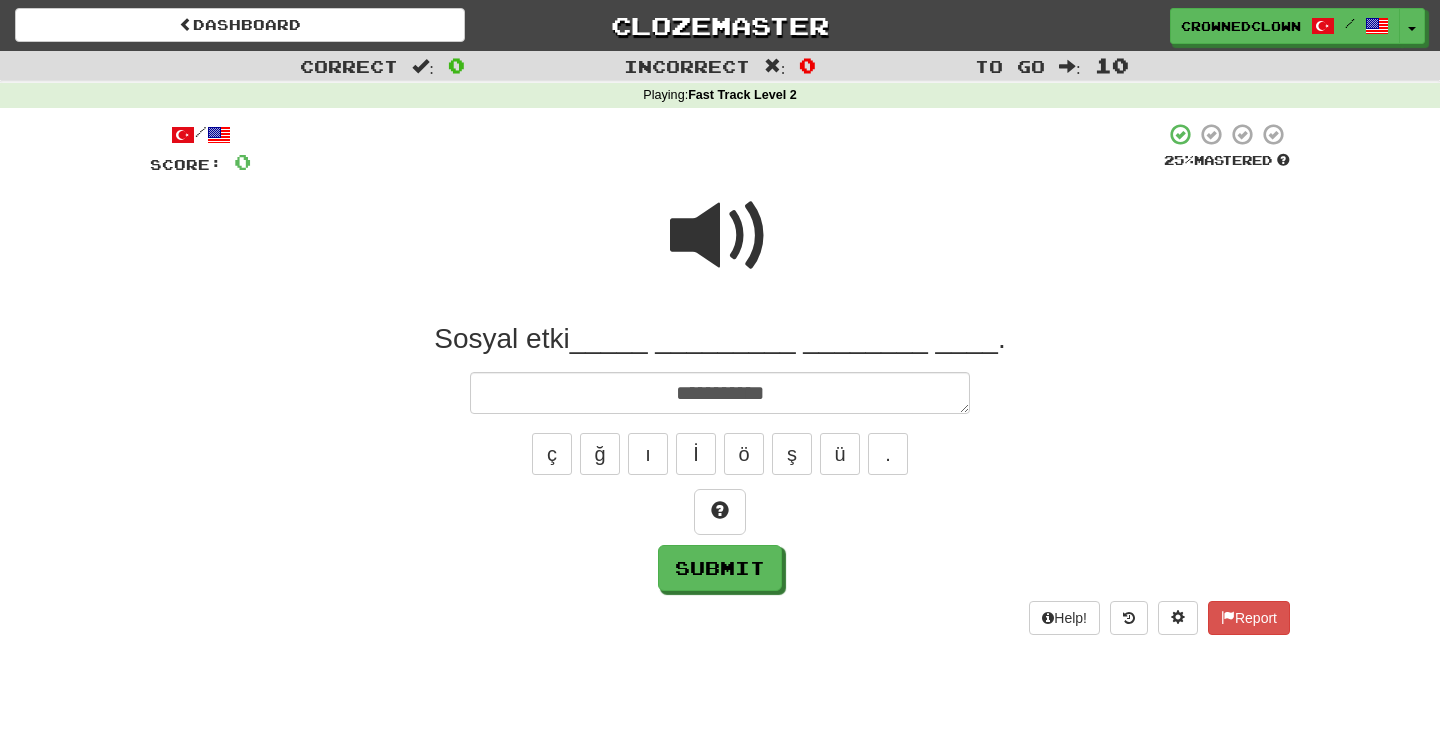 type on "*" 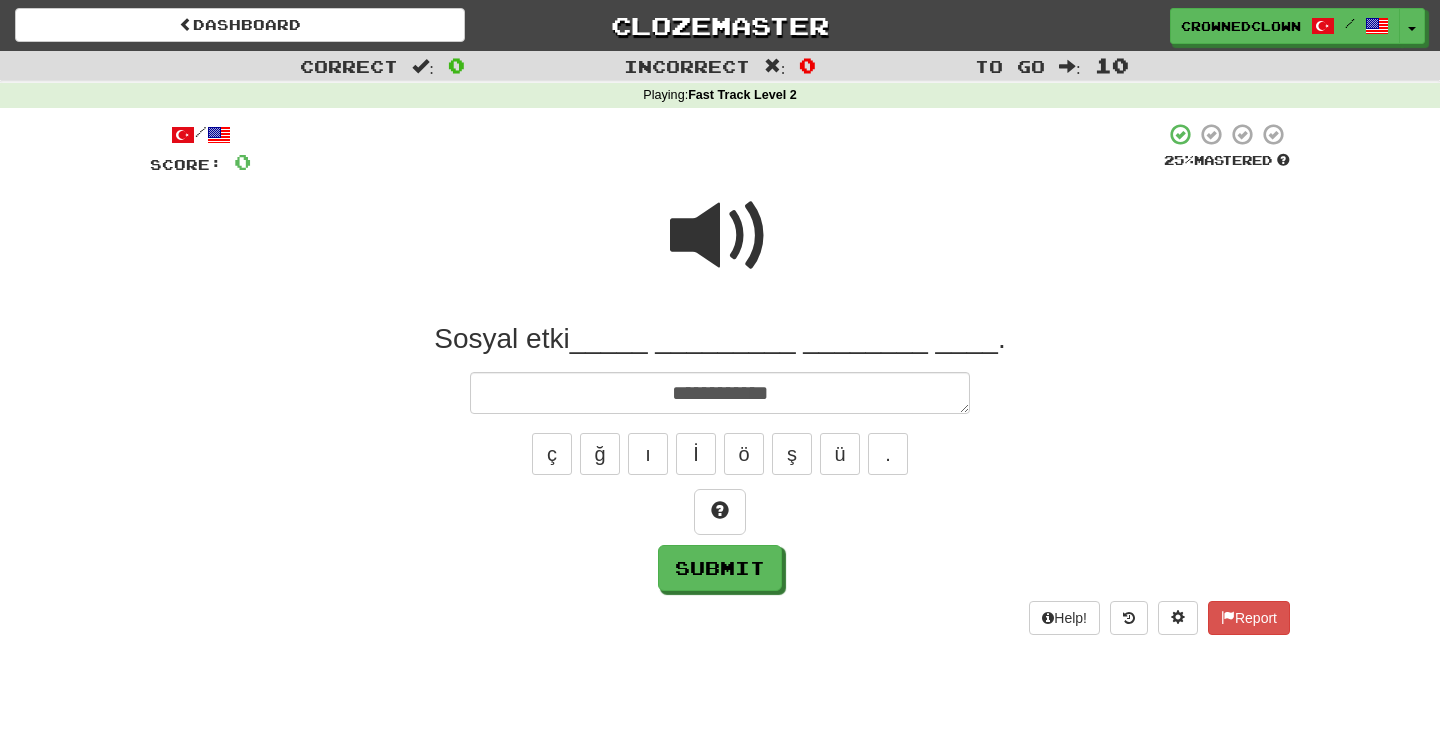 type on "**********" 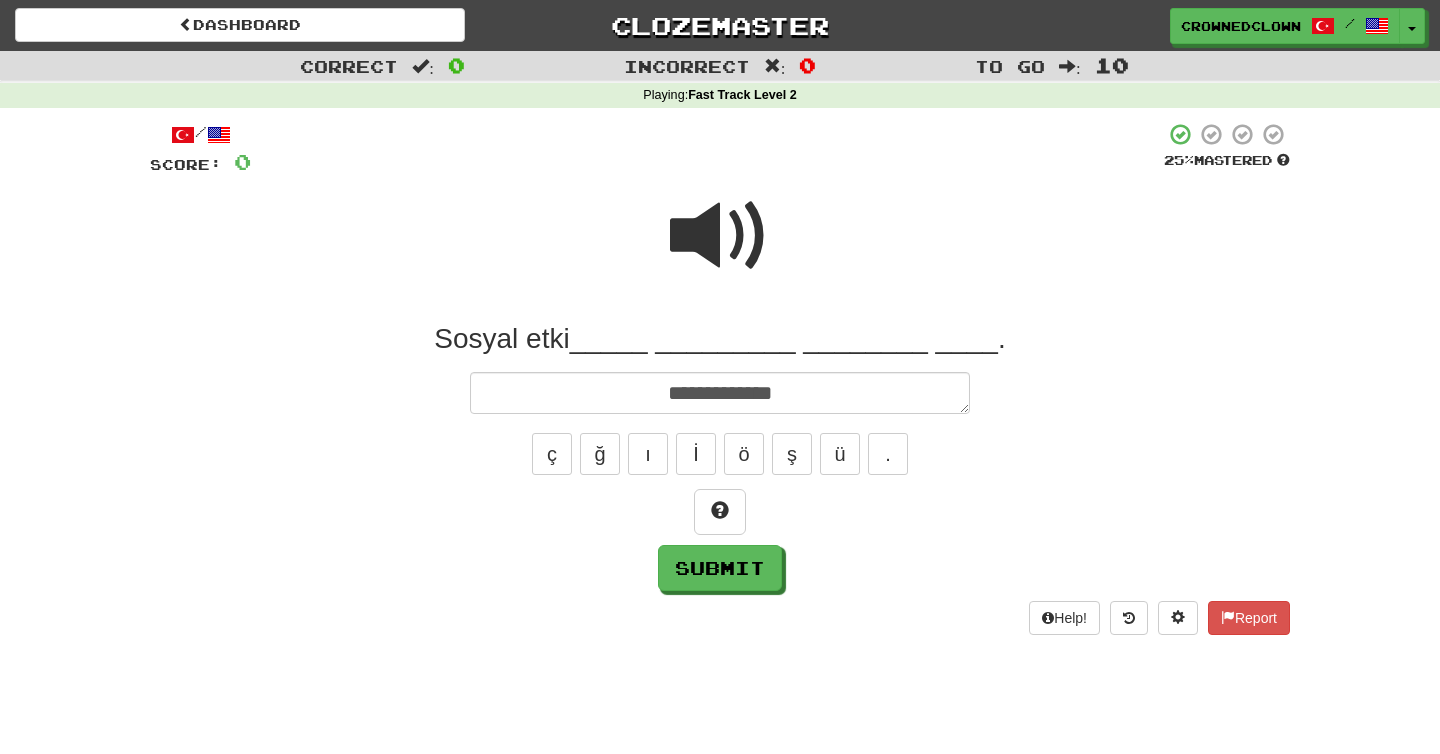 type on "*" 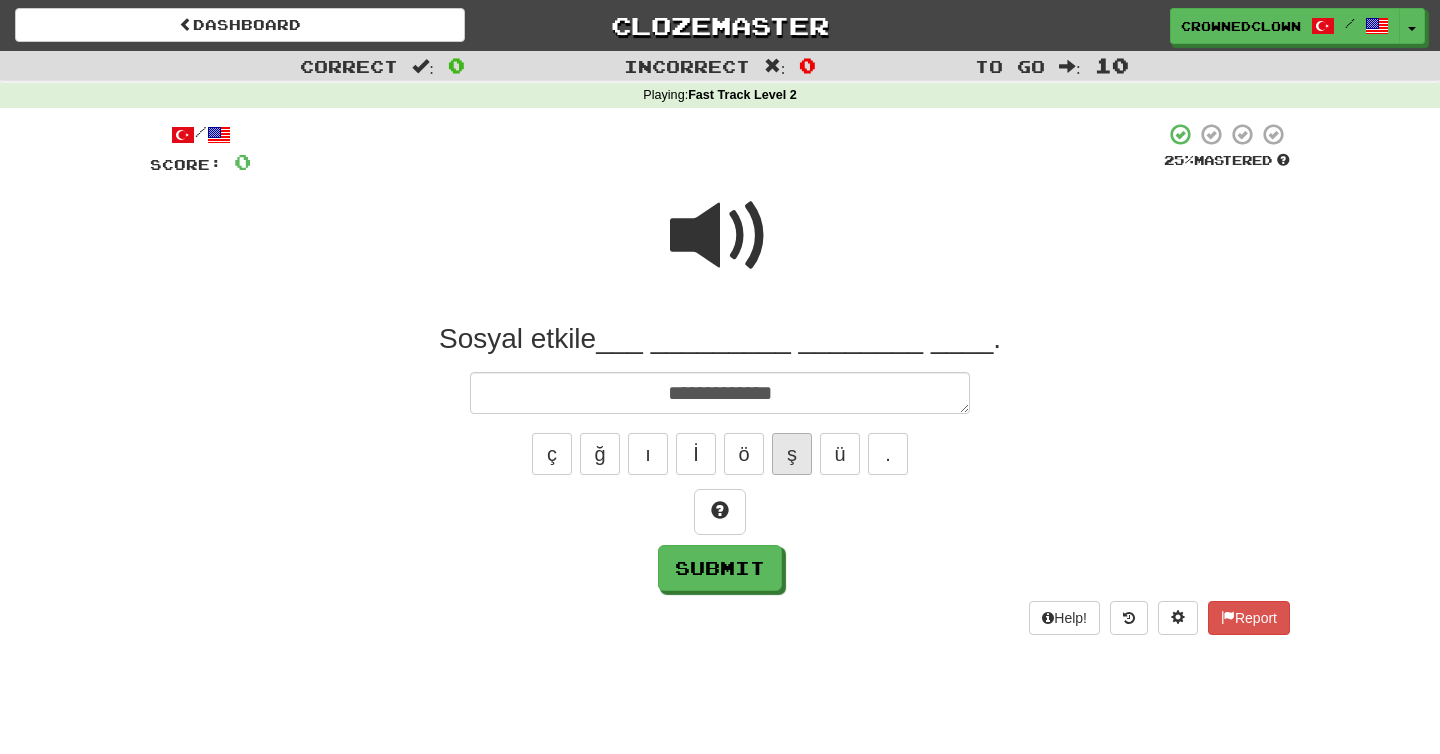 type on "**********" 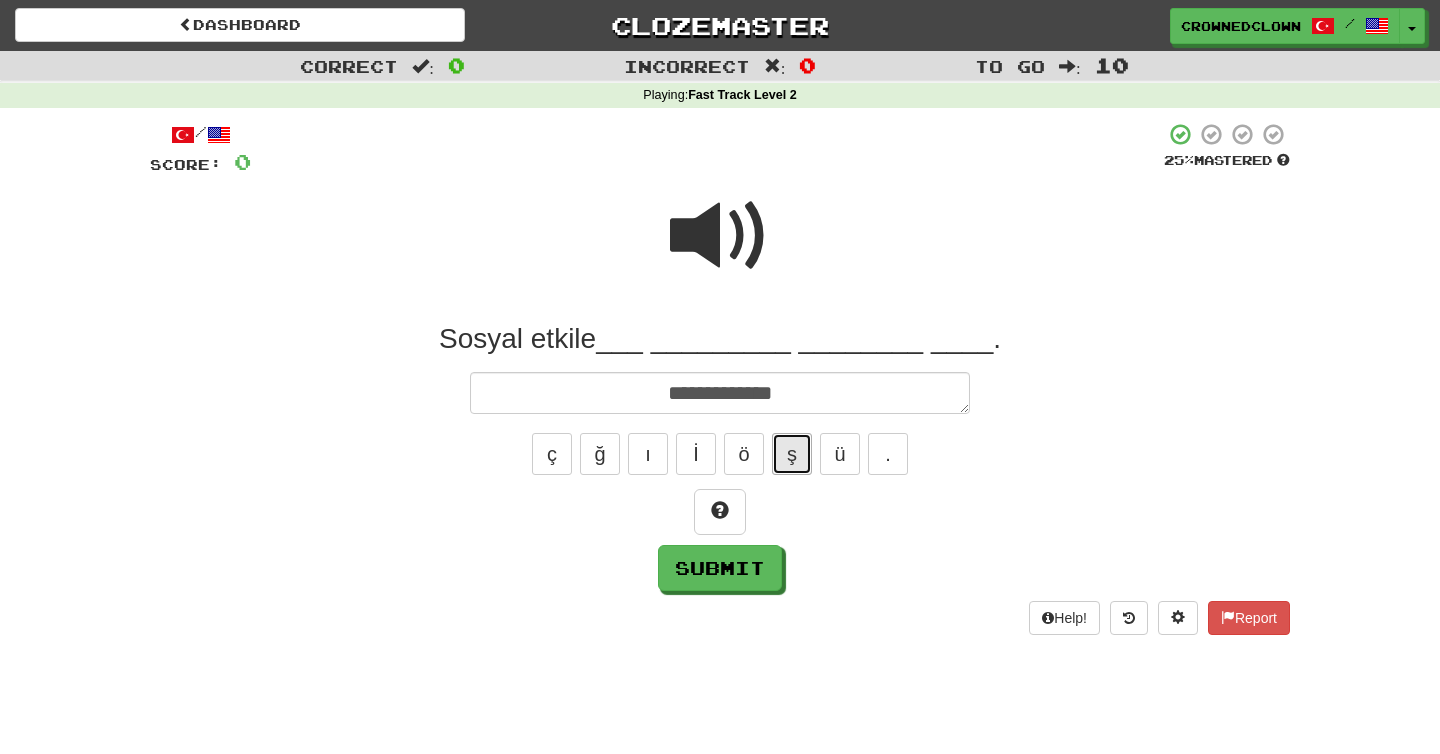 click on "ş" at bounding box center [792, 454] 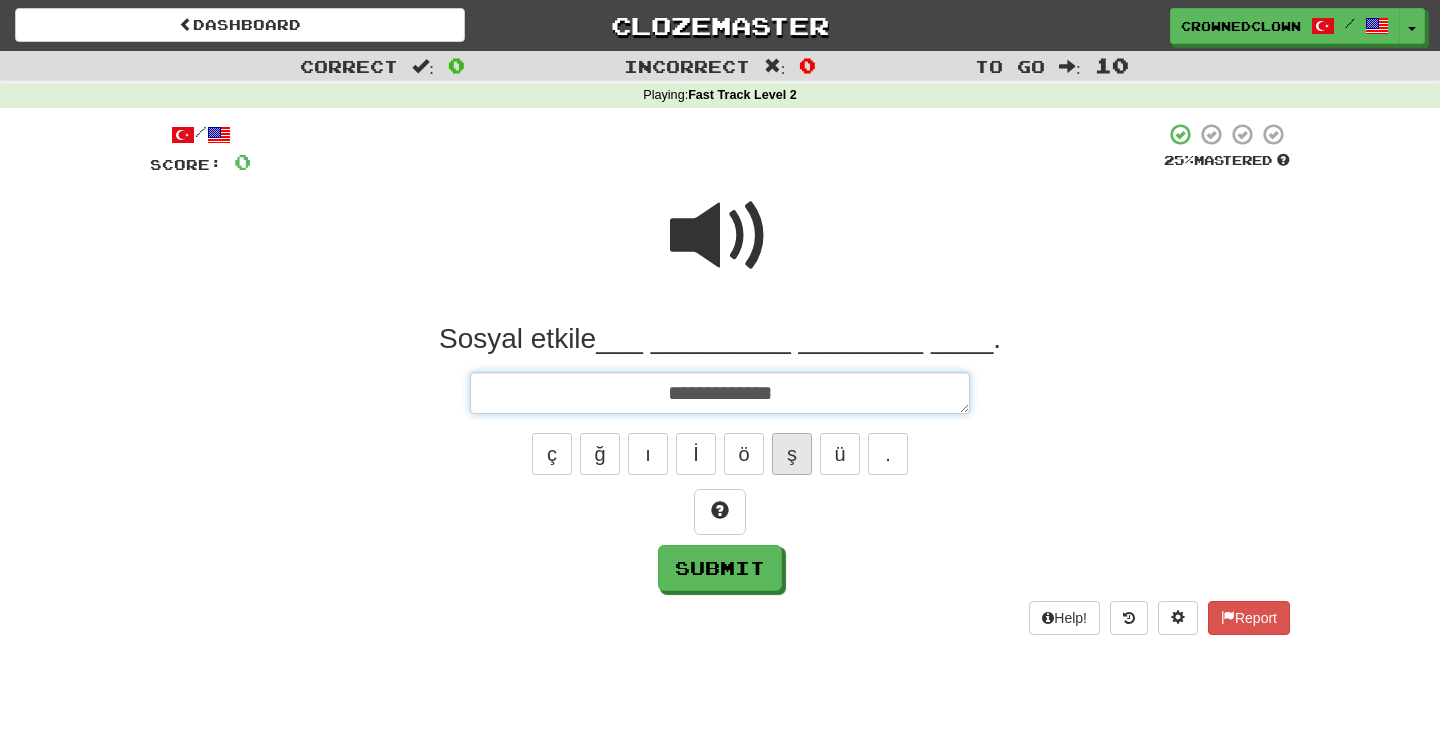 type on "*" 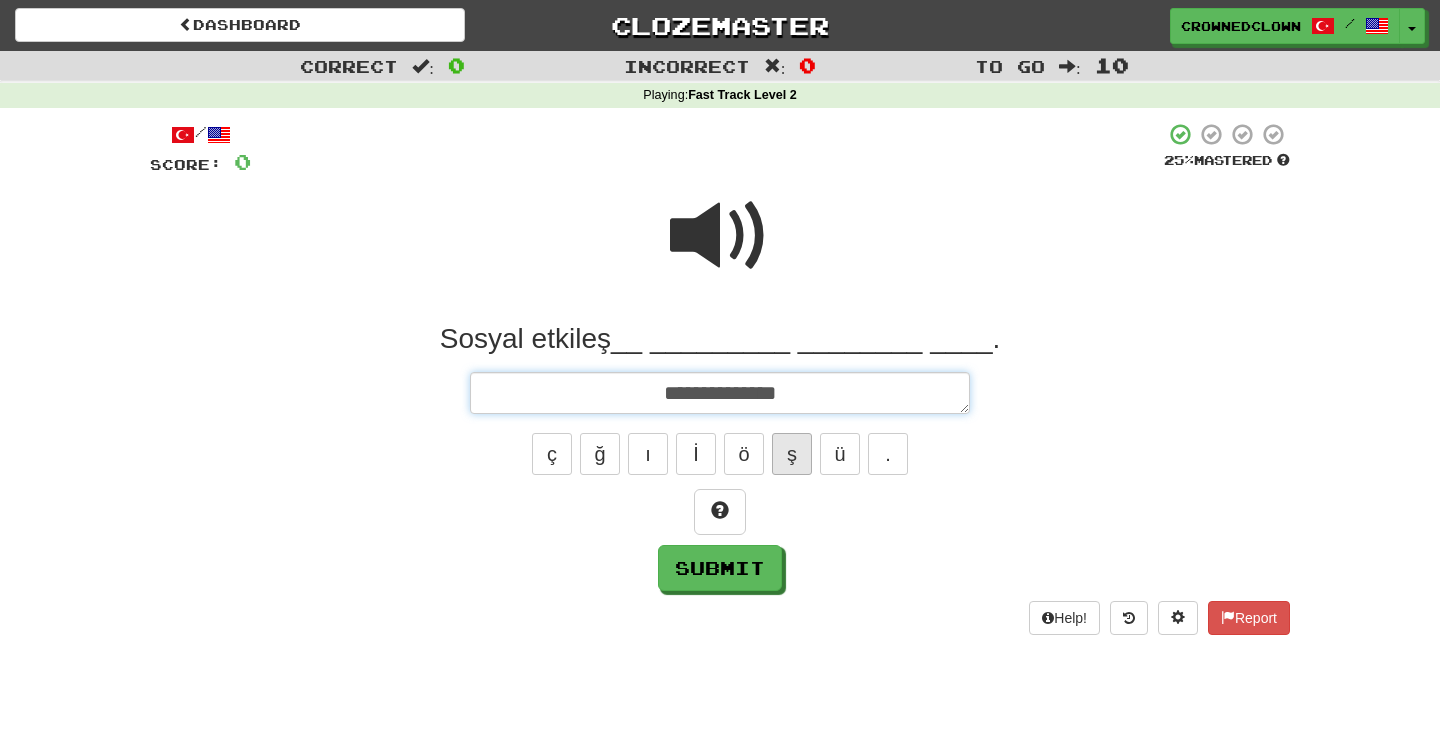 type on "*" 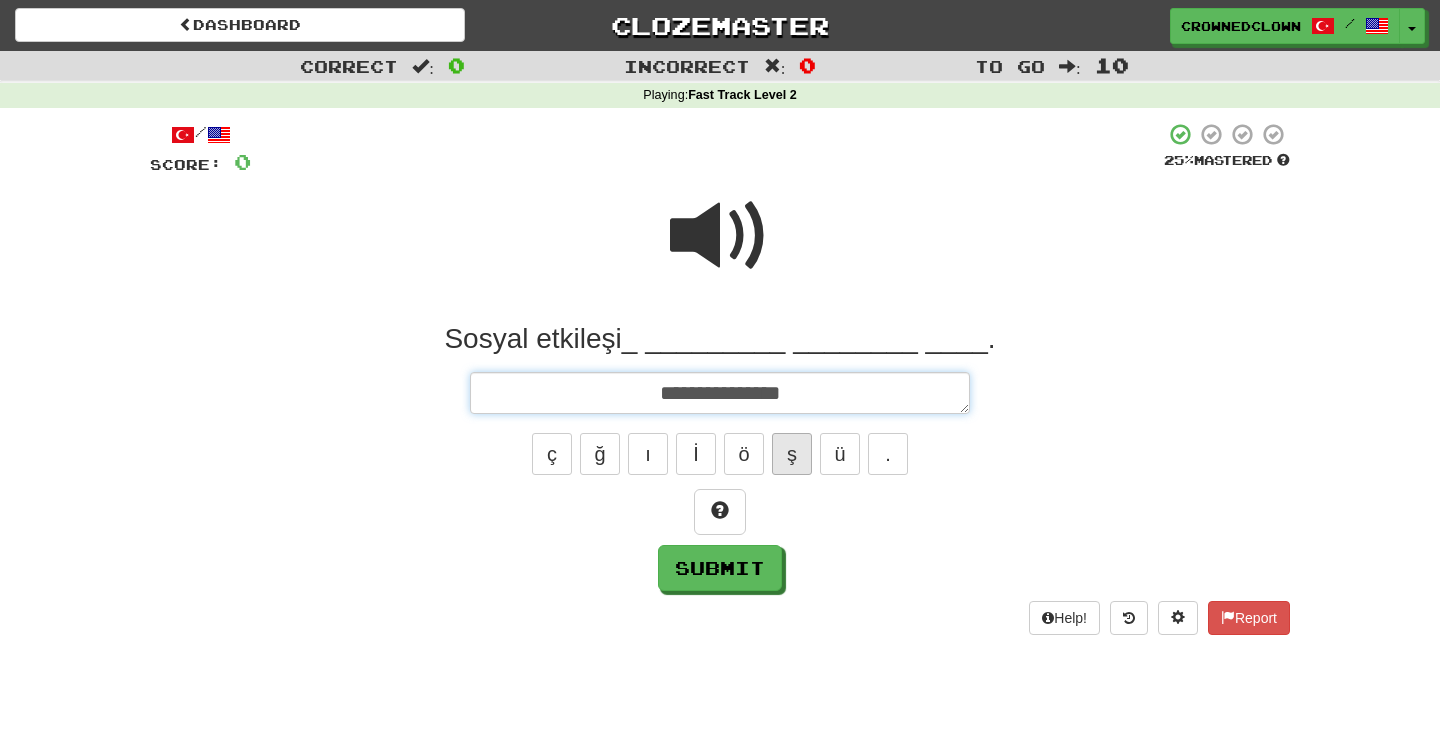 type on "*" 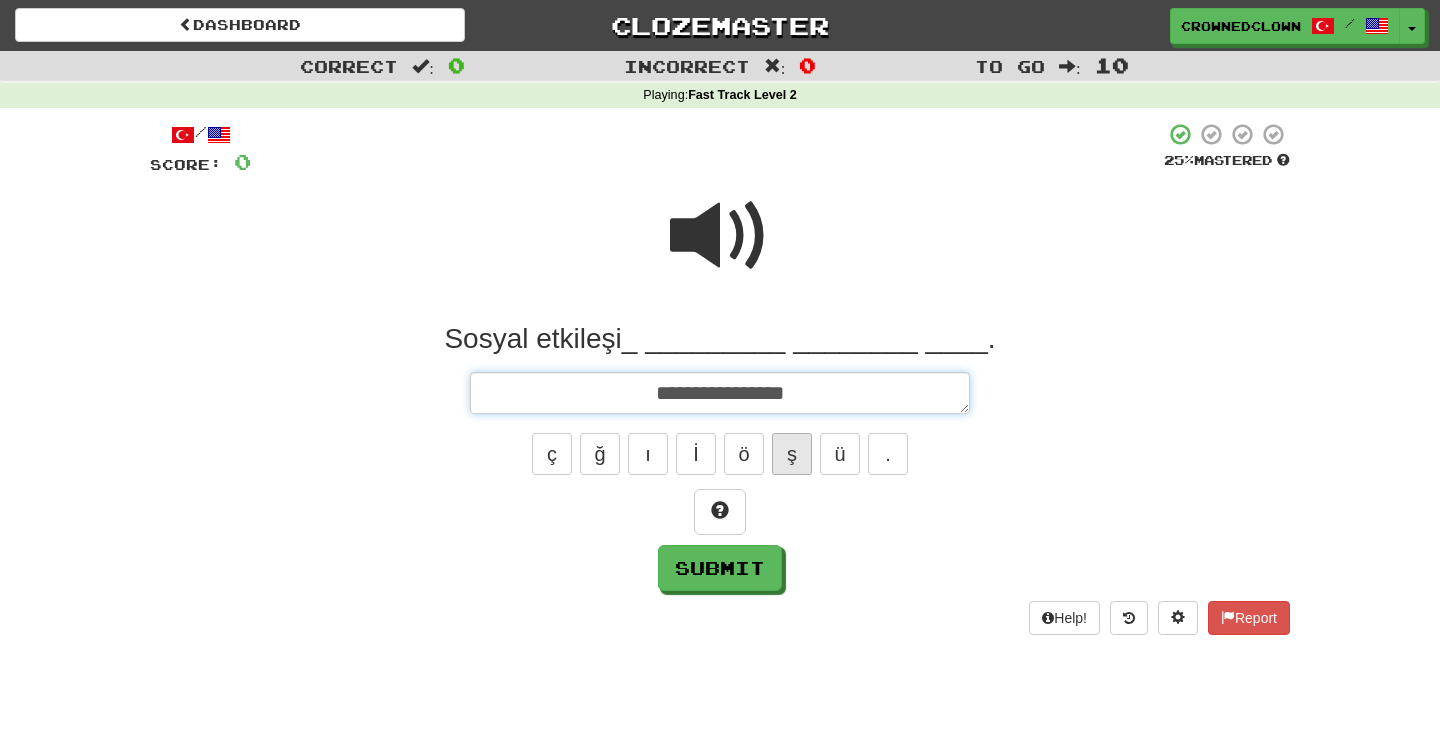type on "*" 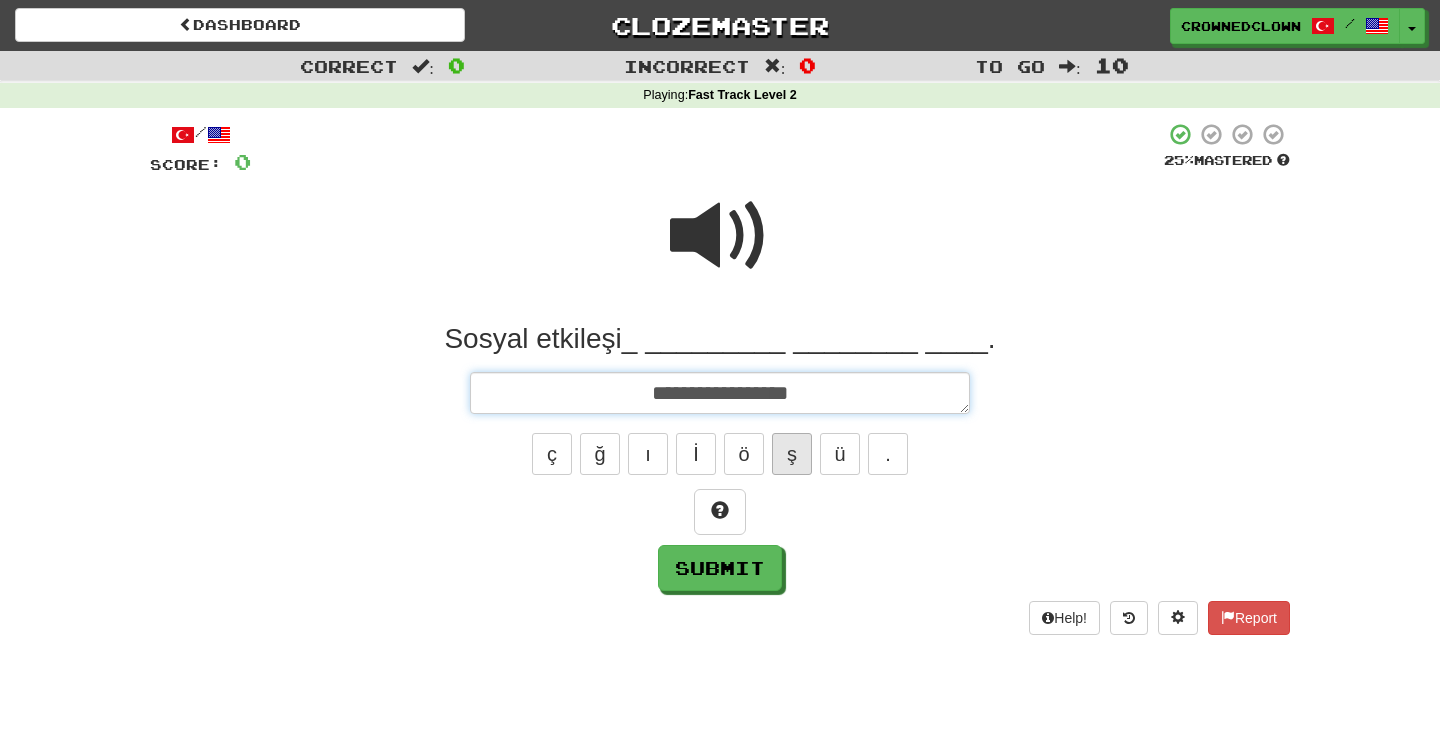 type on "*" 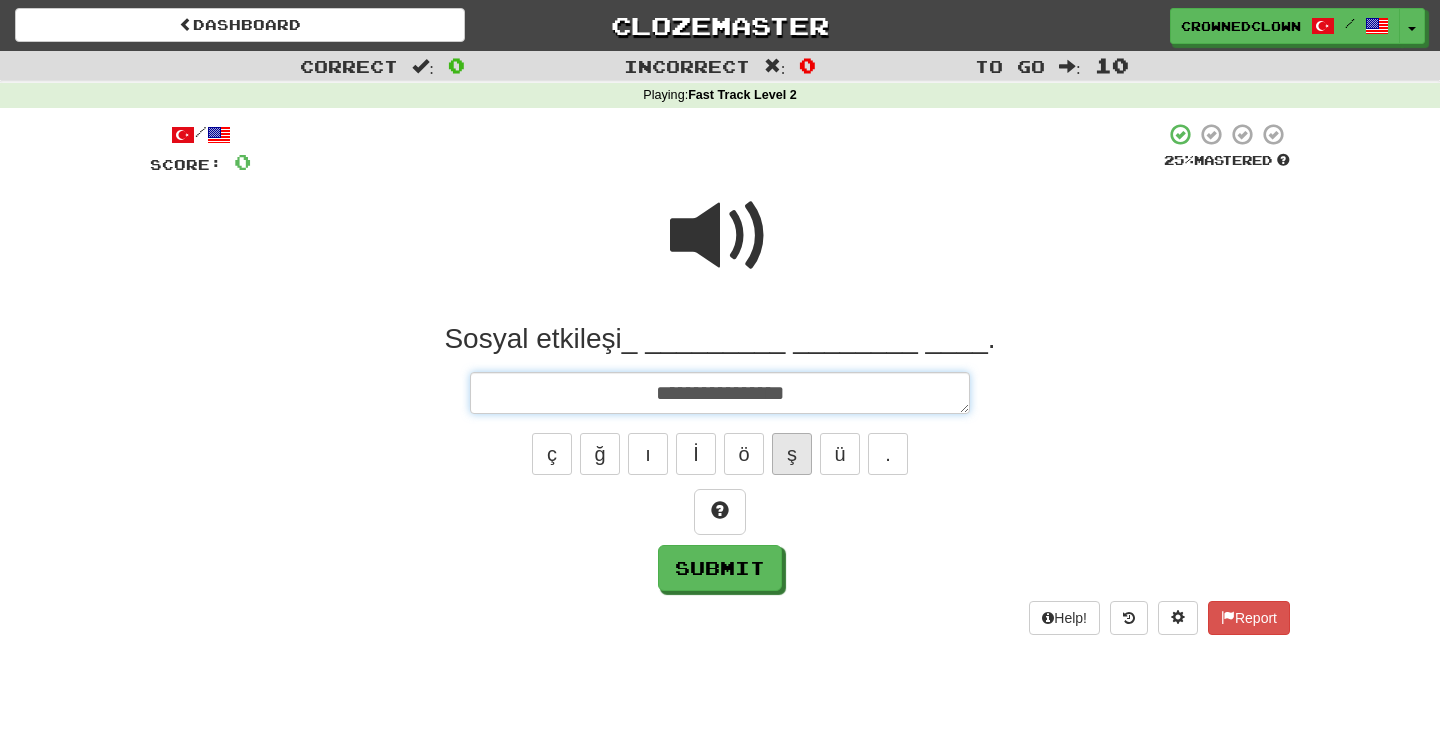type on "*" 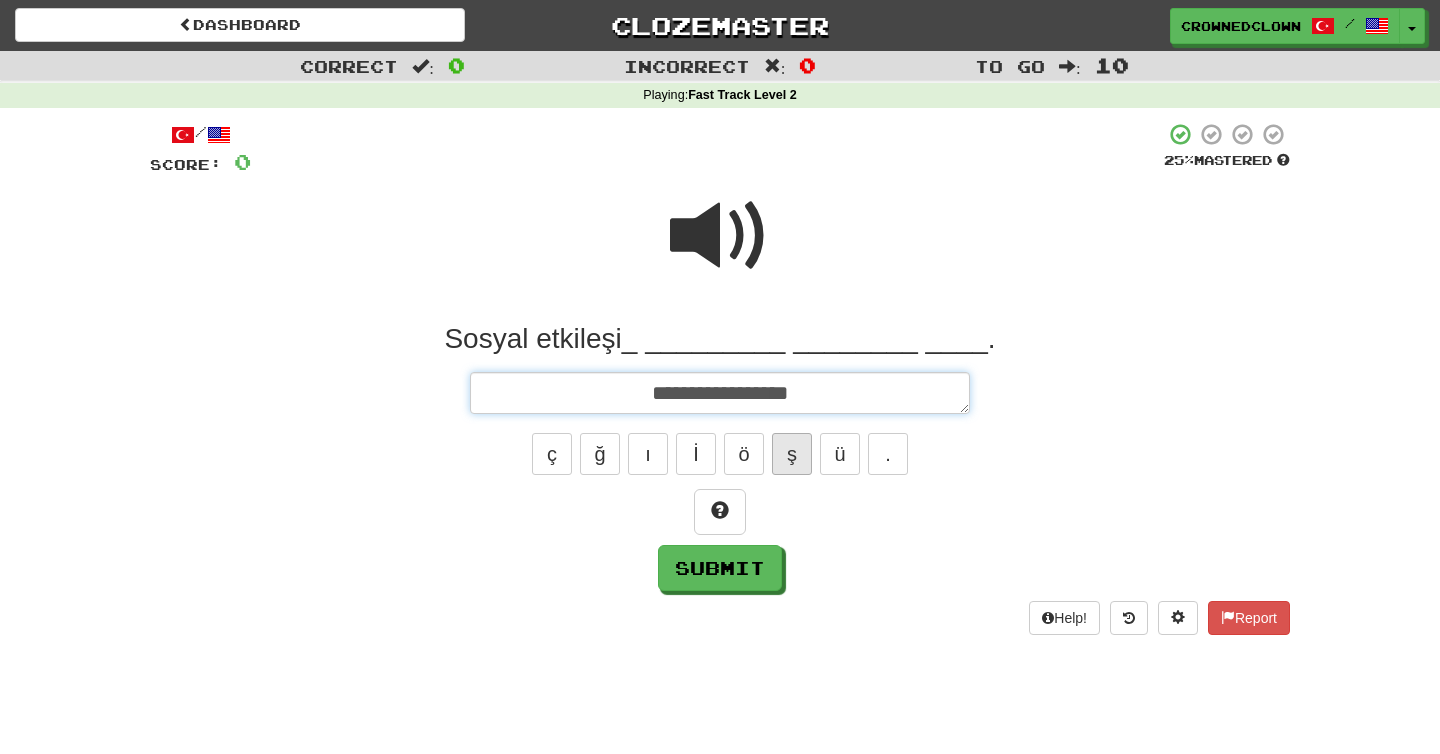 type on "*" 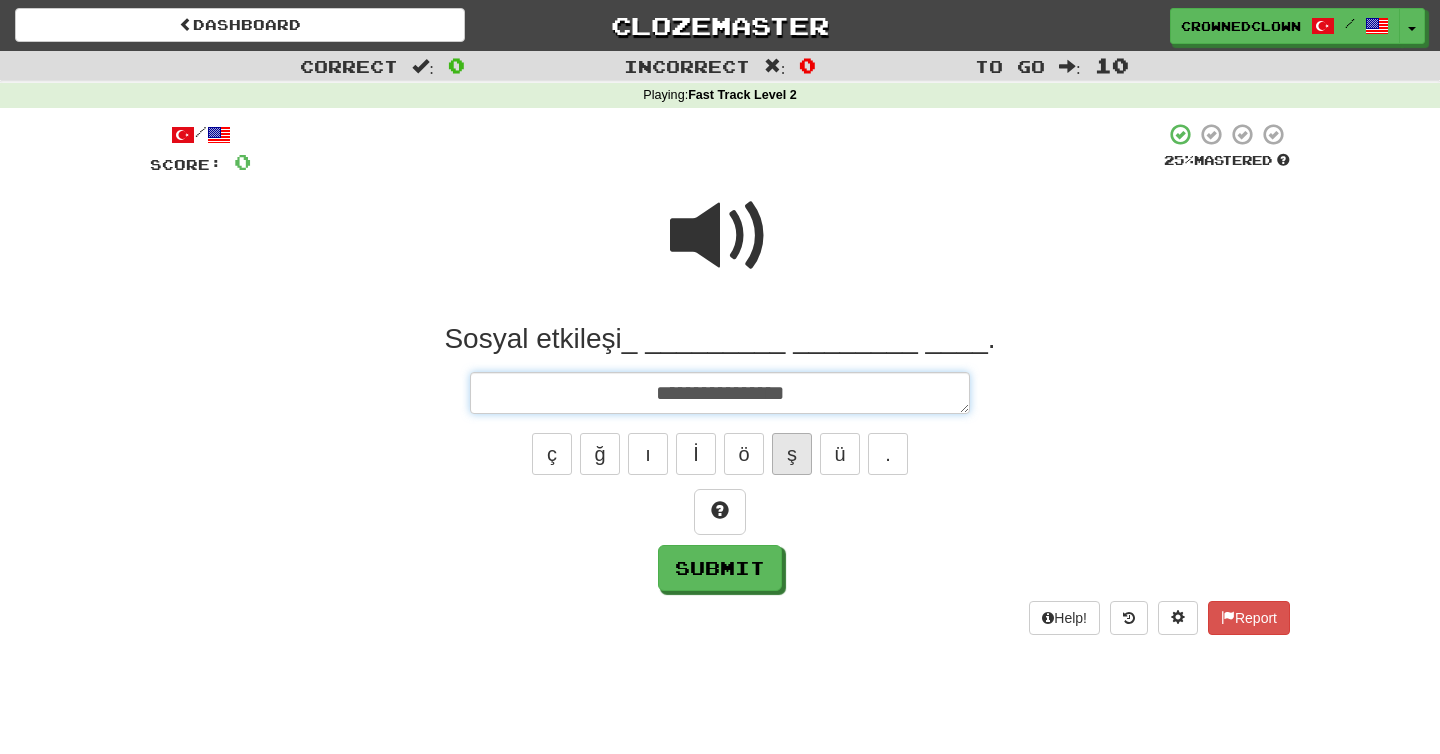 type on "*" 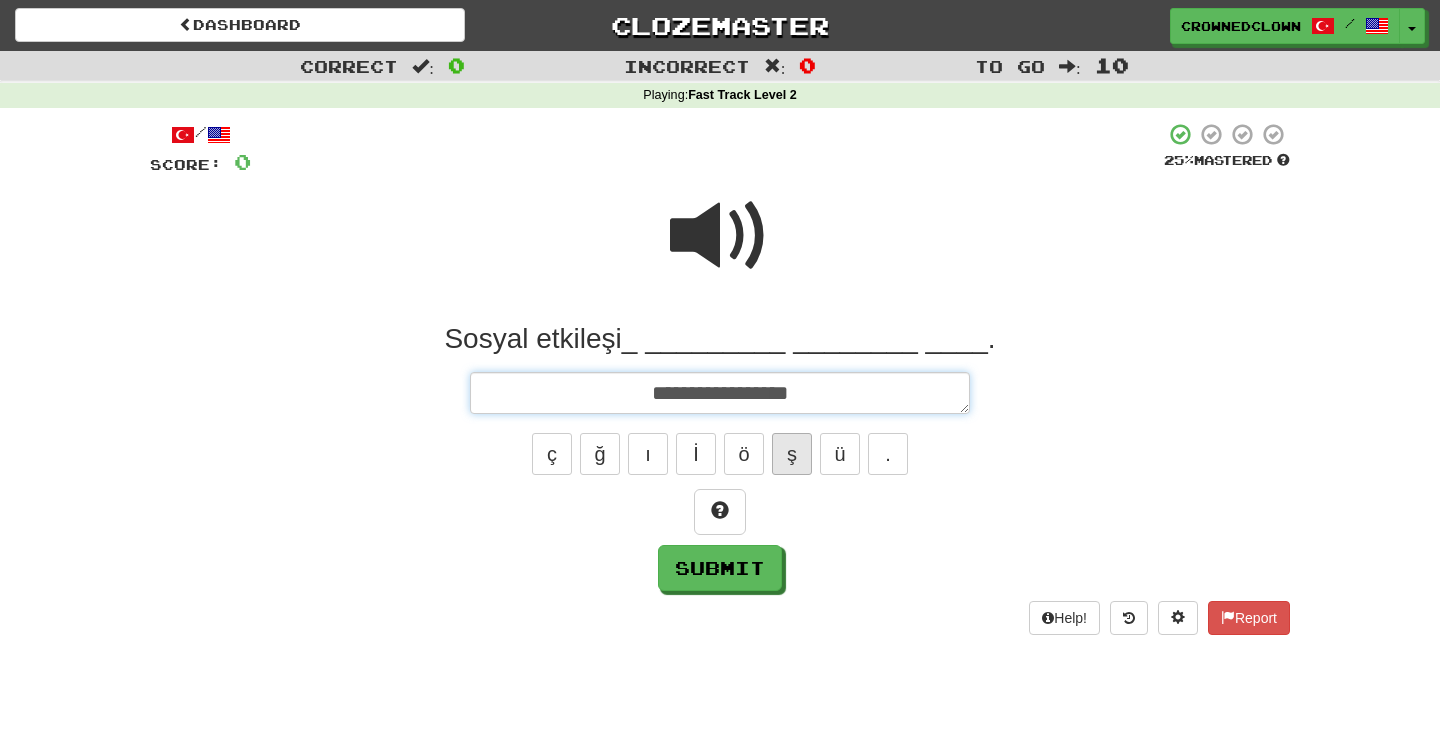 type on "*" 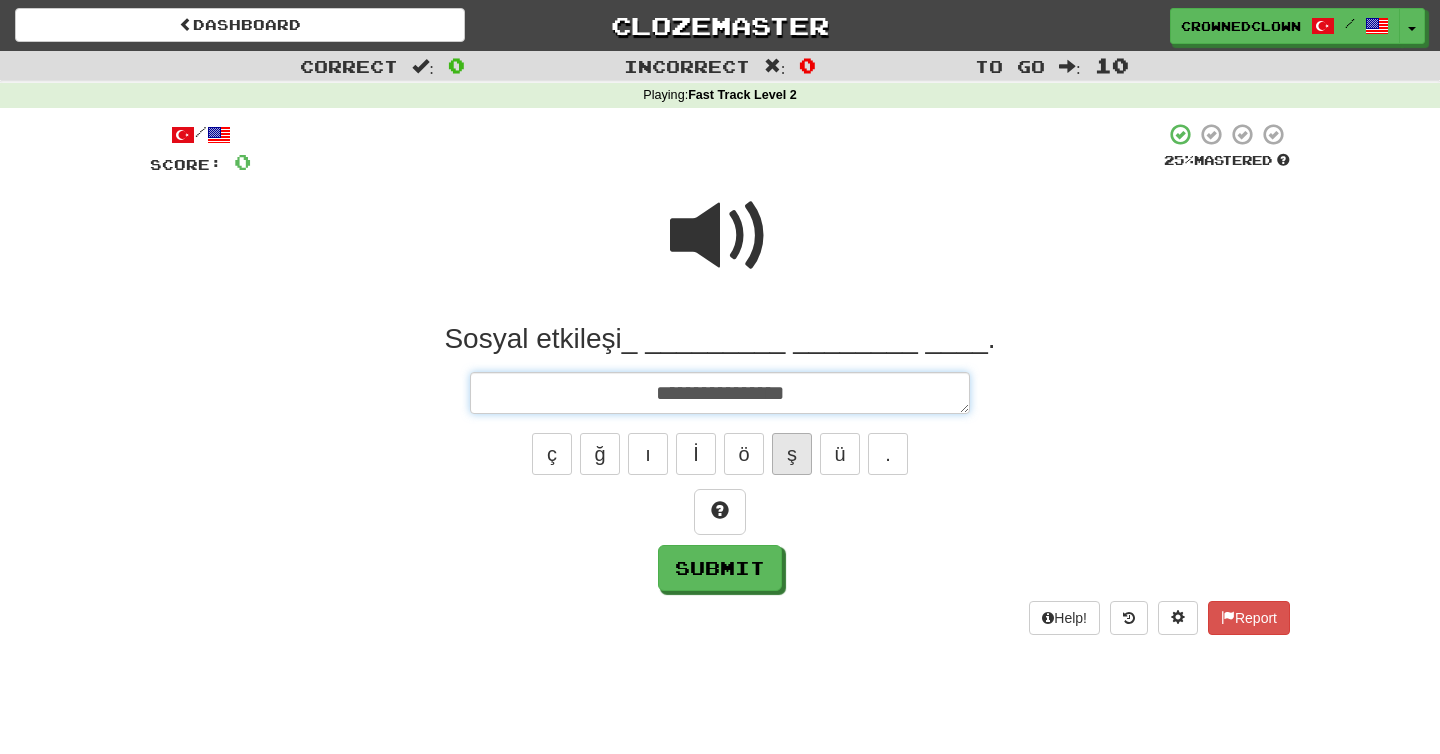 type on "*" 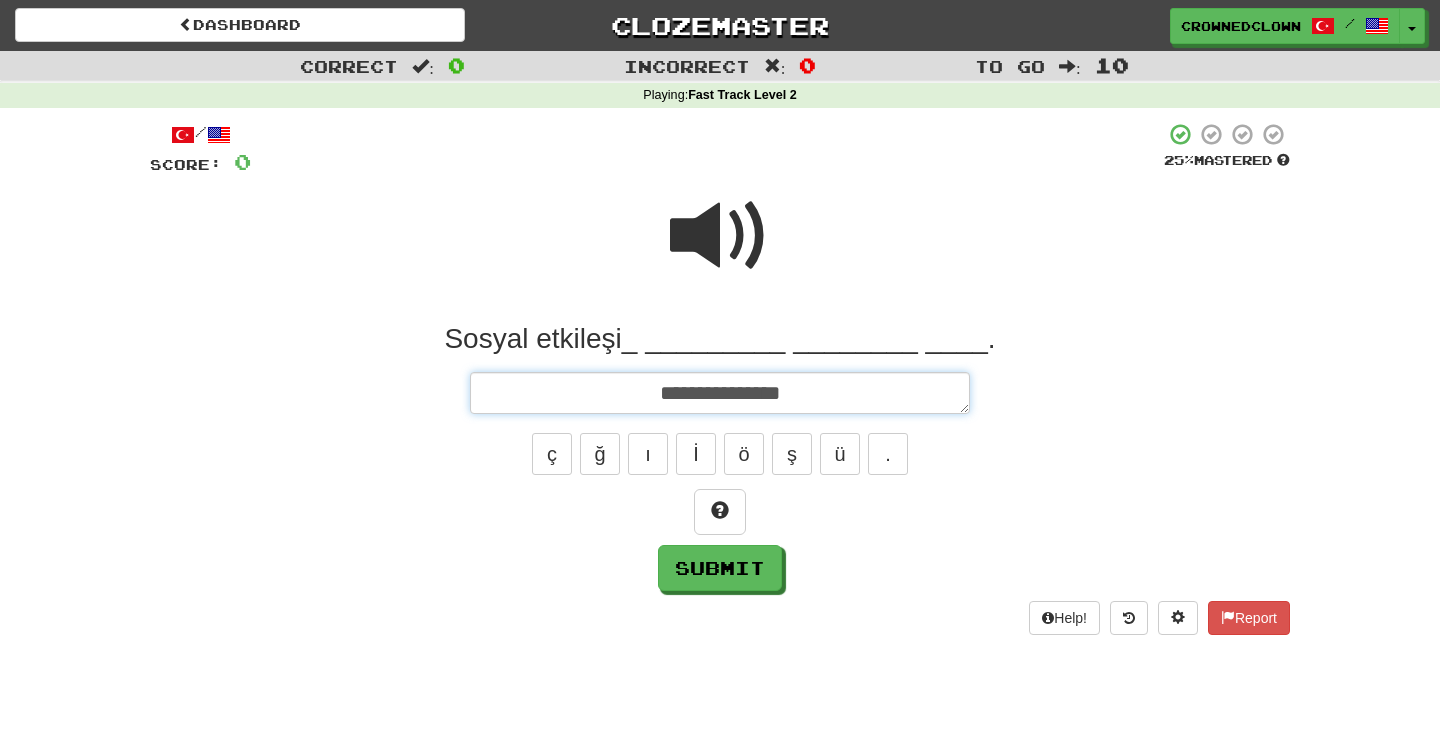 type on "**********" 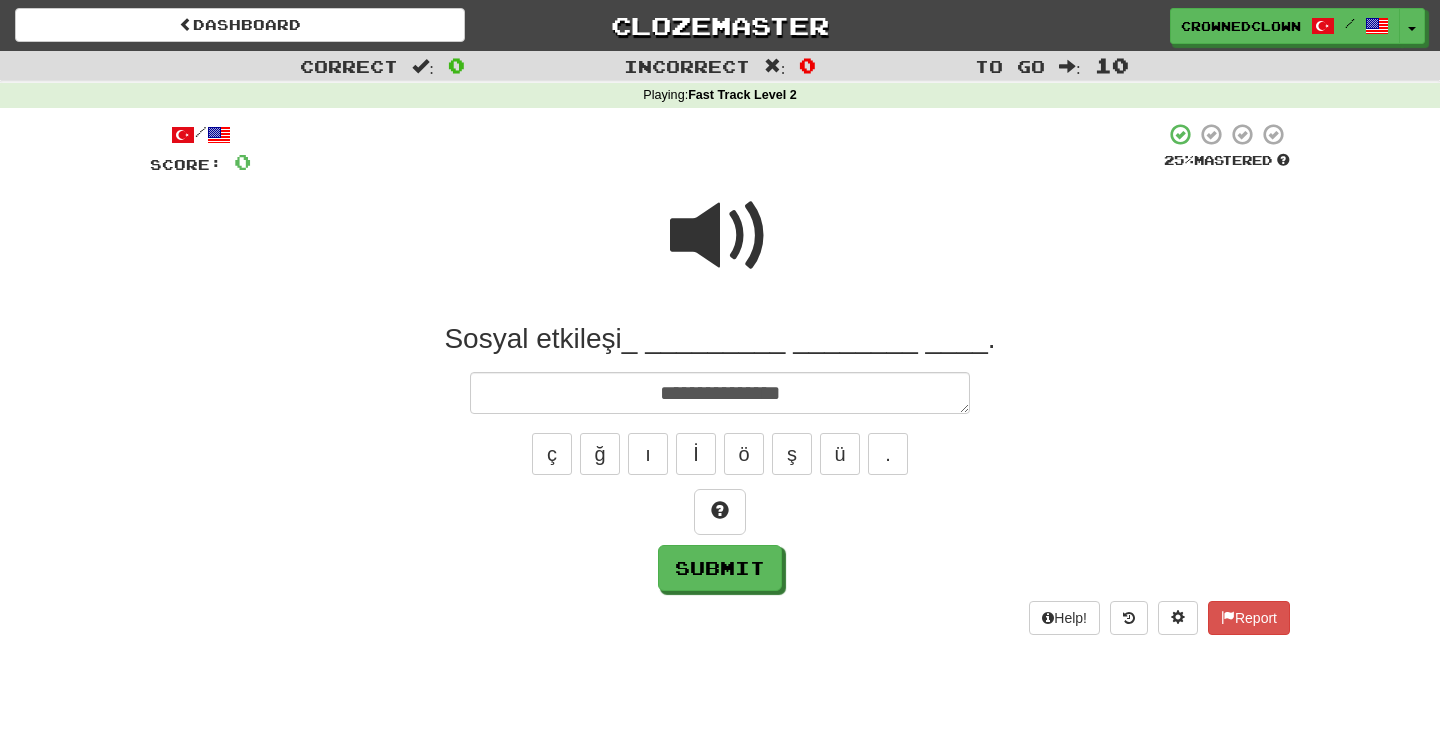 click at bounding box center (720, 236) 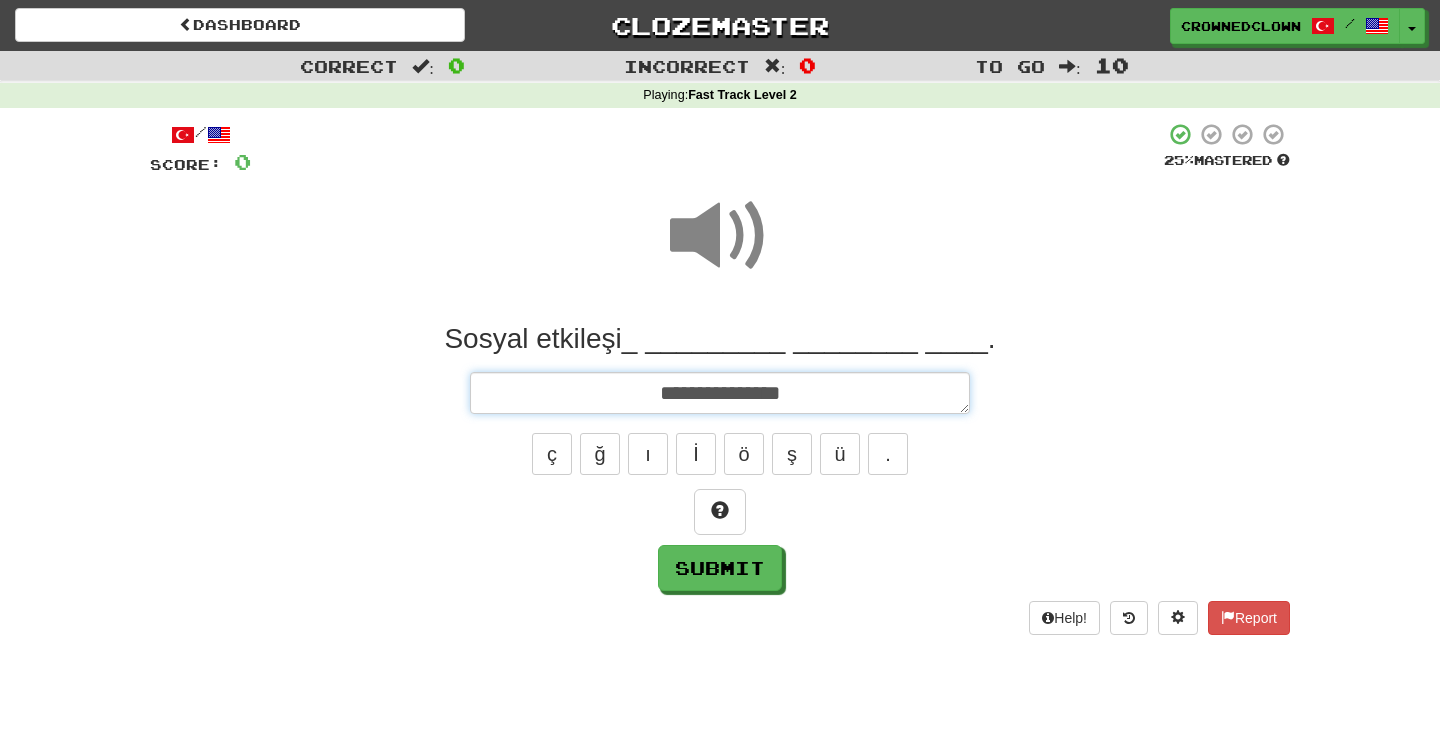 click on "**********" at bounding box center [720, 393] 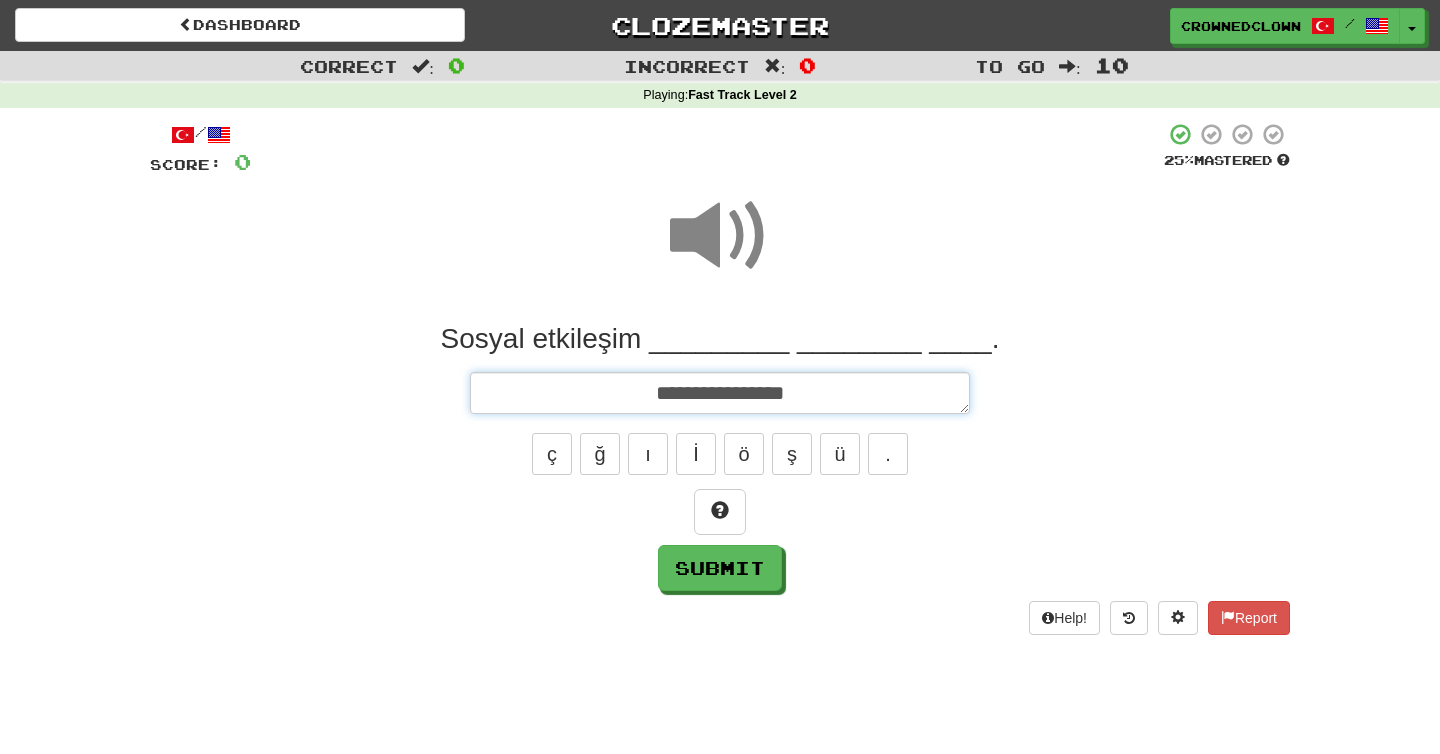 type on "*" 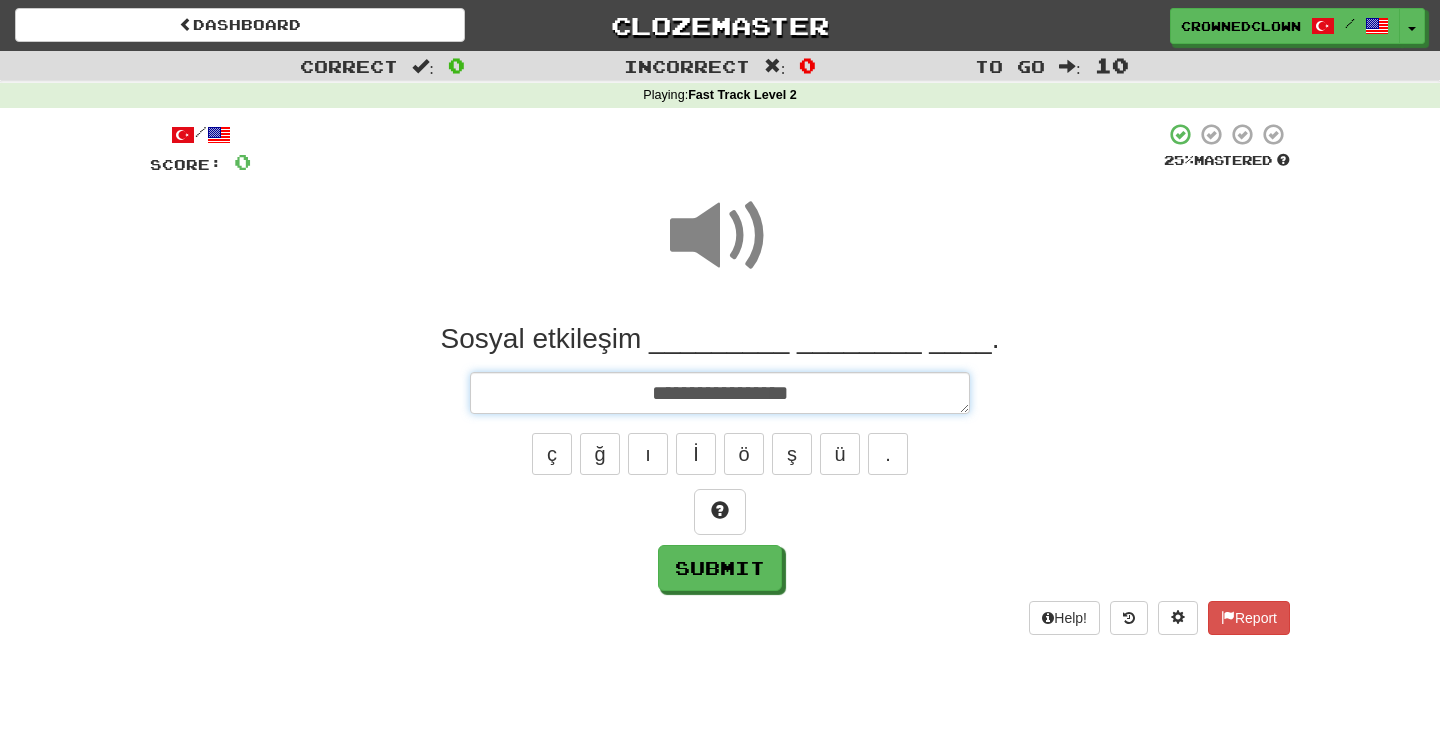 type on "*" 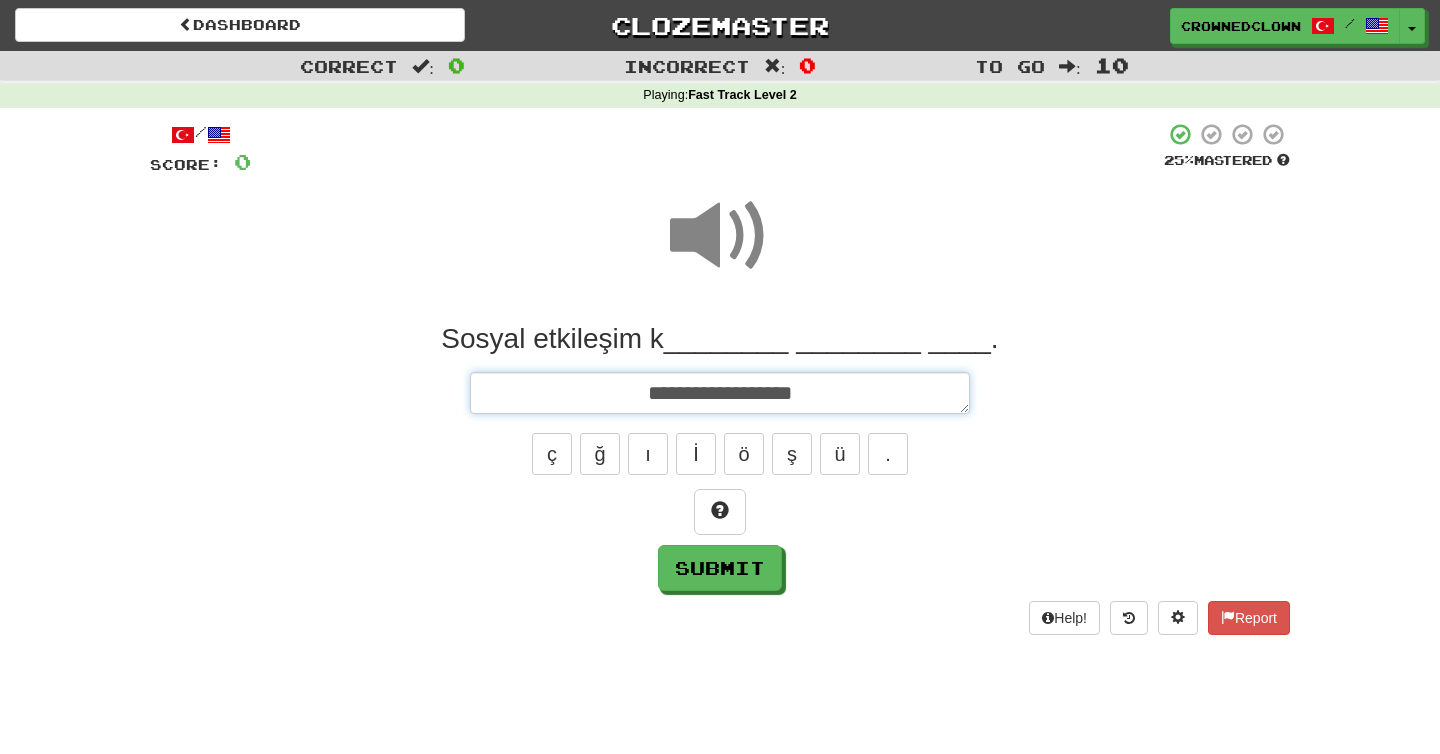type on "**********" 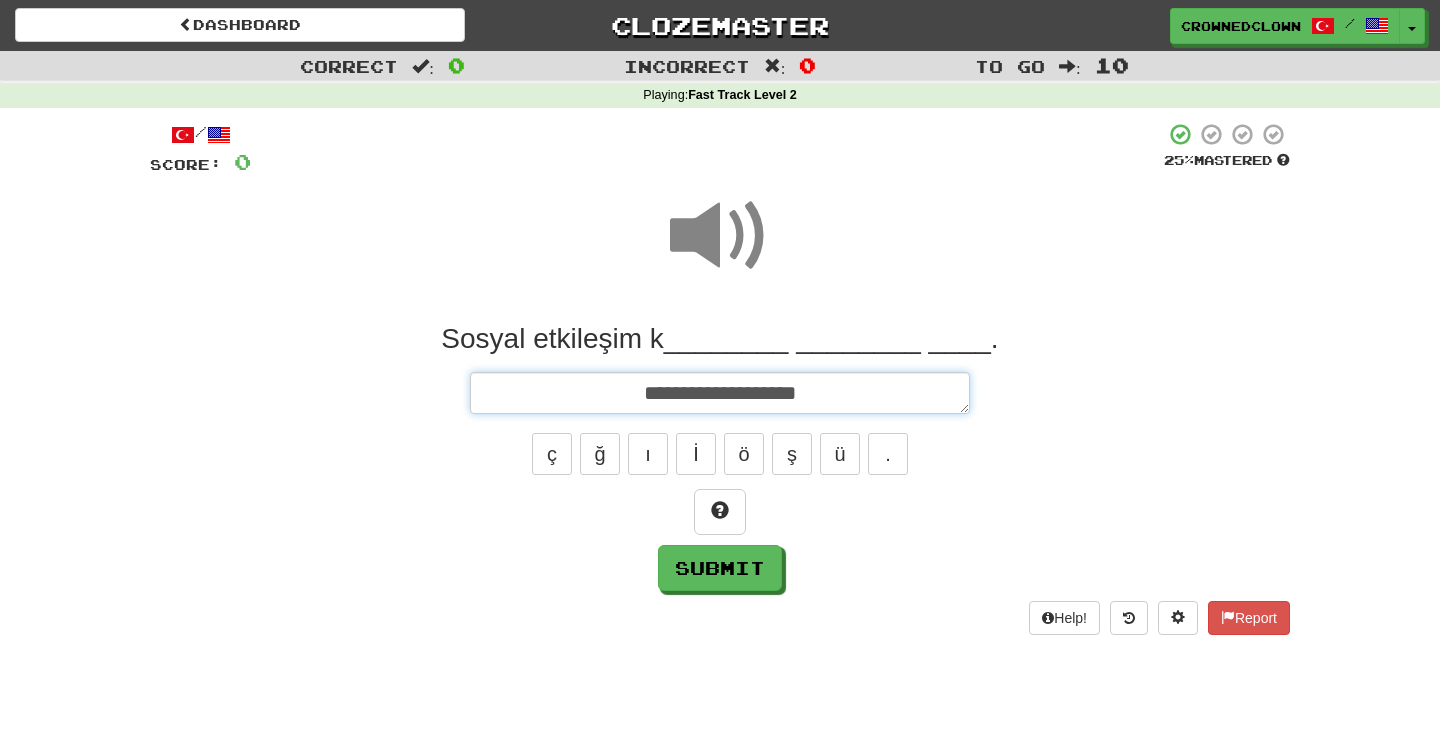 type on "*" 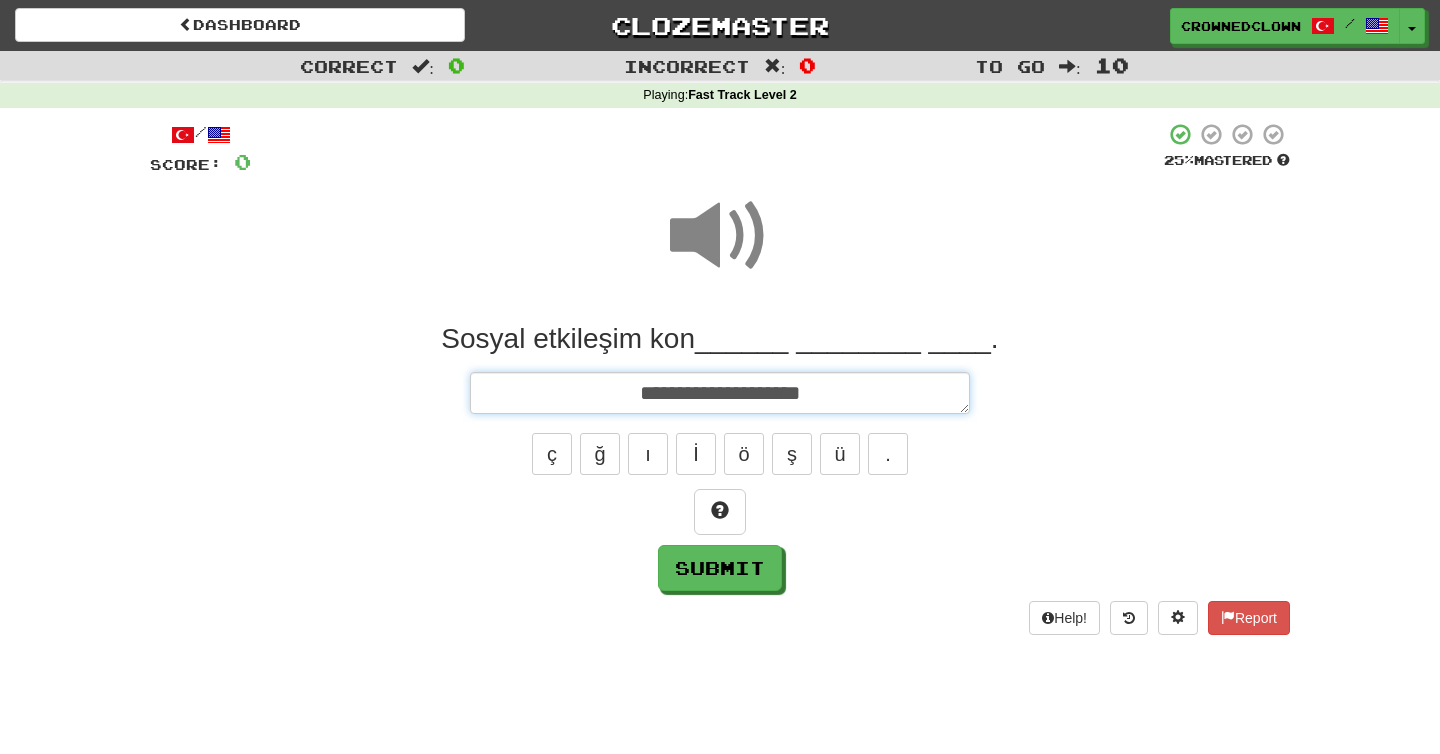 type on "*" 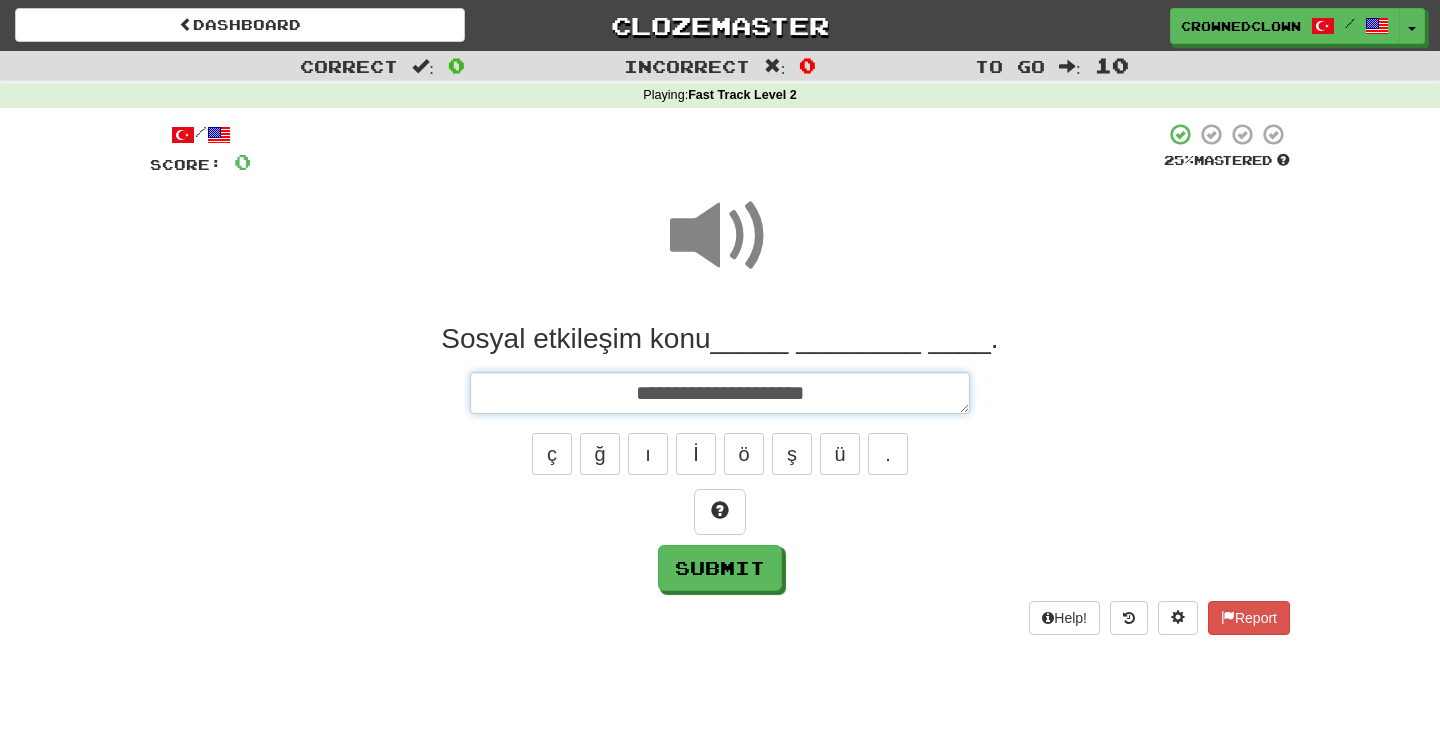 type on "*" 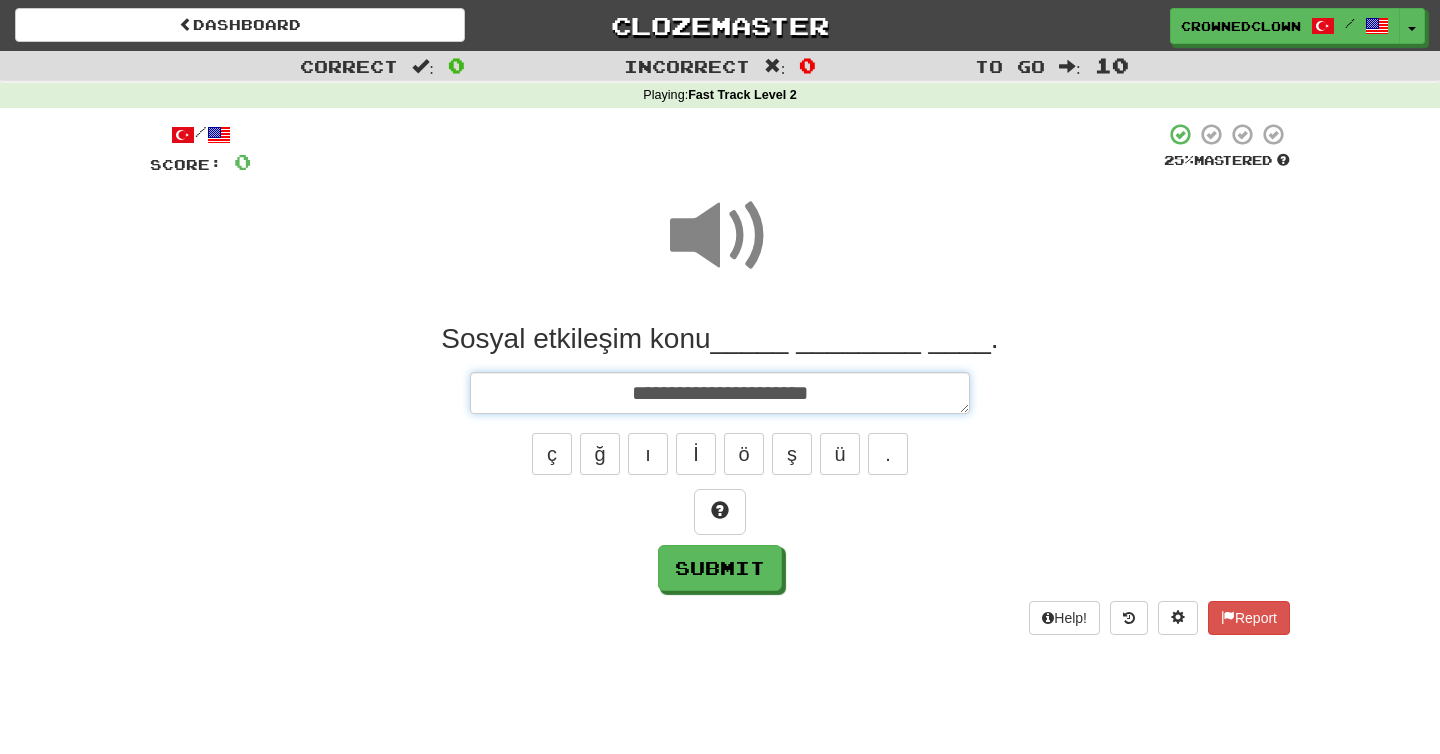 type on "**********" 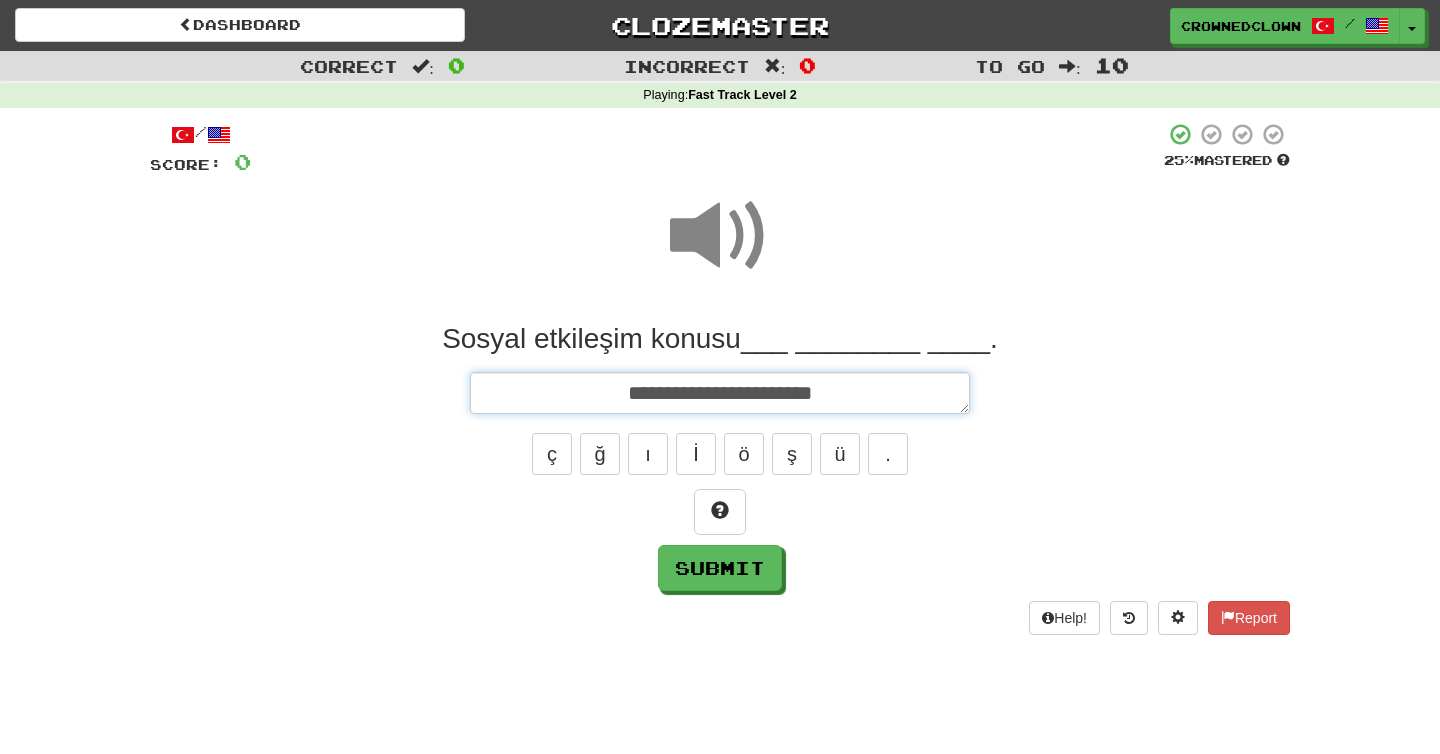 type on "*" 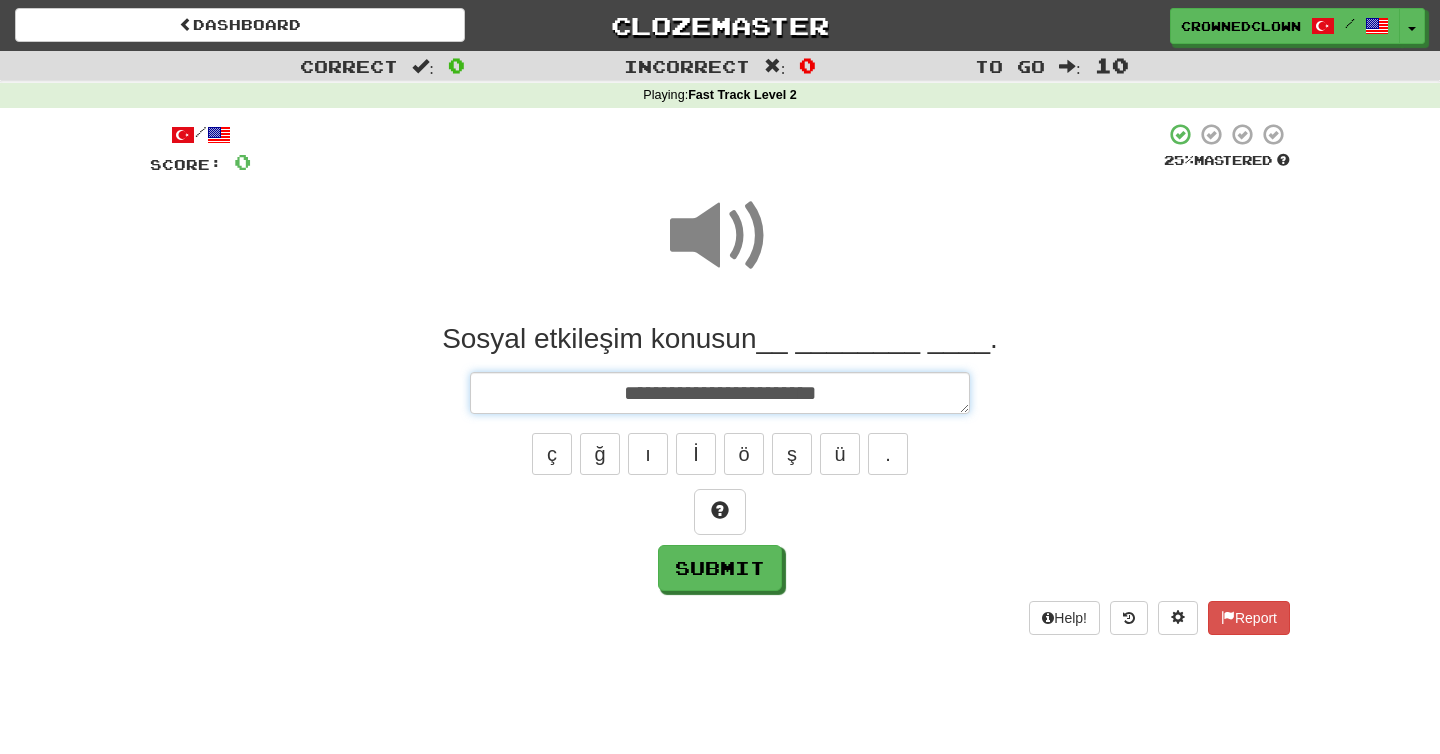 type on "*" 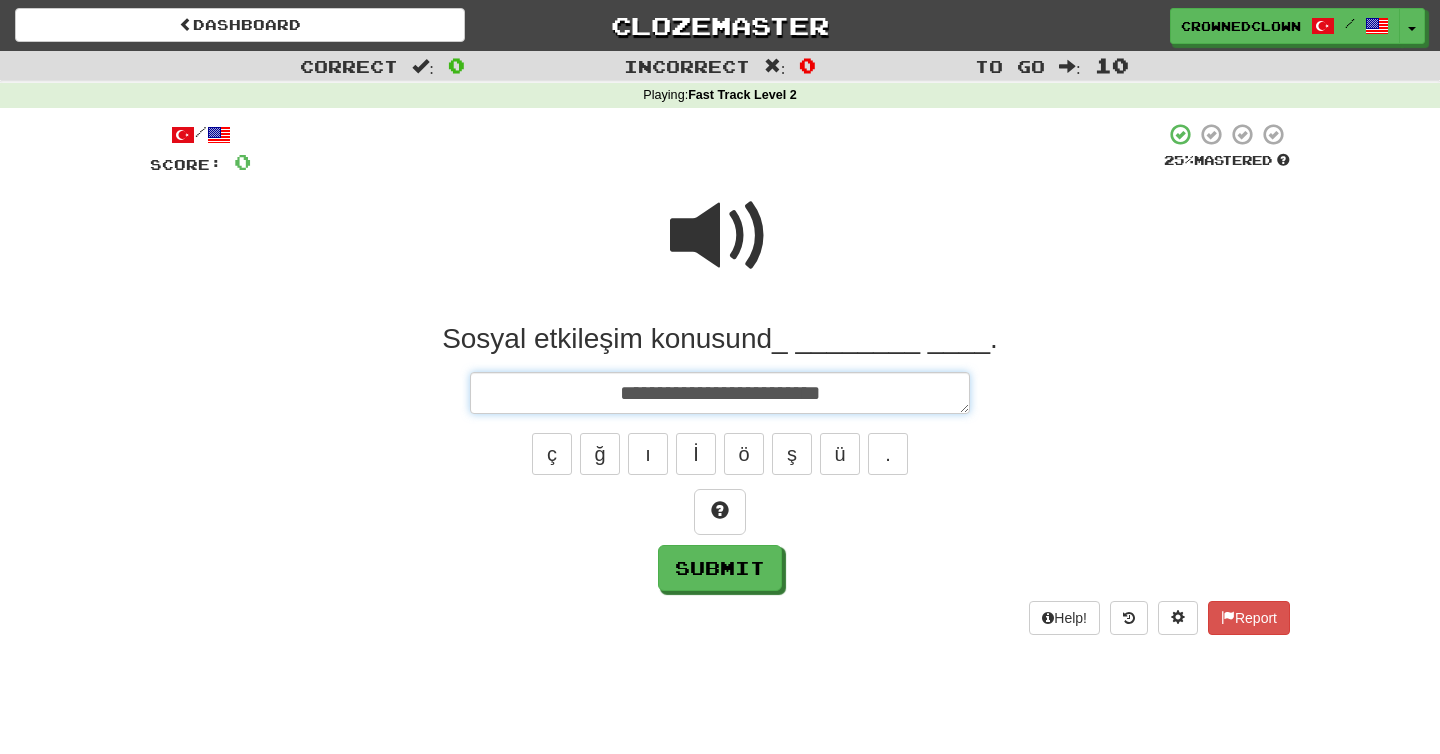 type on "*" 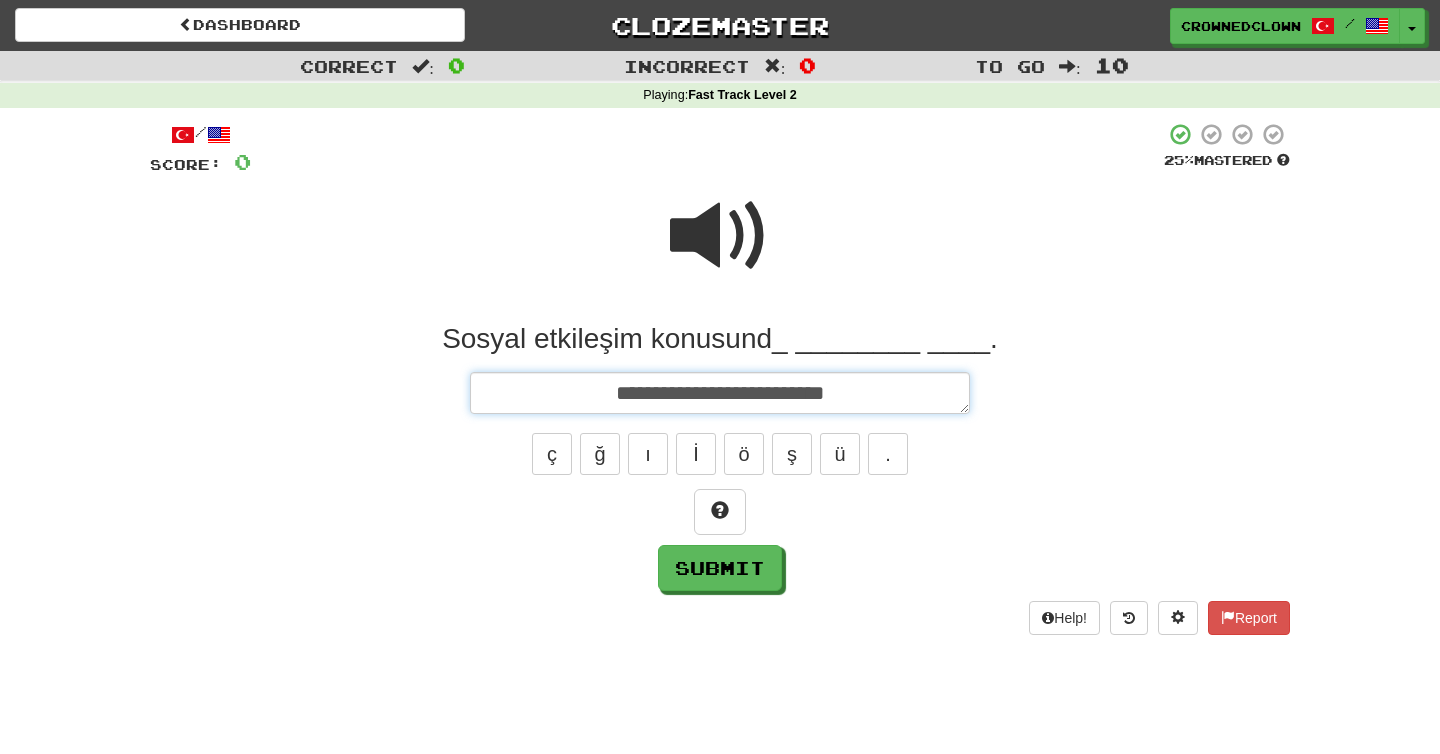 type on "*" 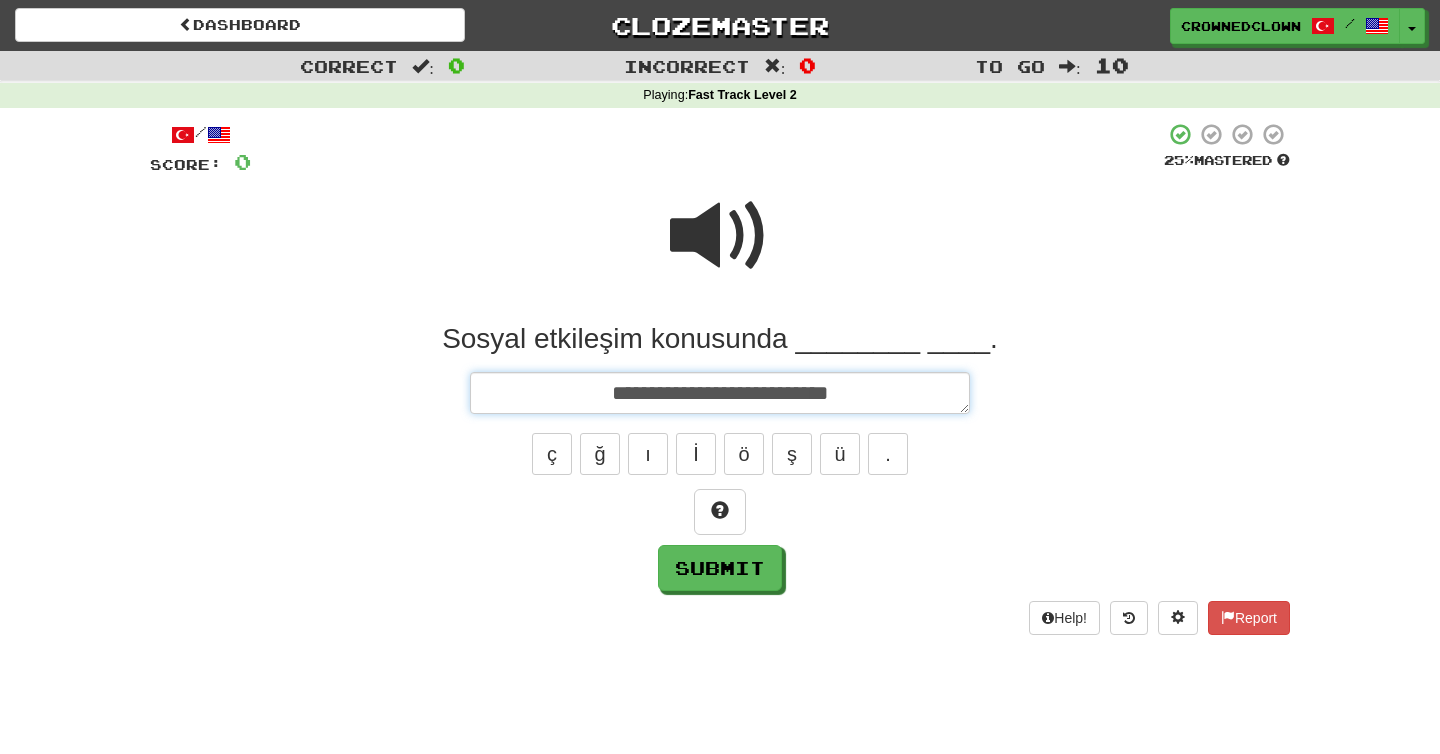 type on "*" 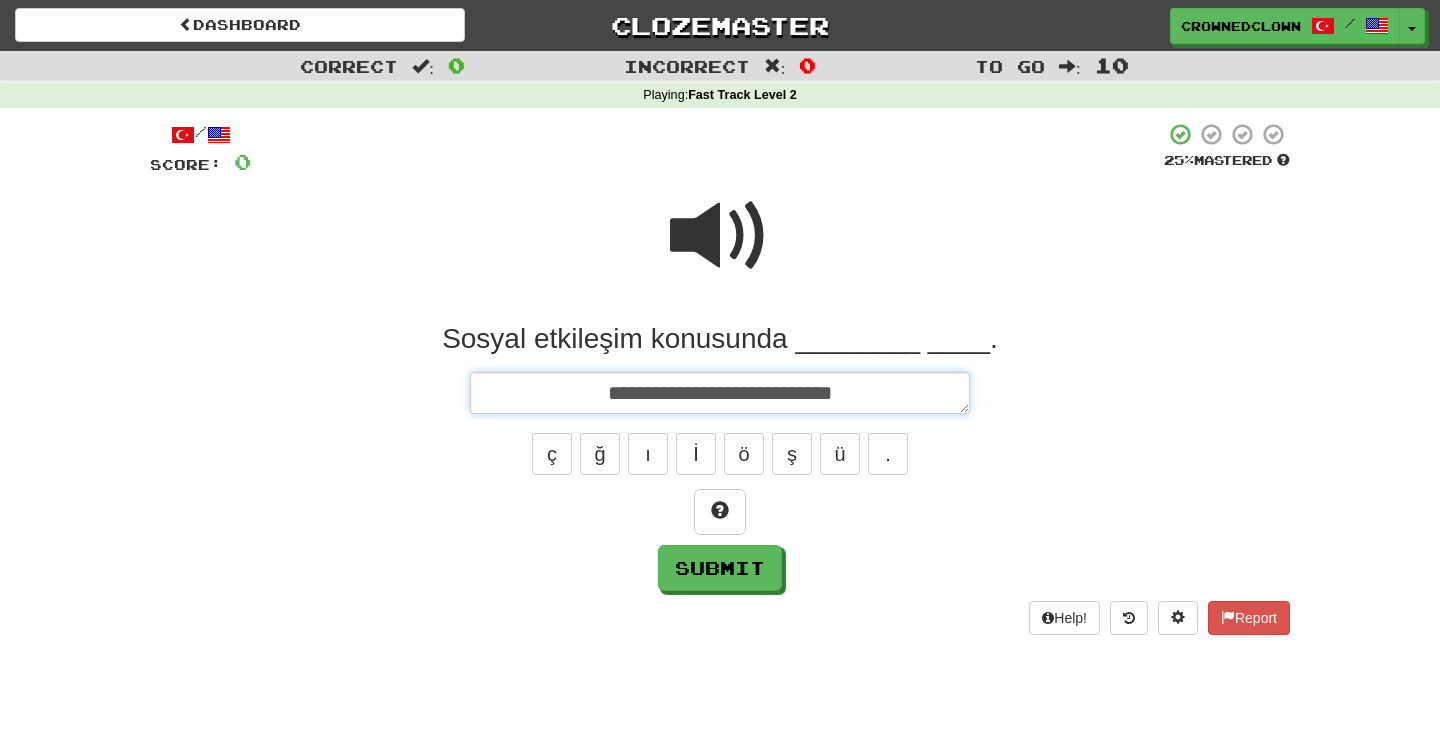 type on "*" 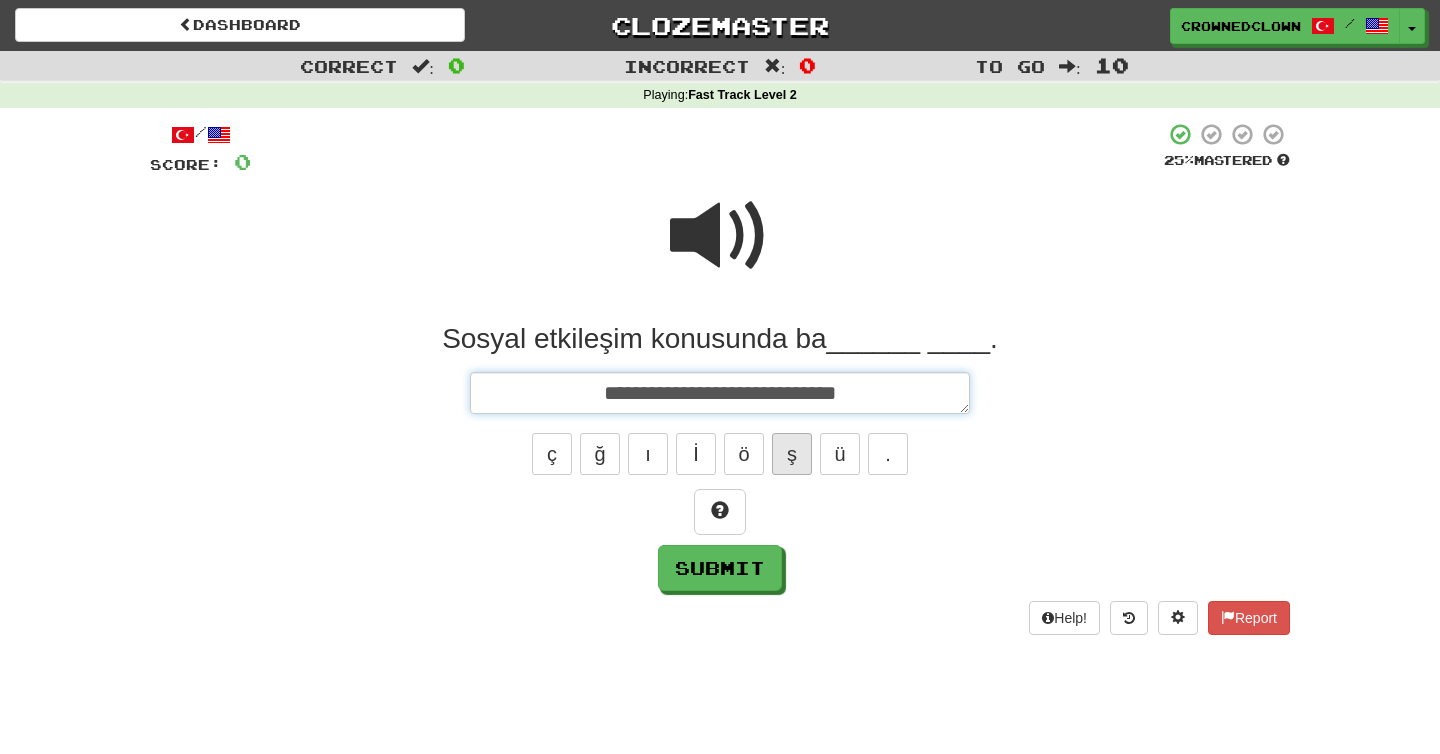 type on "**********" 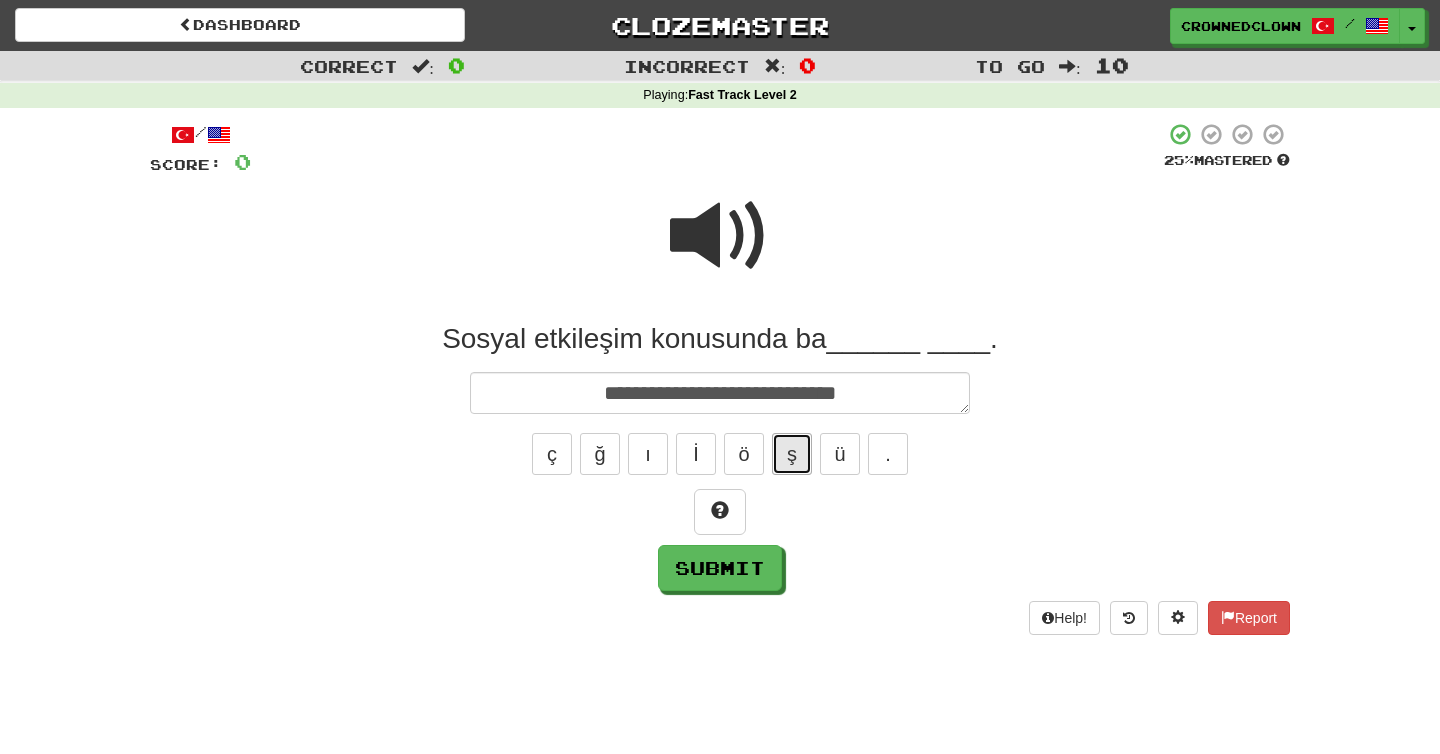 click on "ş" at bounding box center [792, 454] 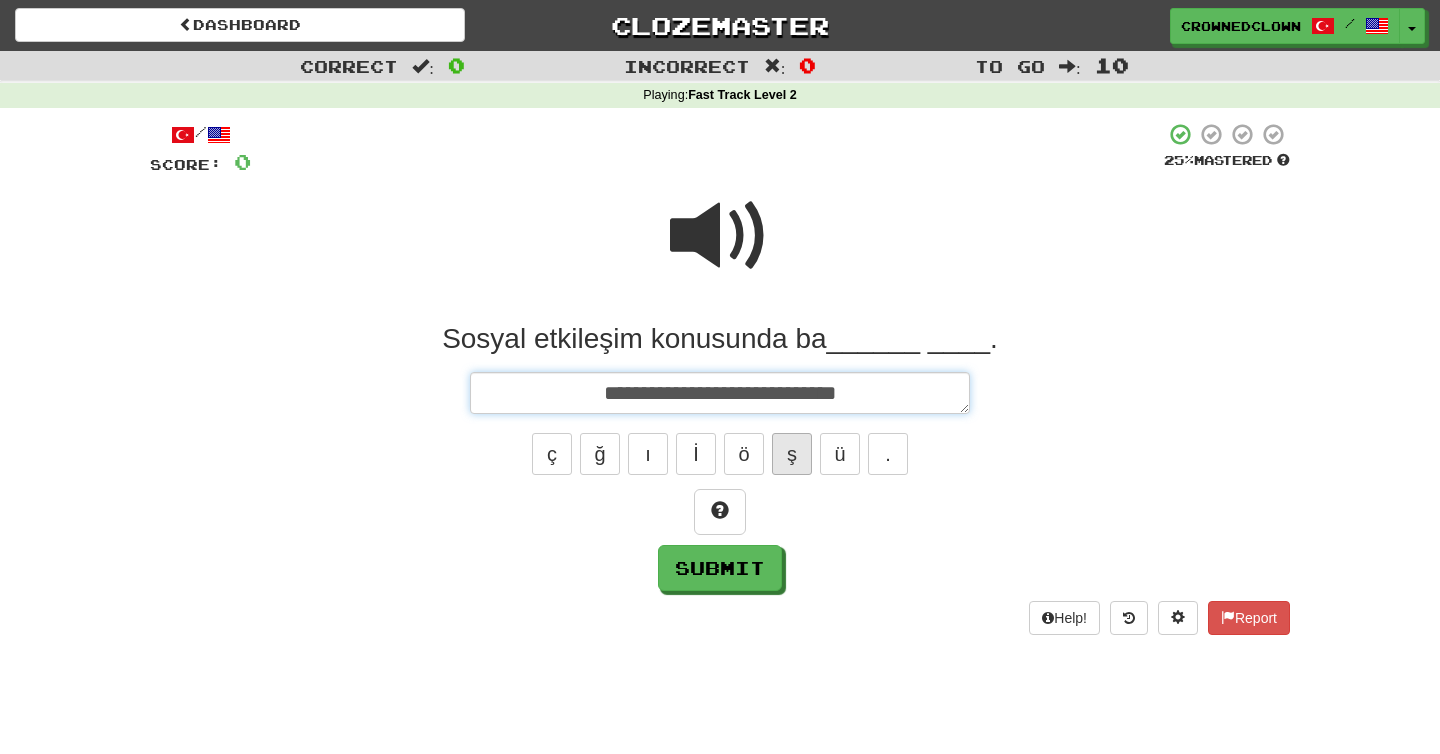 type on "*" 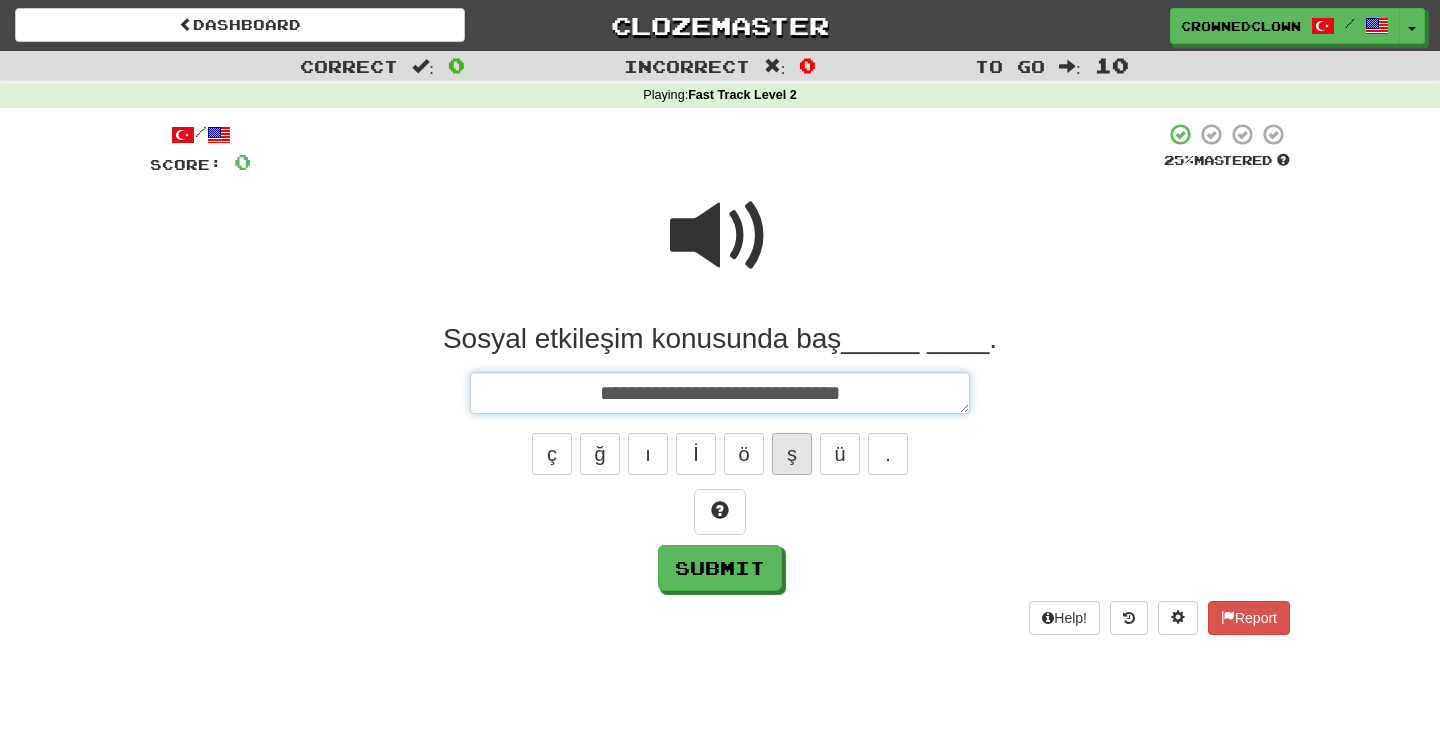 type on "*" 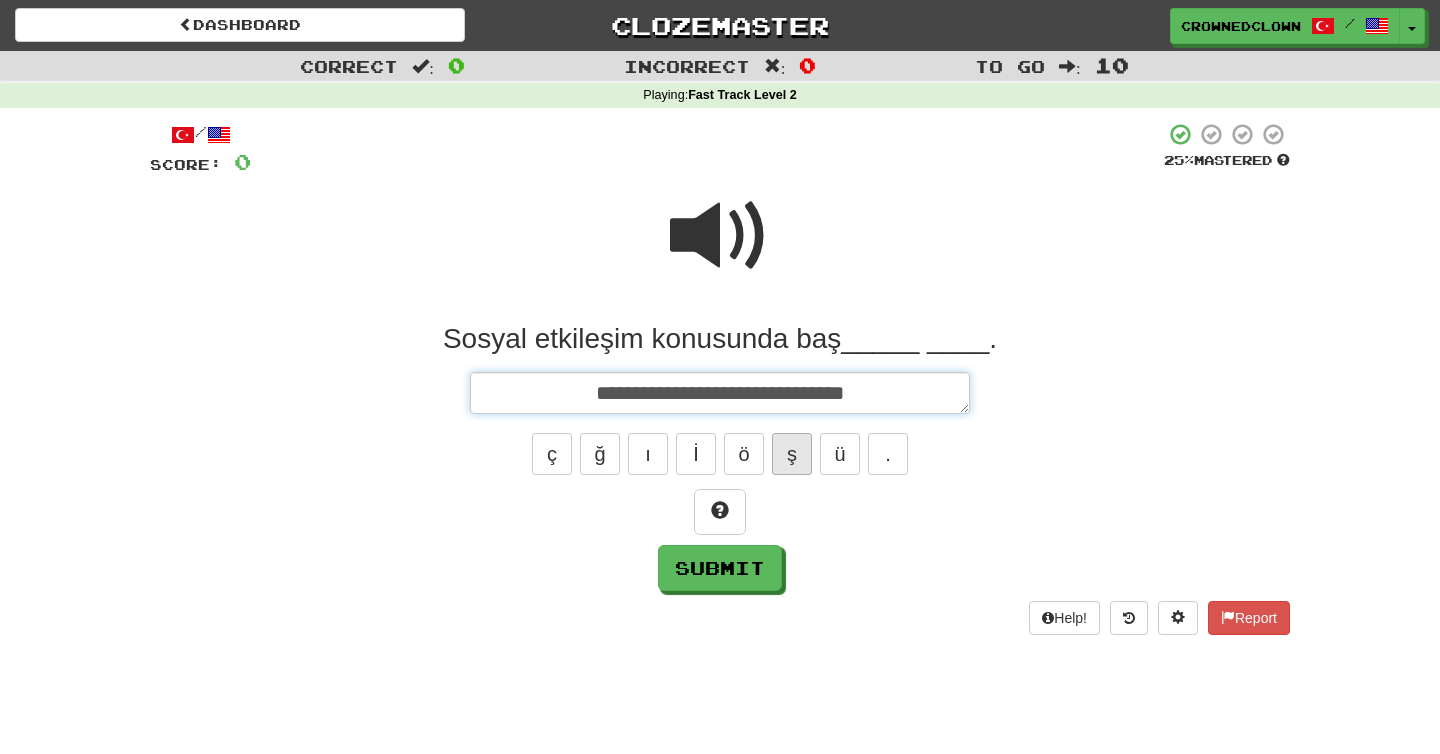 type on "*" 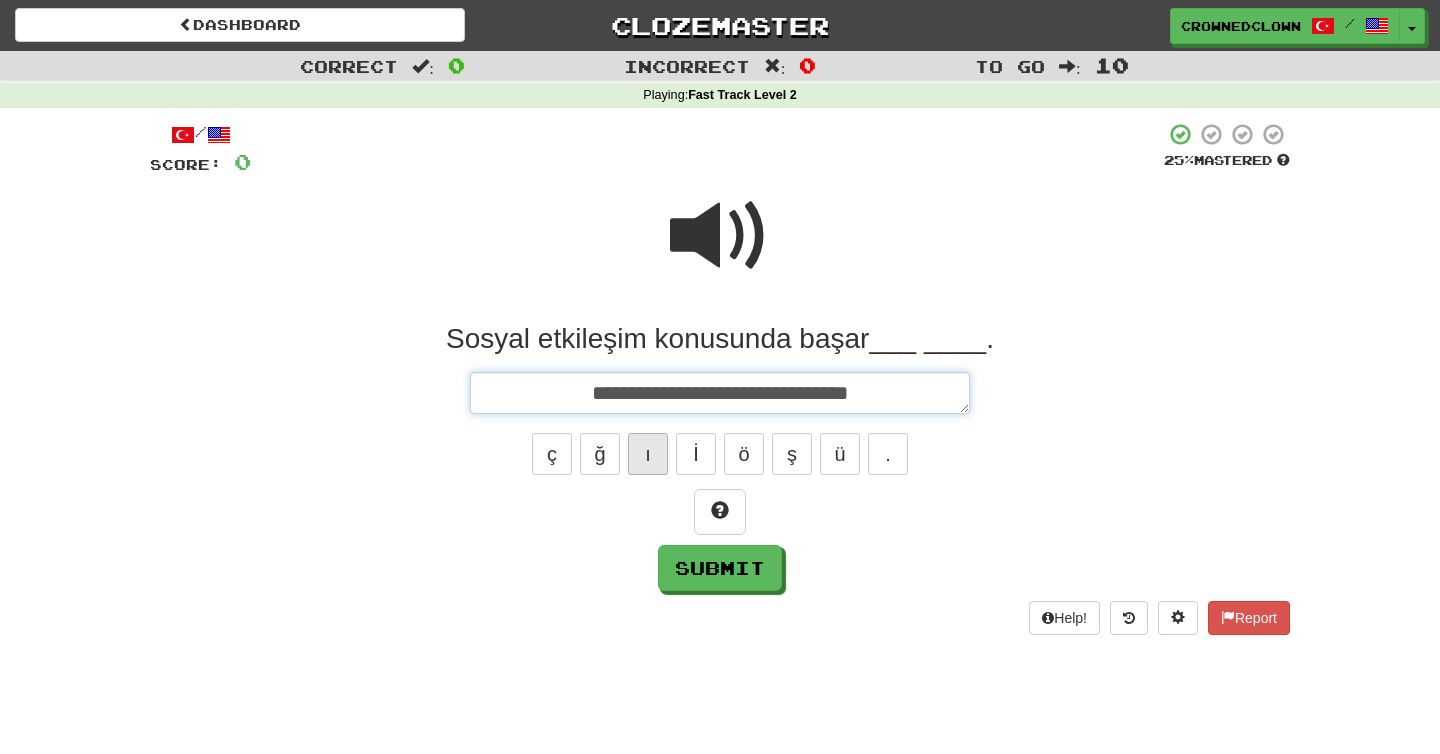 type on "**********" 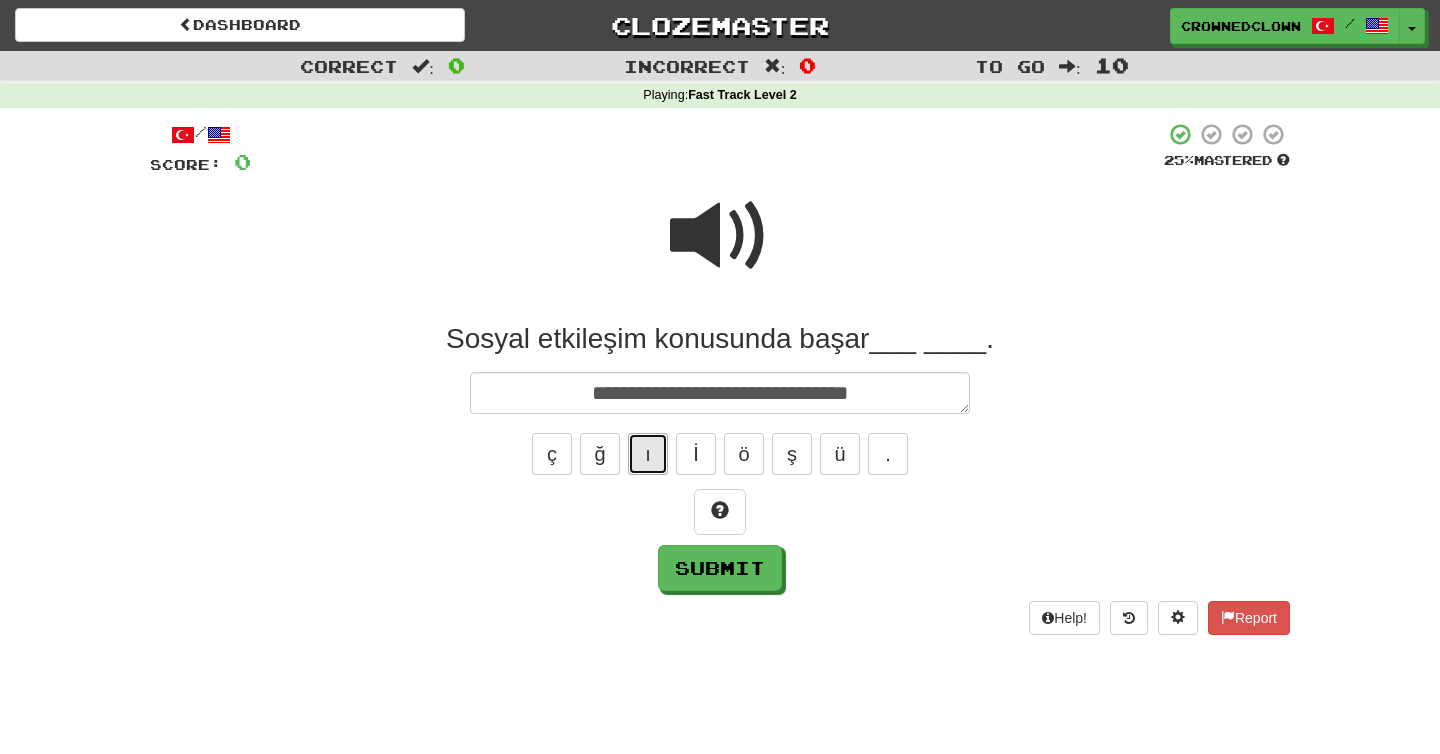 click on "ı" at bounding box center [648, 454] 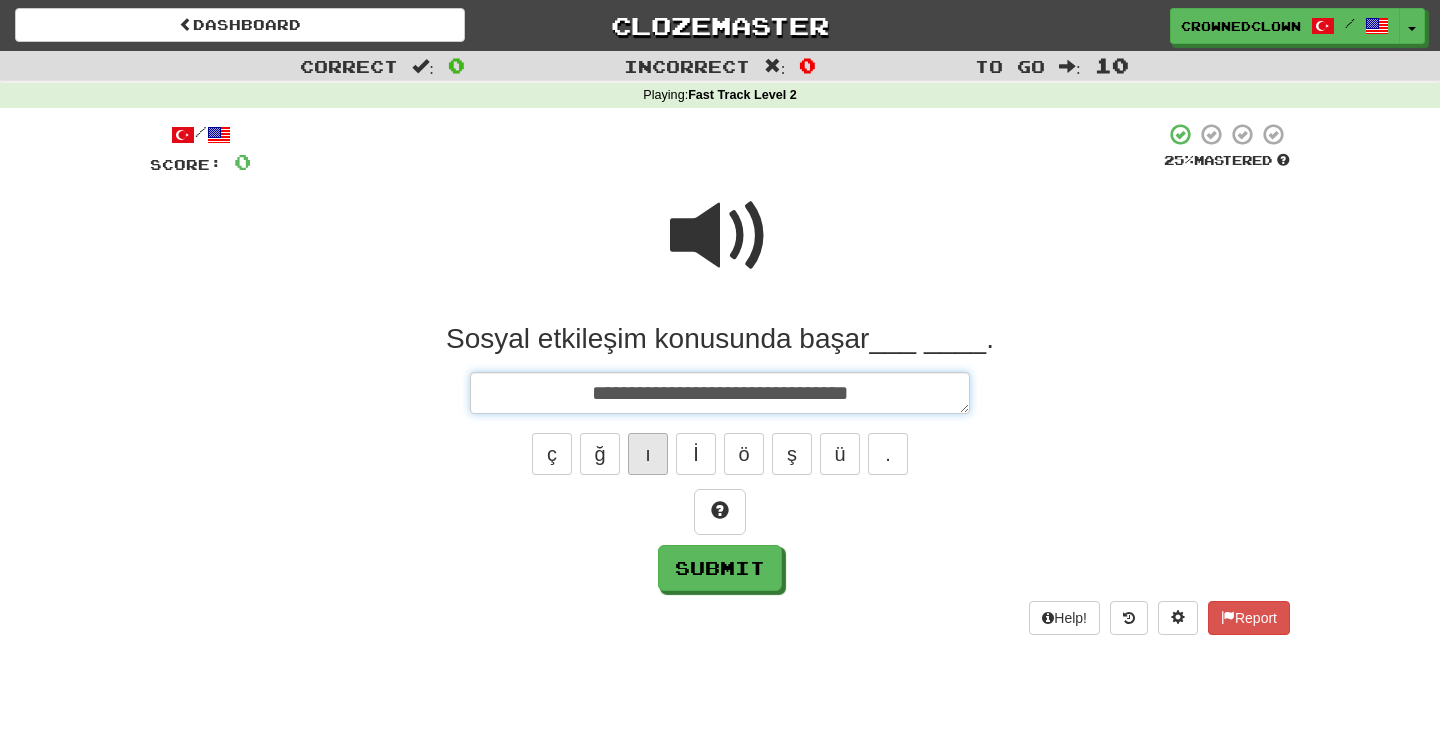 type on "*" 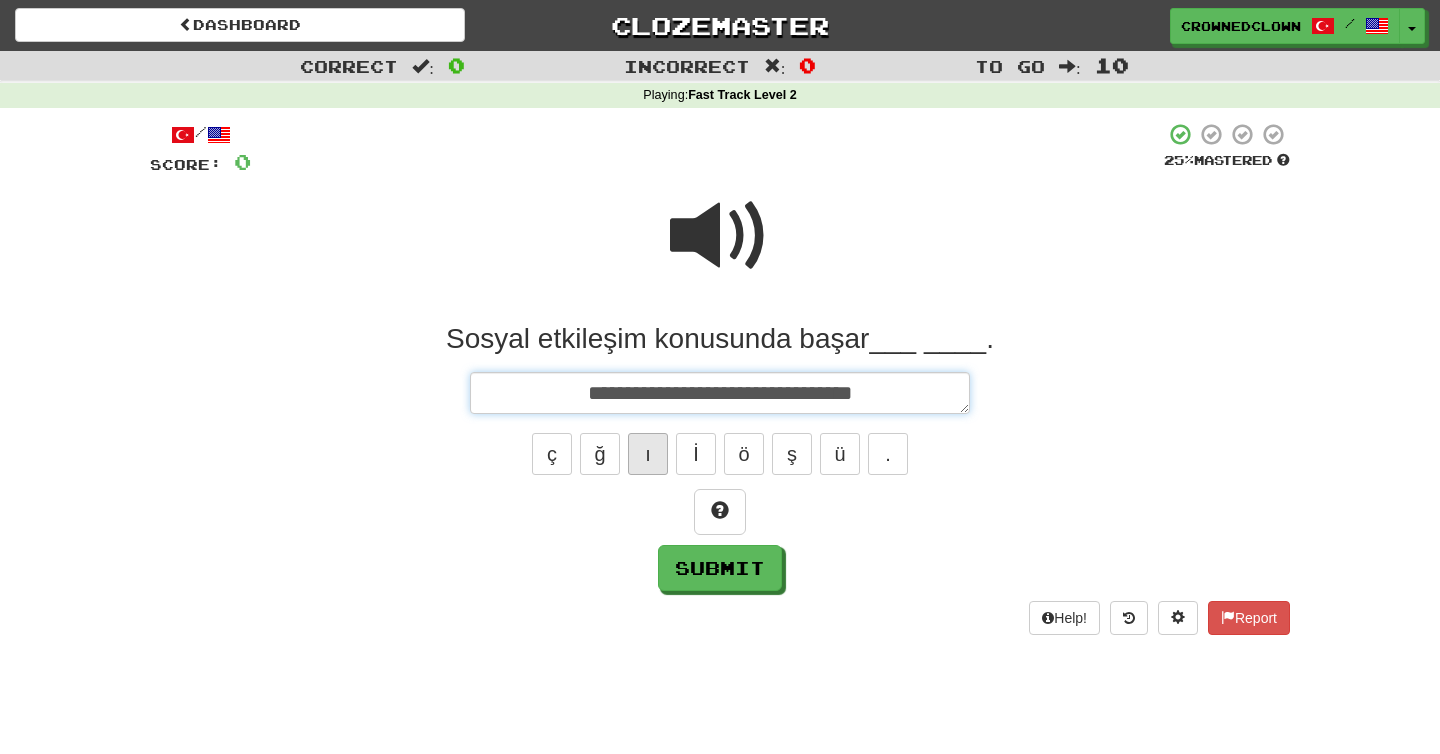 type on "*" 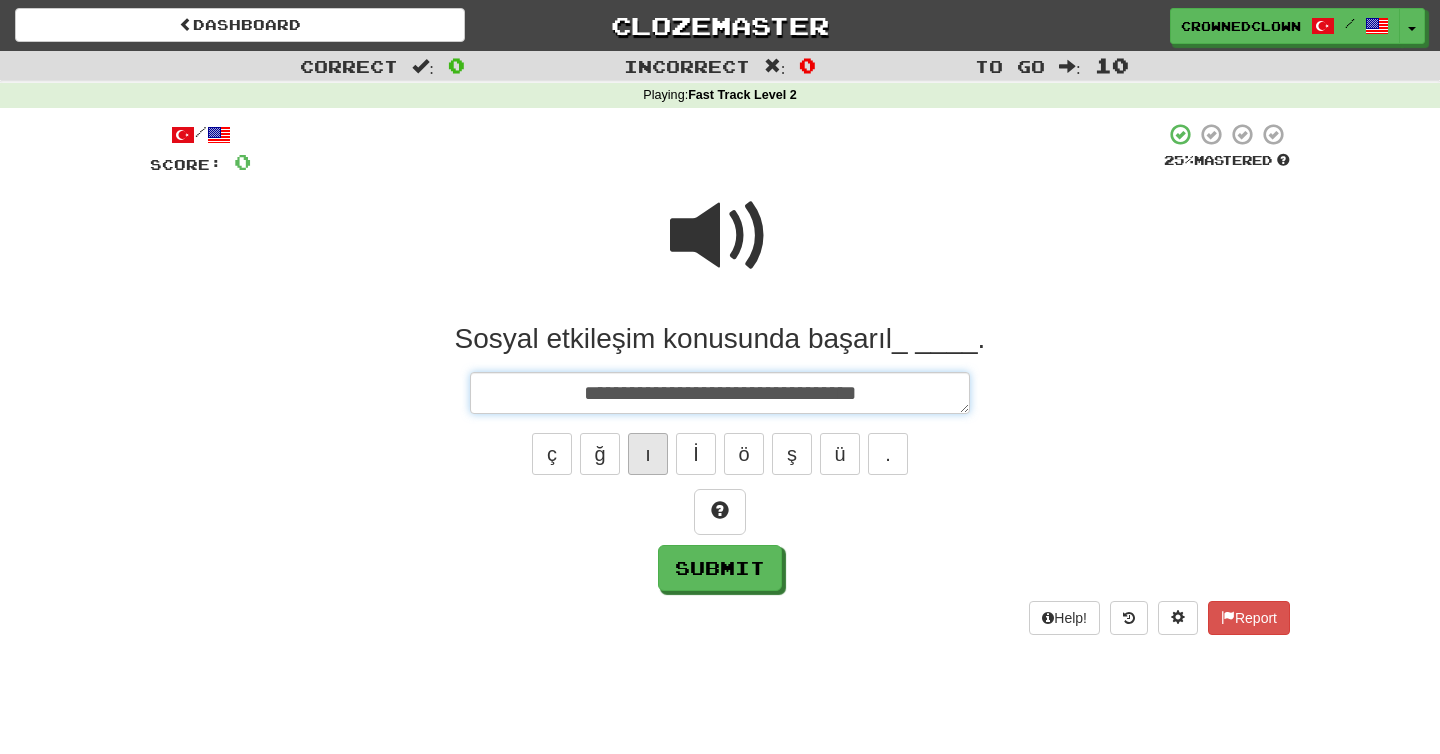 type on "**********" 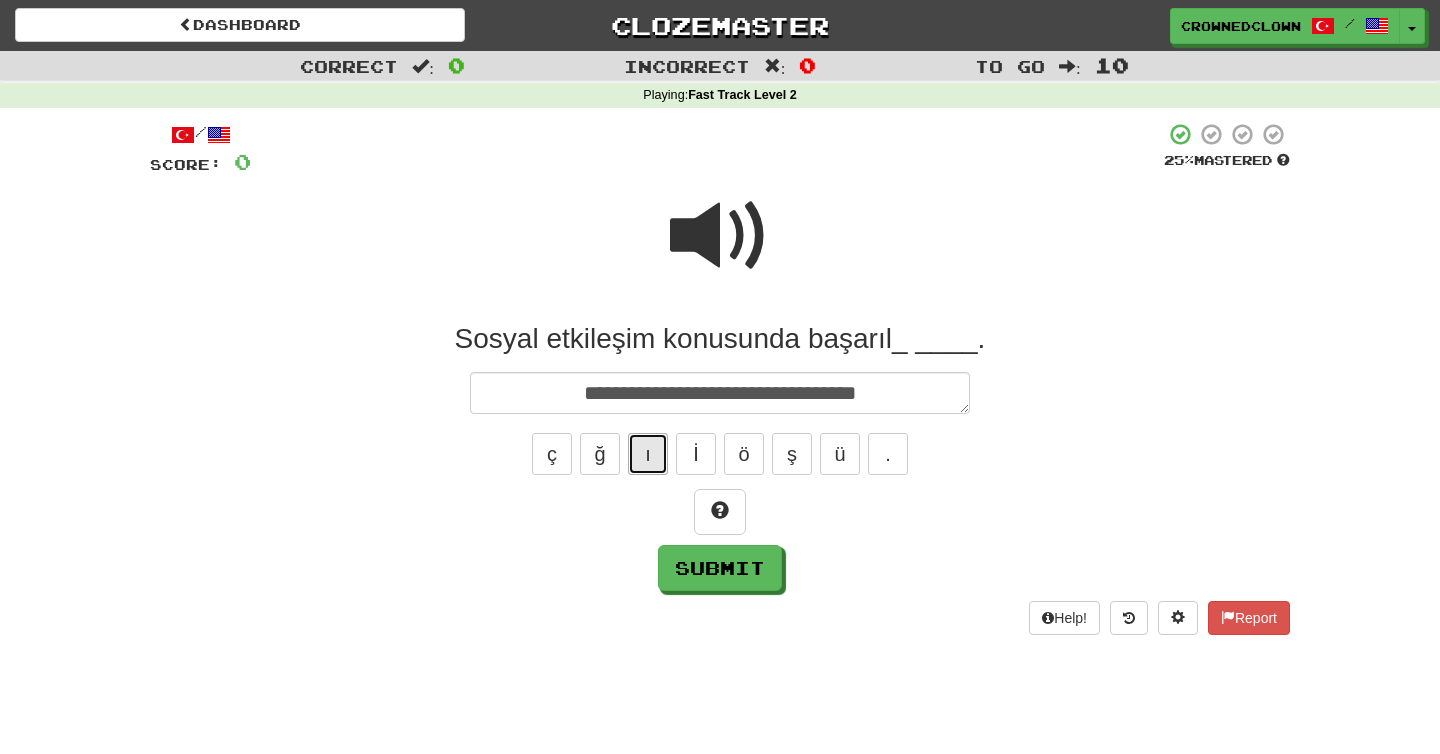 click on "ı" at bounding box center [648, 454] 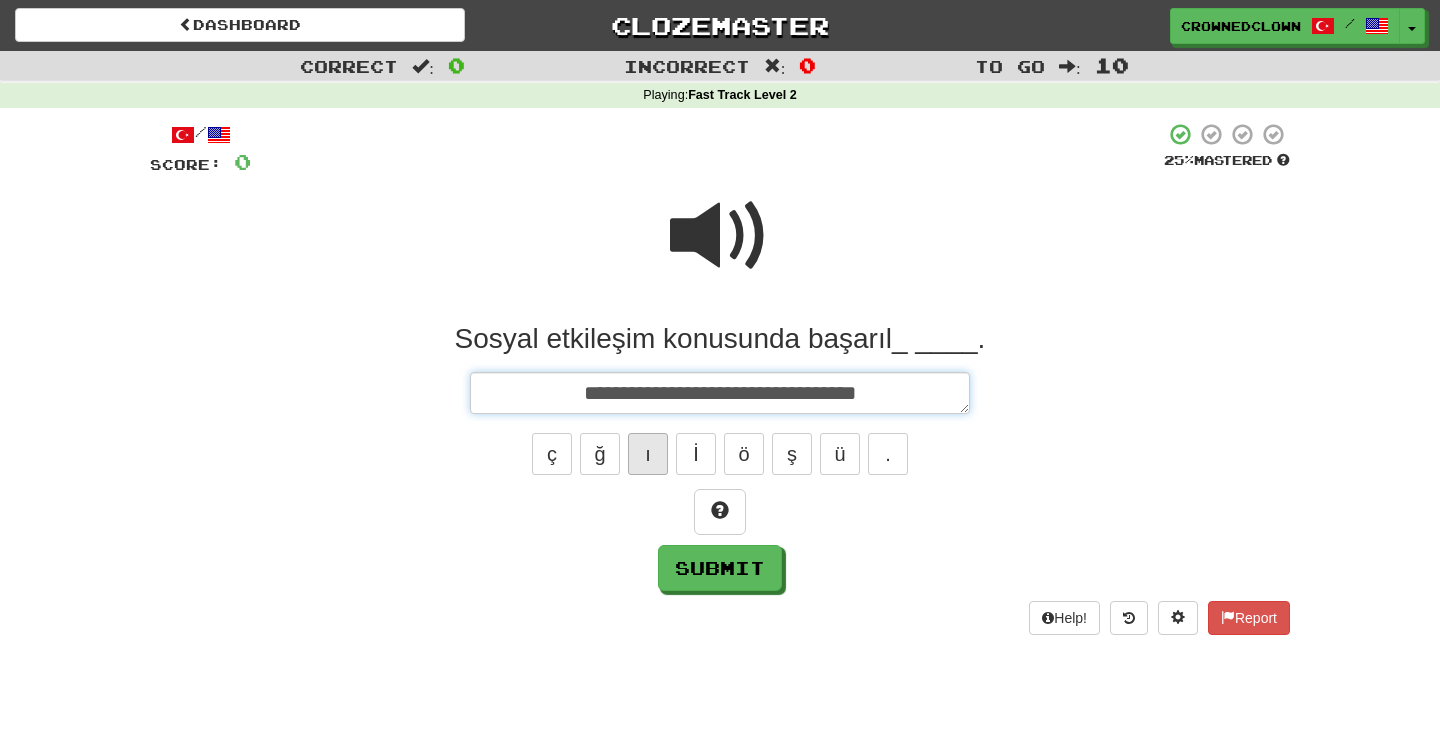 type on "*" 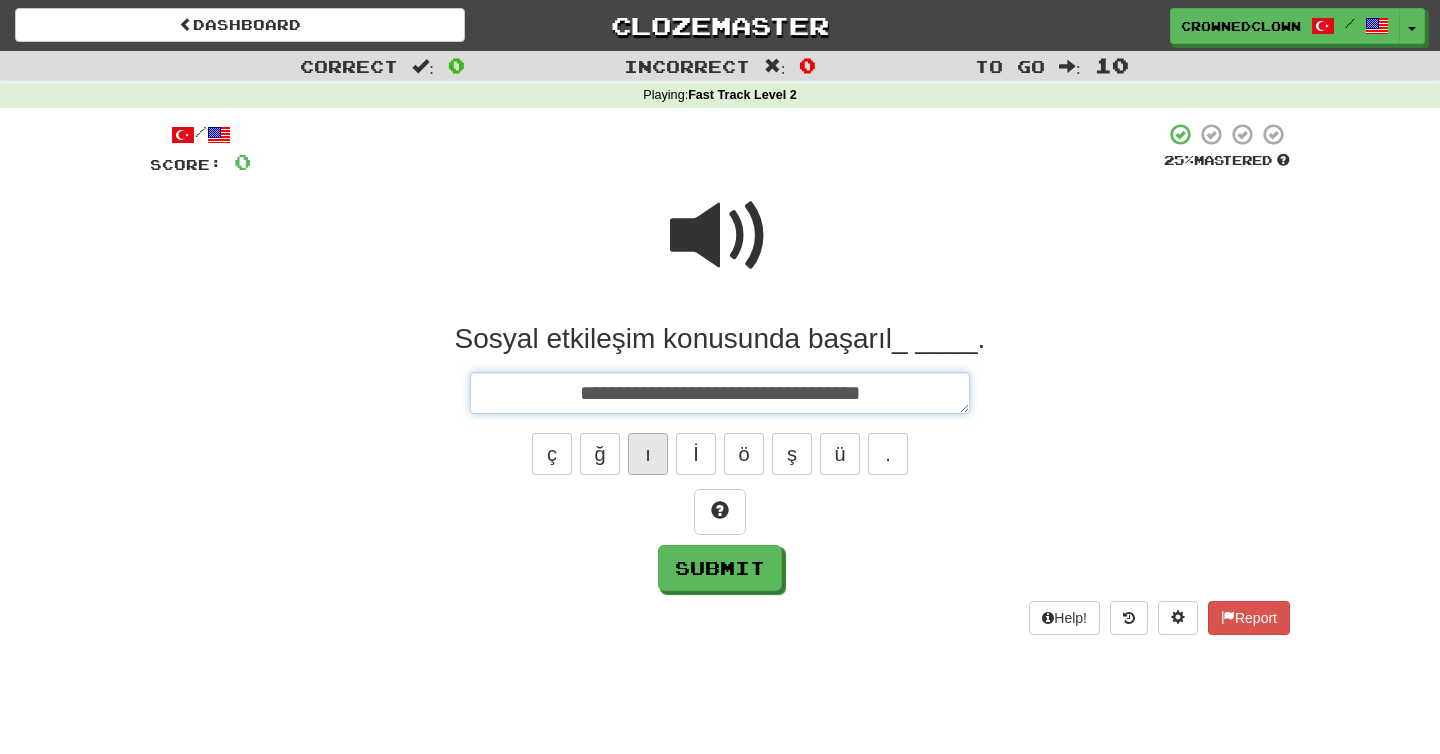 type on "*" 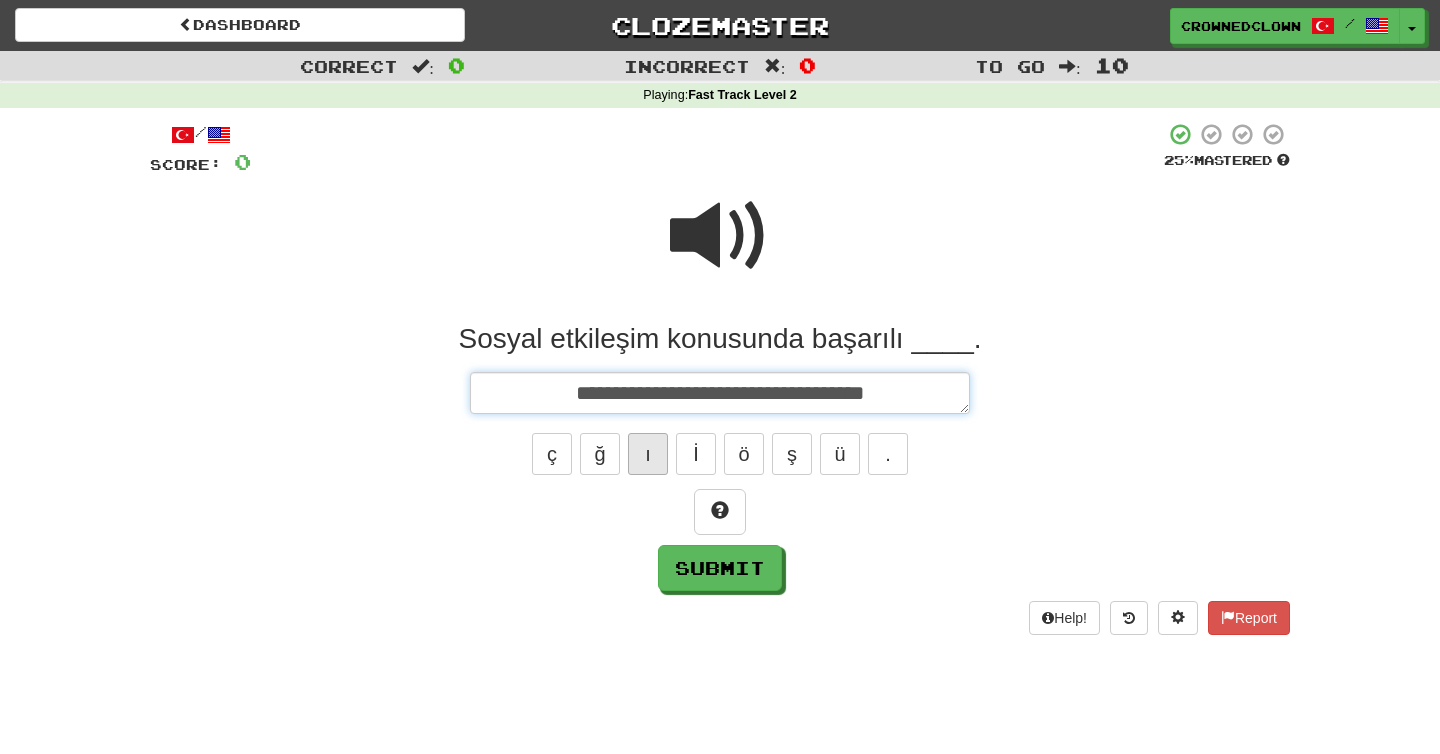 type on "*" 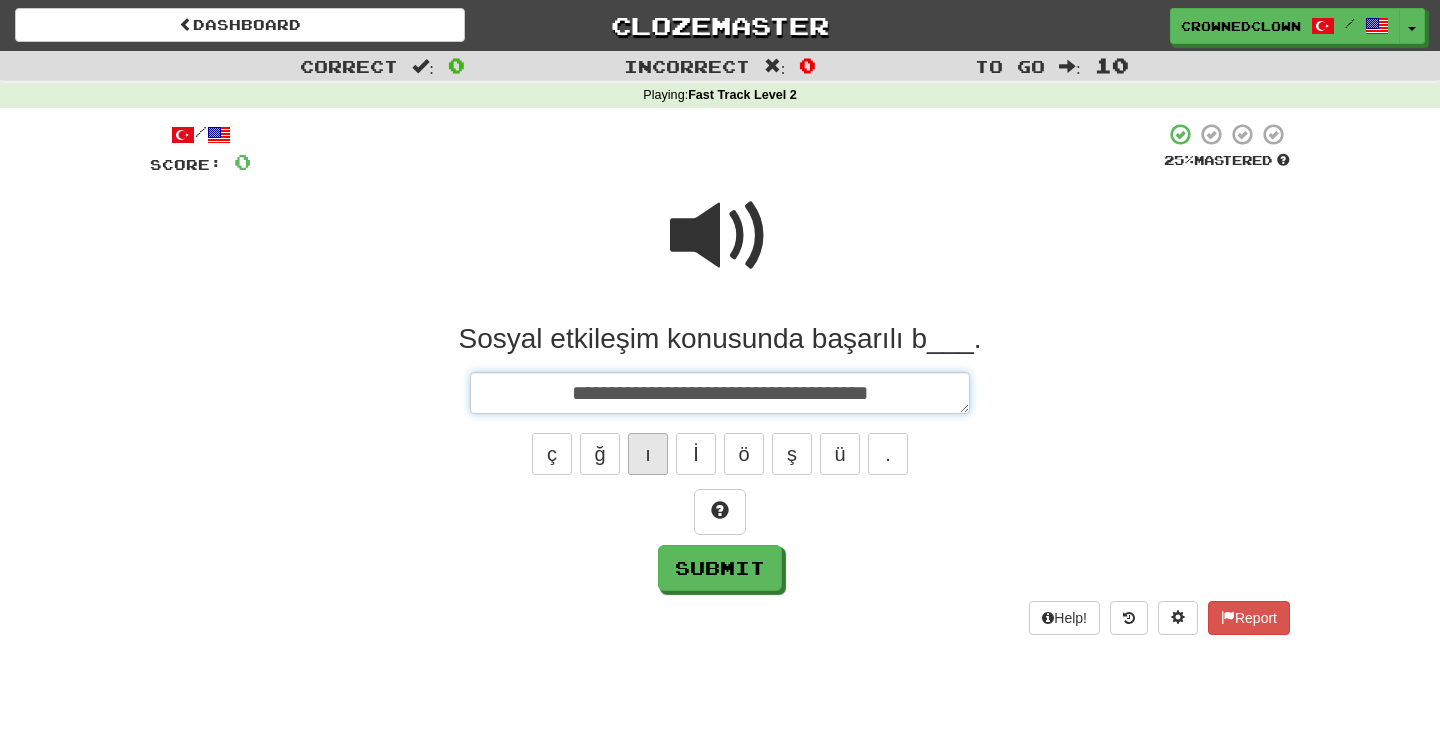 type on "*" 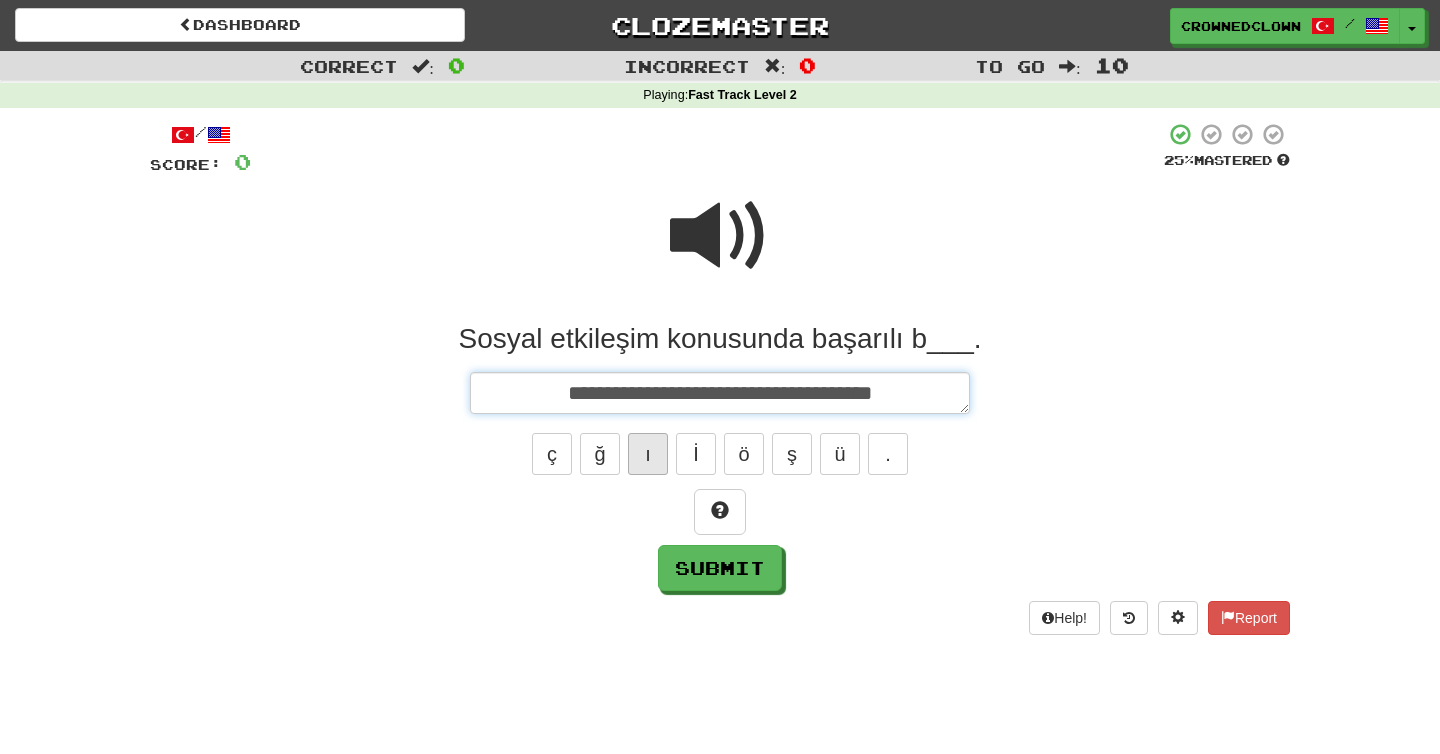 type on "*" 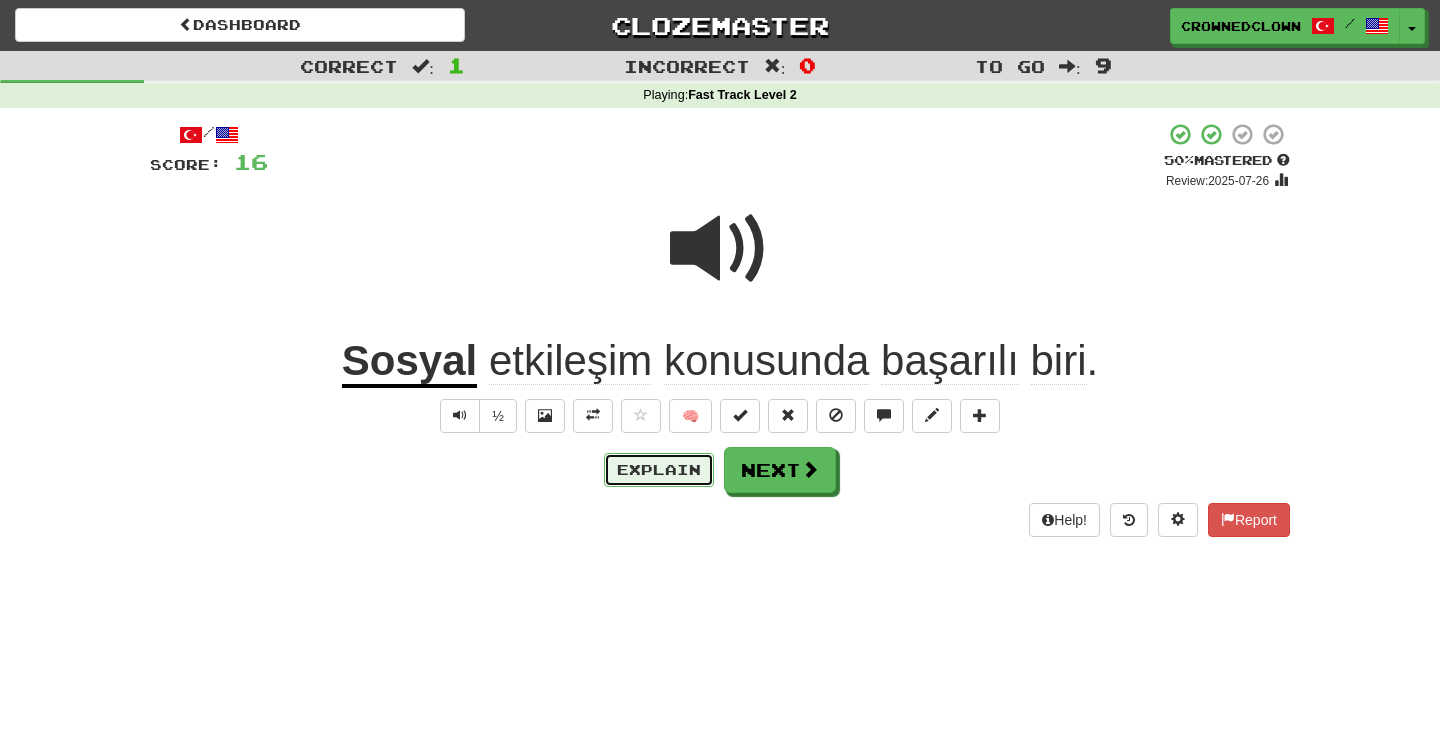 click on "Explain" at bounding box center [659, 470] 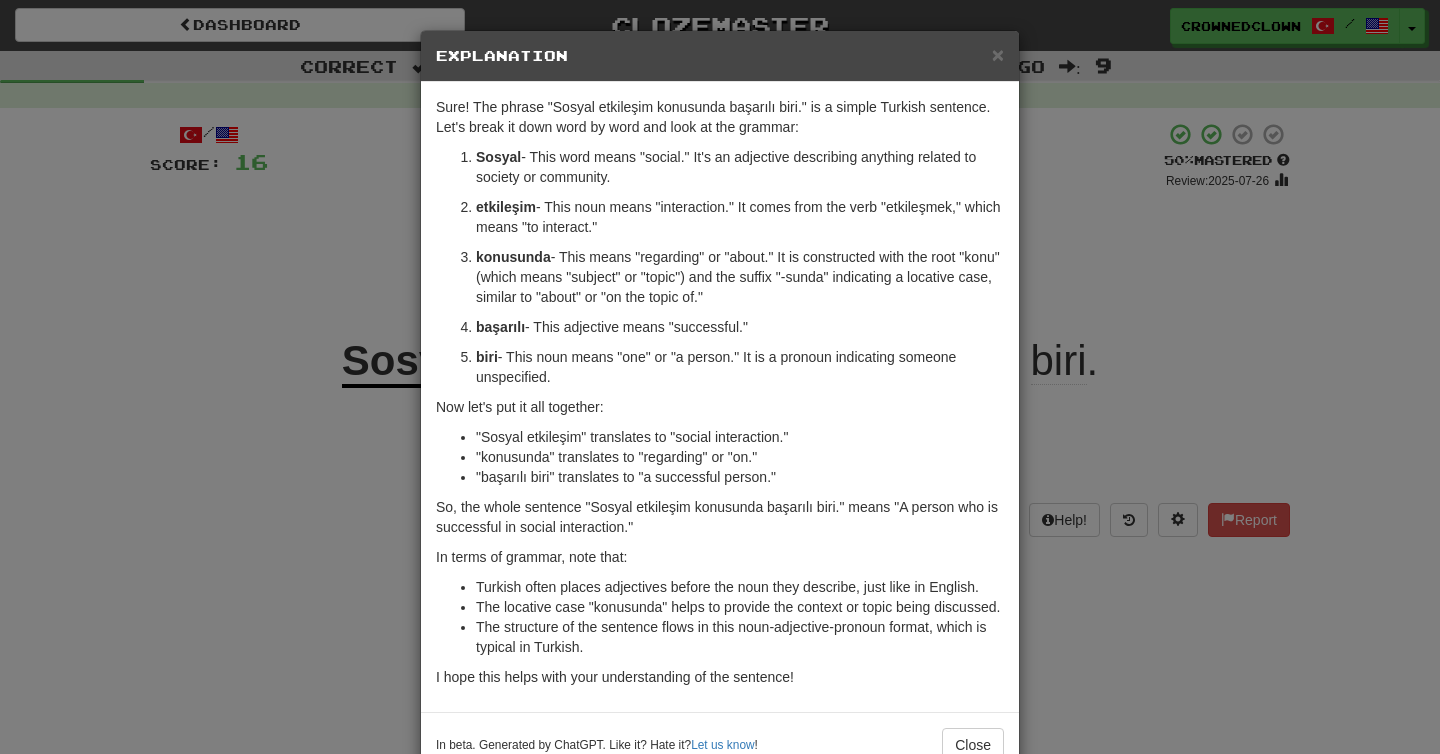 click on "etkileşim  - This noun means "interaction." It comes from the verb "etkileşmek," which means "to interact."" at bounding box center (740, 217) 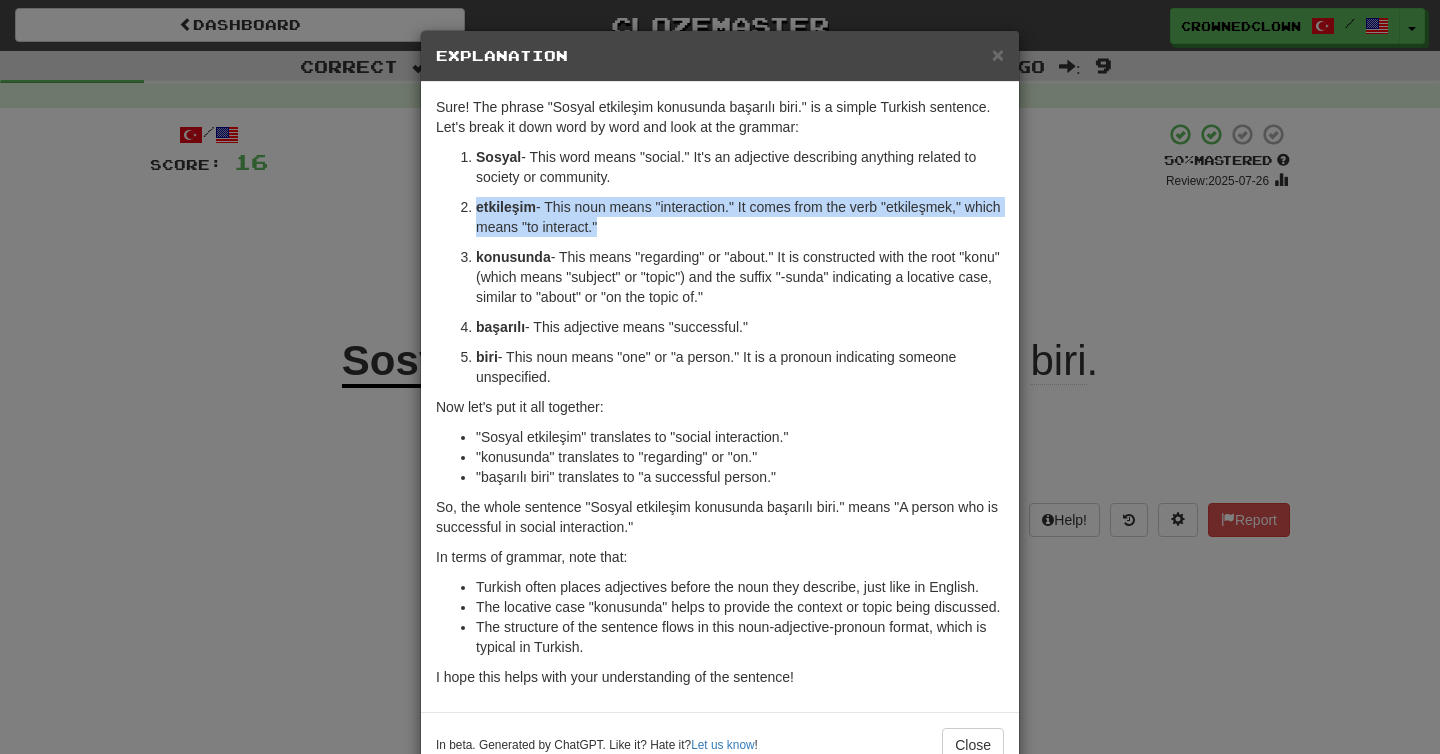 click on "etkileşim  - This noun means "interaction." It comes from the verb "etkileşmek," which means "to interact."" at bounding box center (740, 217) 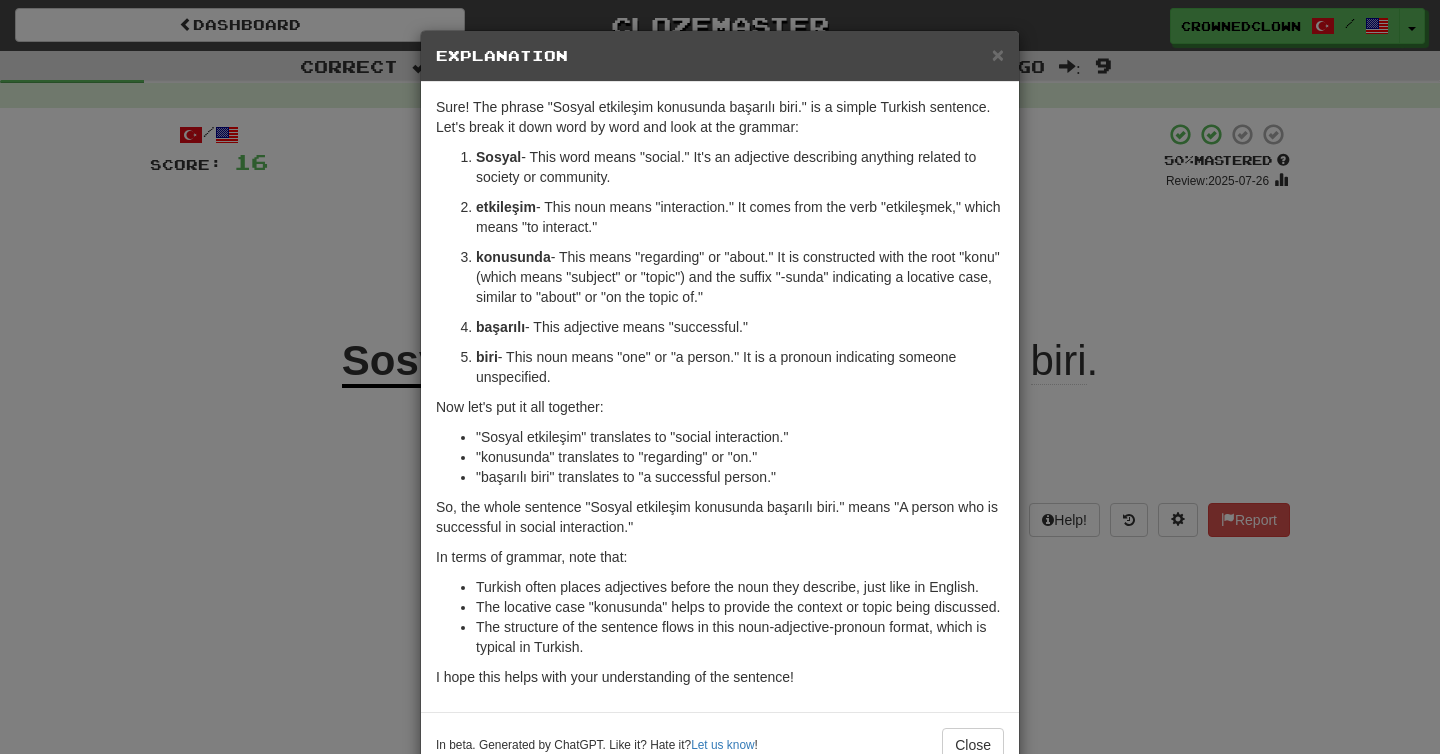 click on "× Explanation Sure! The phrase "Sosyal etkileşim konusunda başarılı biri." is a simple Turkish sentence. Let's break it down word by word and look at the grammar:
Sosyal  - This word means "social." It's an adjective describing anything related to society or community.
etkileşim  - This noun means "interaction." It comes from the verb "etkileşmek," which means "to interact."
konusunda  - This means "regarding" or "about." It is constructed with the root "konu" (which means "subject" or "topic") and the suffix "-sunda" indicating a locative case, similar to "about" or "on the topic of."
başarılı  - This adjective means "successful."
biri  - This noun means "one" or "a person." It is a pronoun indicating someone unspecified.
Now let's put it all together:
"Sosyal etkileşim" translates to "social interaction."
"konusunda" translates to "regarding" or "on."
"başarılı biri" translates to "a successful person."
In terms of grammar, note that:" at bounding box center [720, 377] 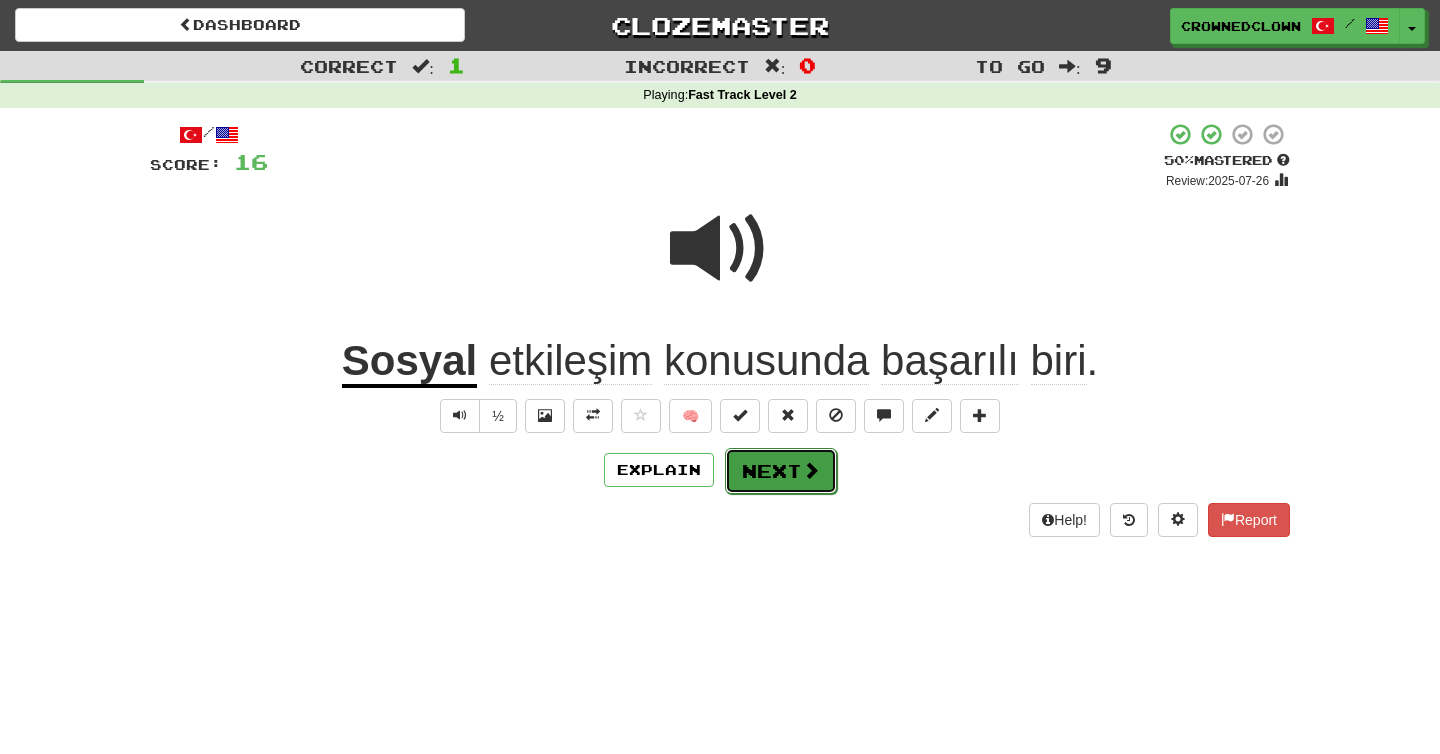 click on "Next" at bounding box center [781, 471] 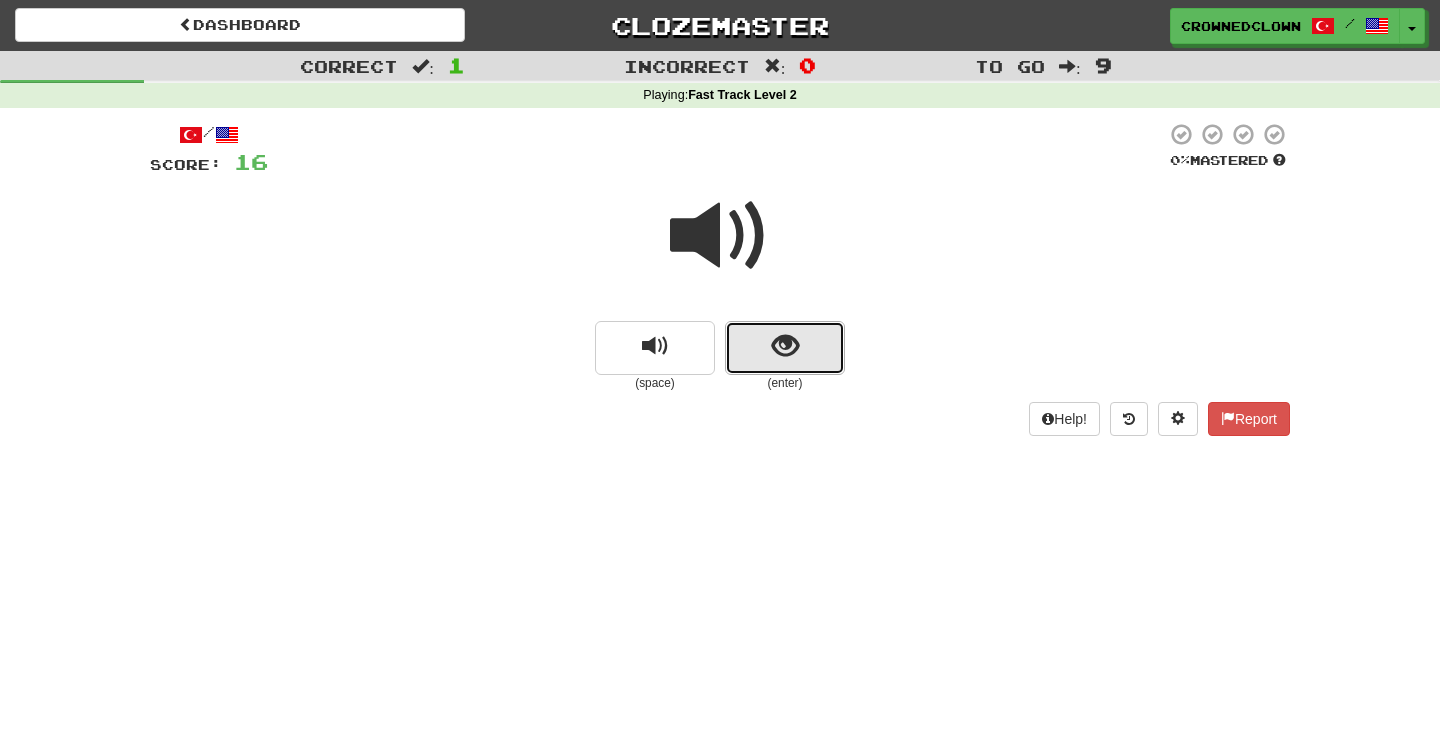 click at bounding box center (785, 348) 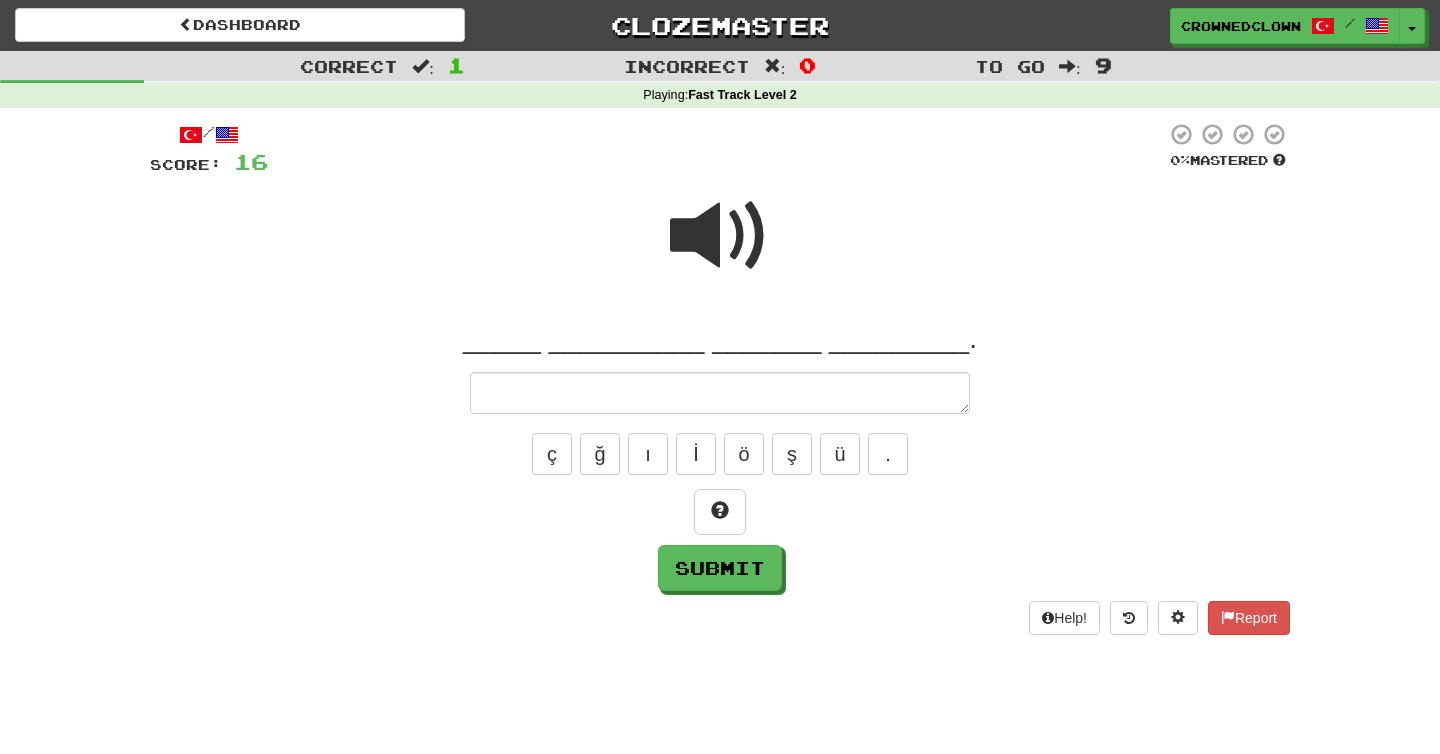 type on "*" 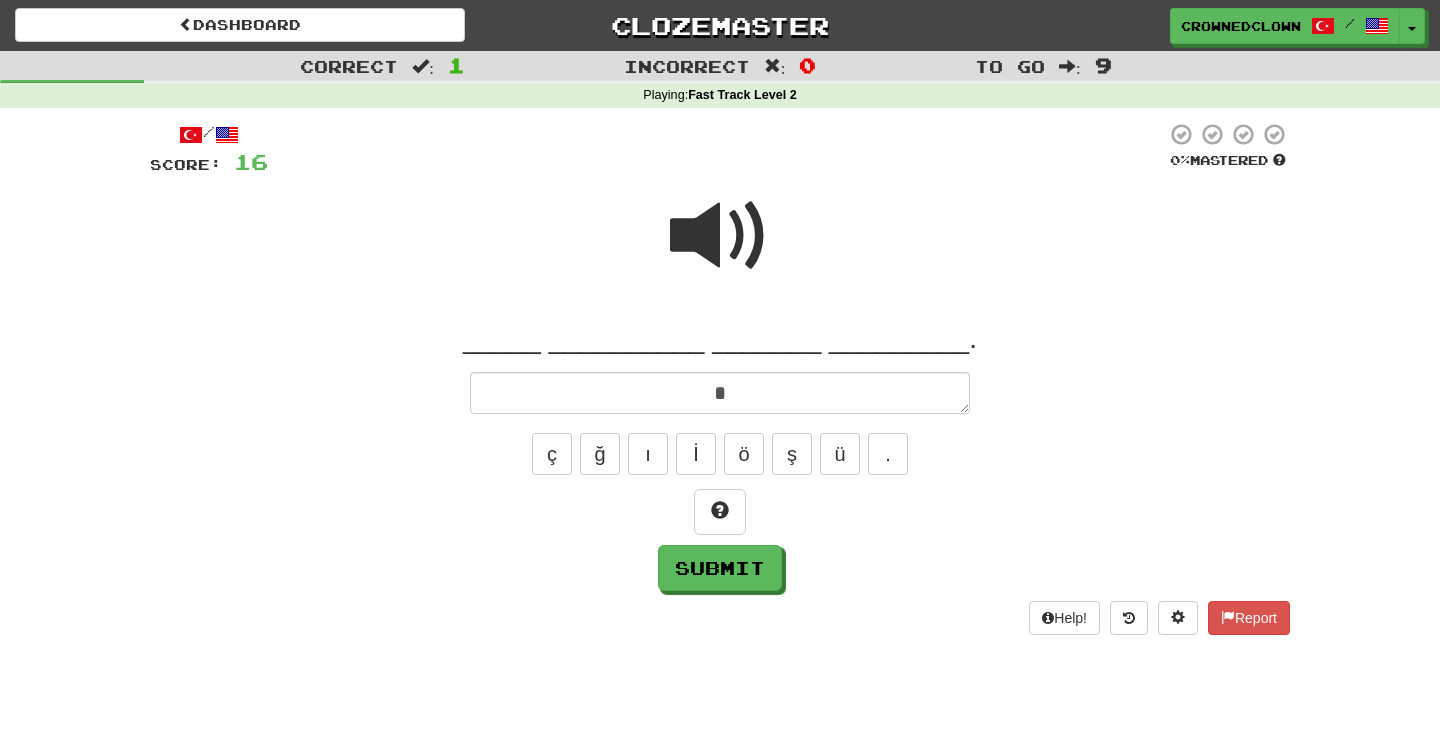 type on "*" 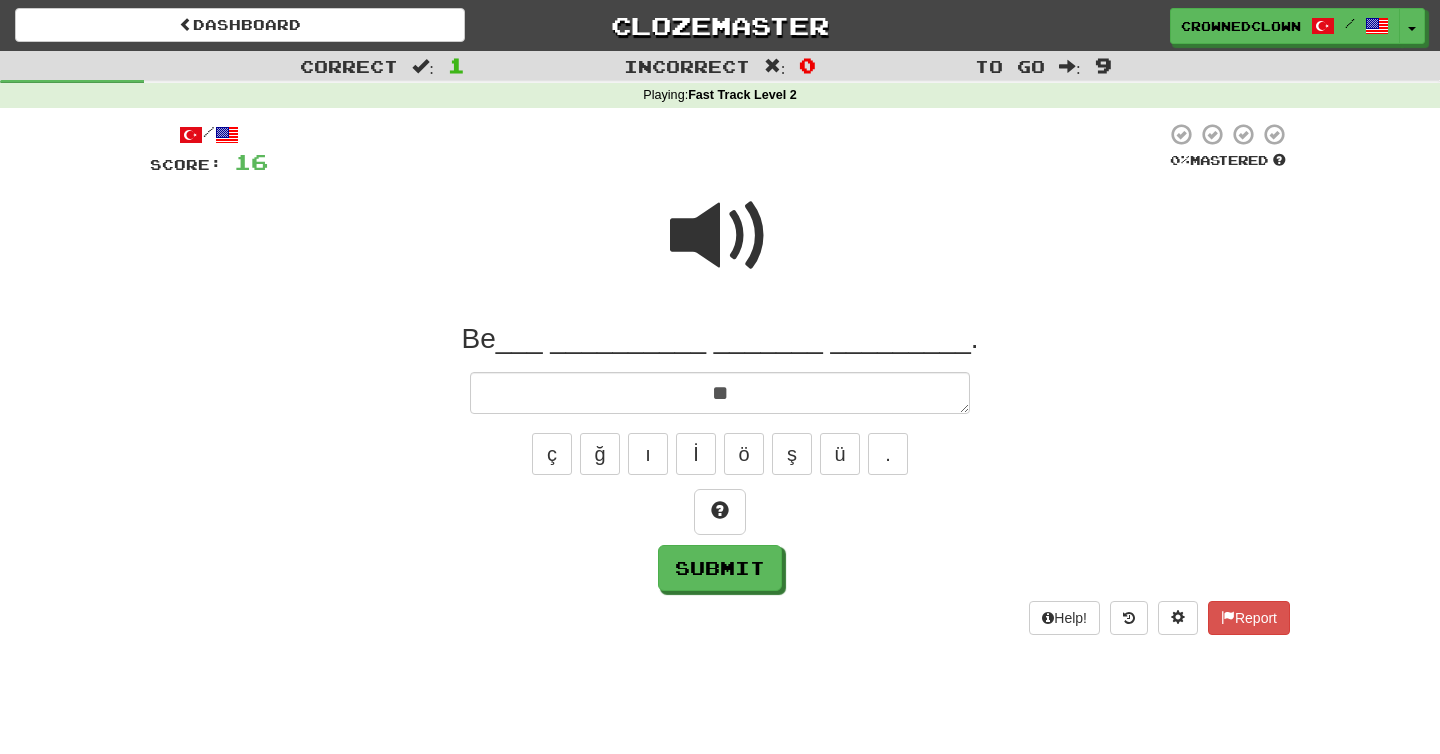 type on "*" 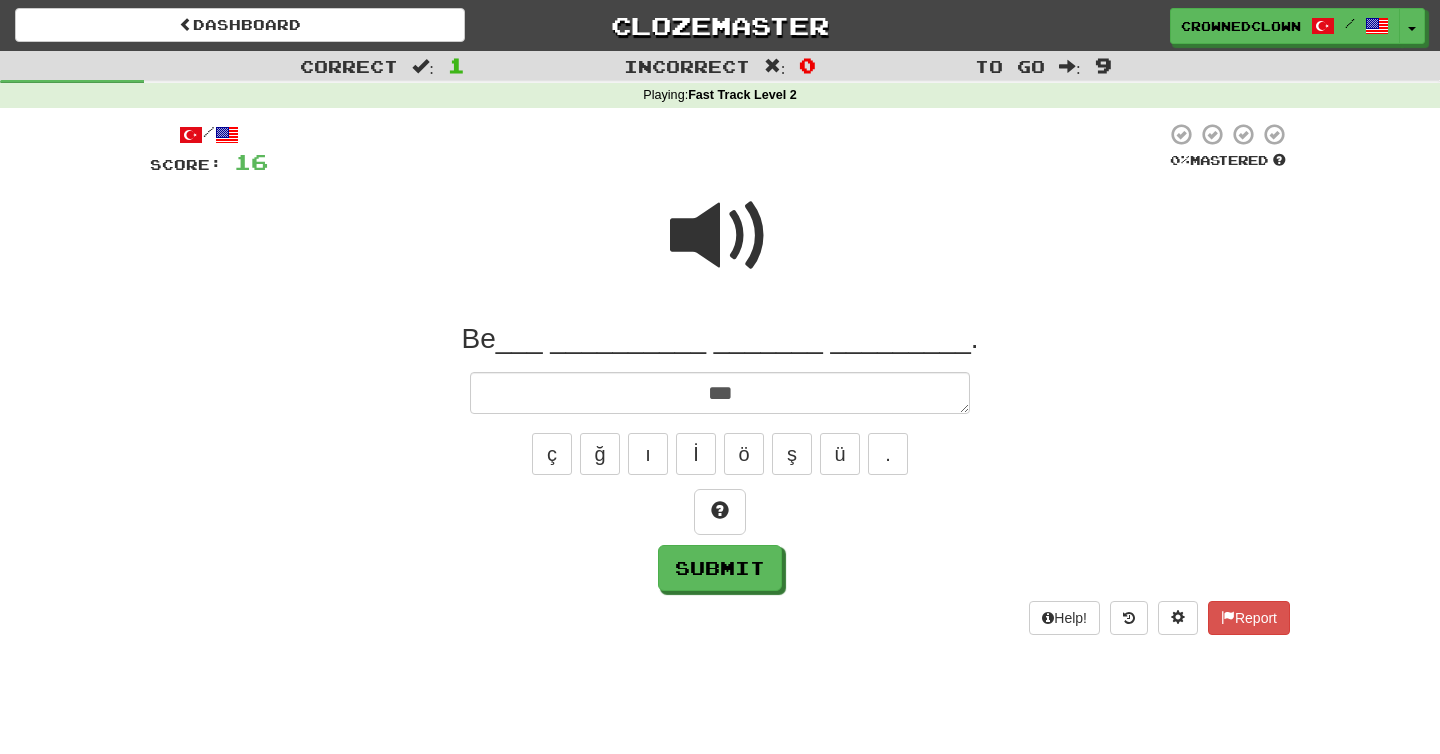 type on "*" 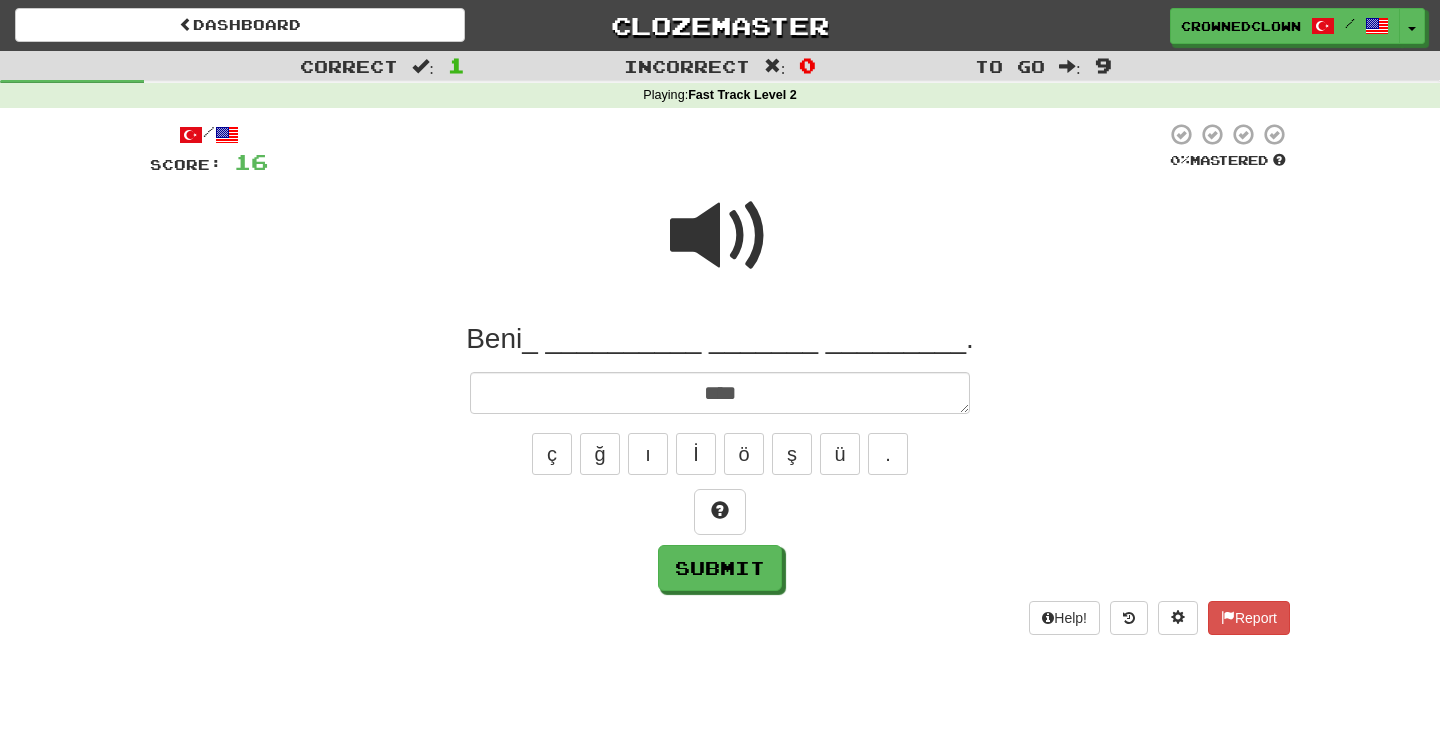 type on "*" 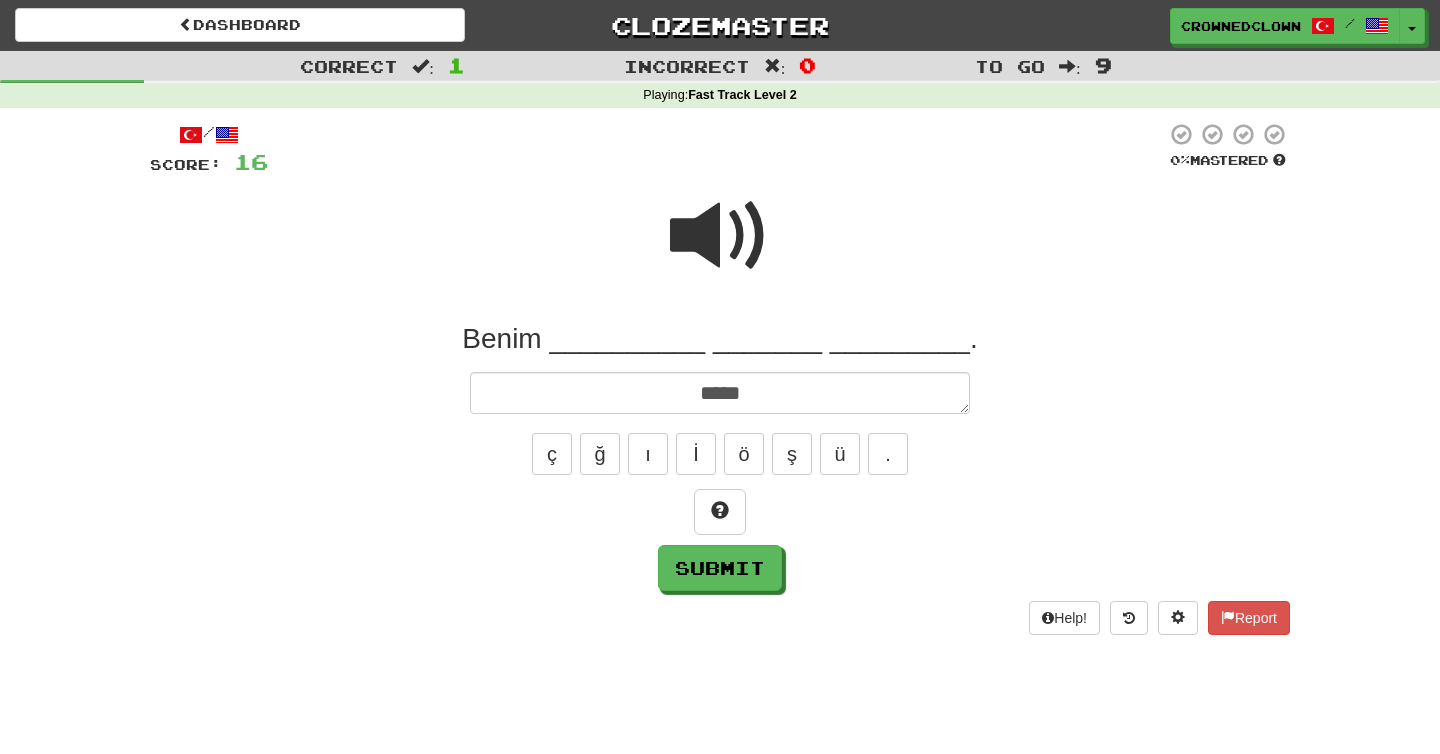 type on "*" 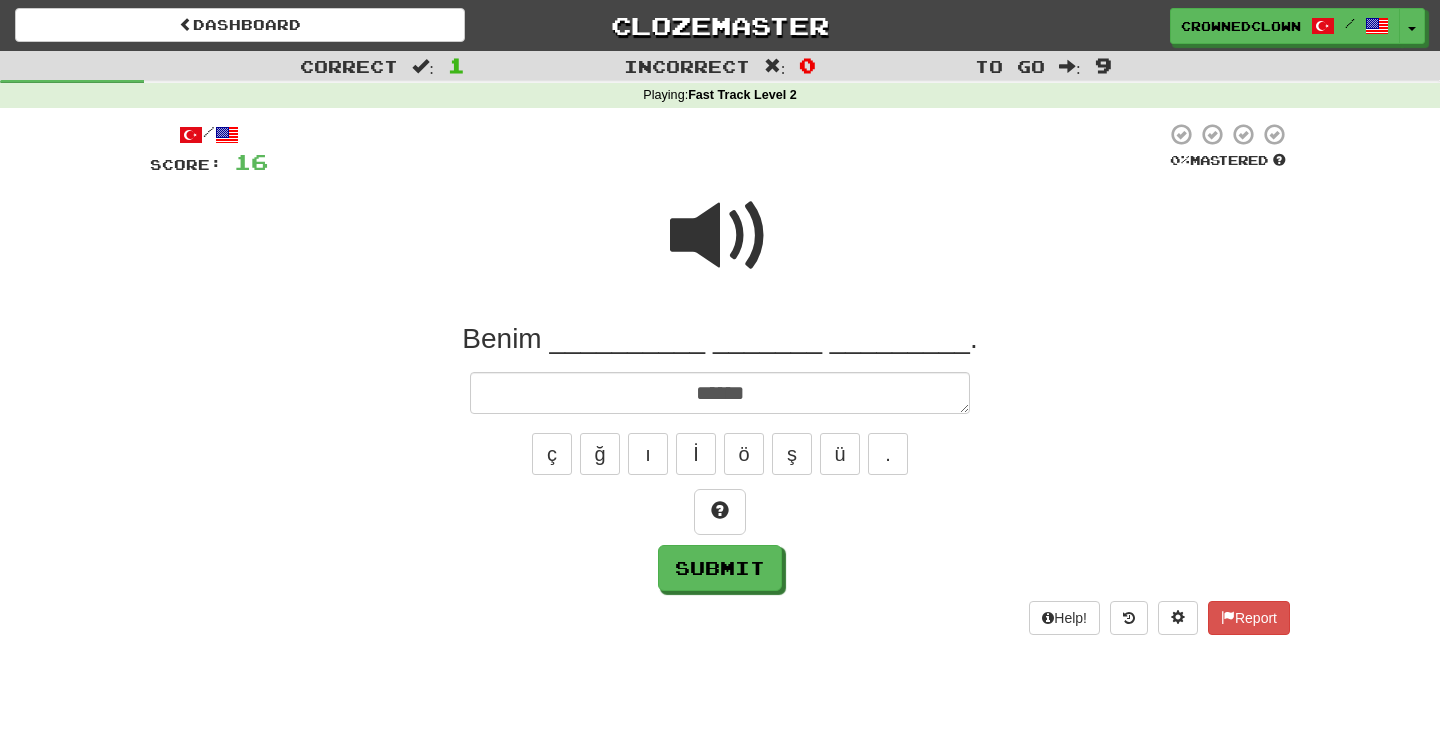 type on "*" 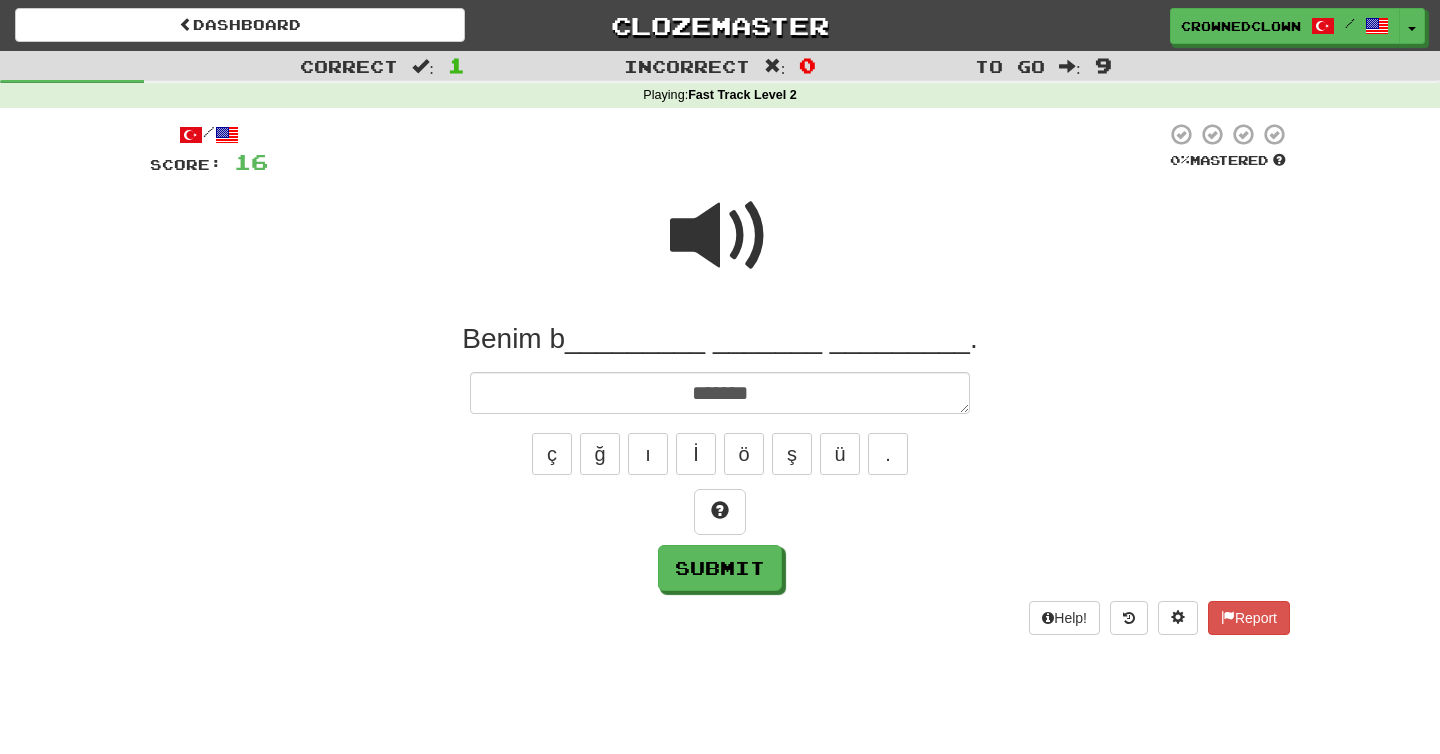 type on "*" 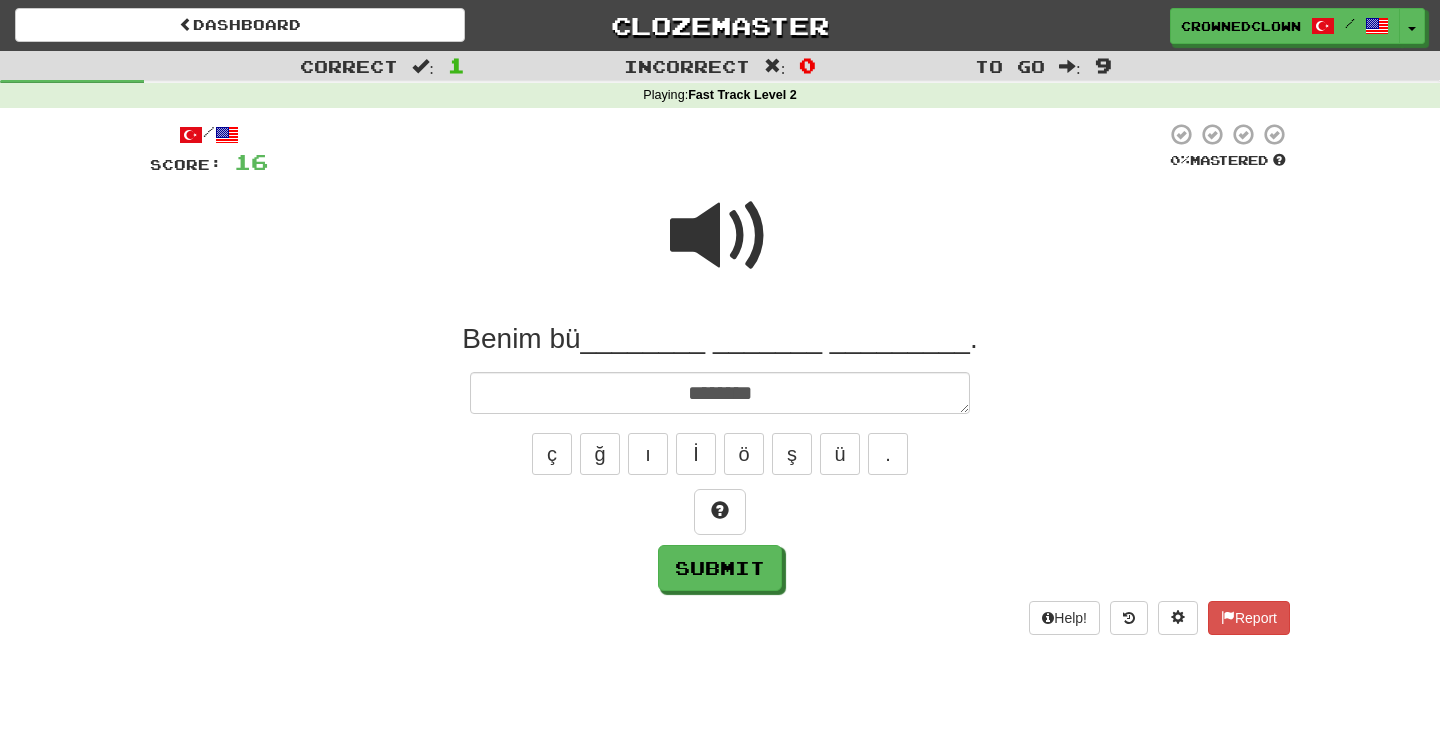 type on "*" 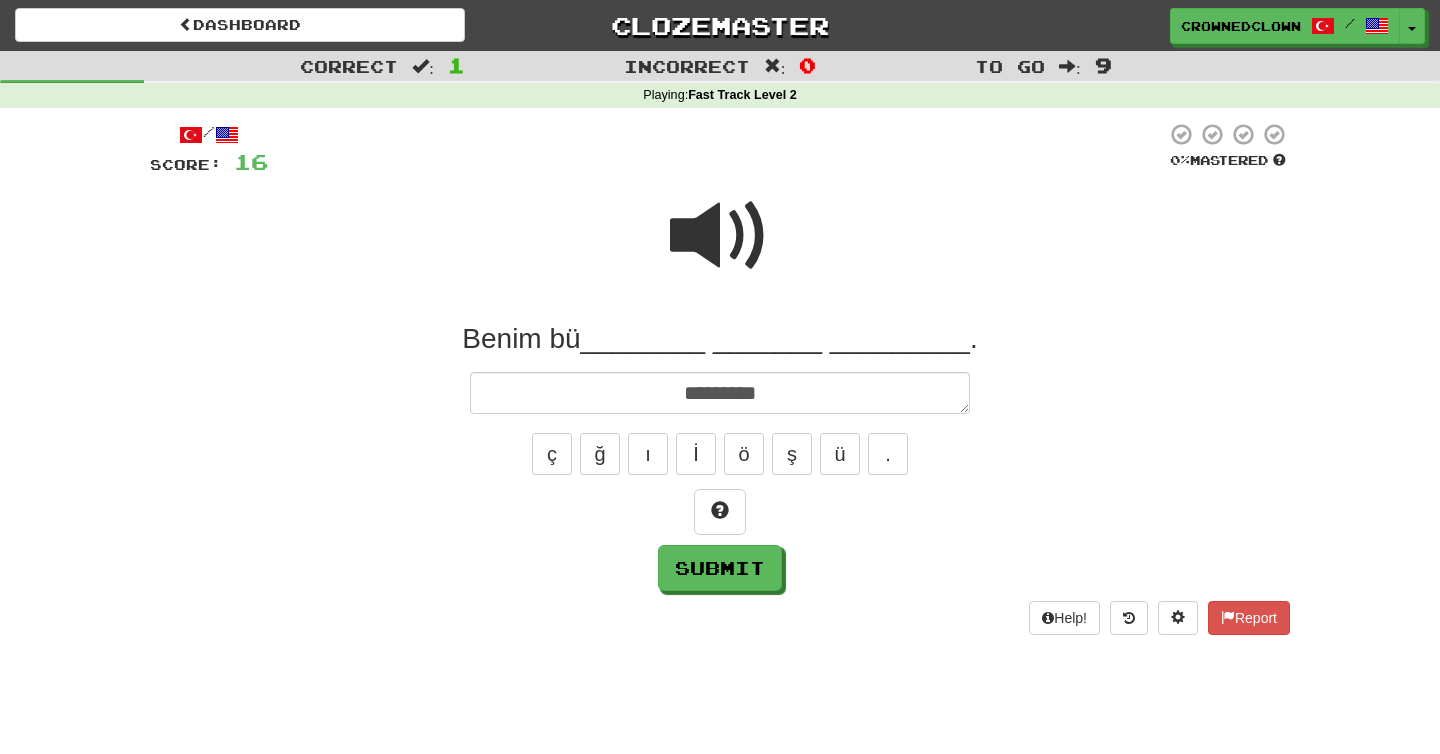 type on "*" 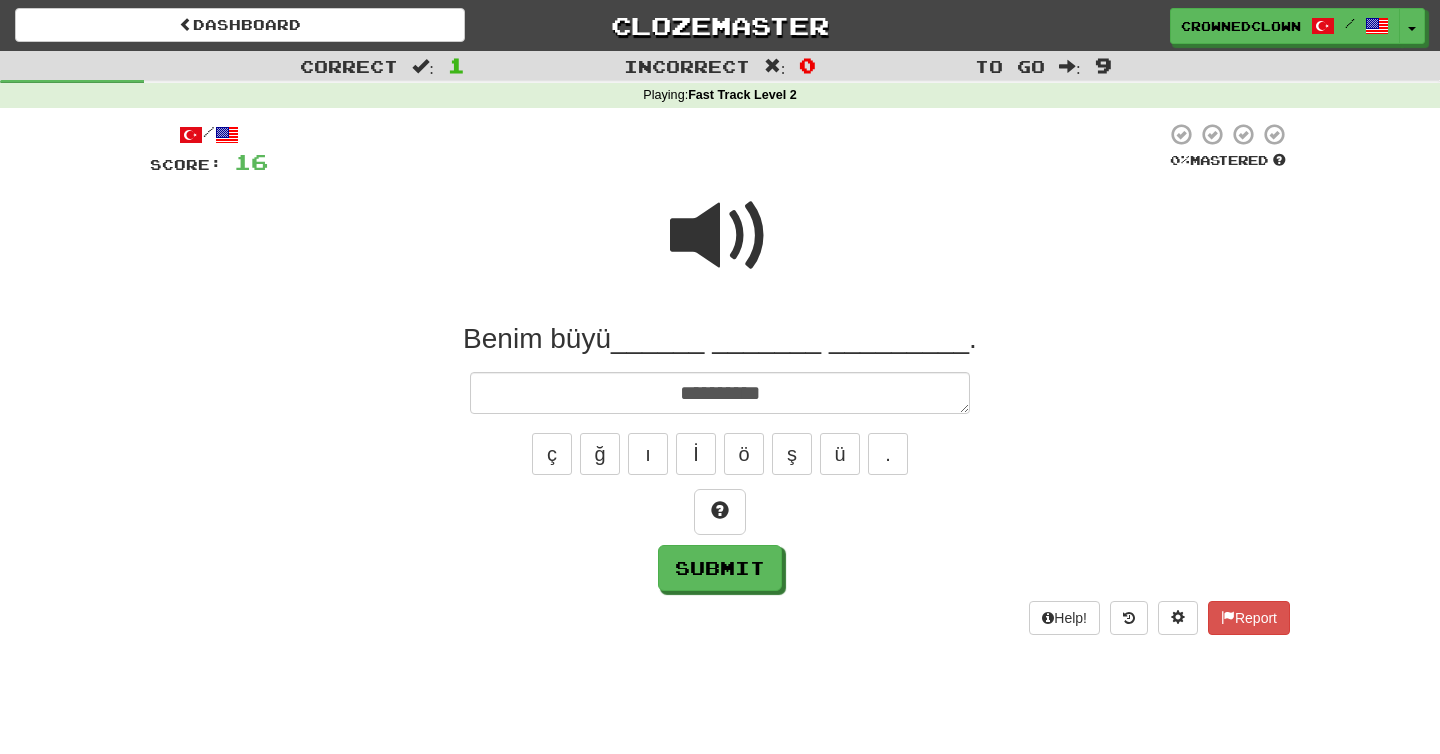 type on "*" 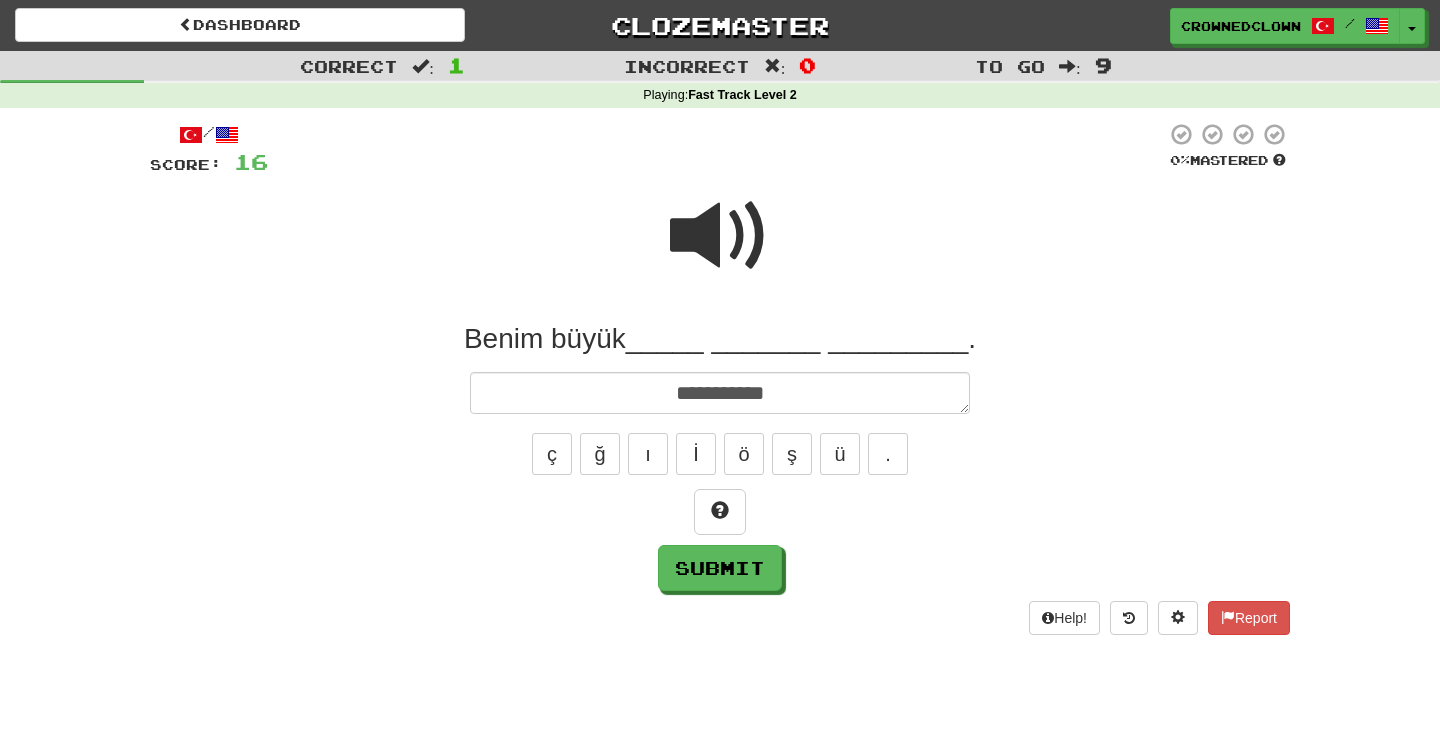 type on "*" 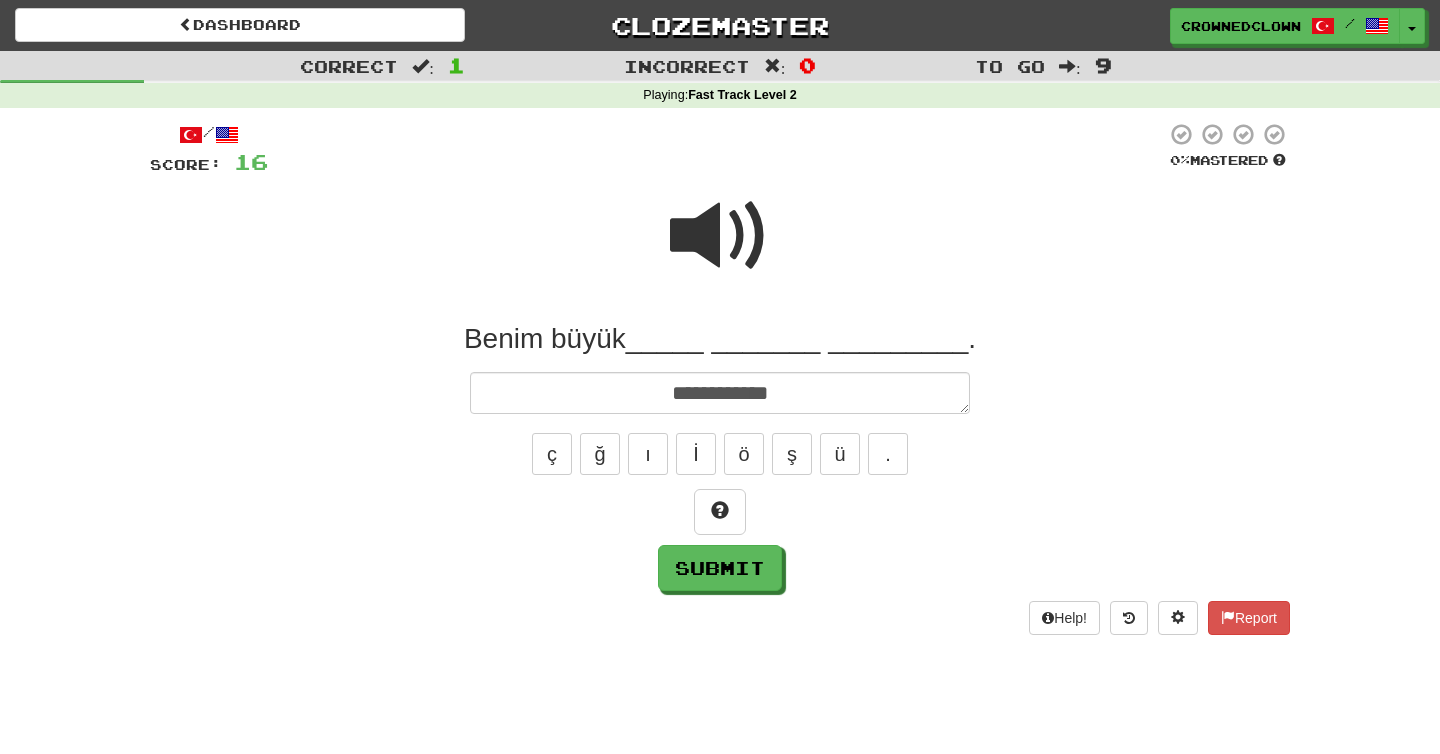 type on "*" 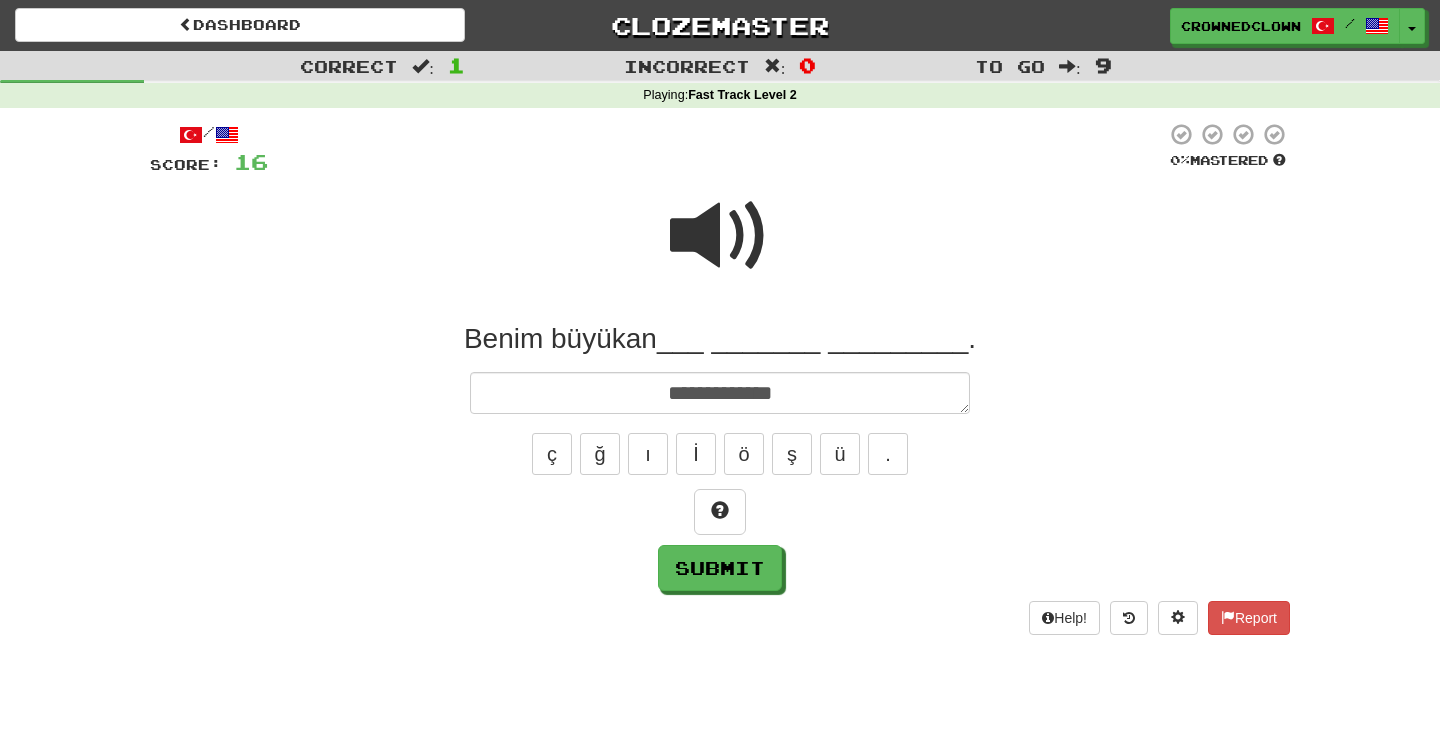 type on "*" 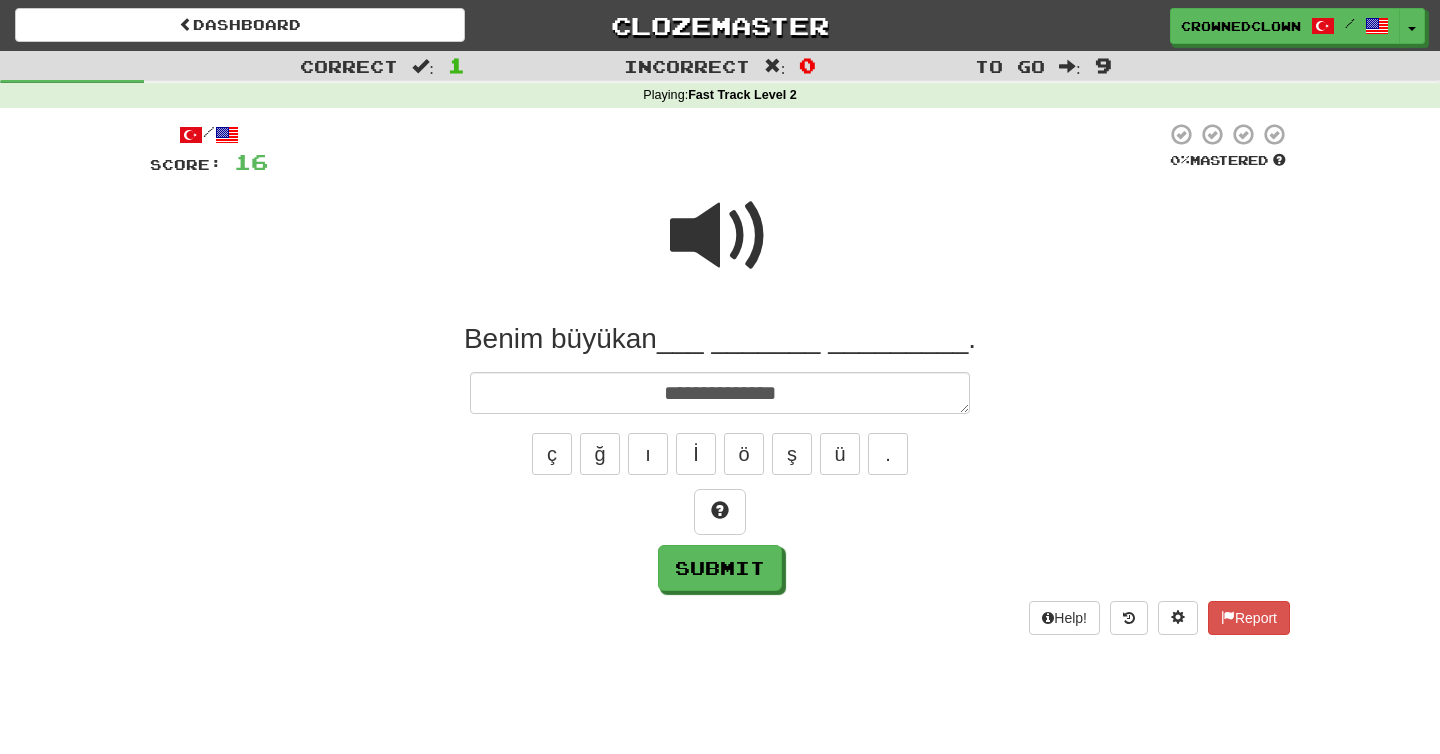 type on "*" 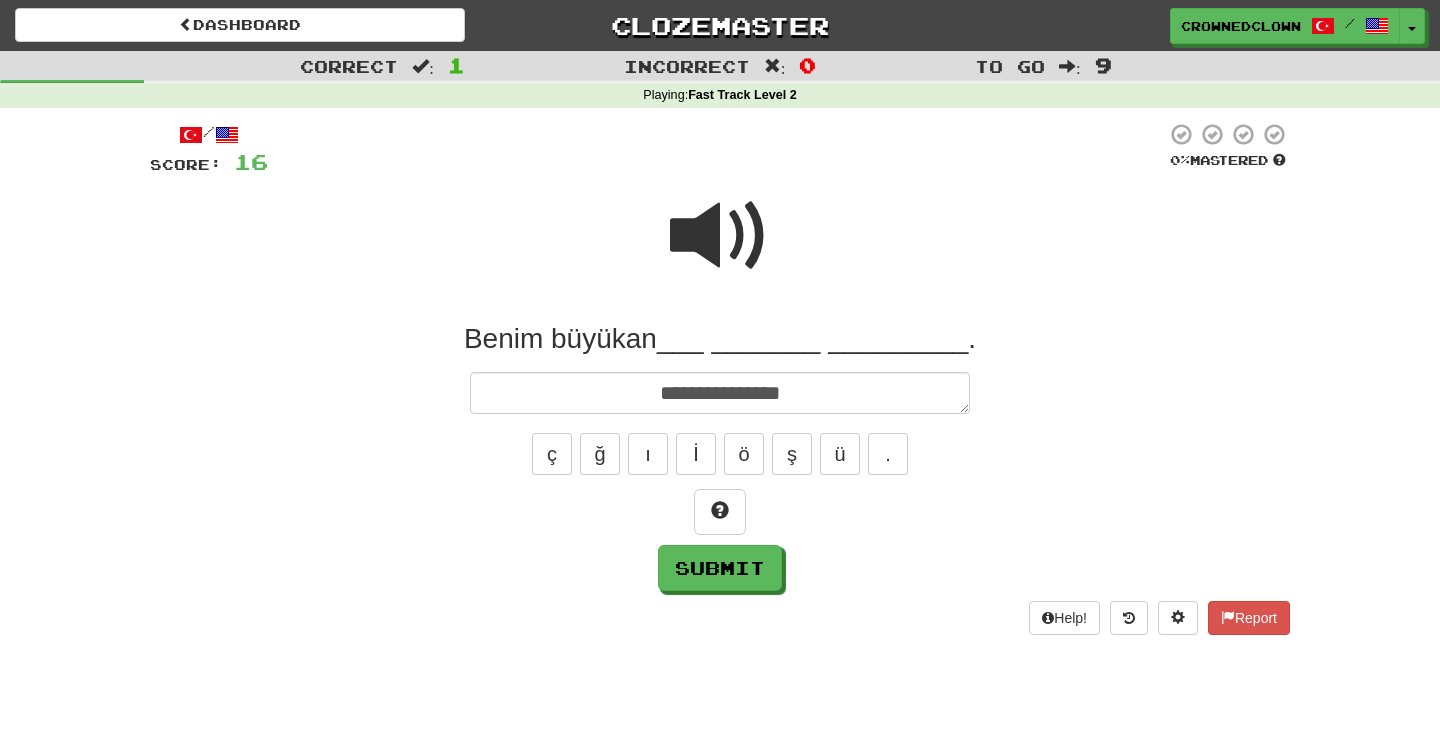 type on "*" 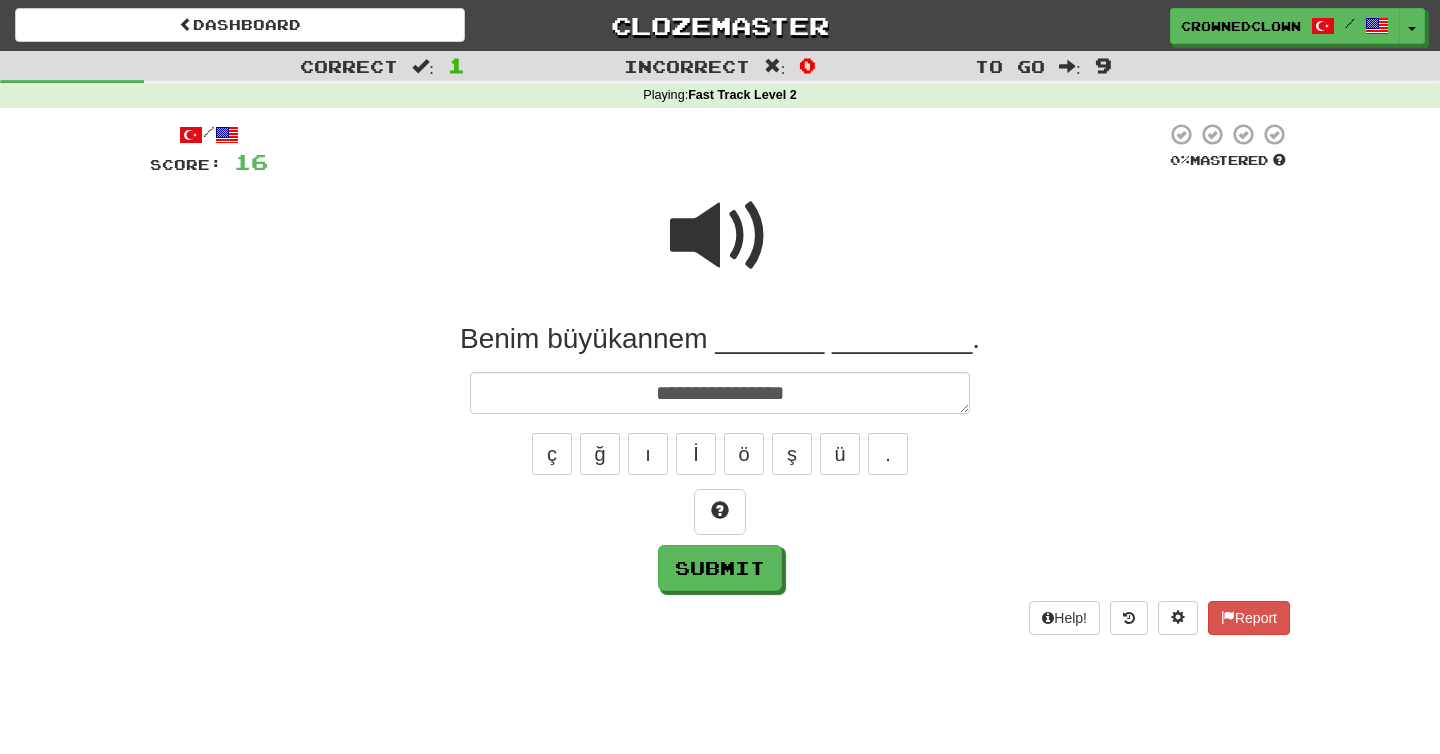 type on "*" 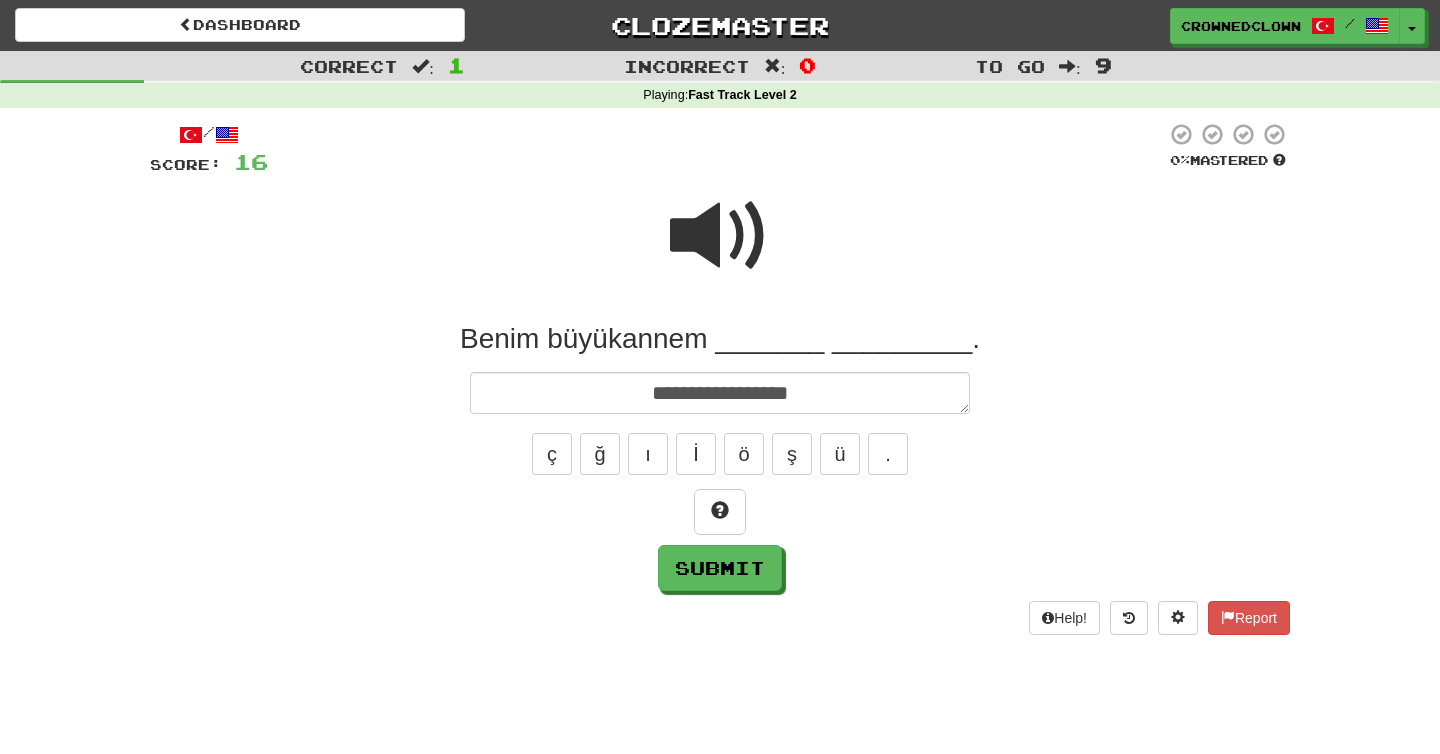 type on "*" 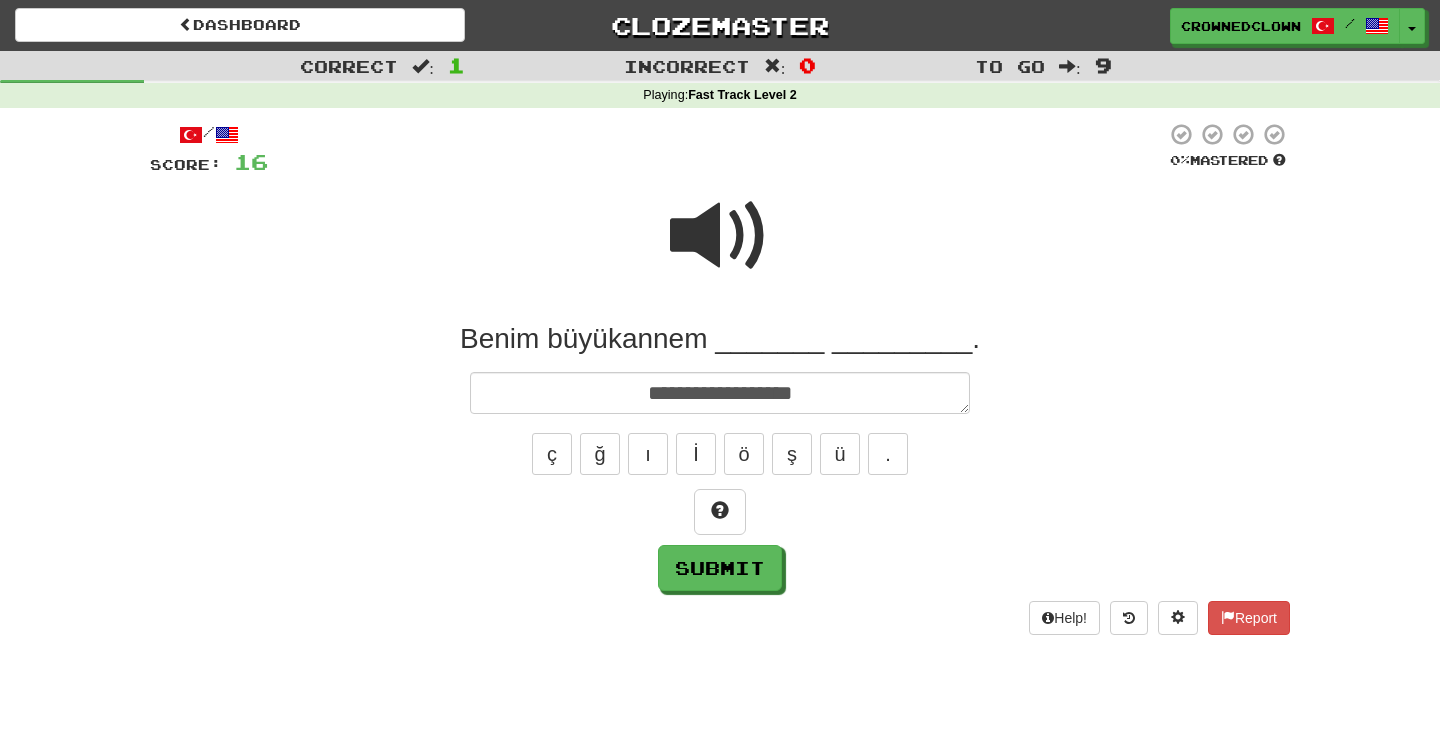 type on "*" 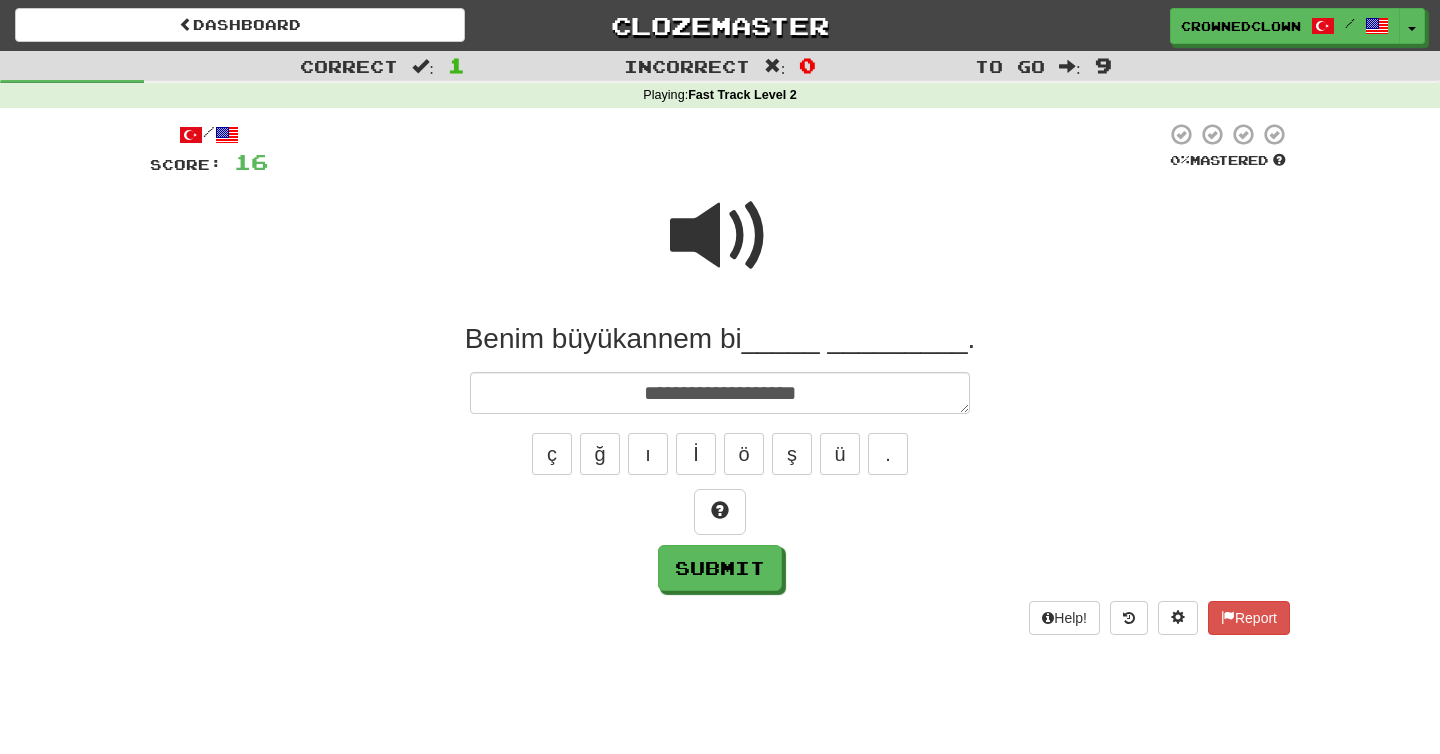 type on "*" 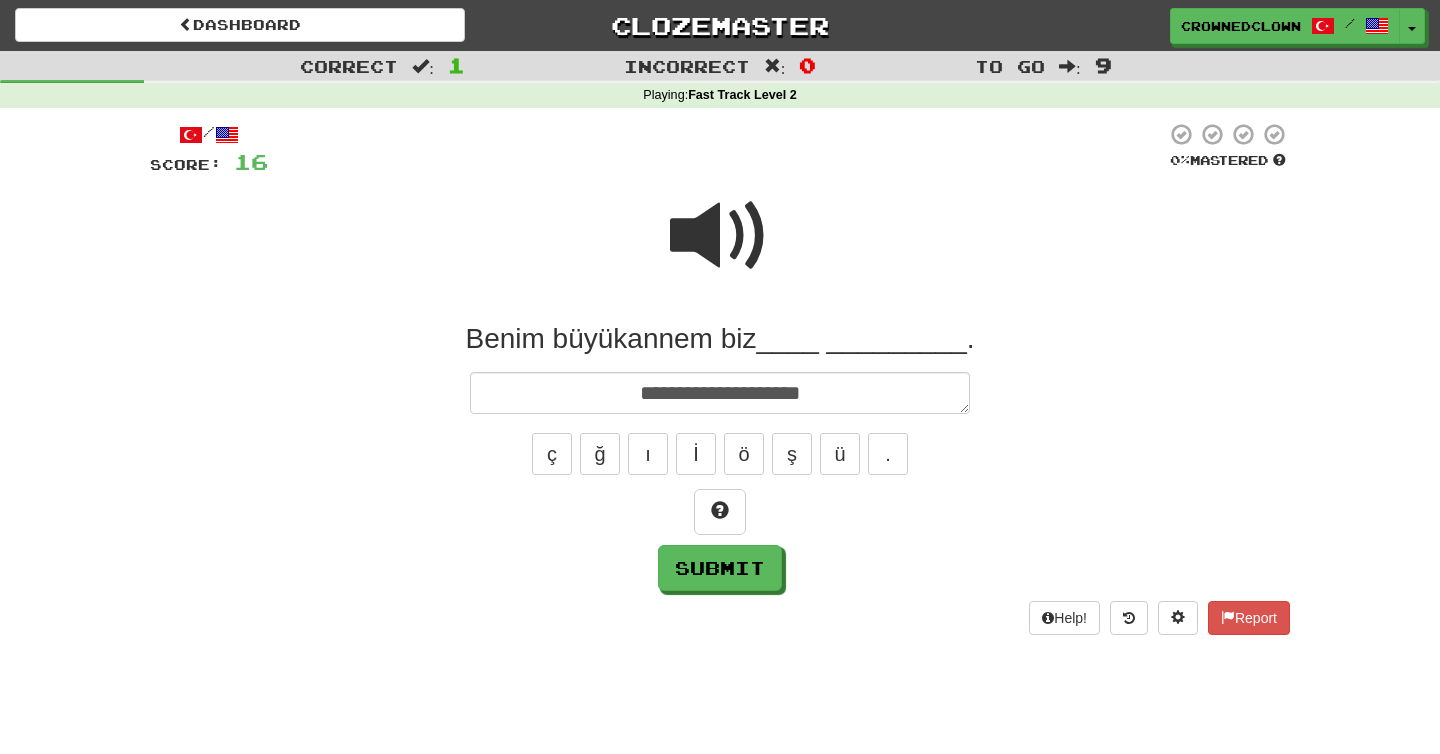 type on "*" 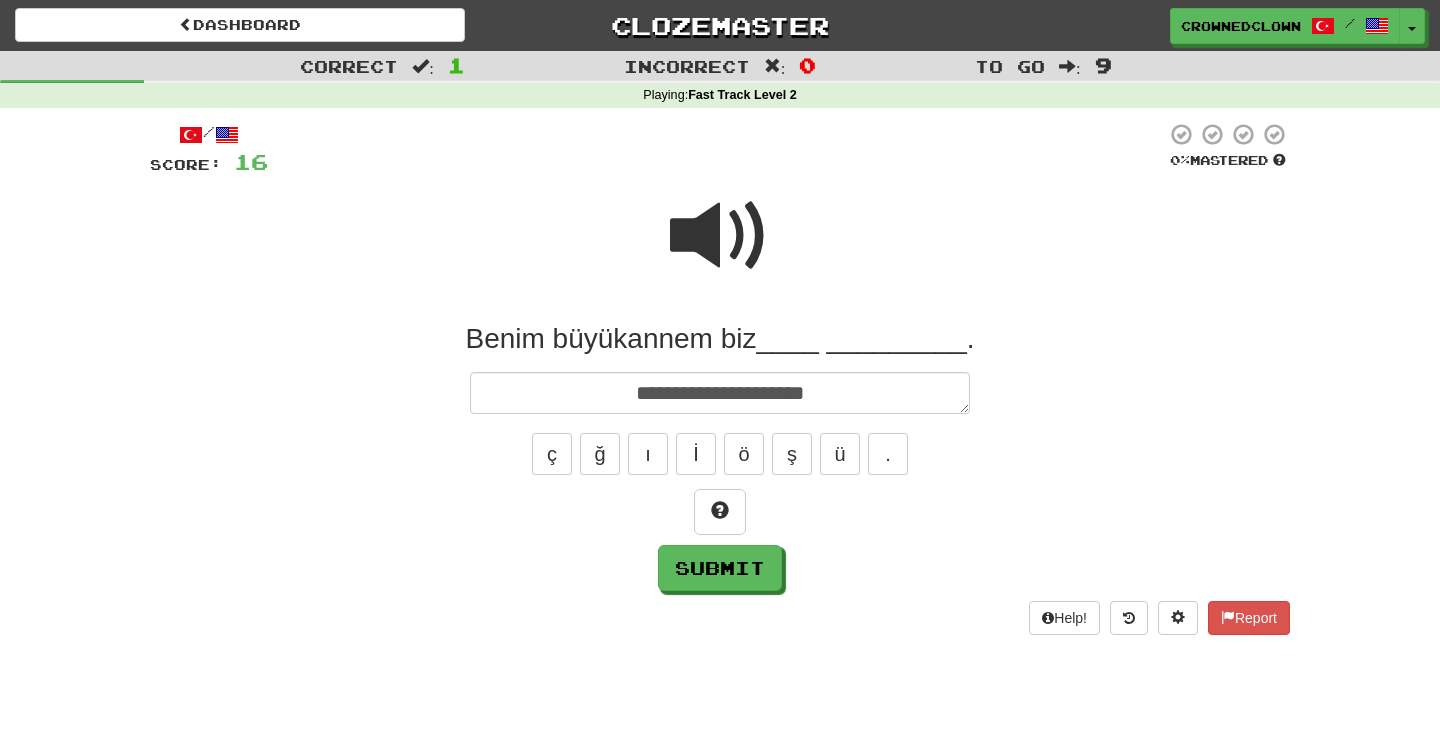type on "*" 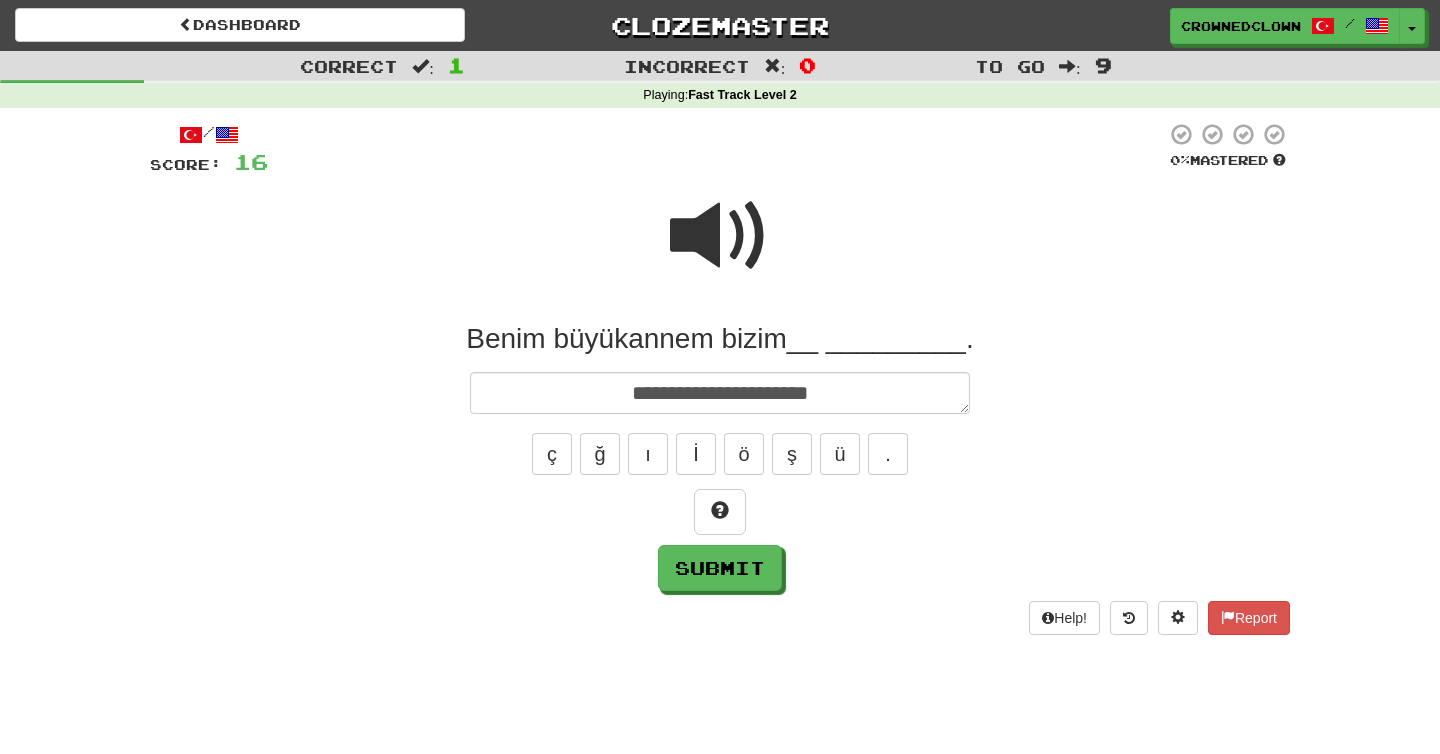 type on "**********" 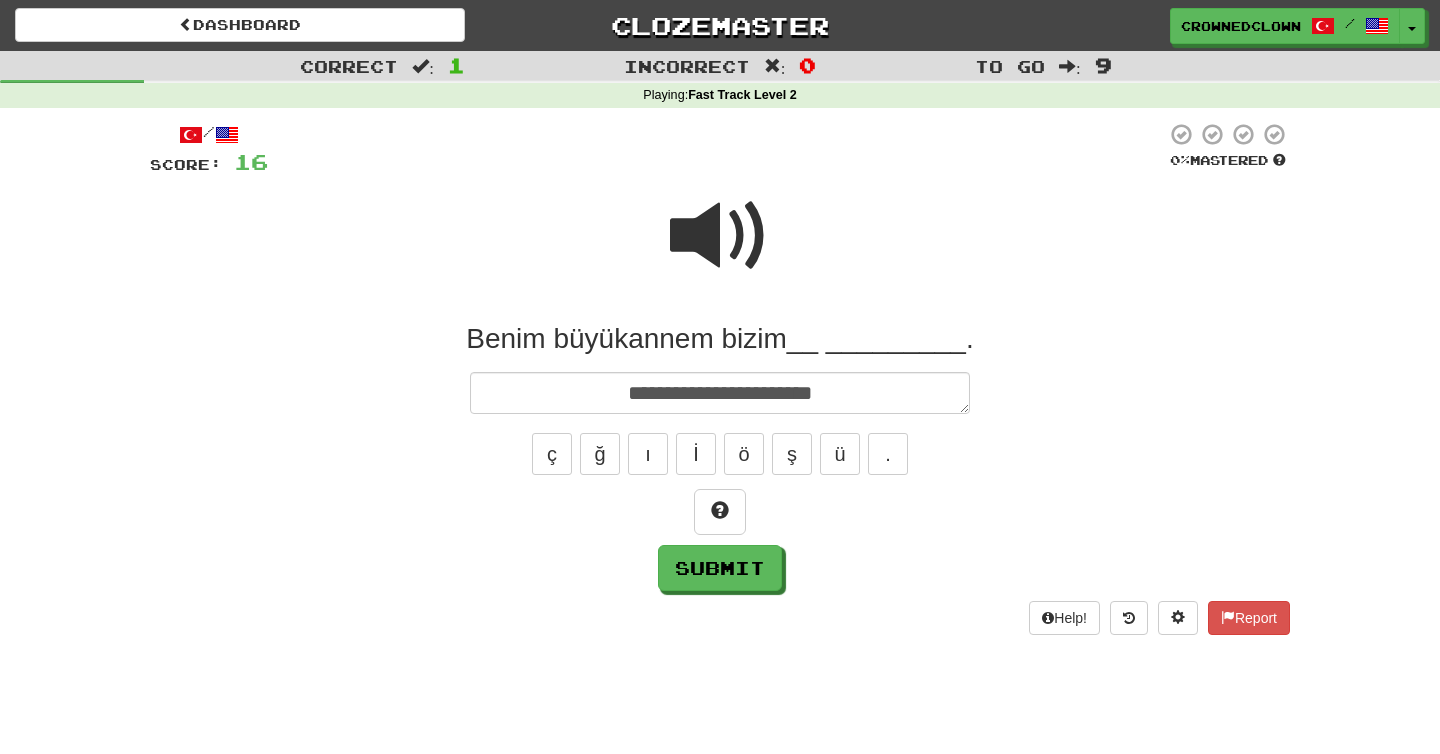 type on "*" 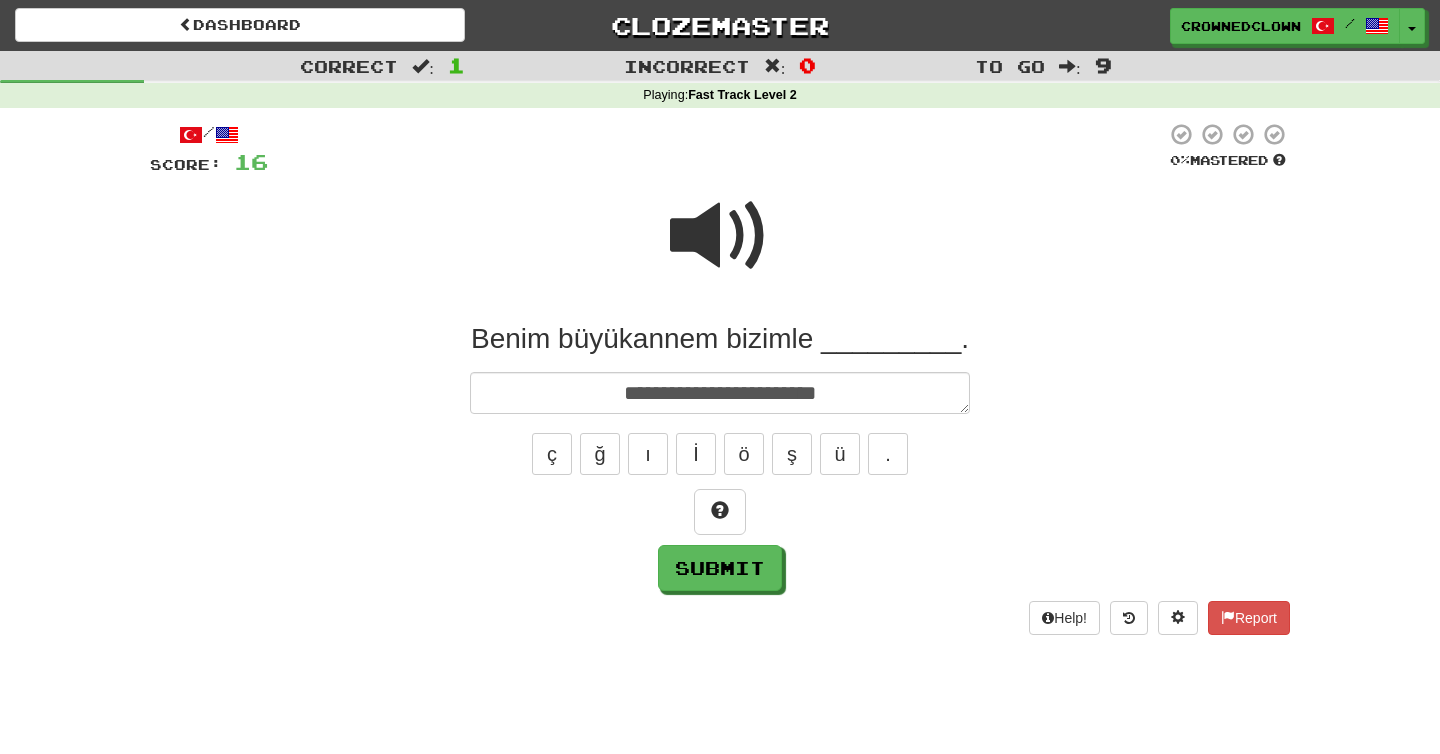 type on "*" 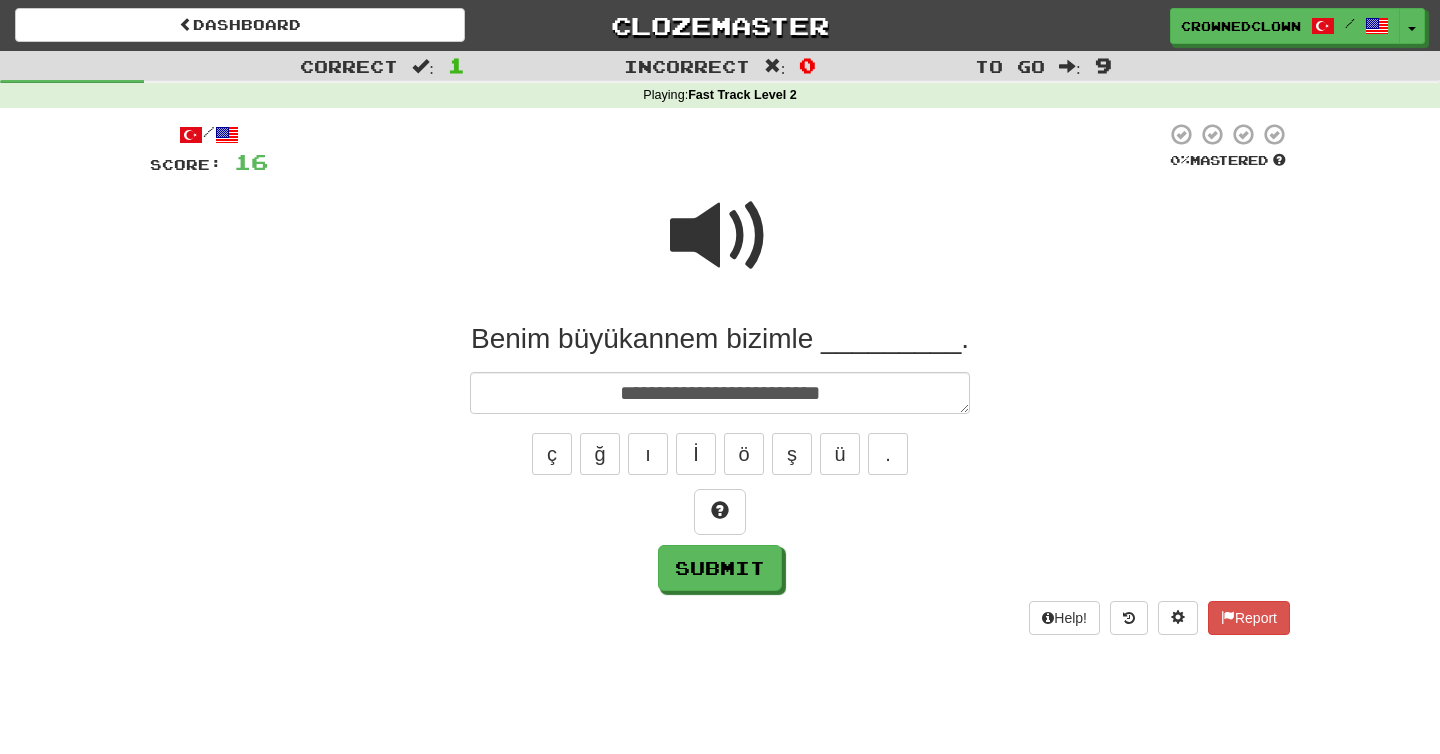 type on "*" 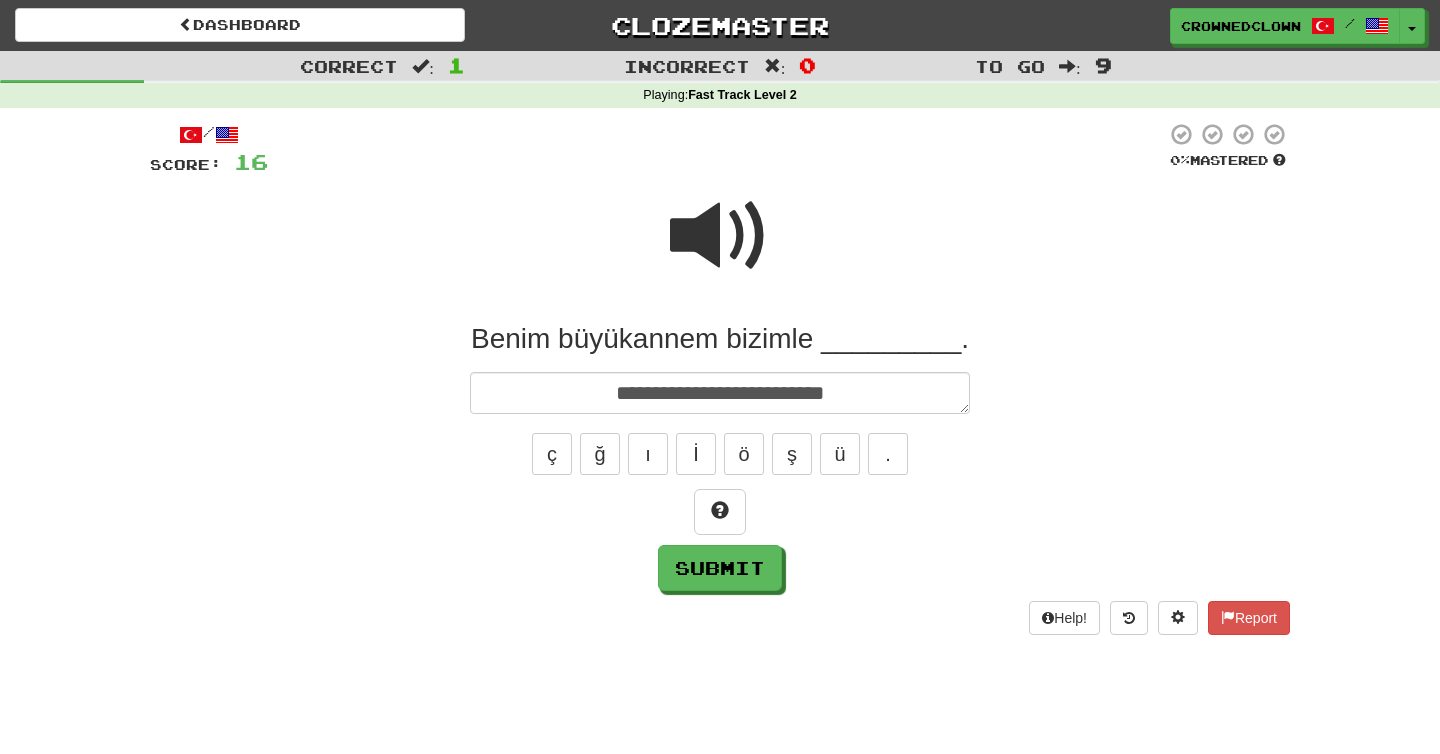 type on "*" 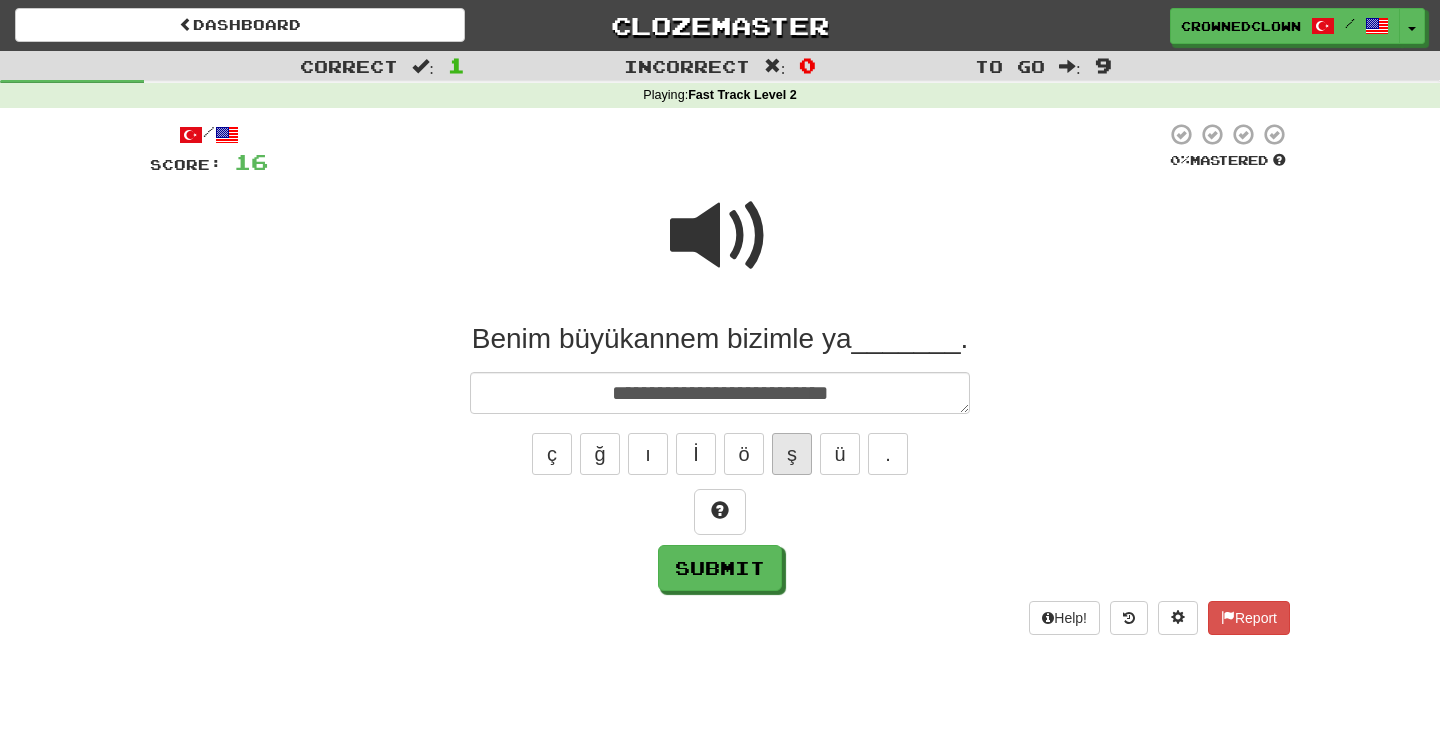 type on "**********" 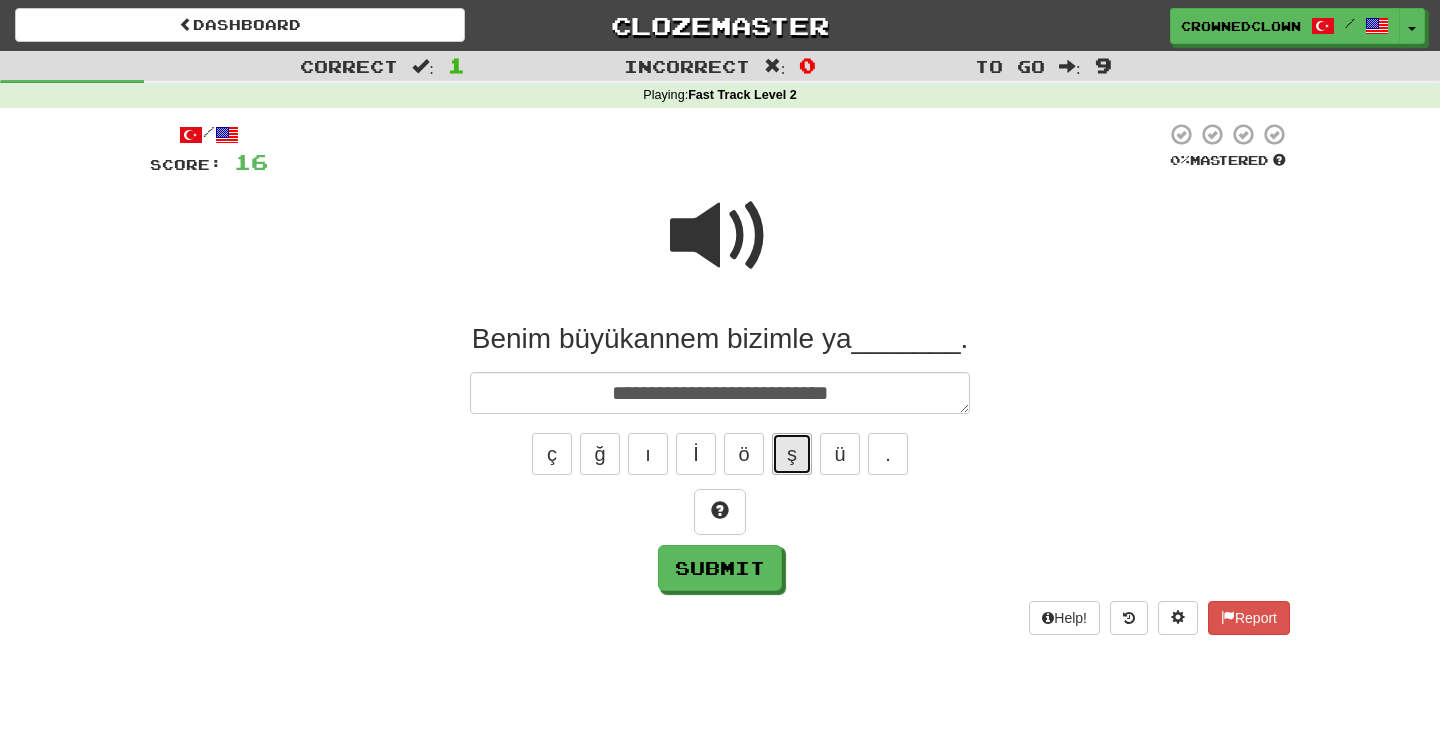 click on "ş" at bounding box center (792, 454) 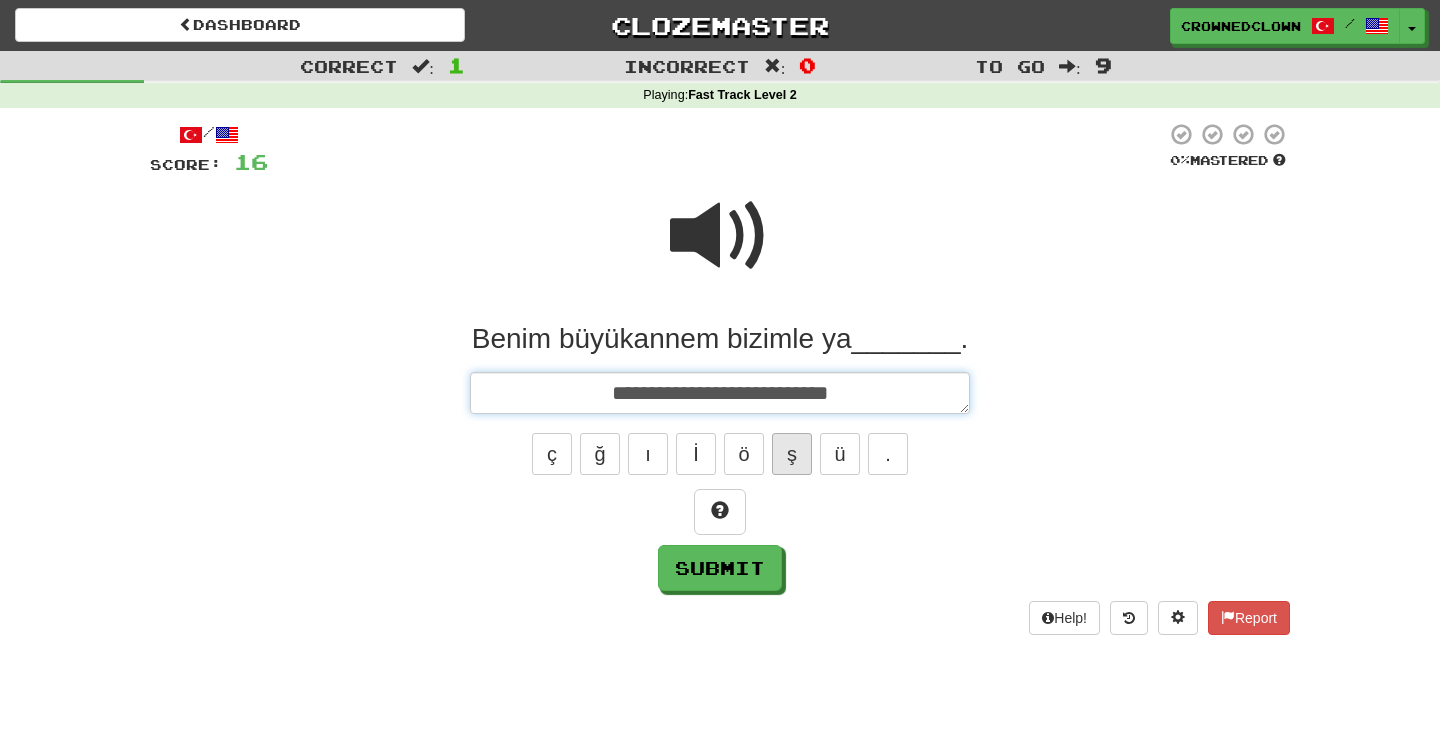type on "*" 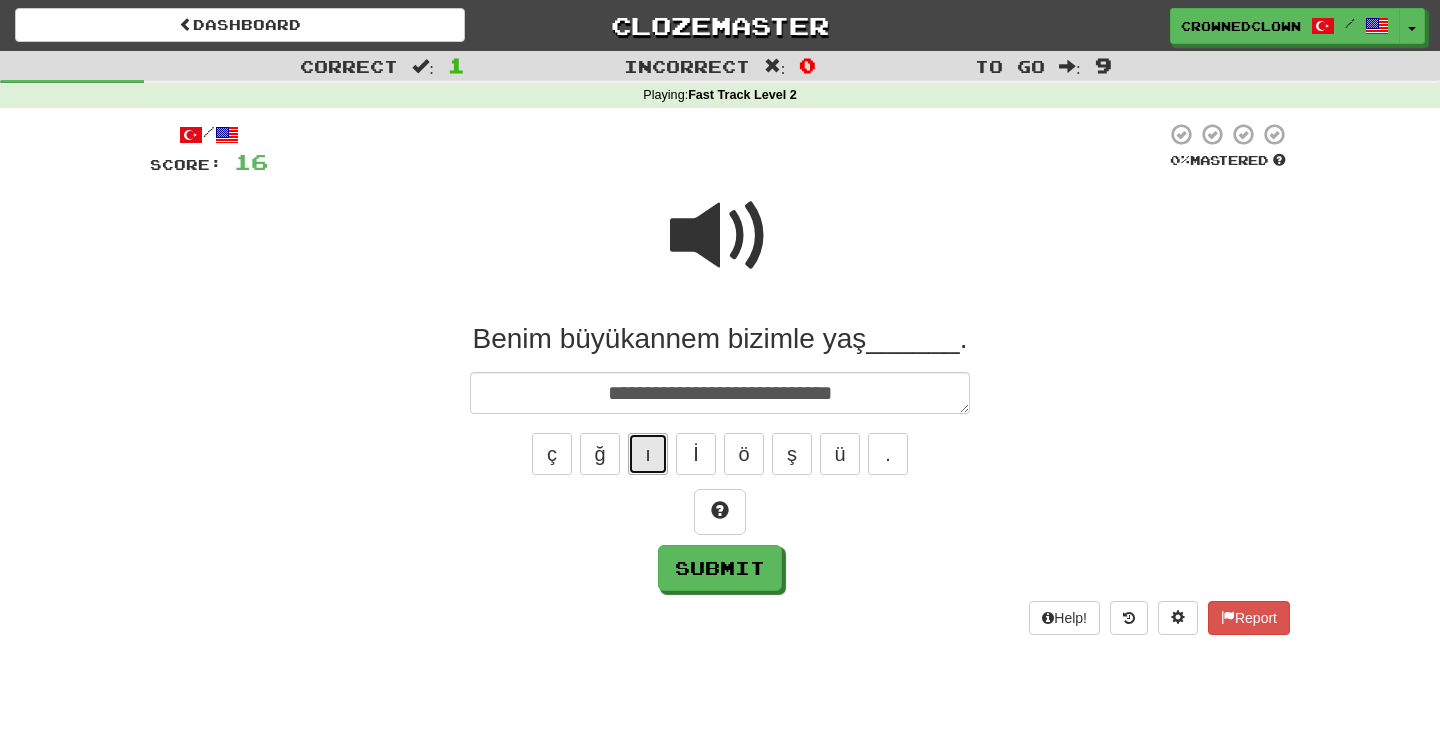 click on "ı" at bounding box center [648, 454] 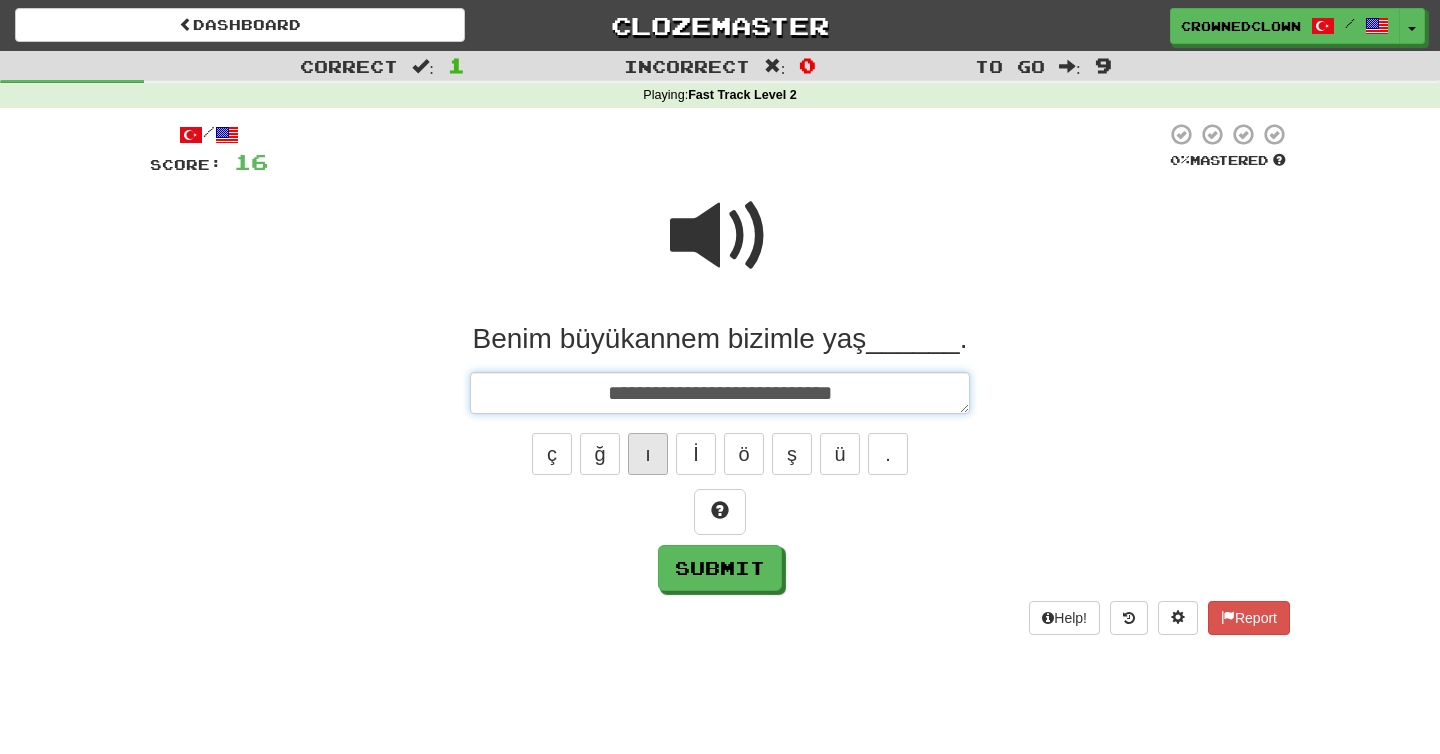 type on "*" 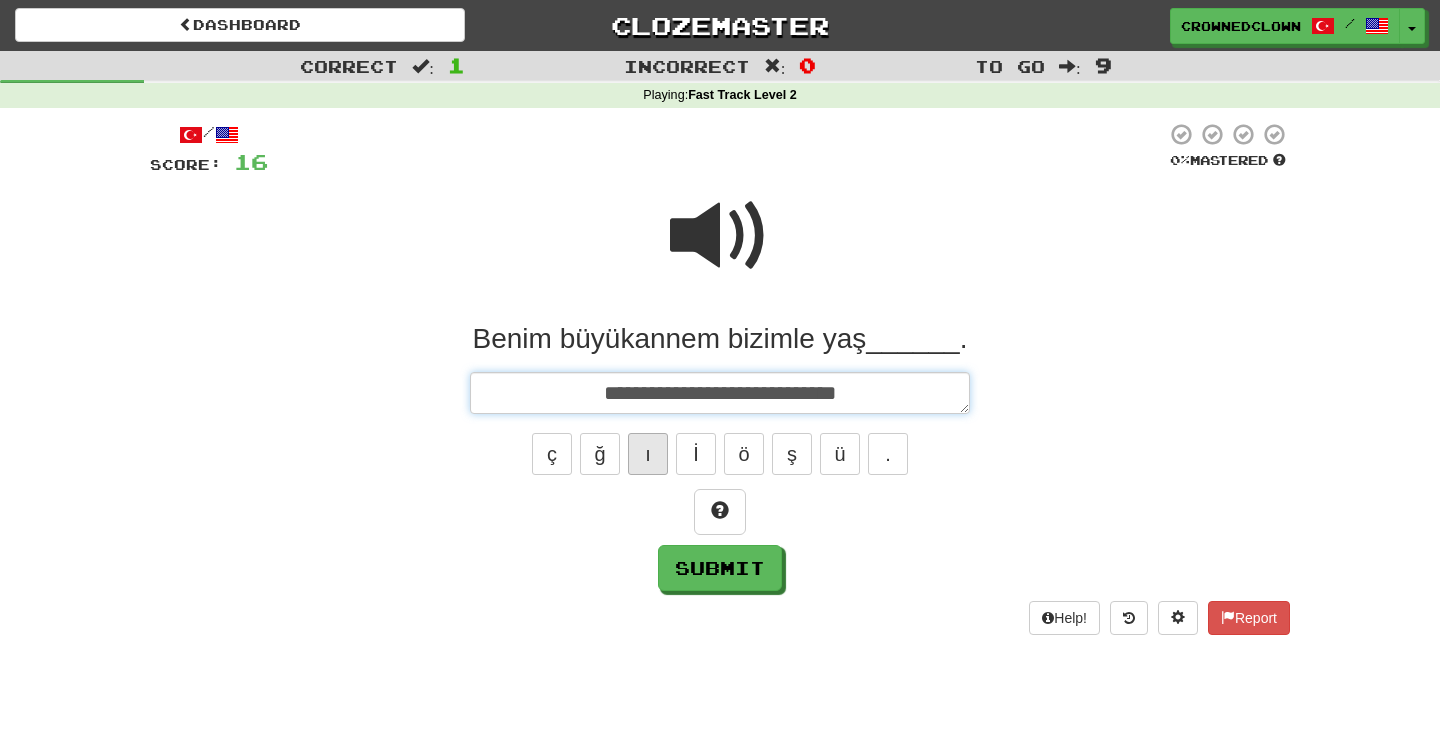 type on "*" 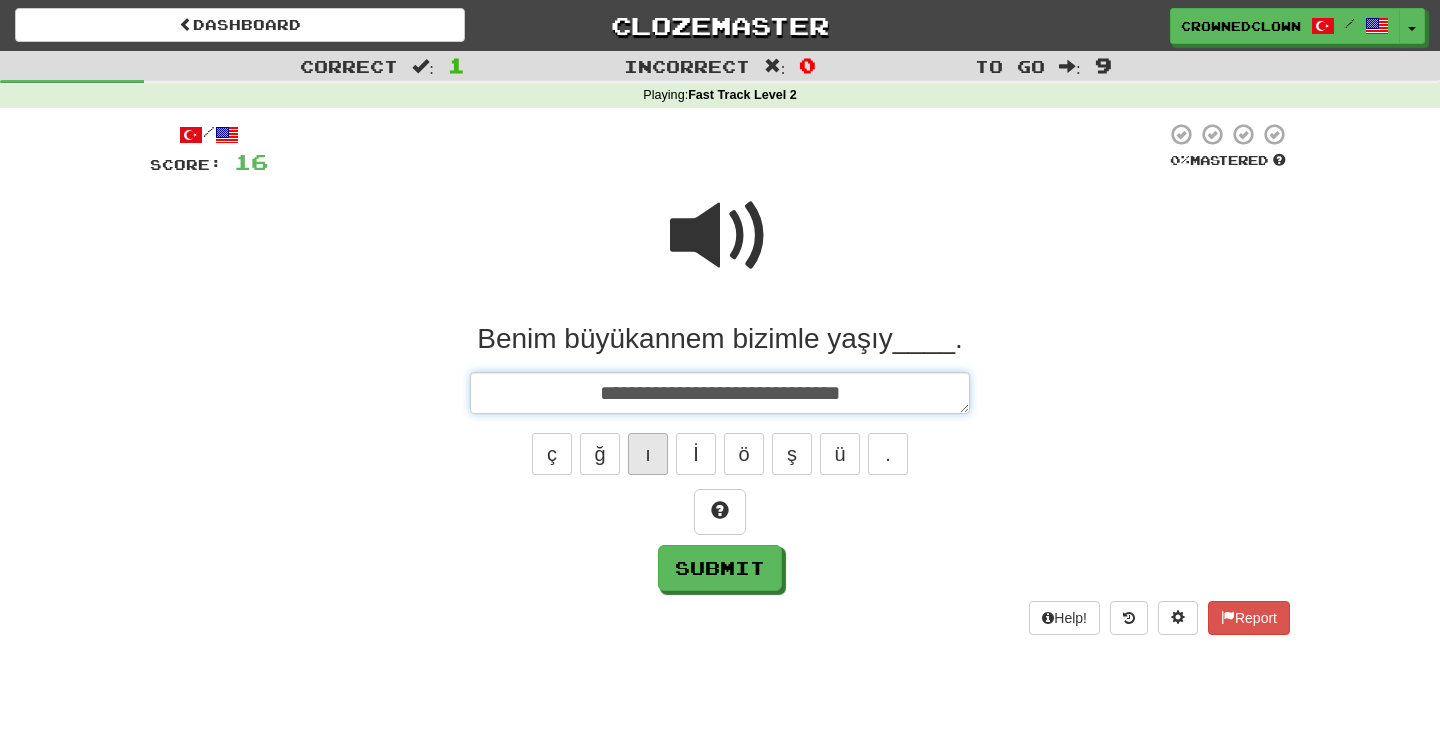 type on "*" 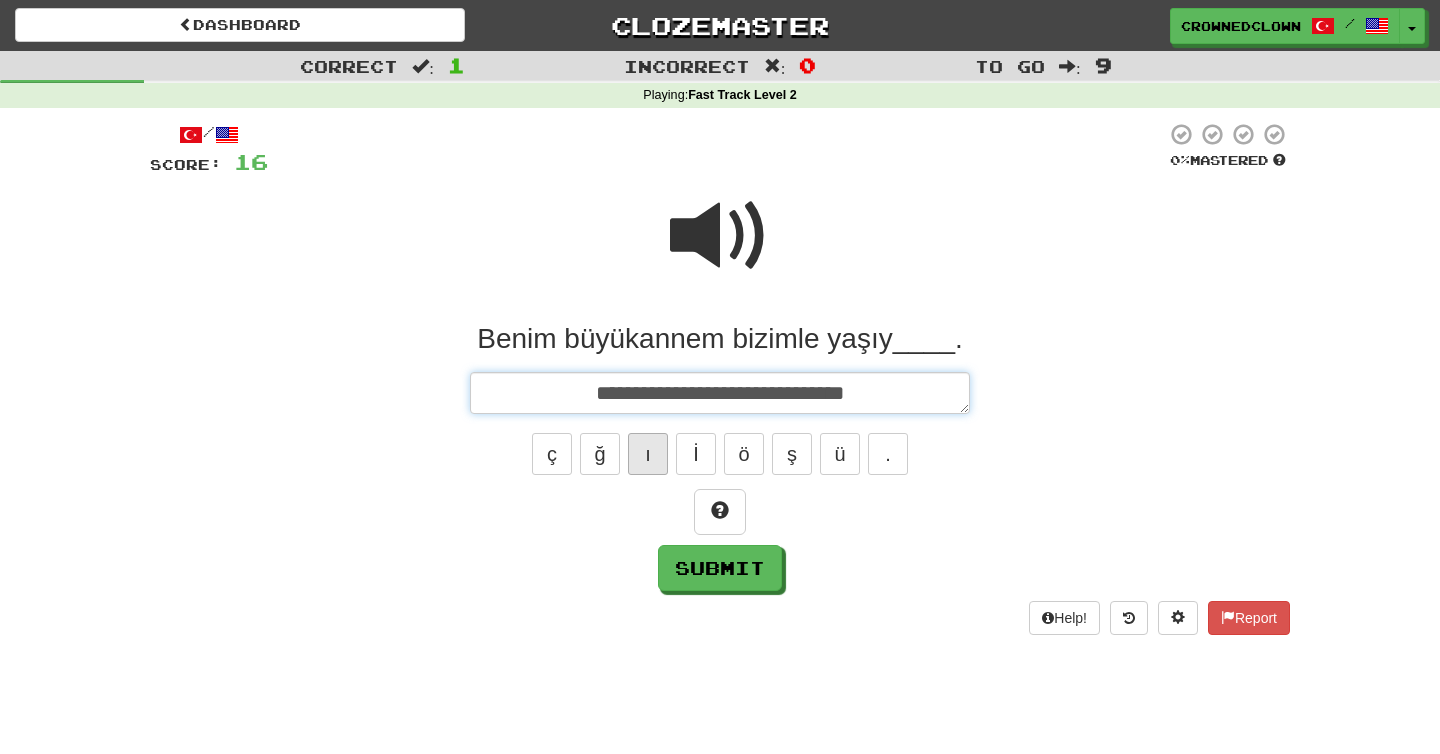 type on "*" 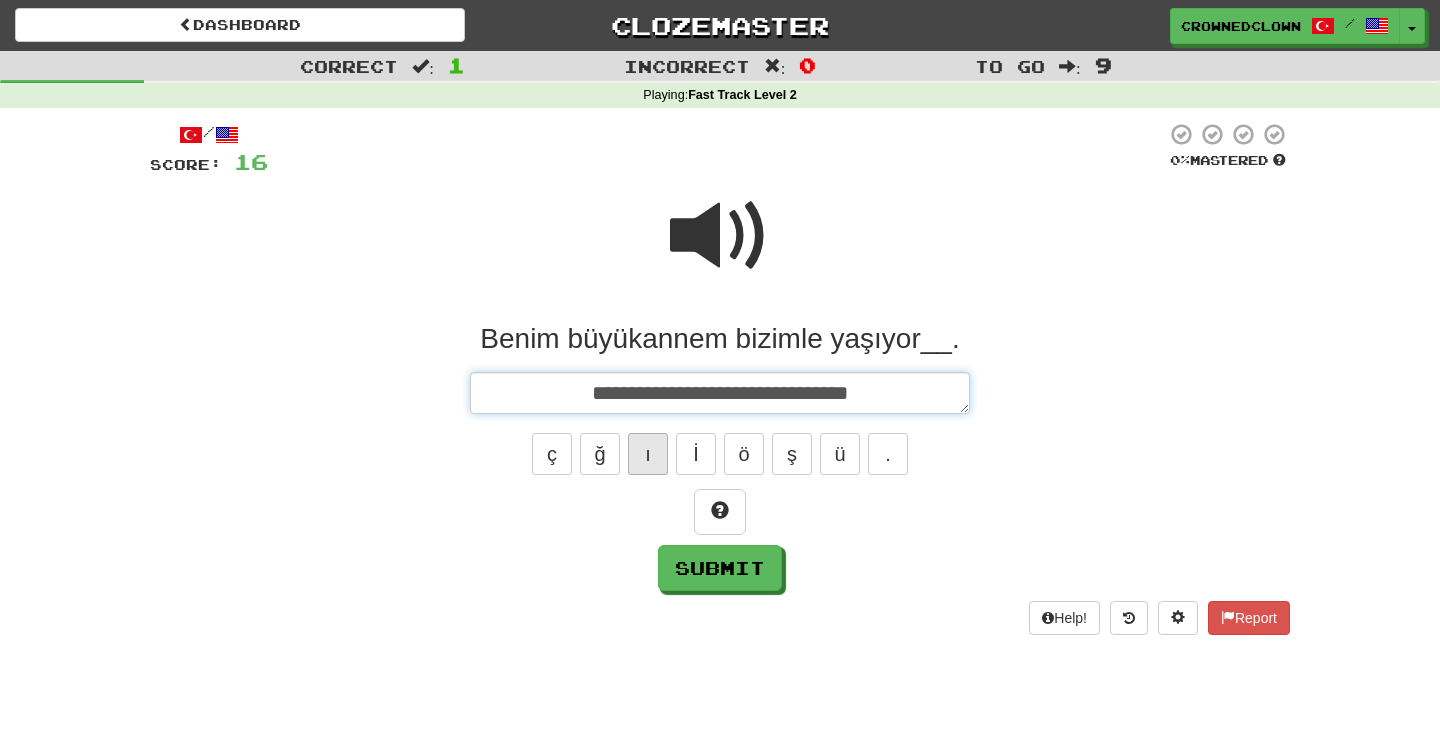 type on "*" 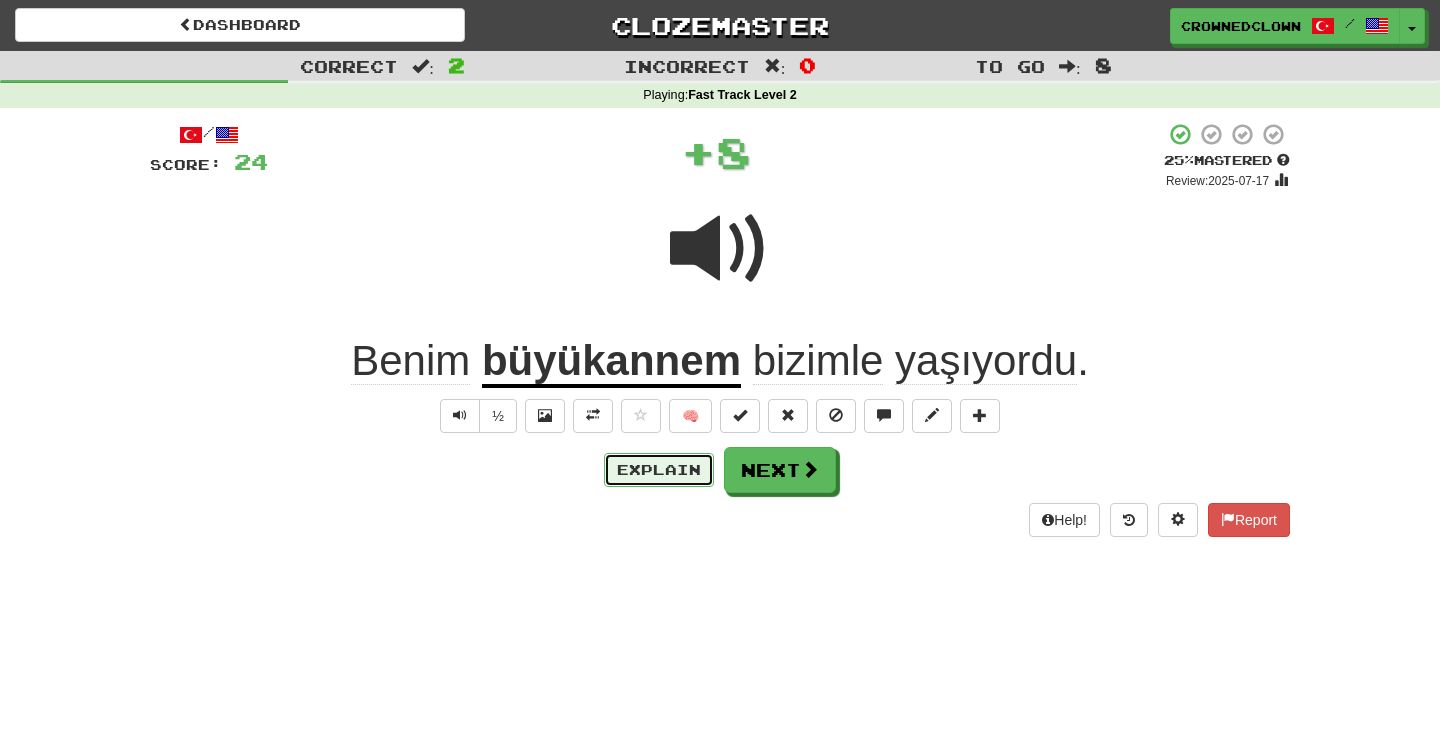 click on "Explain" at bounding box center [659, 470] 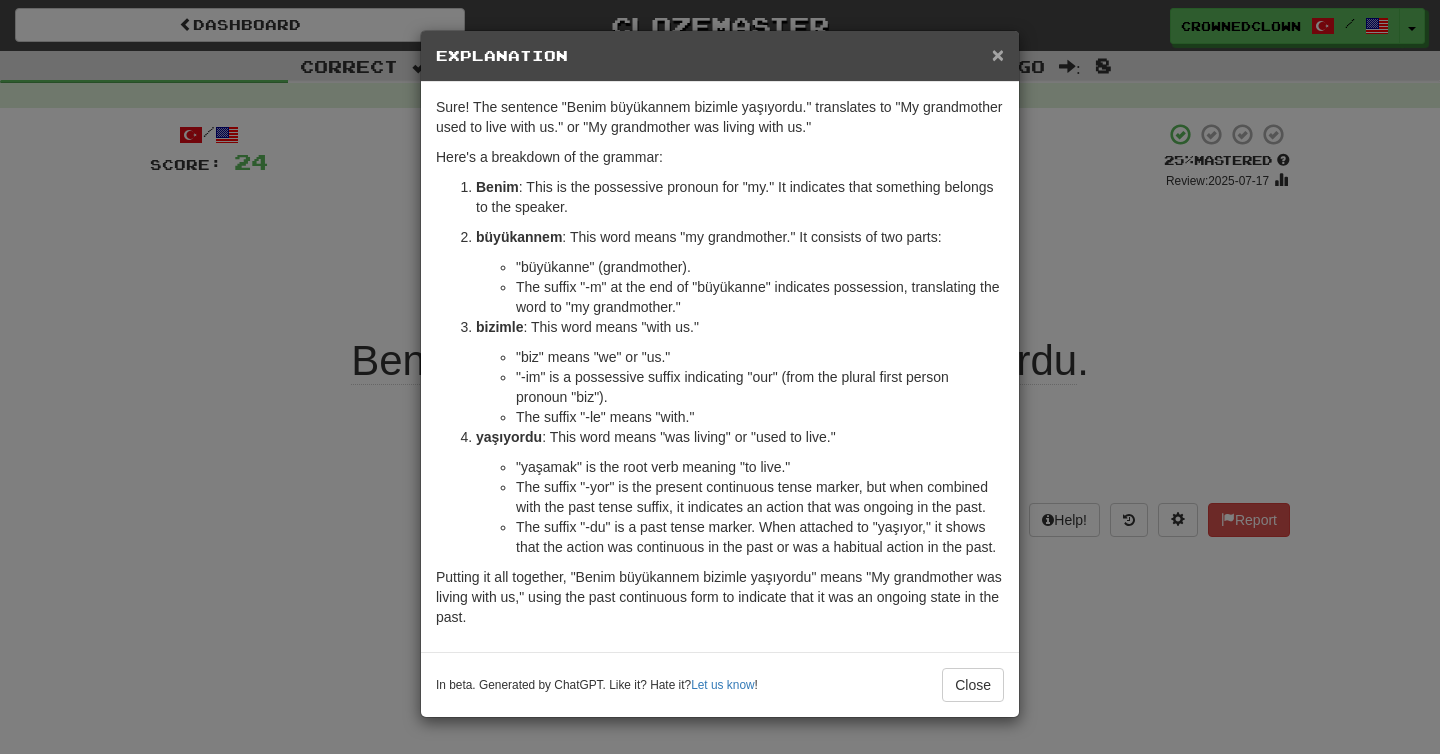 click on "×" at bounding box center (998, 54) 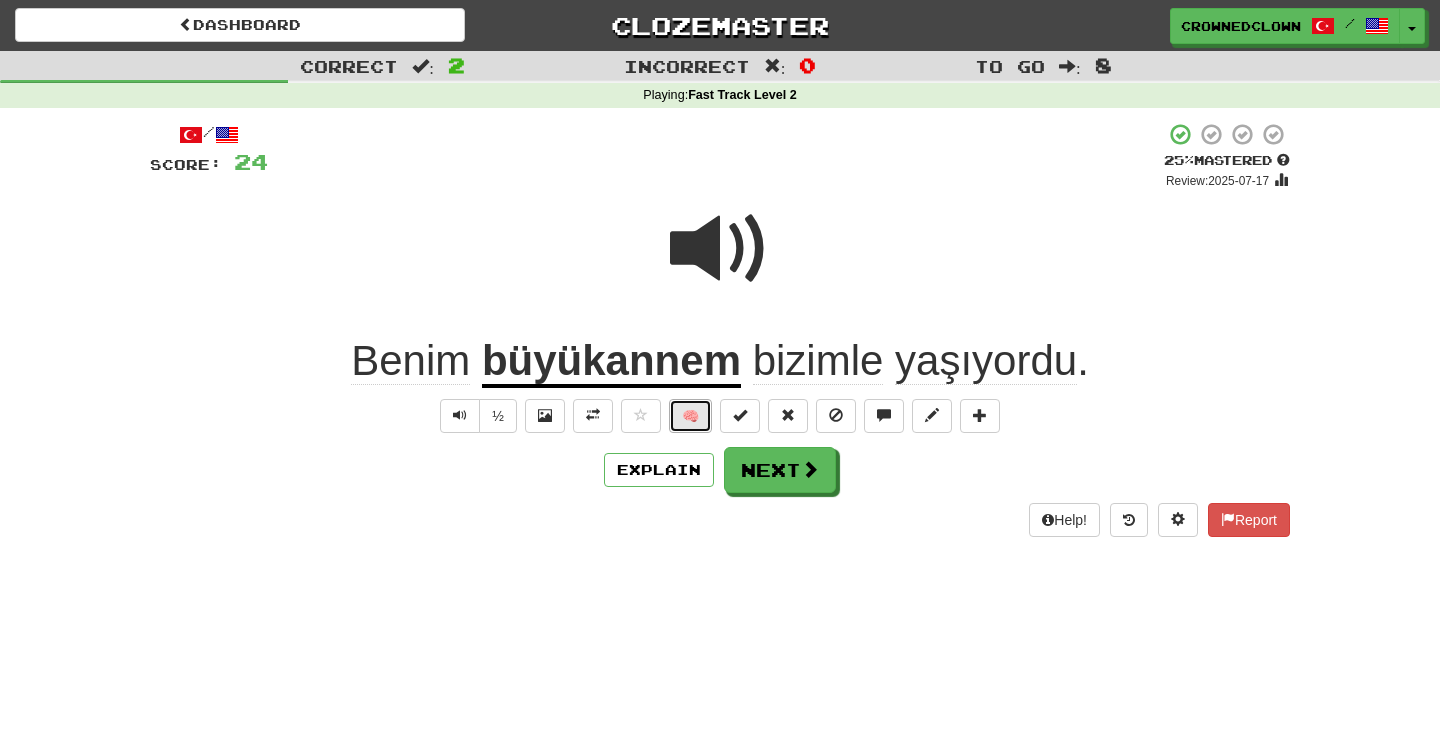 click on "🧠" at bounding box center [690, 416] 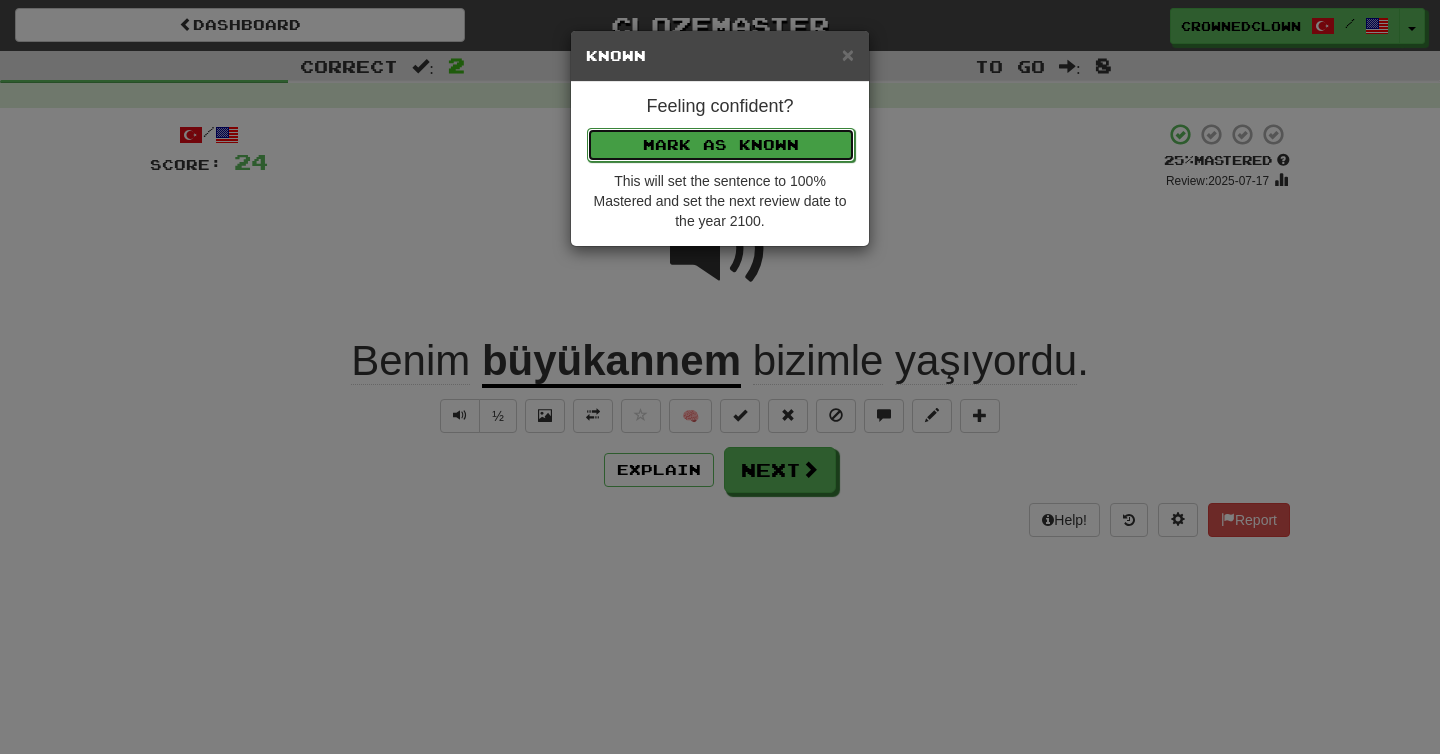 click on "Mark as Known" at bounding box center (721, 145) 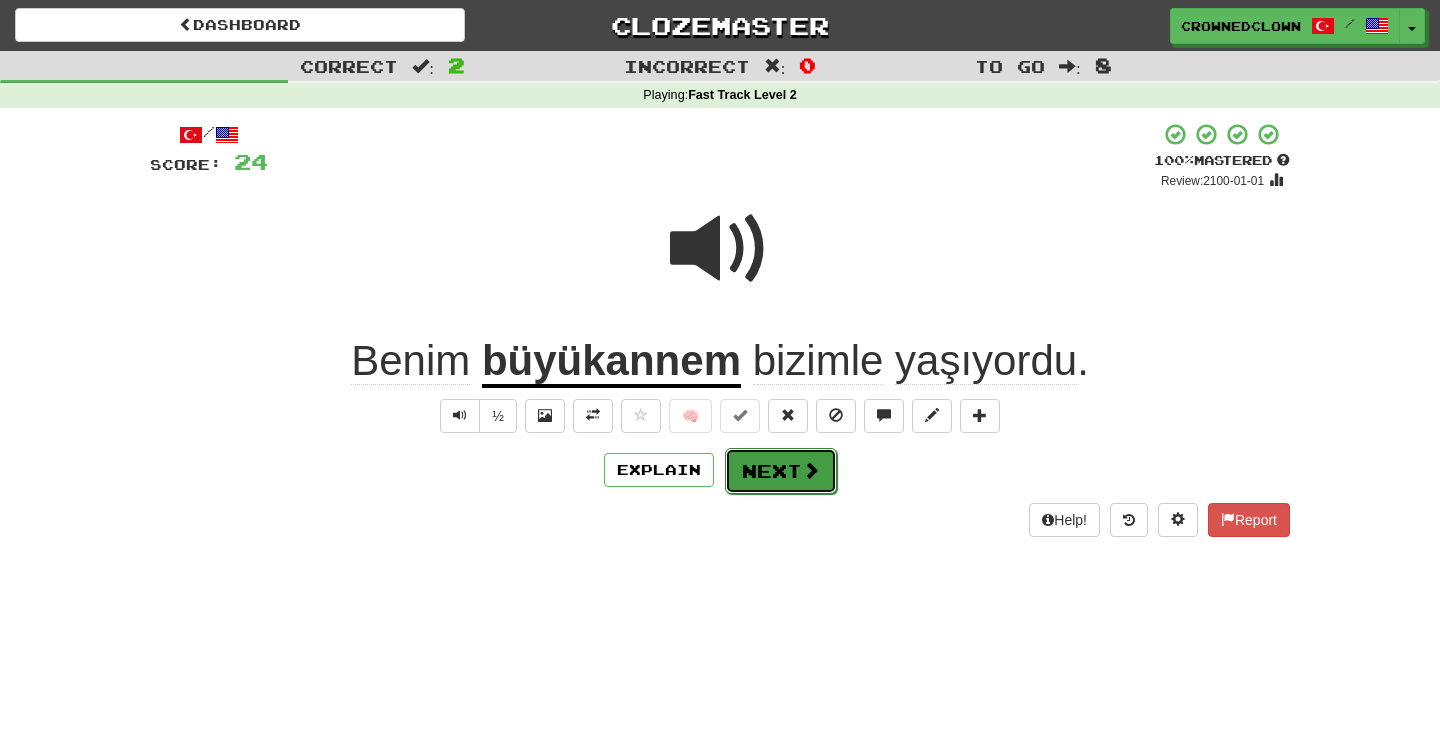 click on "Next" at bounding box center [781, 471] 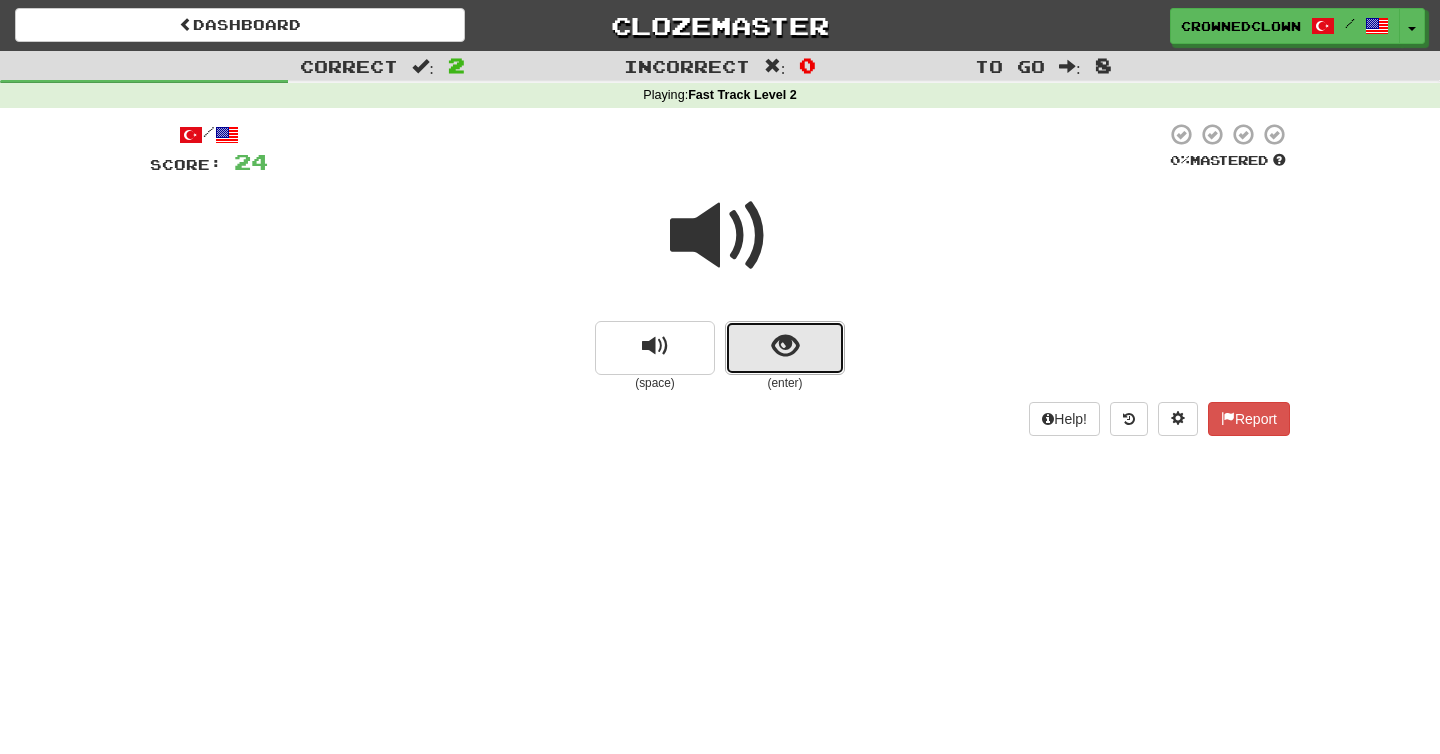 click at bounding box center (785, 348) 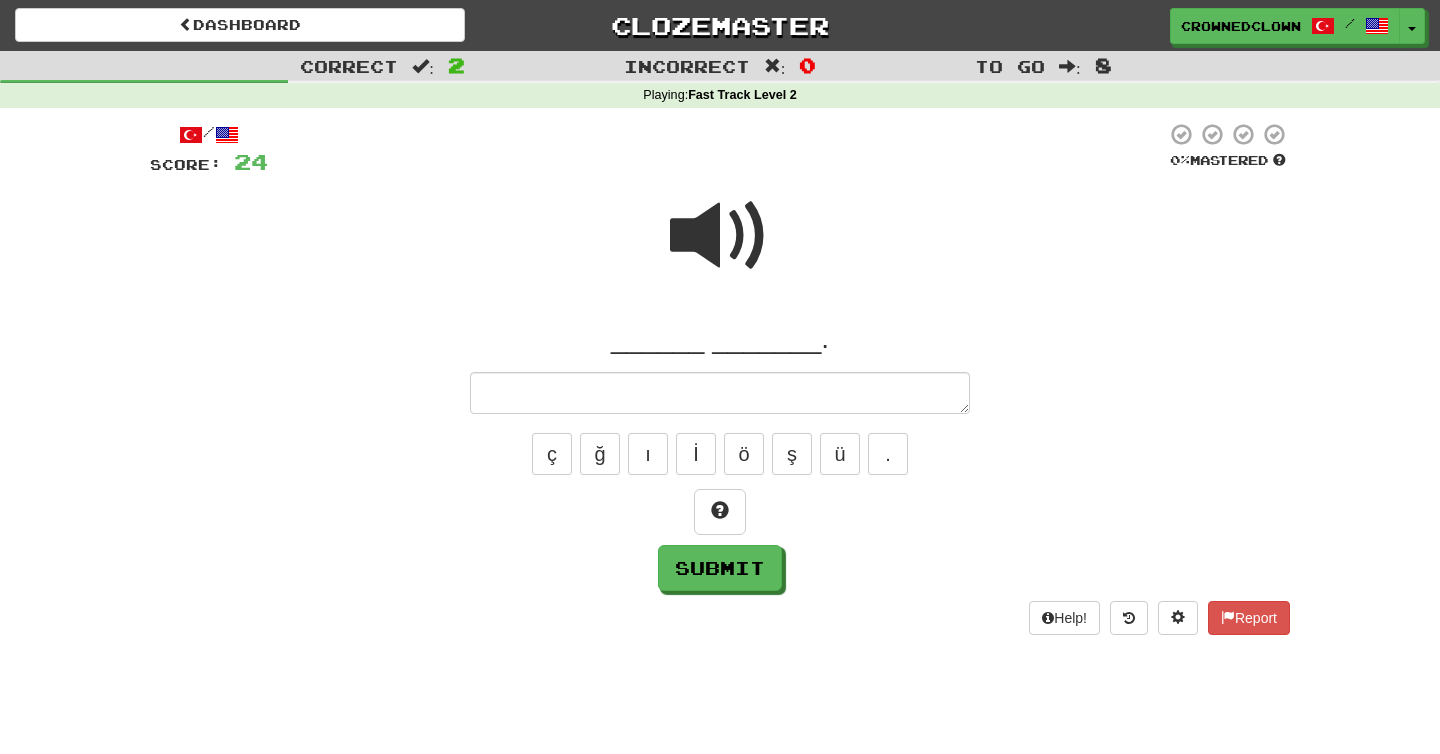 click at bounding box center [720, 236] 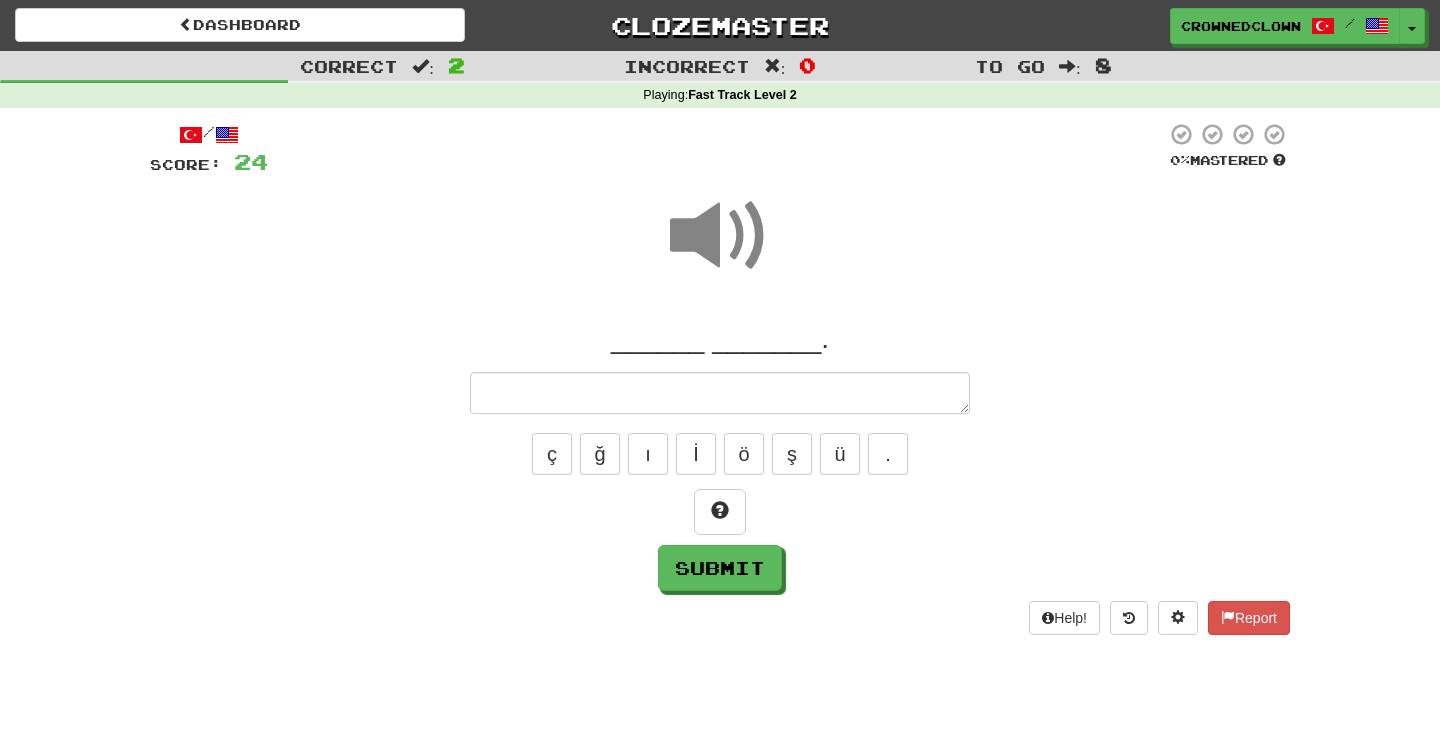 click on "______ _______. ç ğ ı İ ö ş ü . Submit" at bounding box center [720, 456] 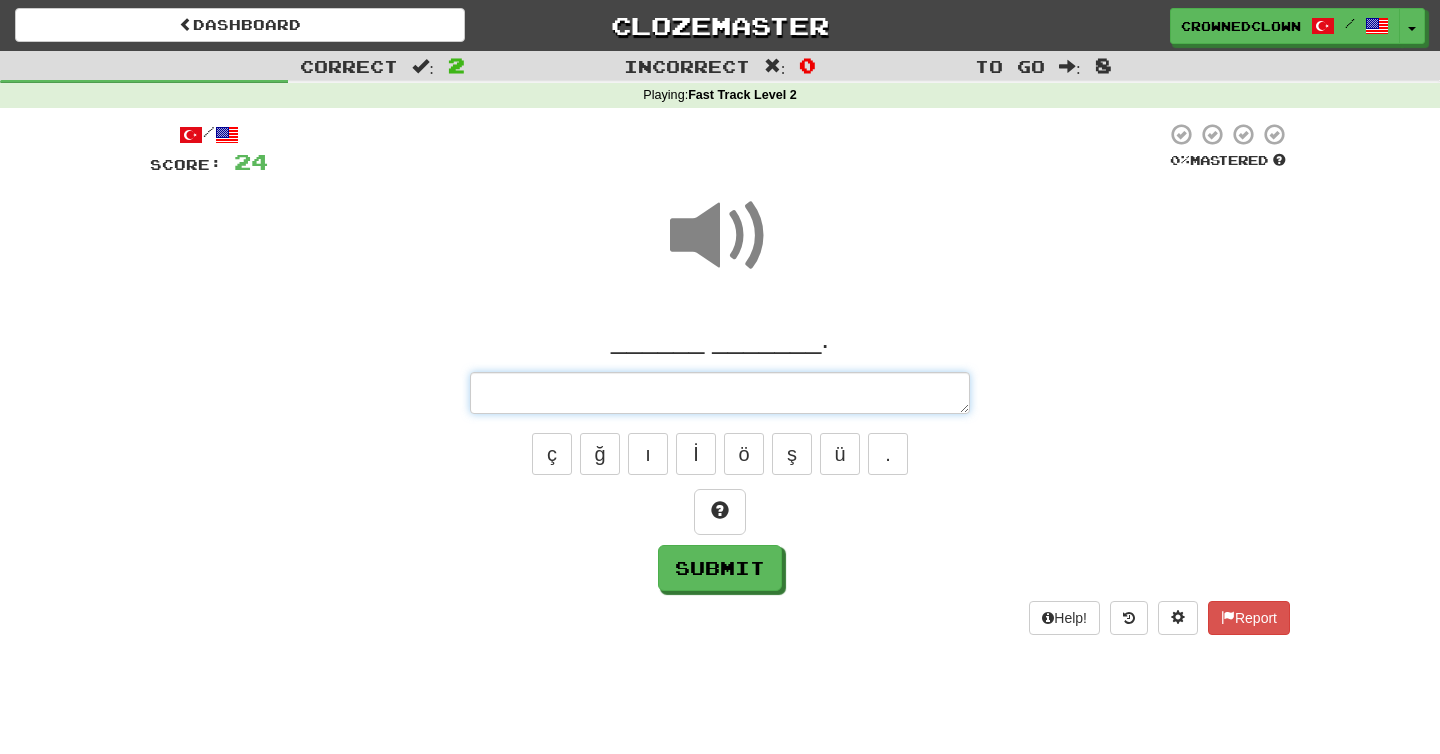 click at bounding box center [720, 393] 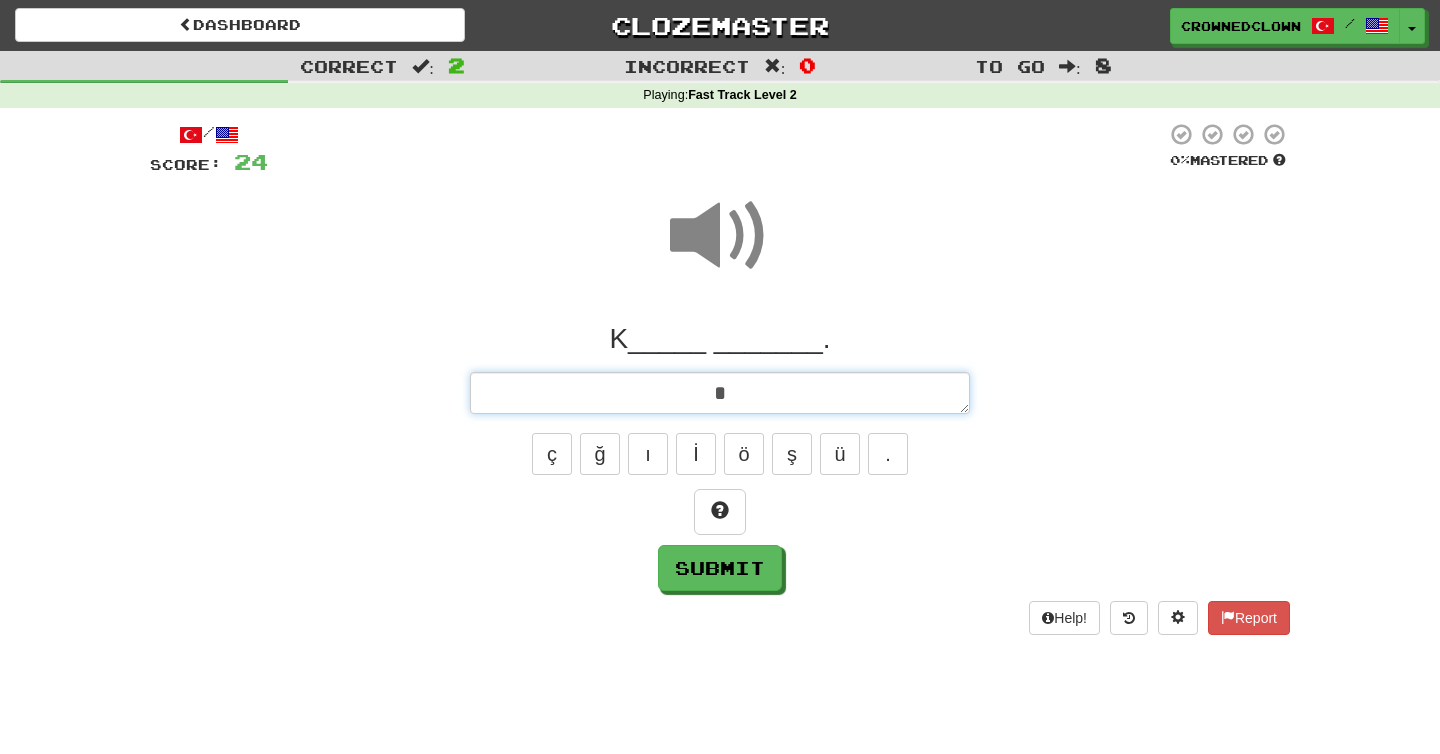 type on "*" 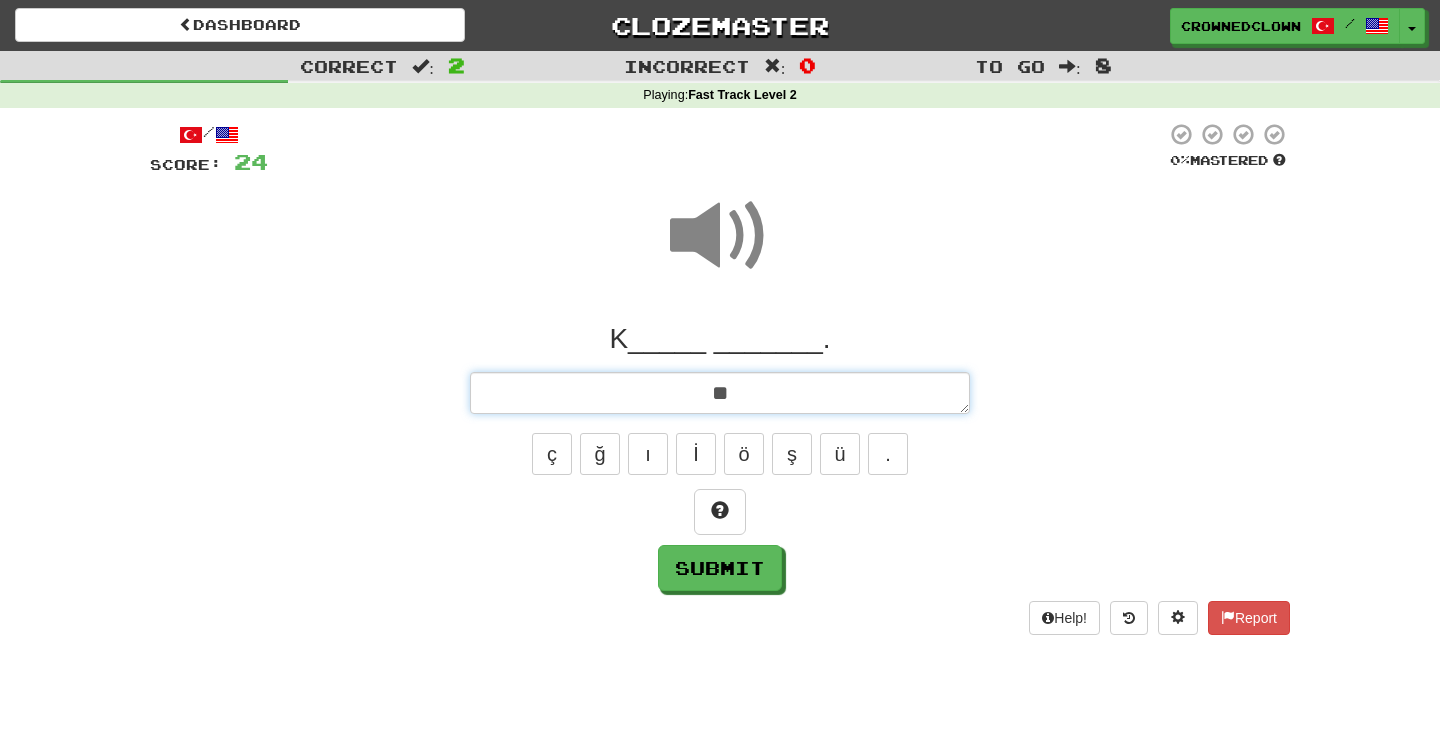 type on "*" 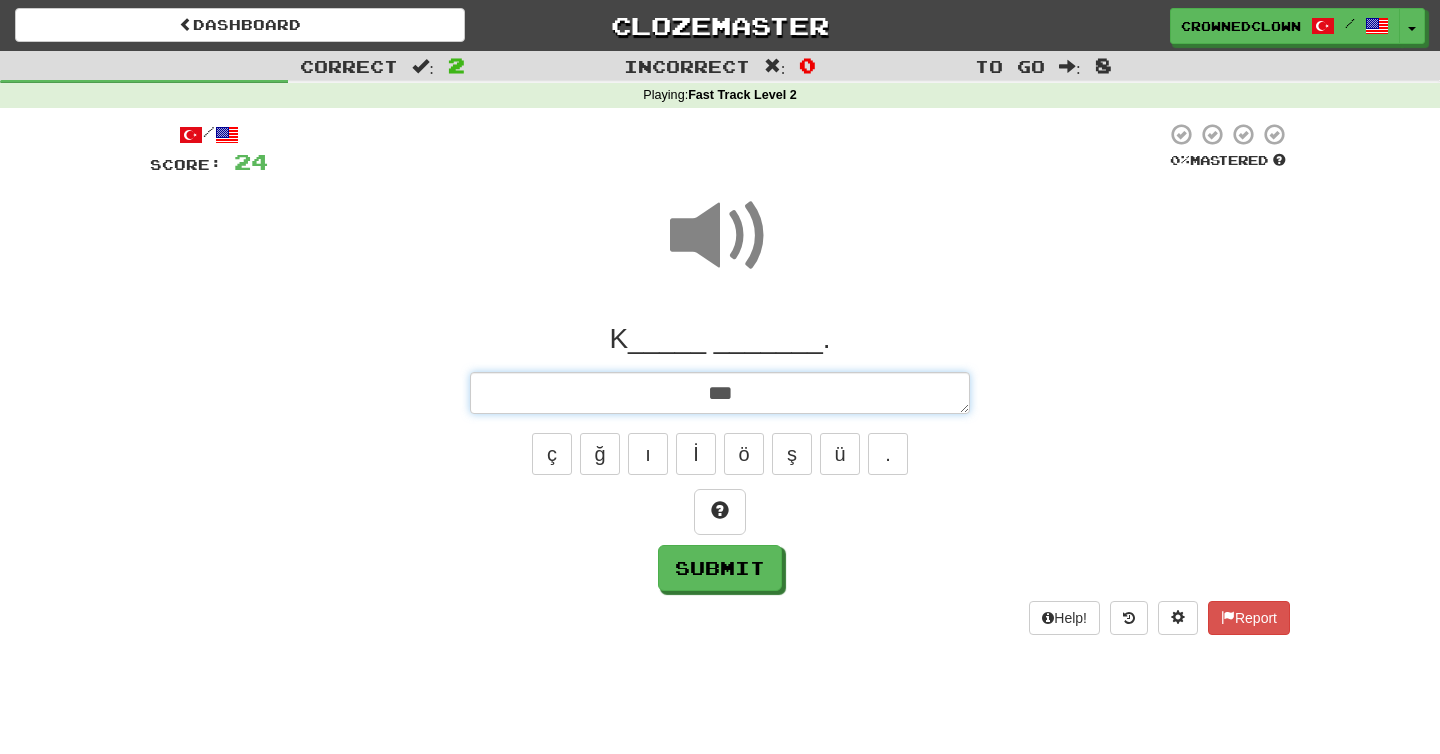 type on "*" 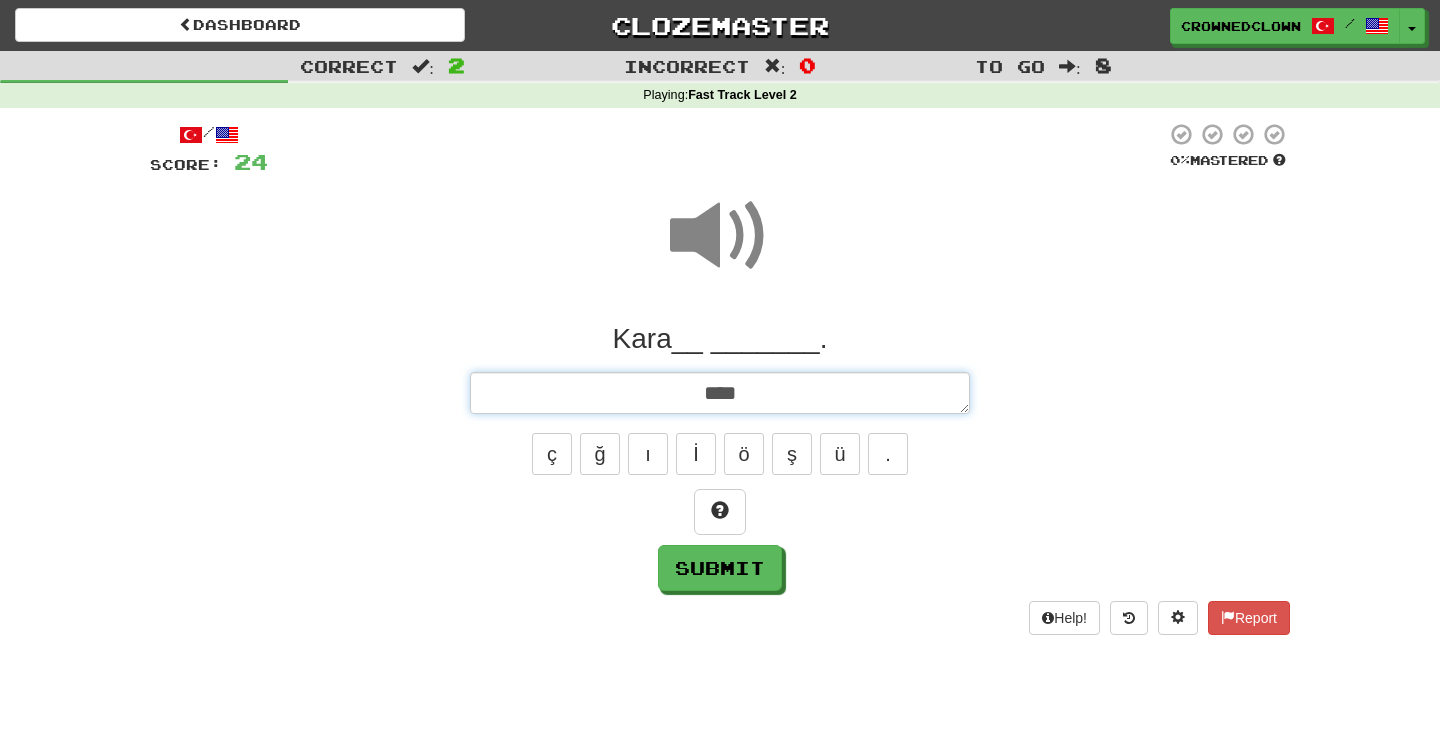 type on "*" 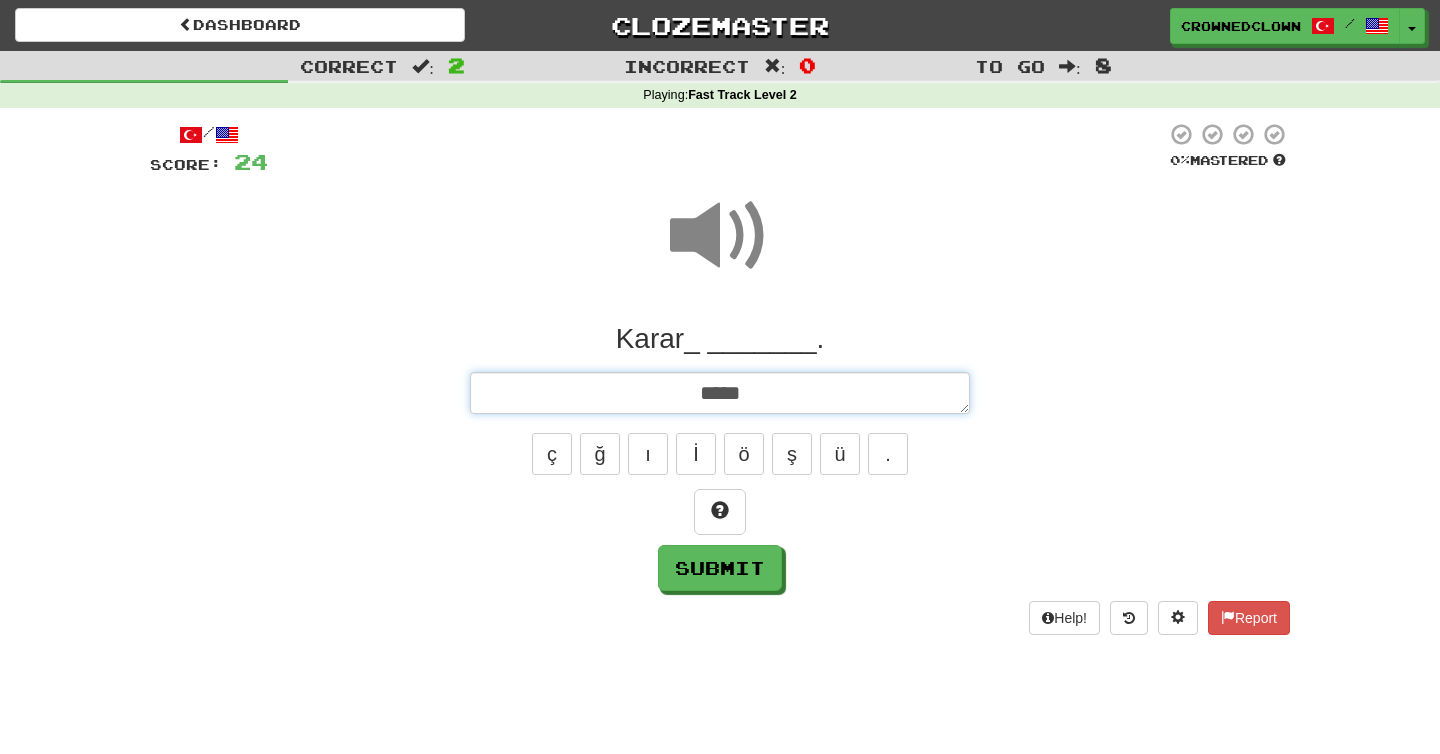 type on "*" 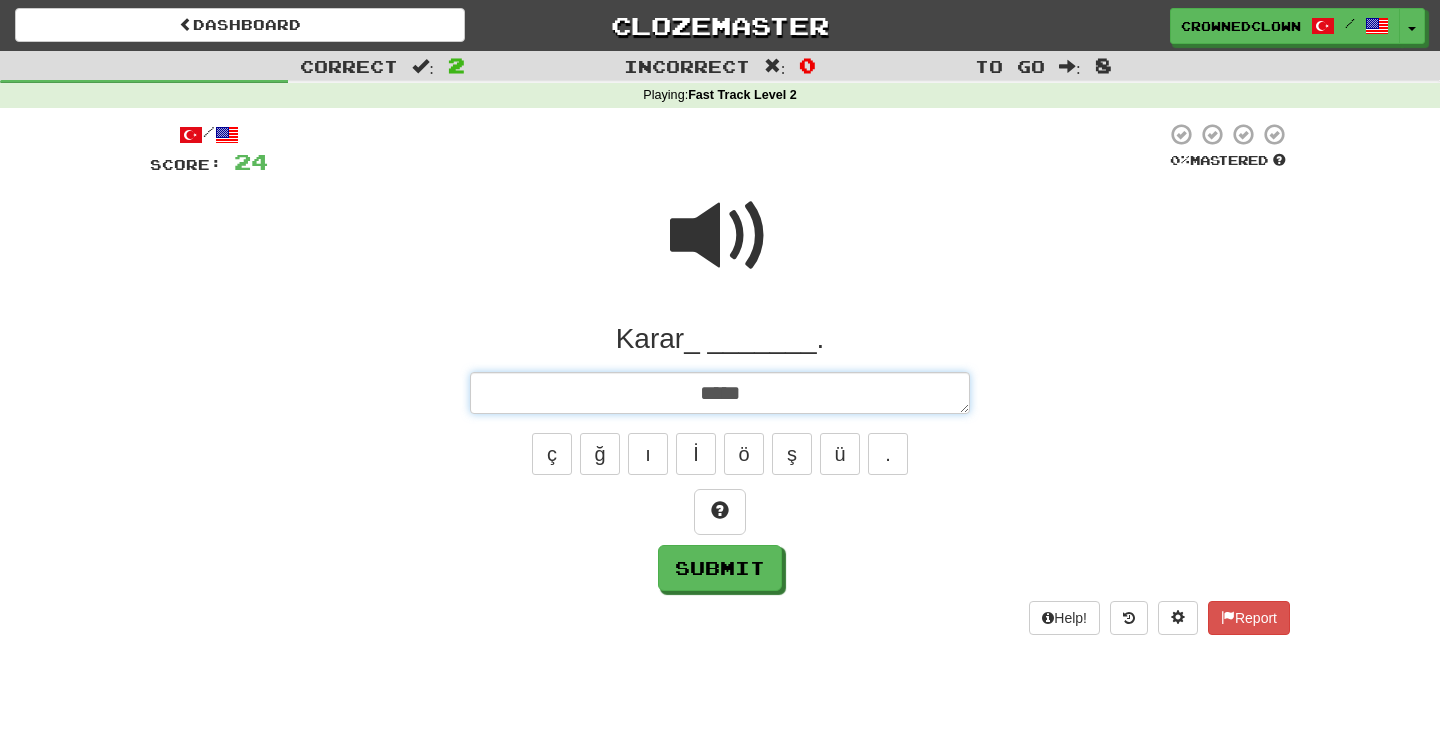 type on "*****" 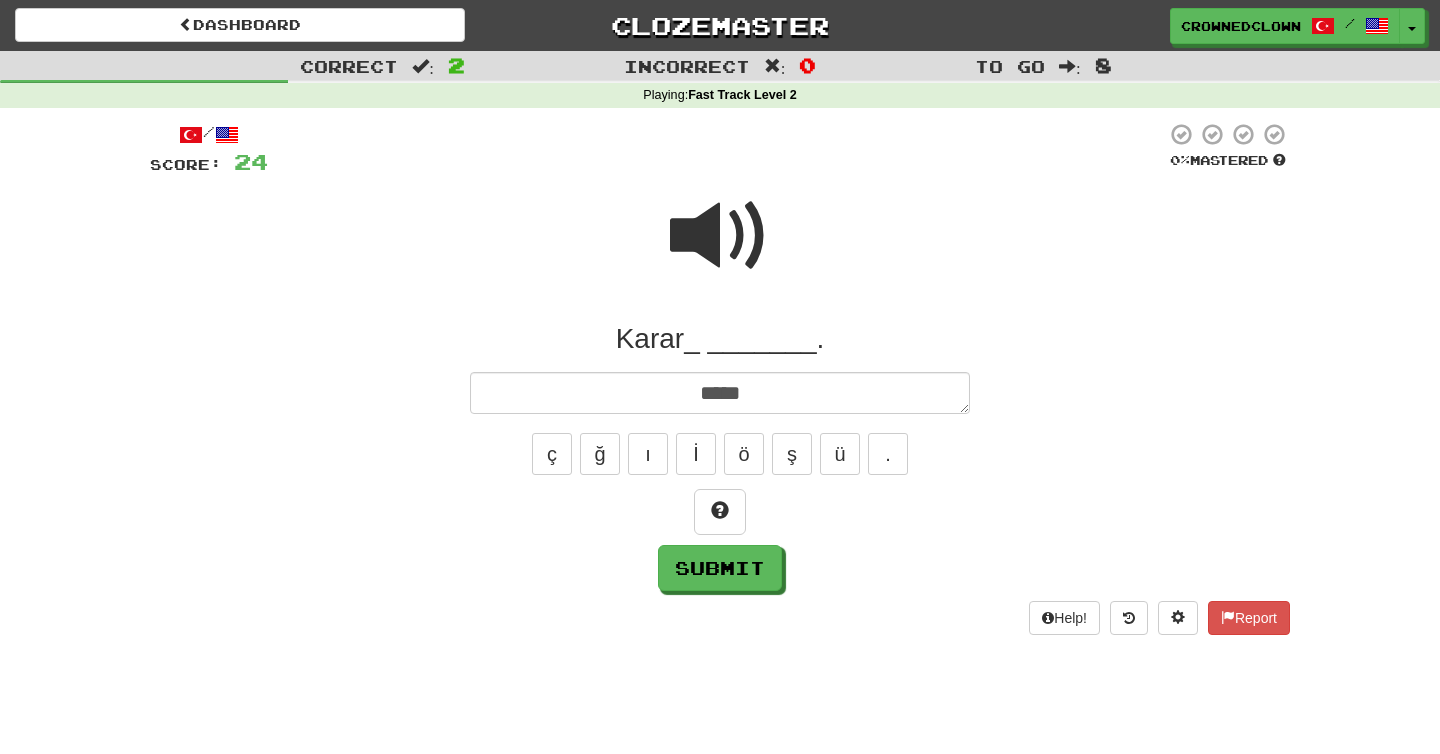 click at bounding box center (720, 236) 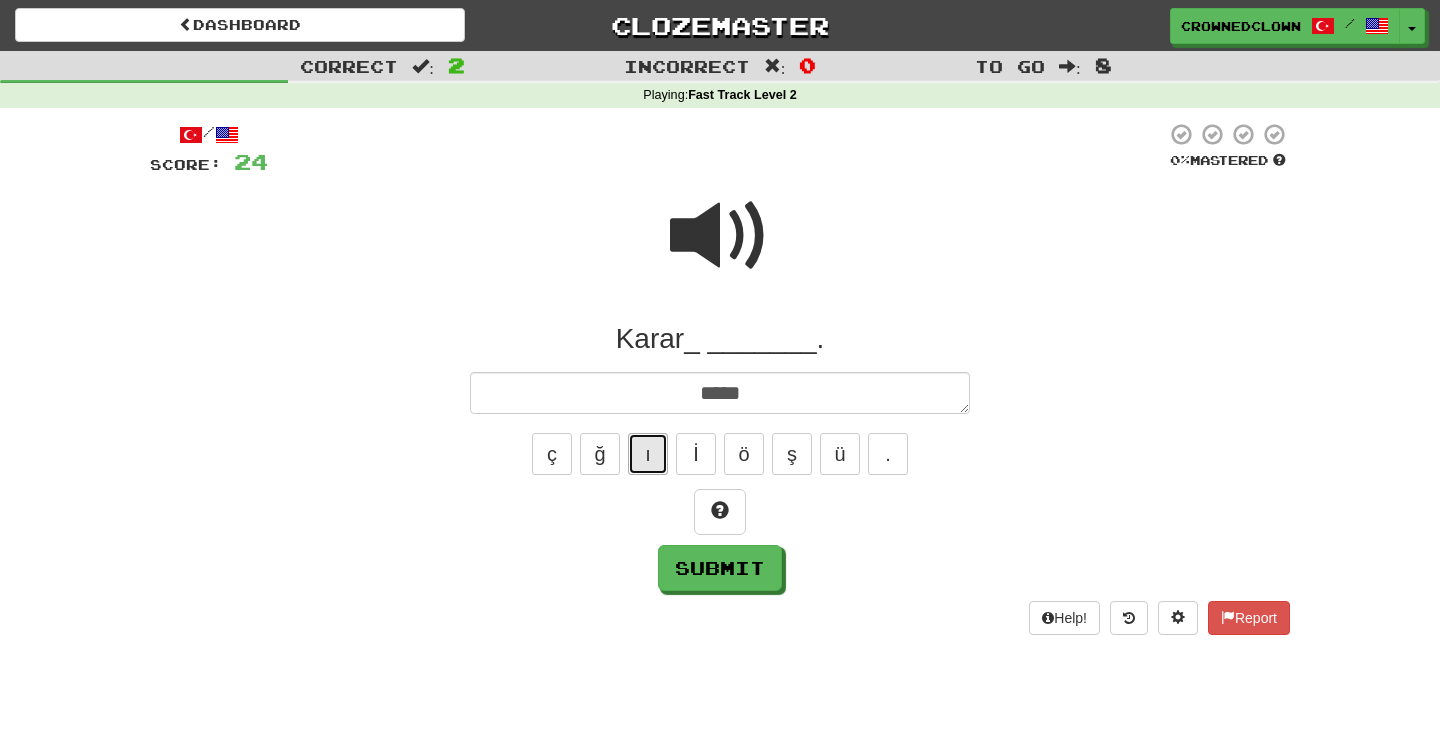 click on "ı" at bounding box center [648, 454] 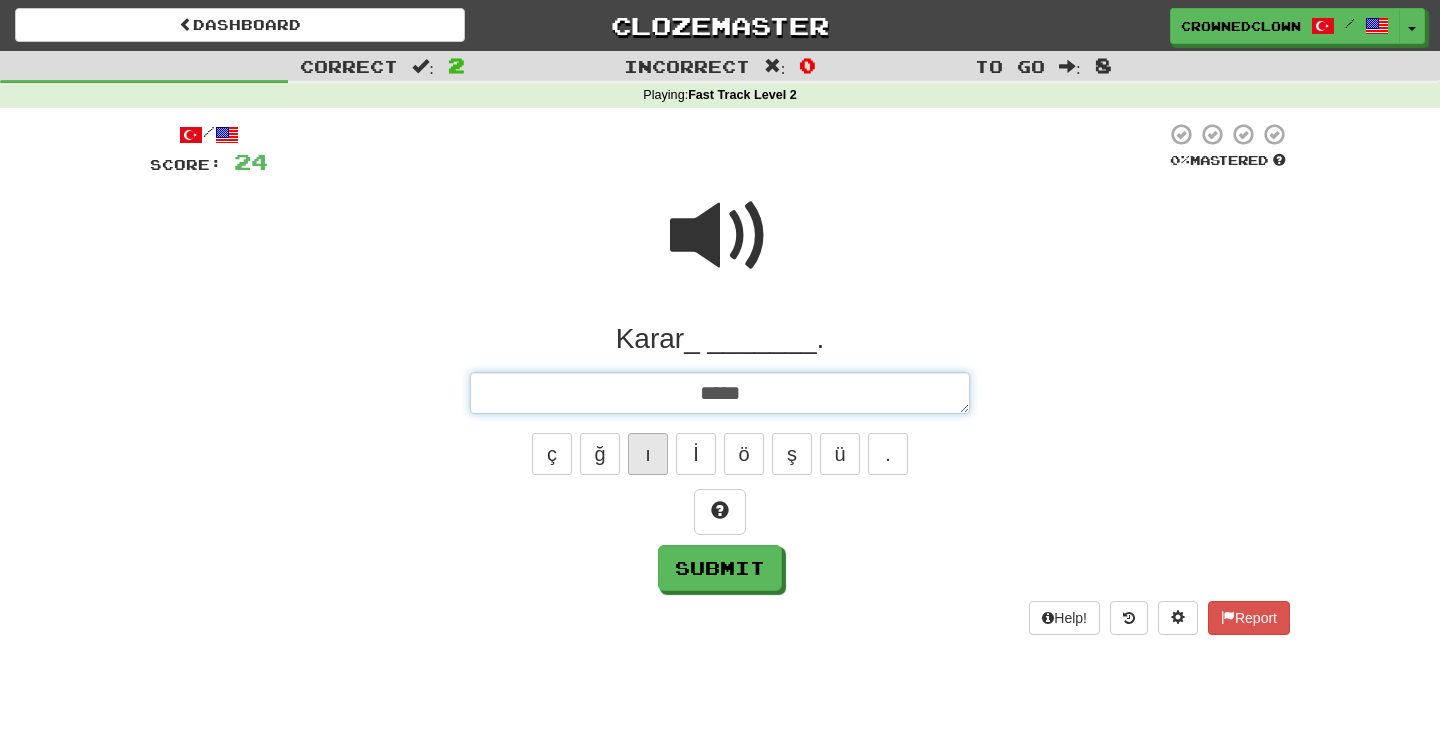 type on "*" 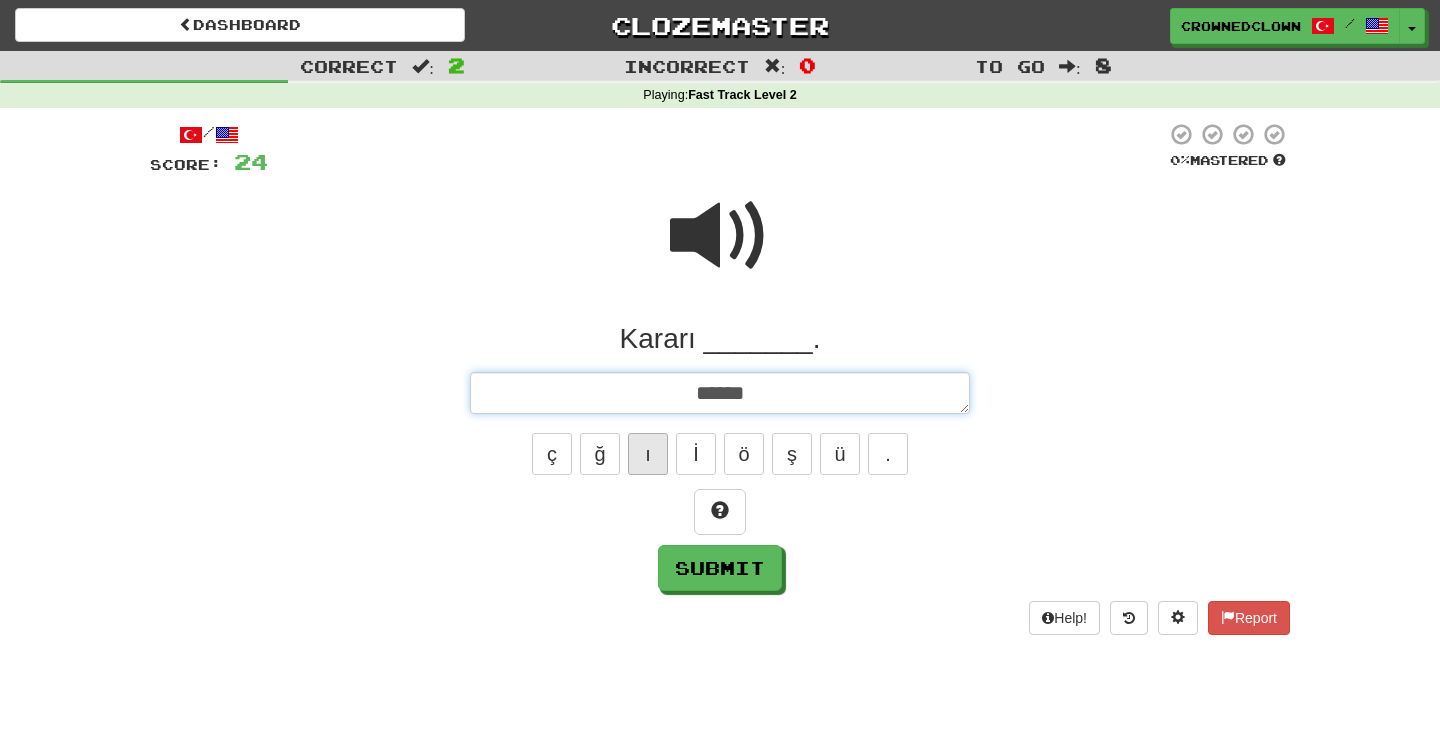 type on "*" 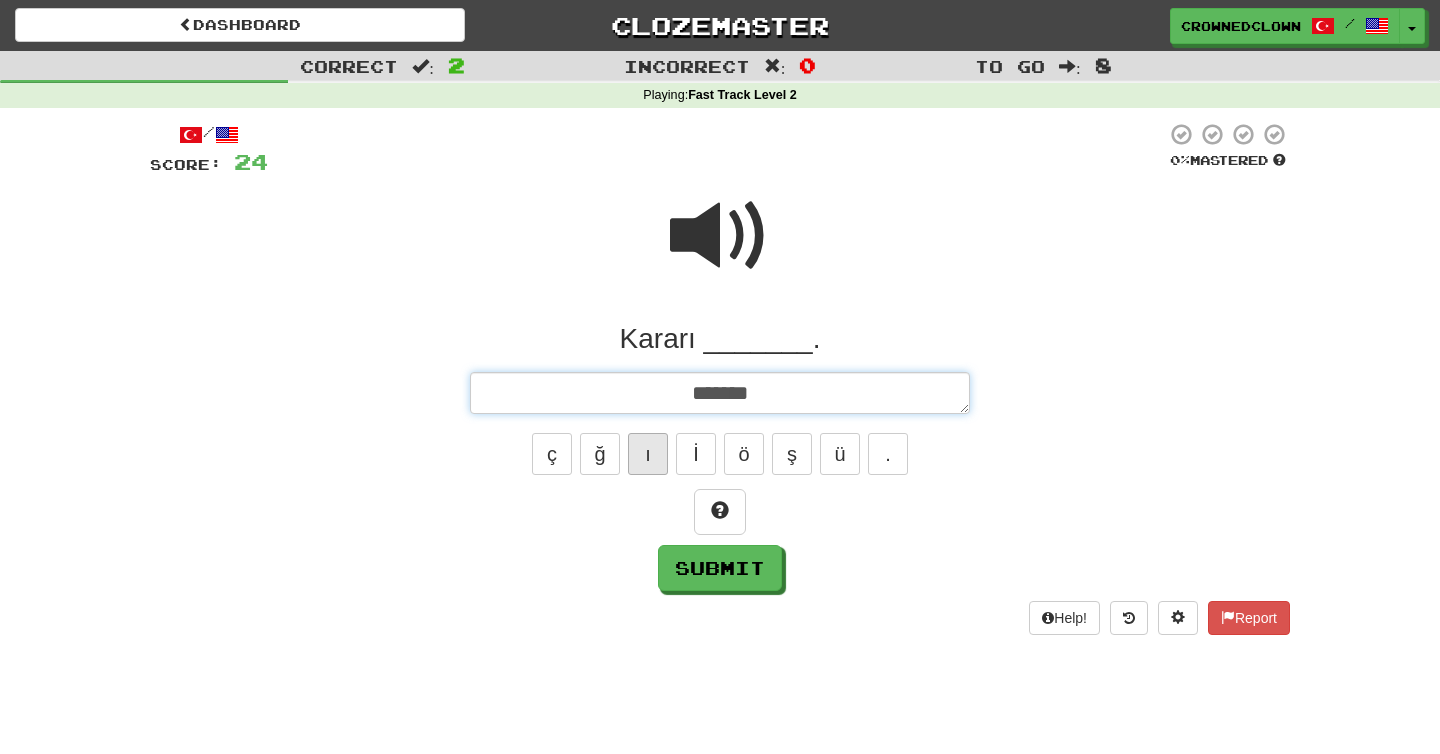 type on "*" 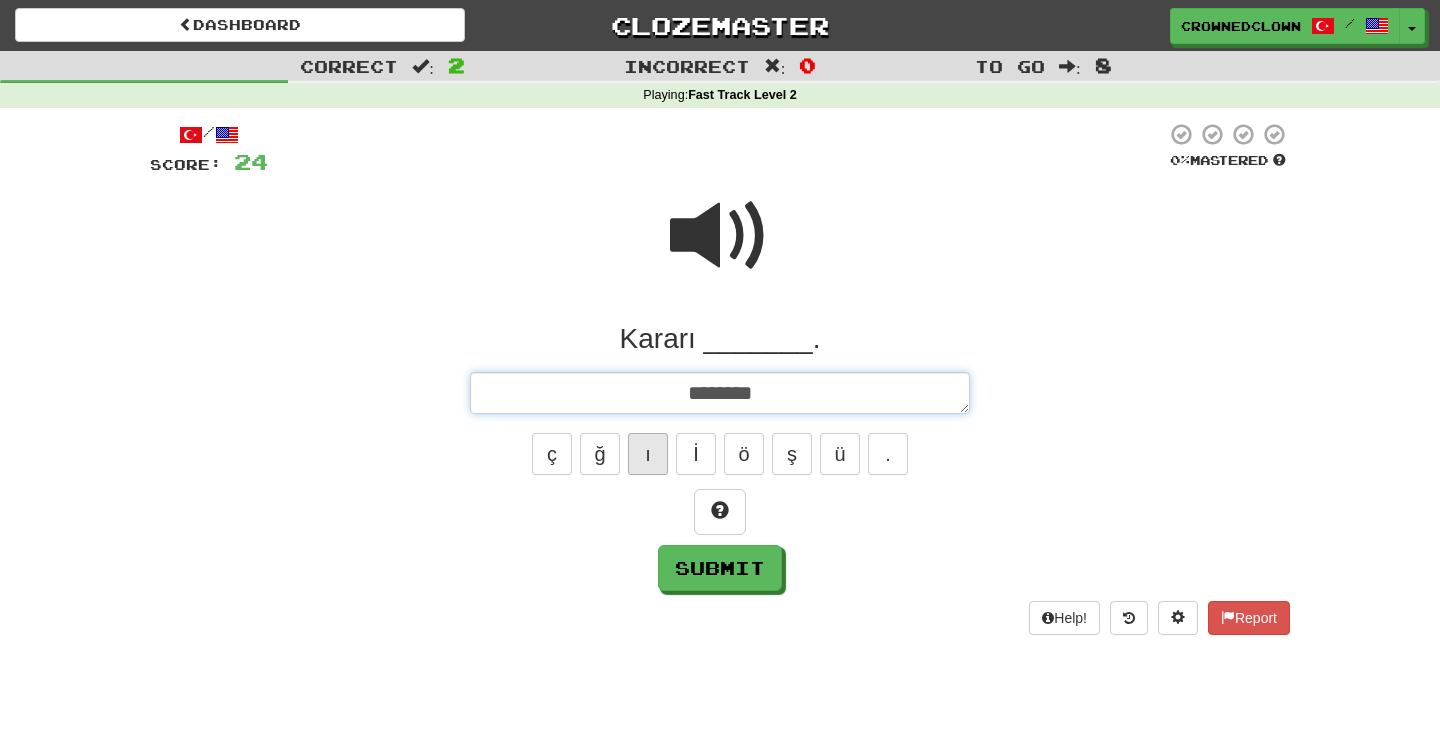 type on "*" 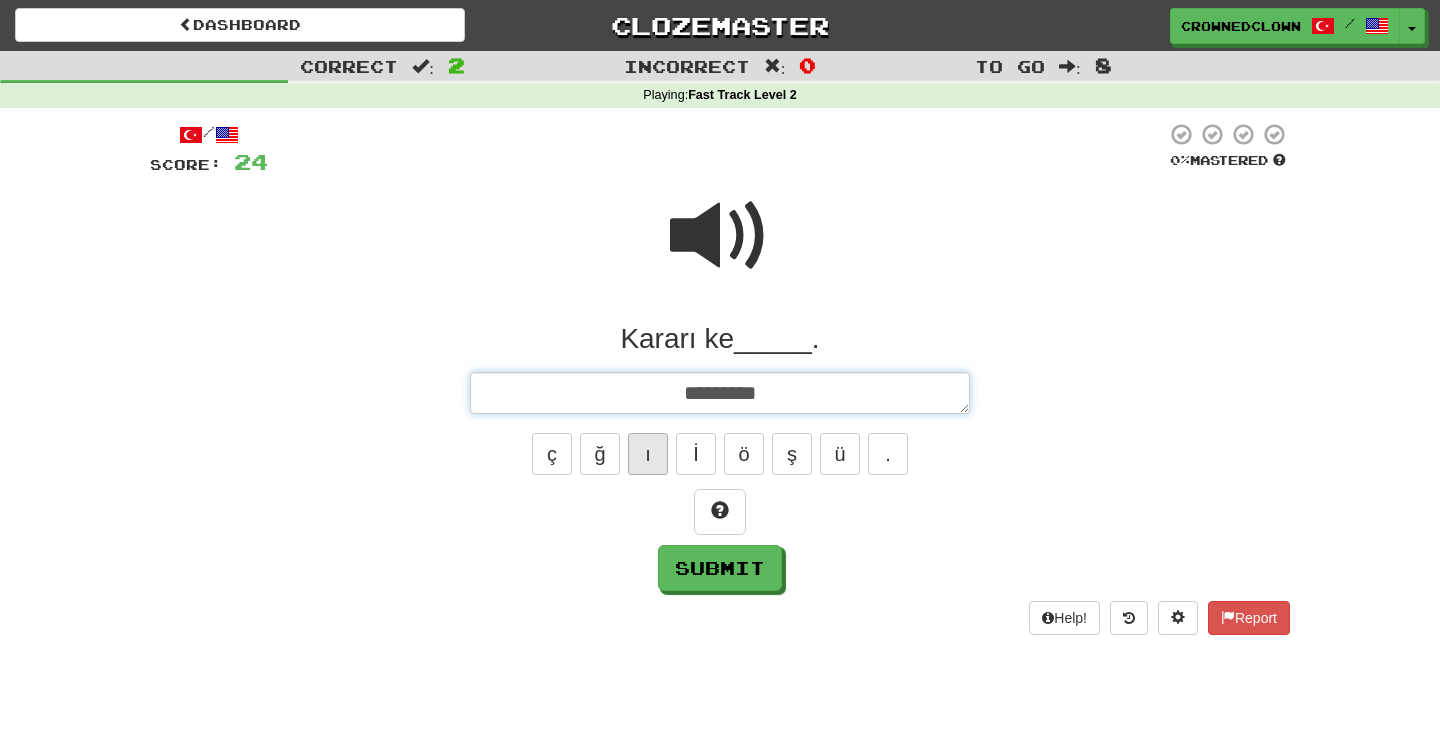 type on "*" 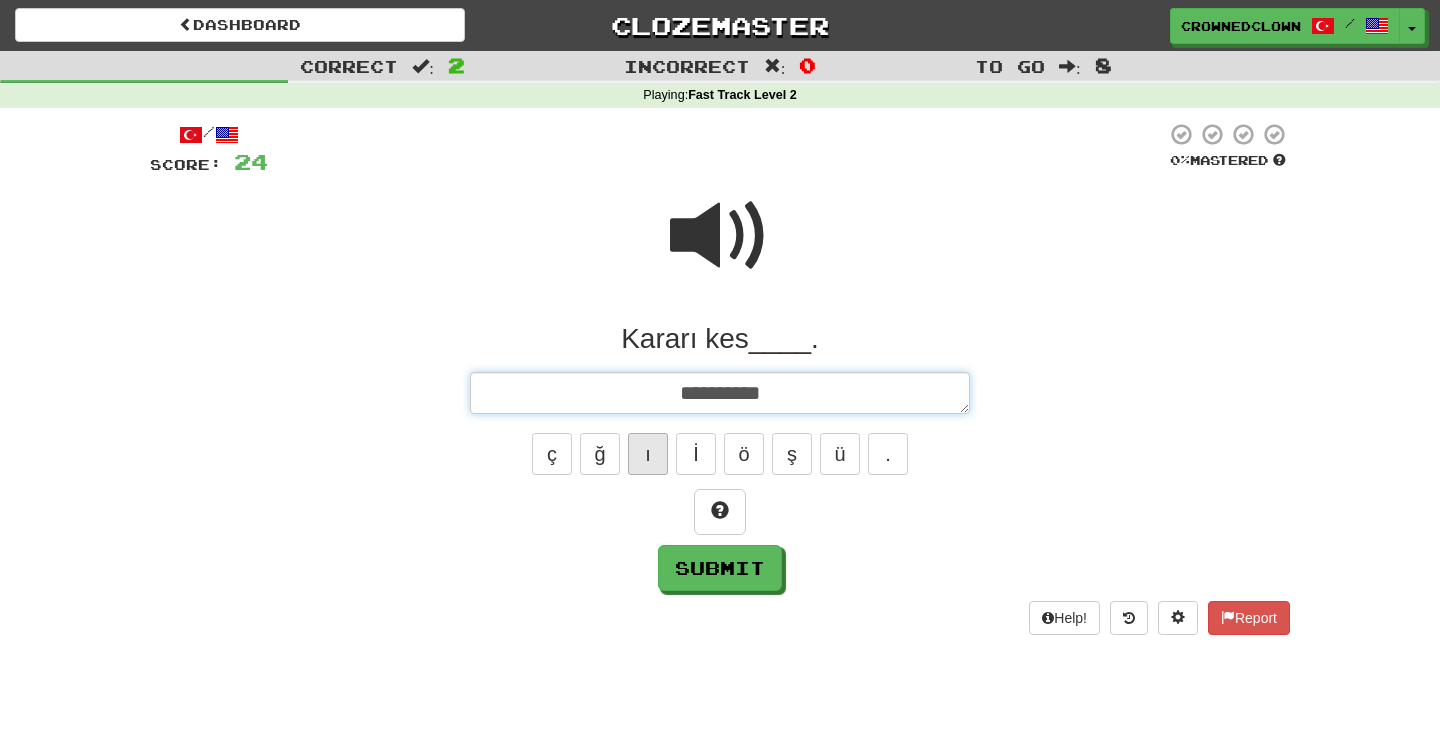 type on "*" 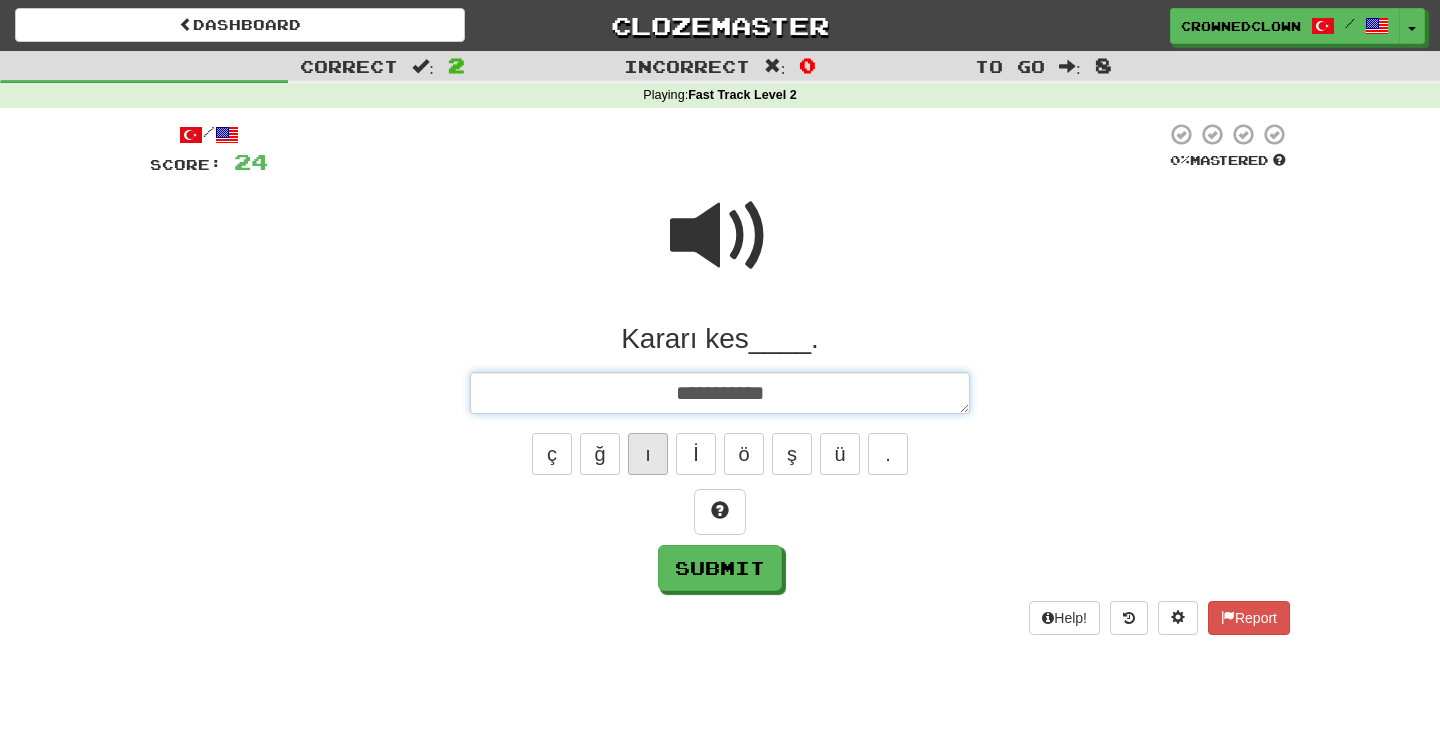 type on "*" 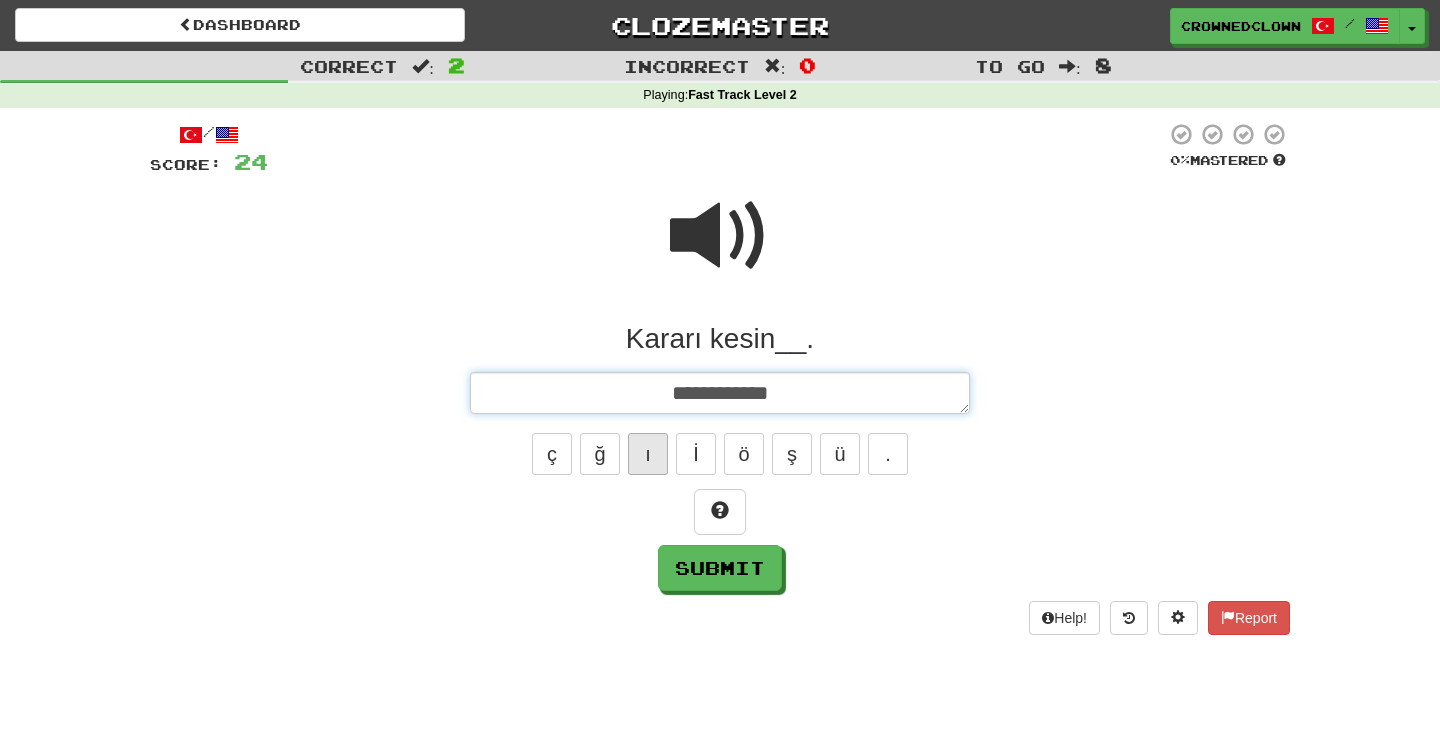 type on "*" 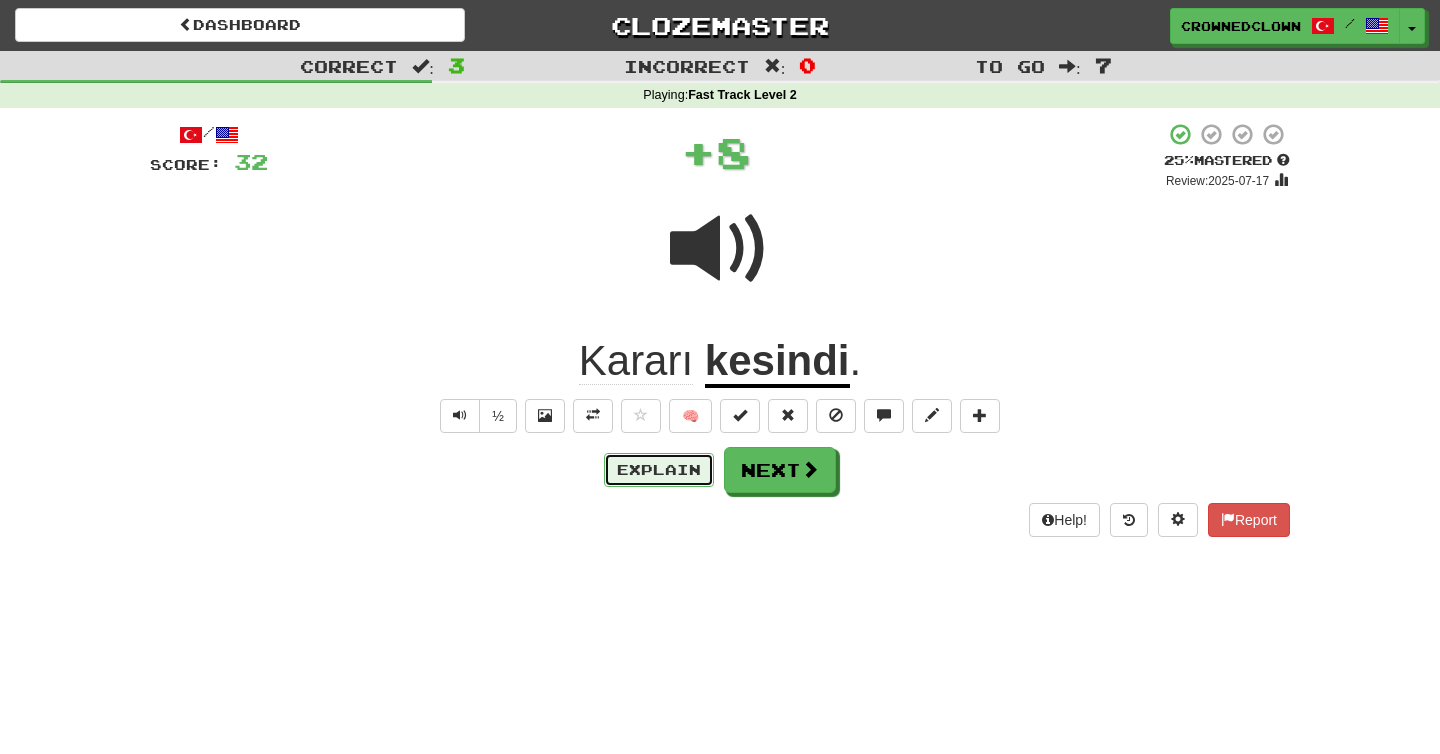 click on "Explain" at bounding box center [659, 470] 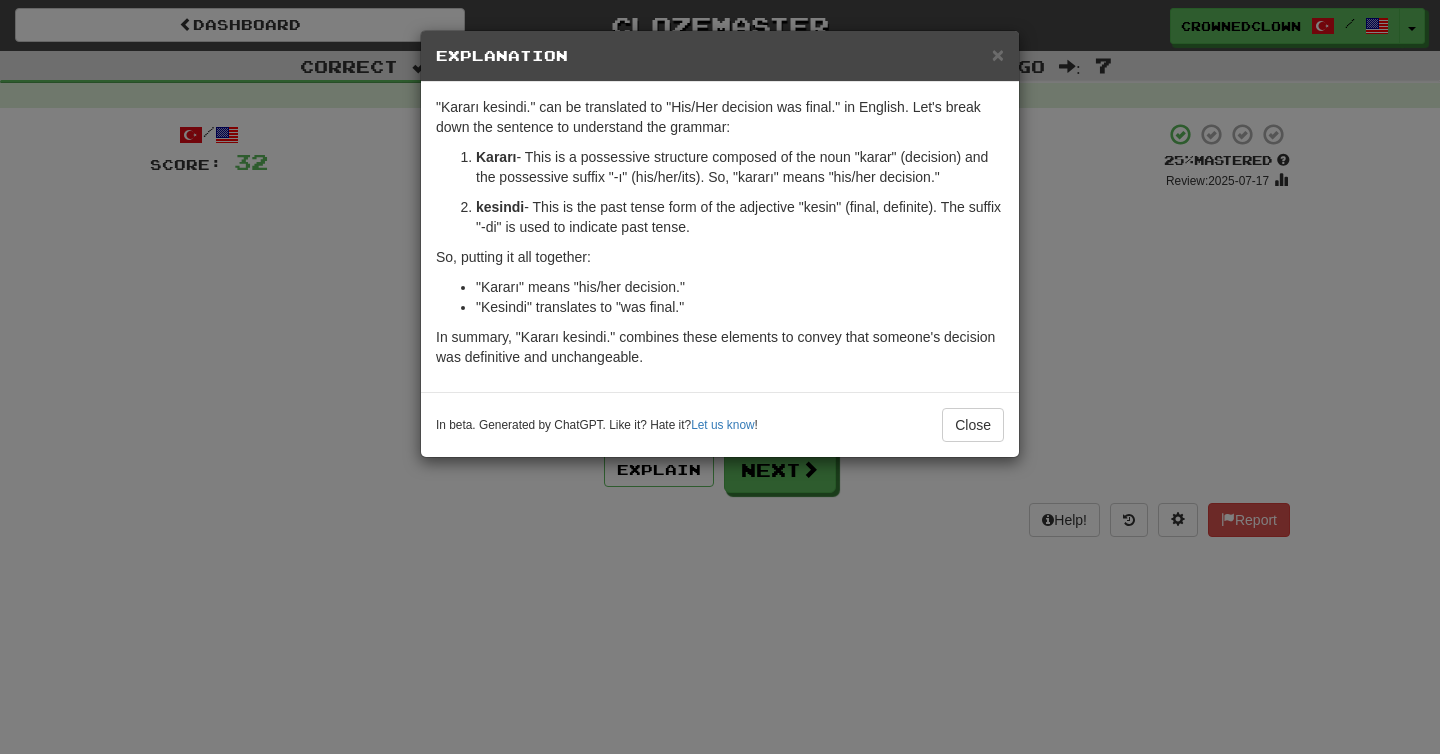 click on "× Explanation "Kararı kesindi." can be translated to "His/Her decision was final." in English. Let's break down the sentence to understand the grammar:
Kararı  - This is a possessive structure composed of the noun "karar" (decision) and the possessive suffix "-ı" (his/her/its). So, "kararı" means "his/her decision."
kesindi  - This is the past tense form of the adjective "kesin" (final, definite). The suffix "-di" is used to indicate past tense.
So, putting it all together:
"Kararı" means "his/her decision."
"Kesindi" translates to "was final."
In summary, "Kararı kesindi." combines these elements to convey that someone's decision was definitive and unchangeable. In beta. Generated by ChatGPT. Like it? Hate it?  Let us know ! Close" at bounding box center (720, 377) 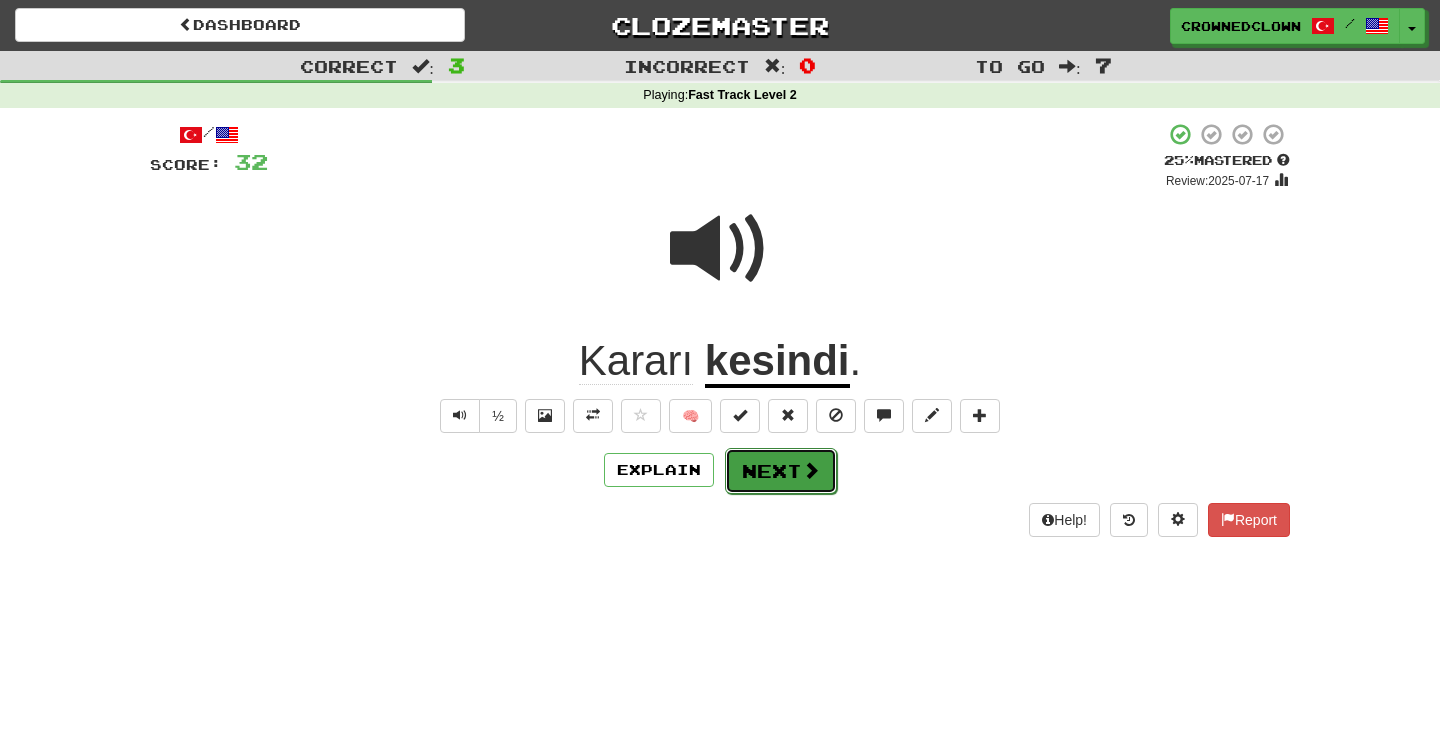 click on "Next" at bounding box center (781, 471) 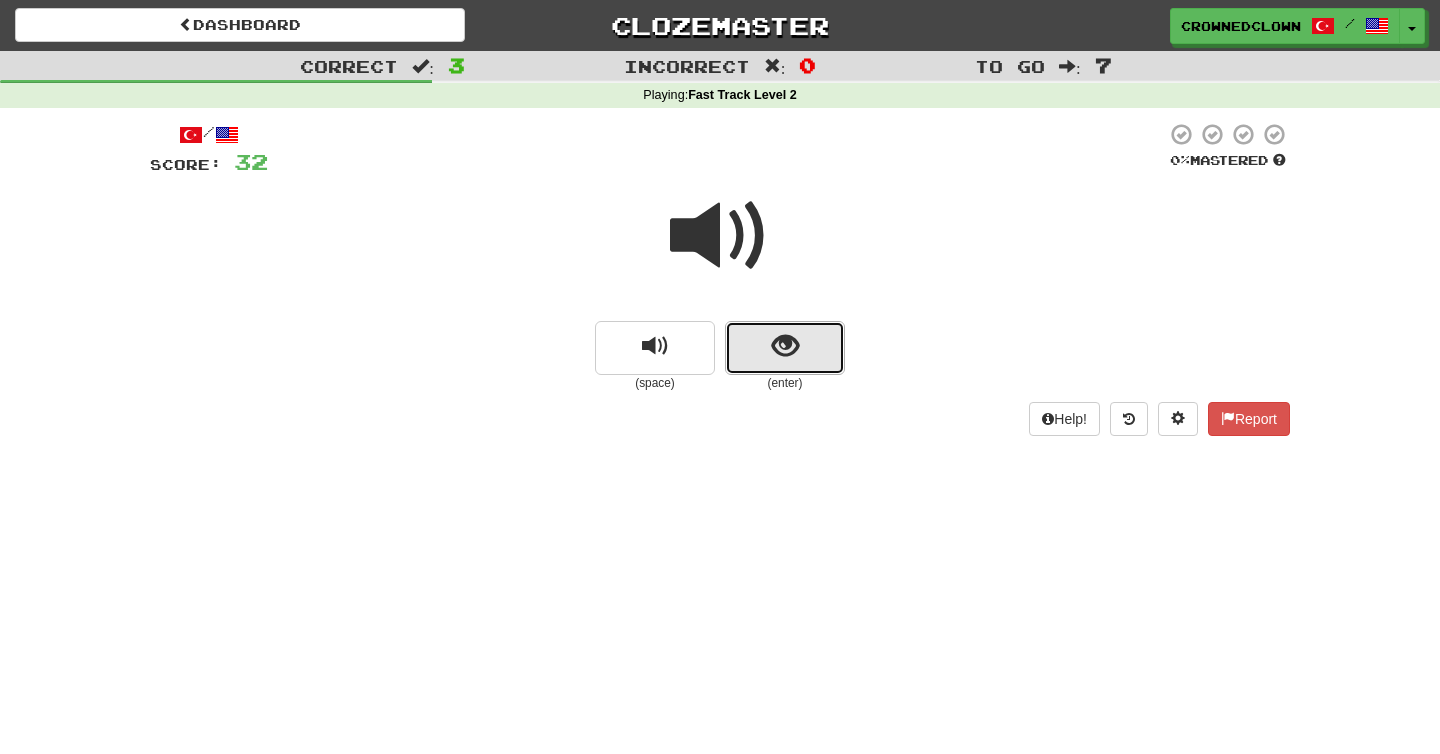 click at bounding box center (785, 348) 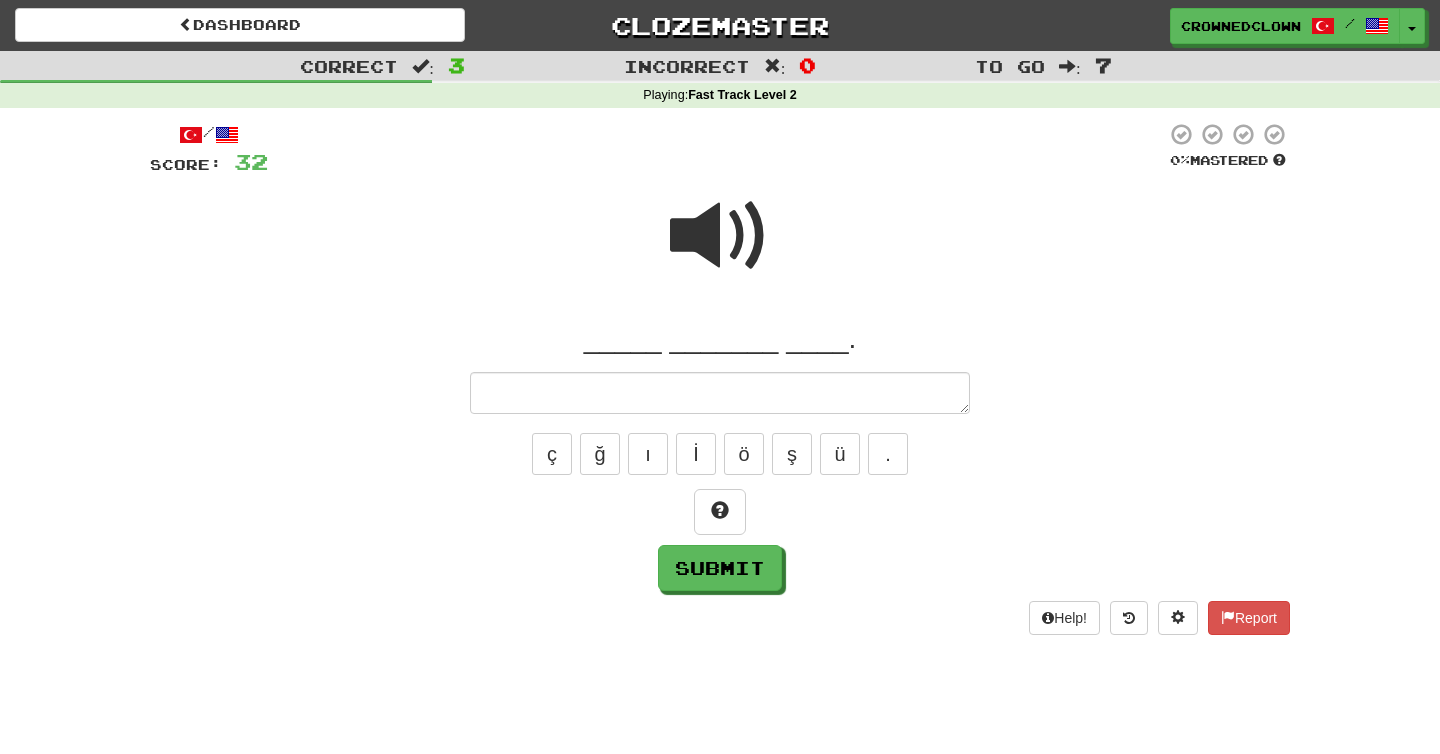 type on "*" 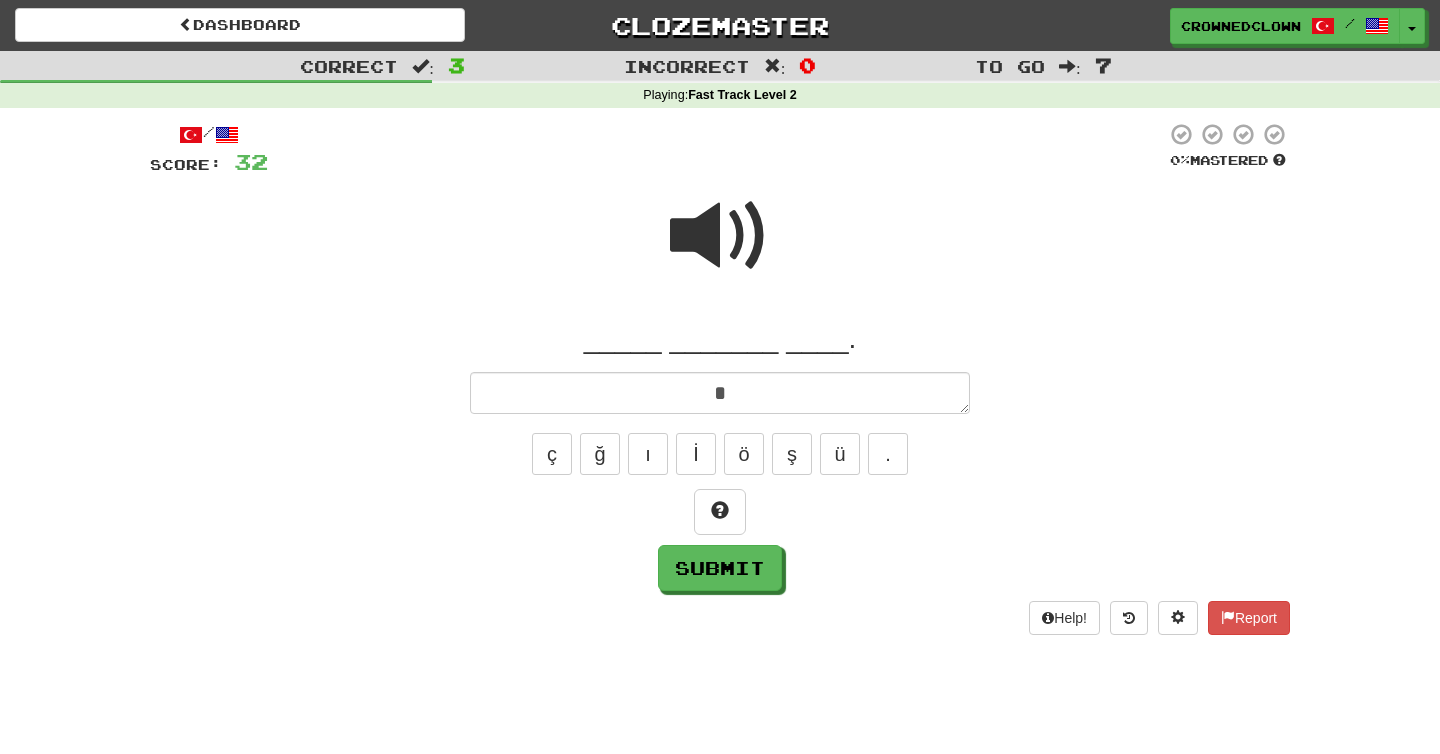 type on "*" 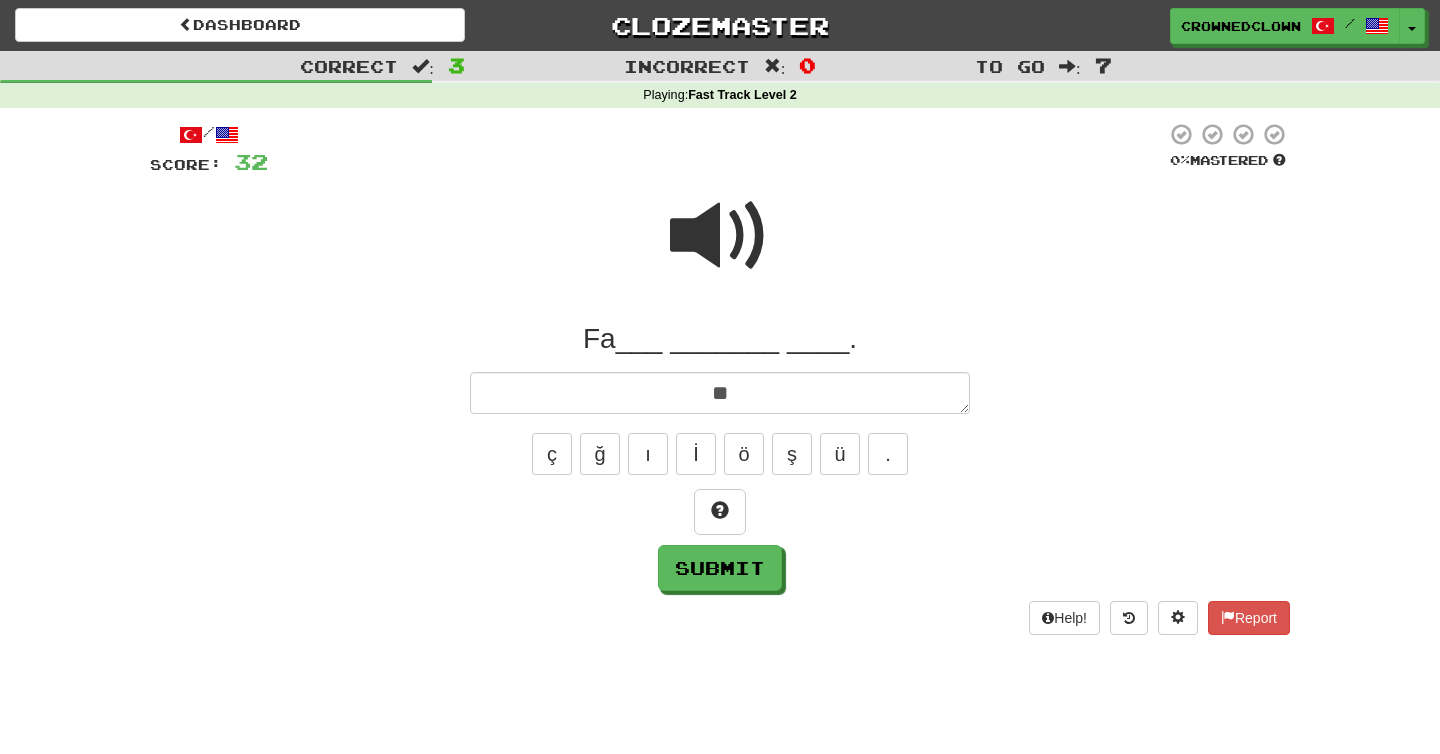 type on "*" 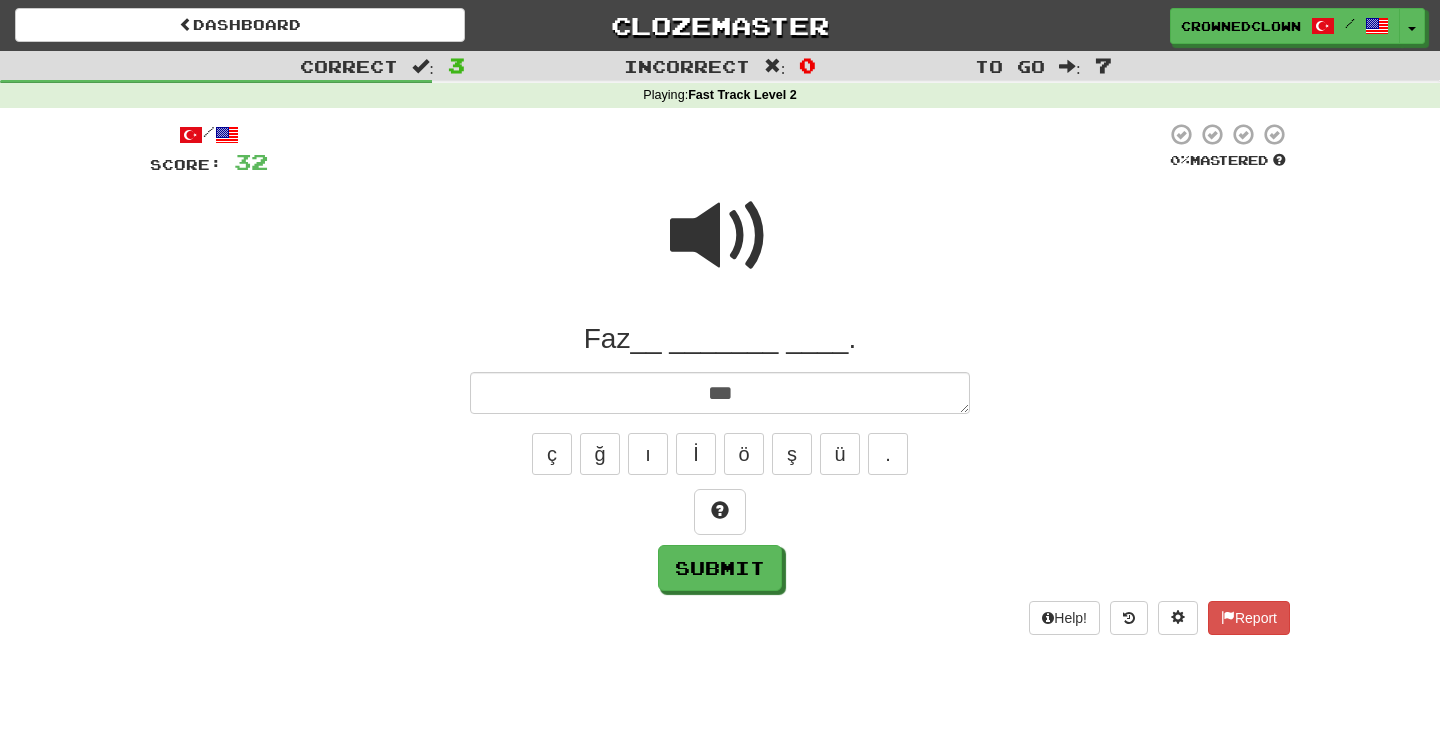 type on "*" 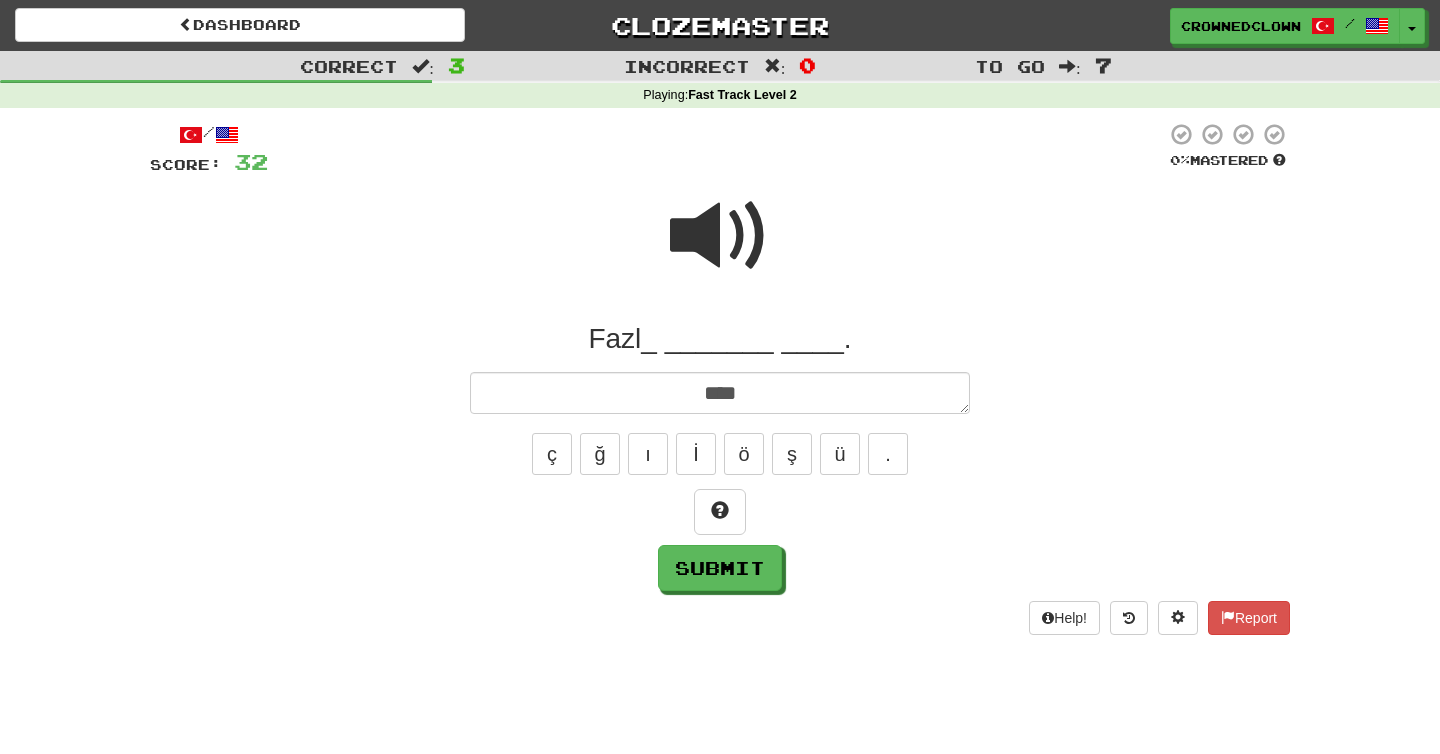 type on "*" 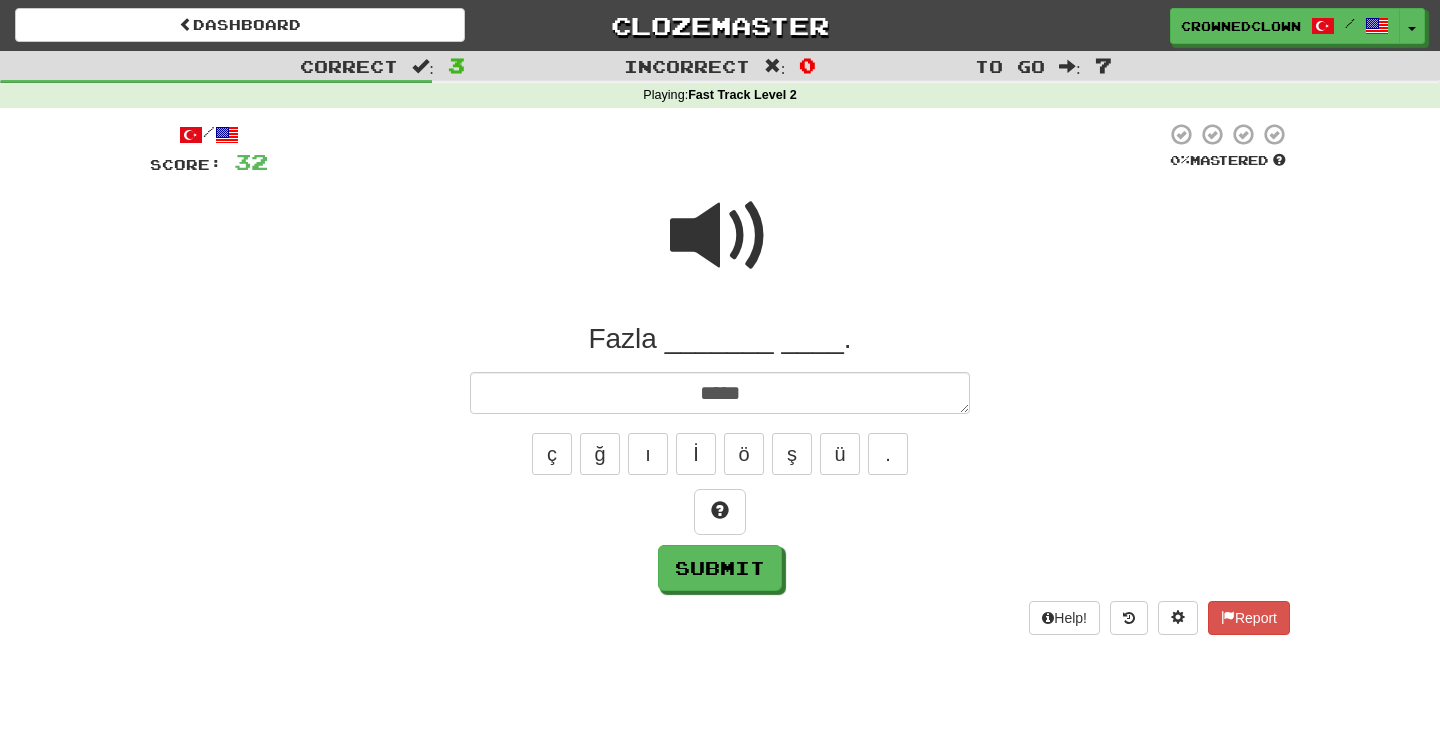 type on "*" 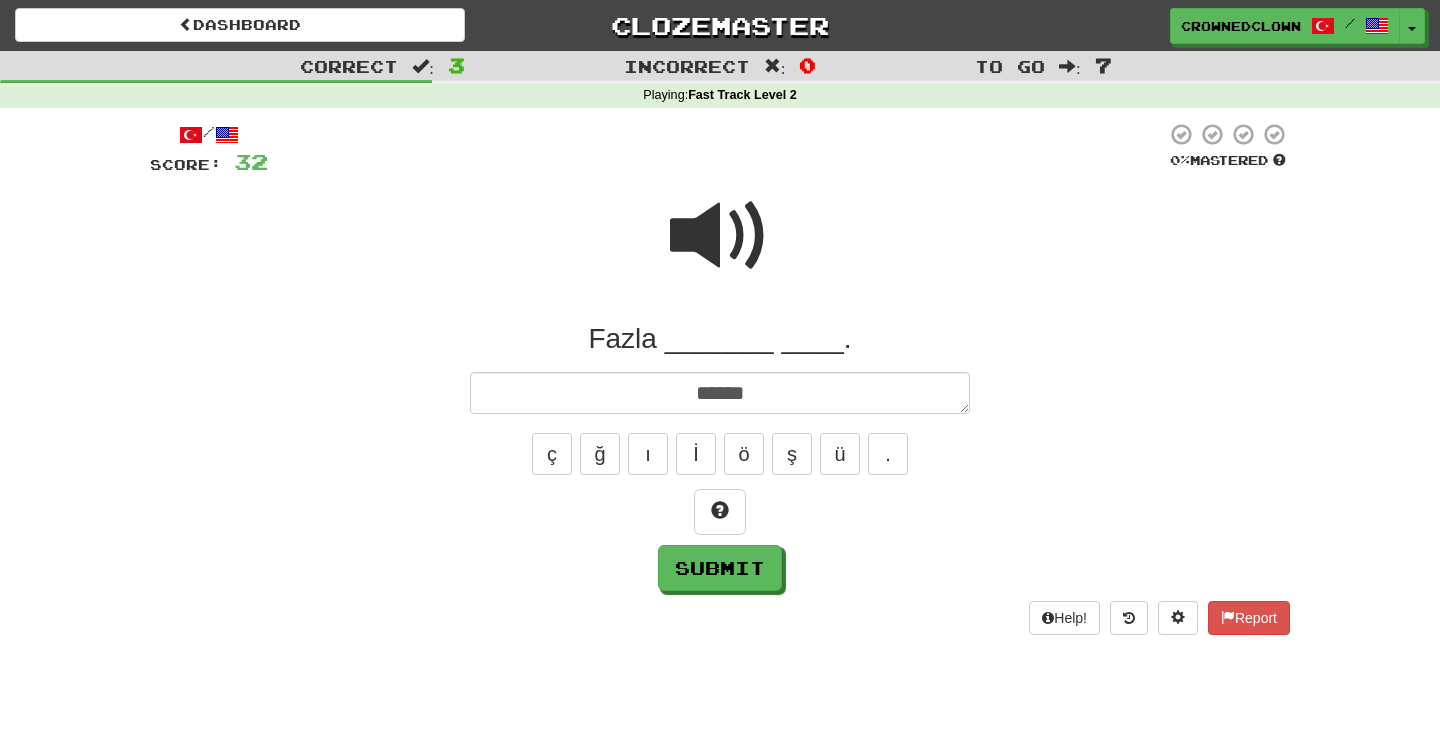 type on "*" 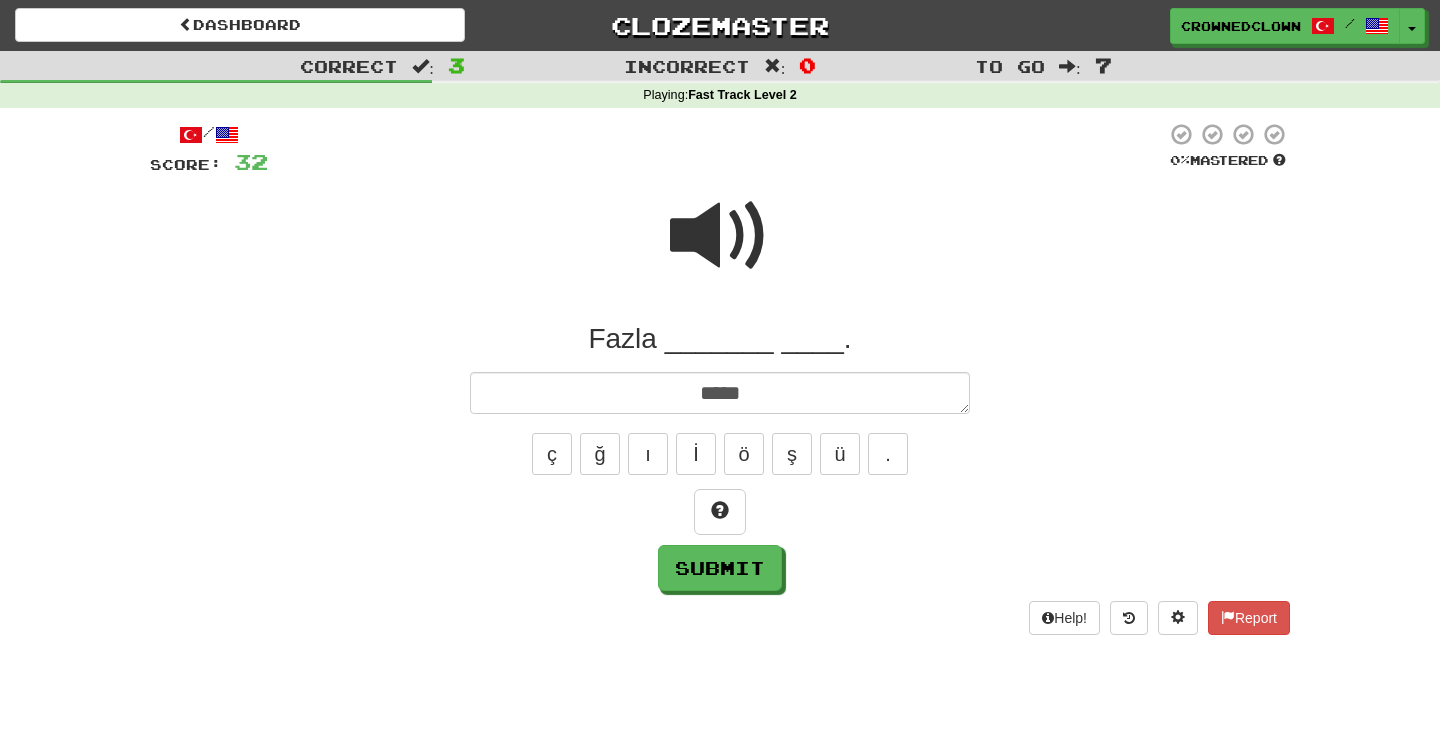 type on "*****" 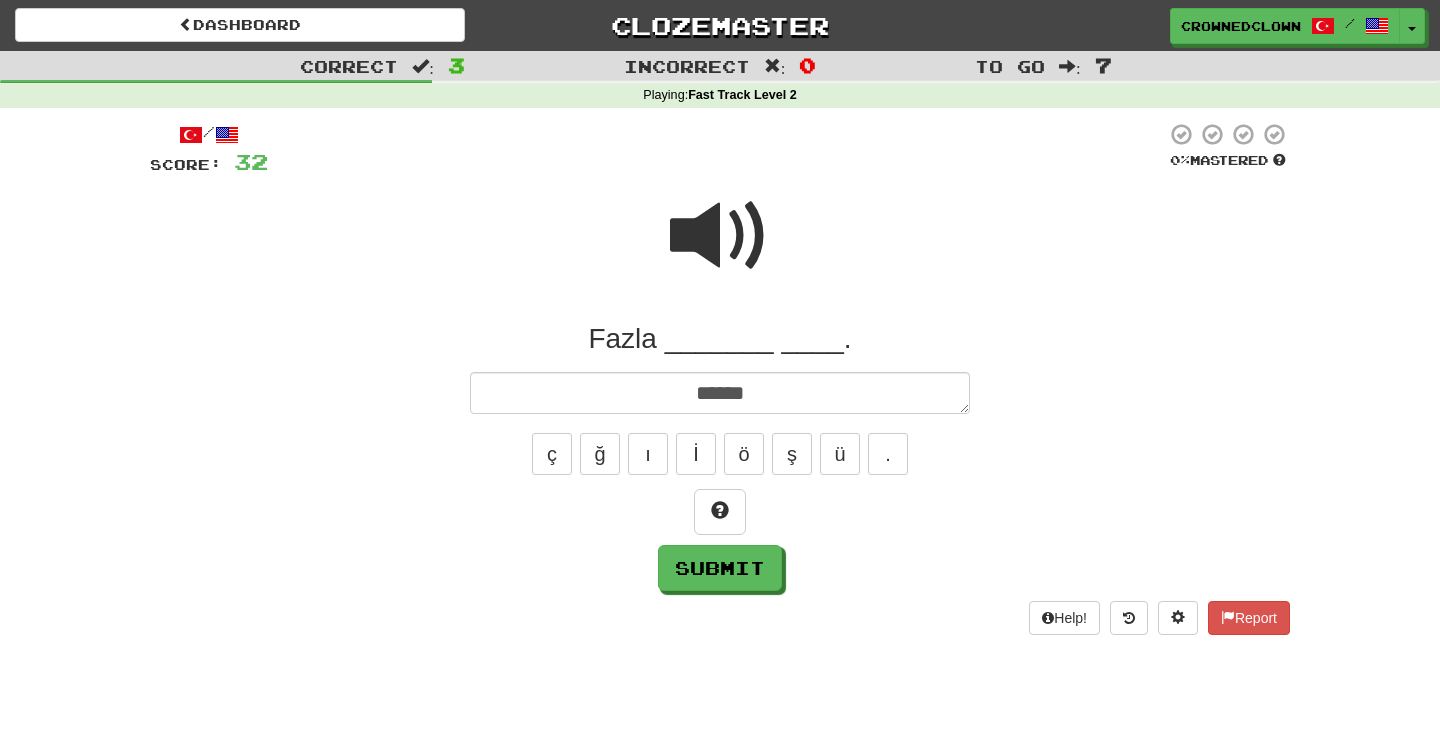 type on "*" 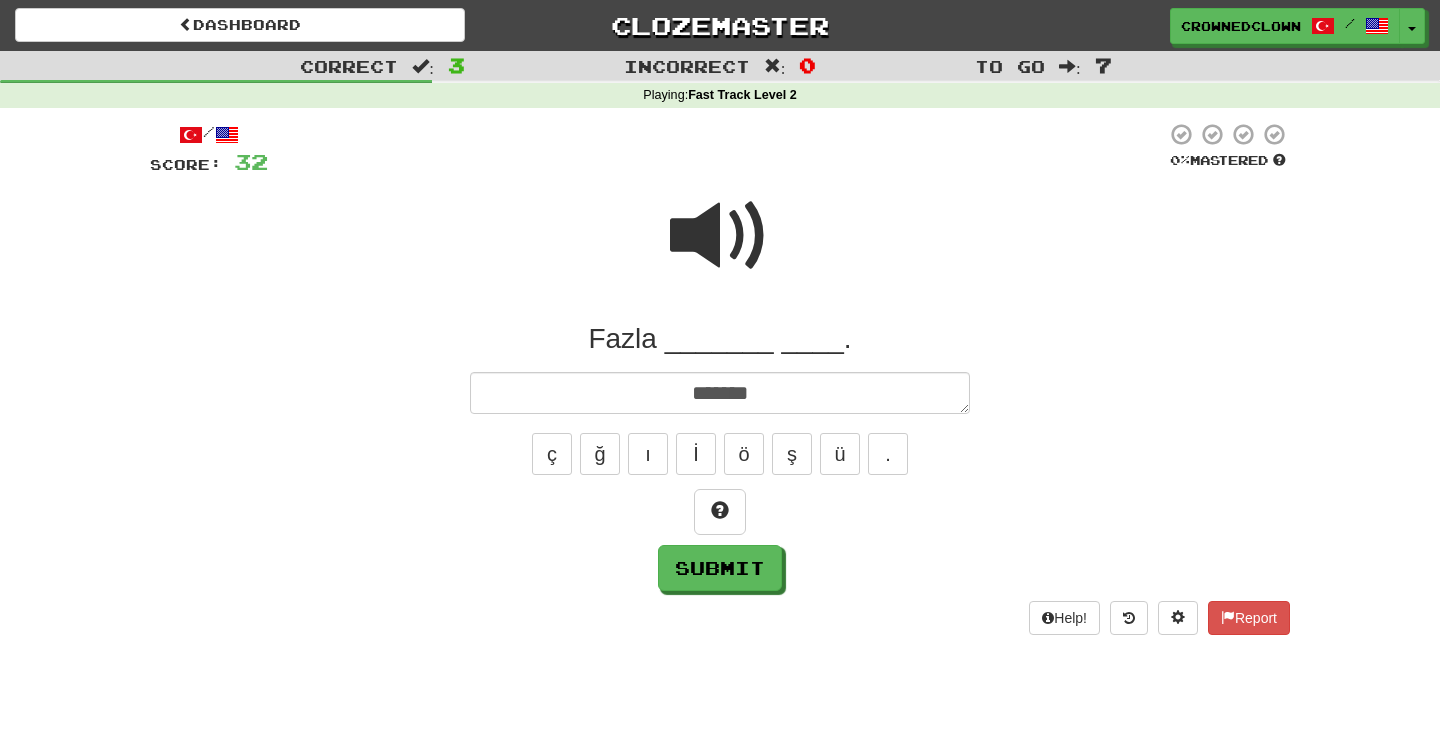 type on "*" 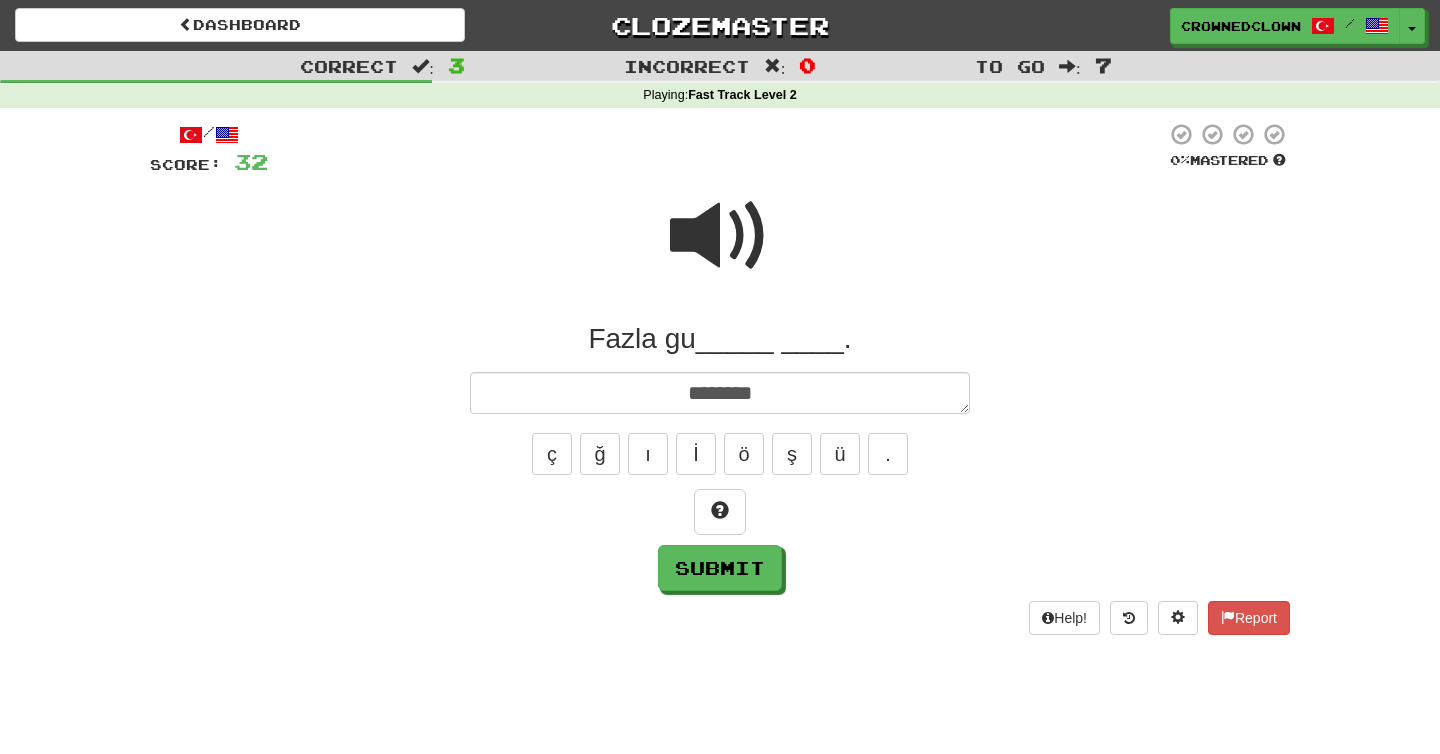 type 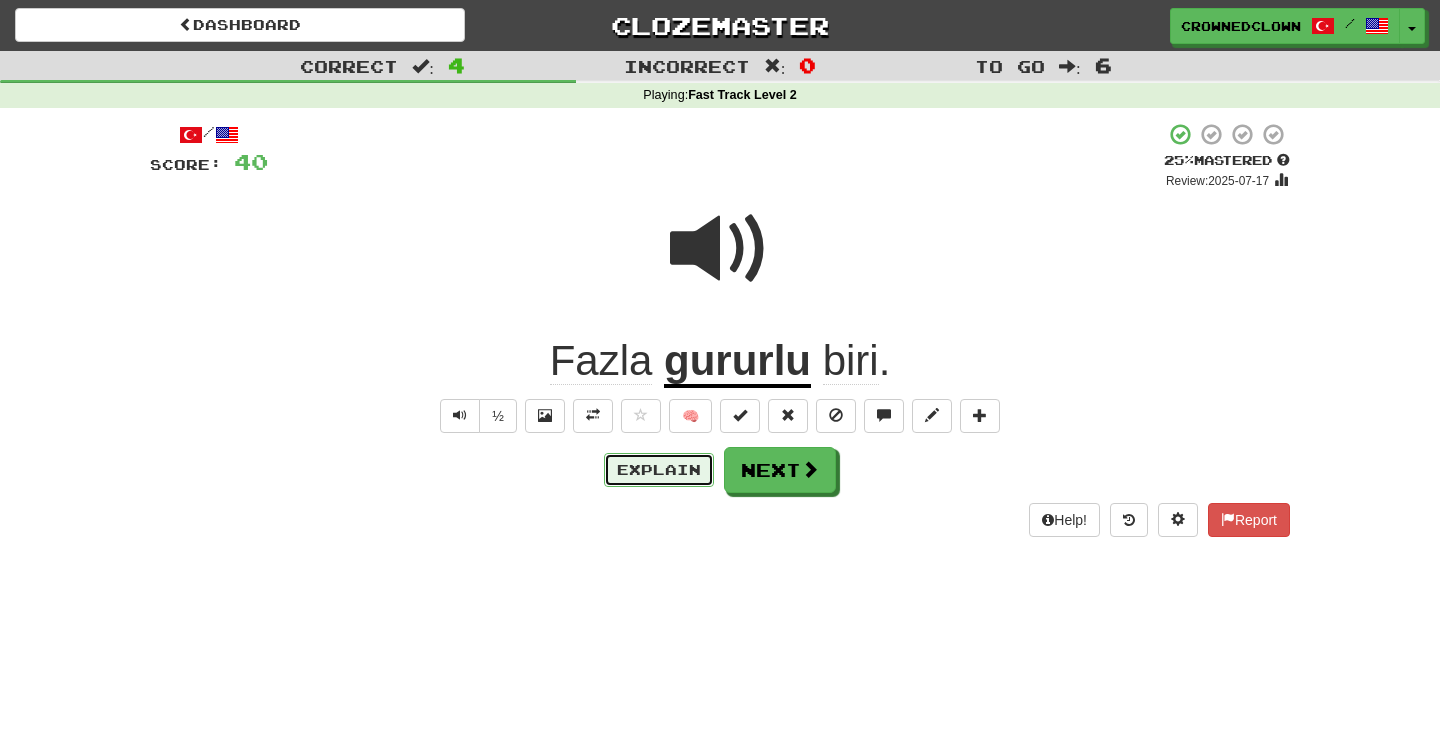 click on "Explain" at bounding box center (659, 470) 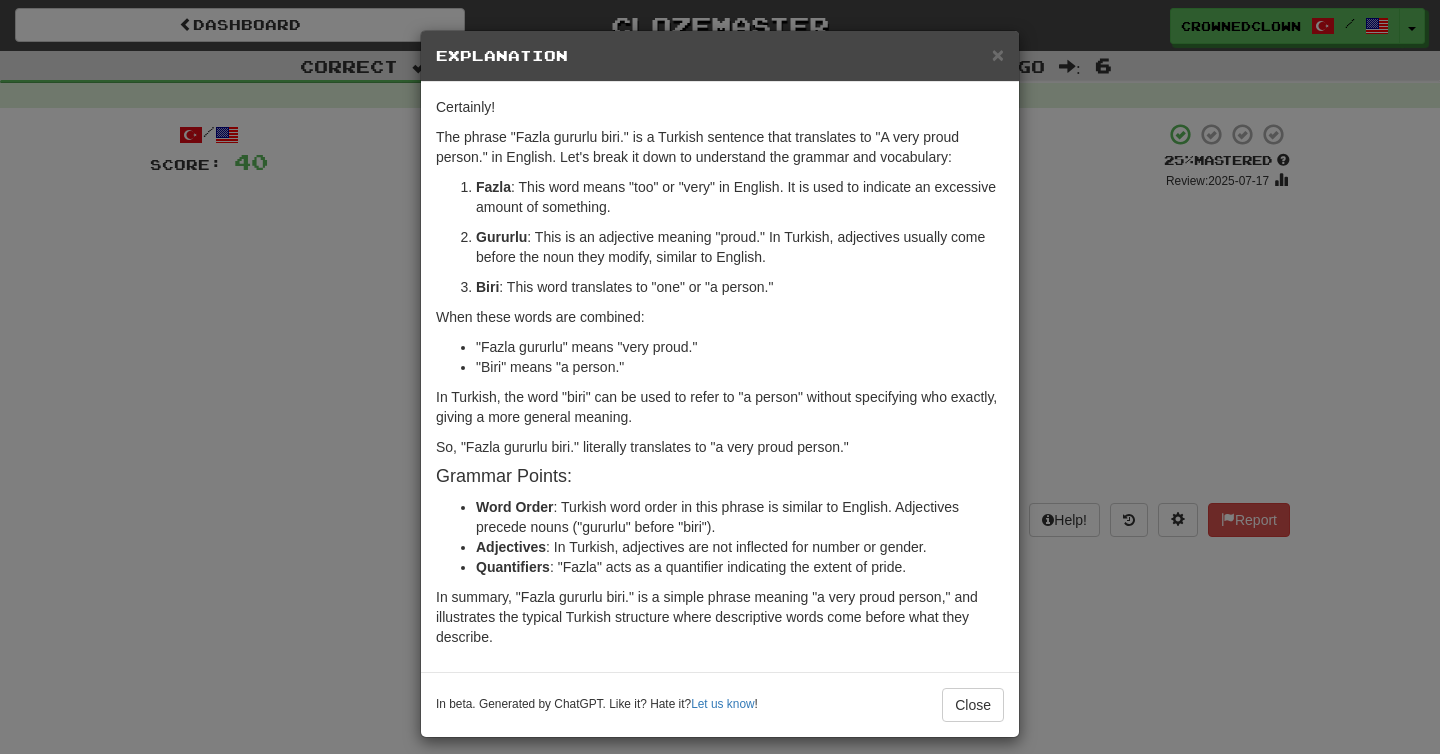 click on "× Explanation Certainly!
The phrase "Fazla gururlu biri." is a Turkish sentence that translates to "A very proud person." in English. Let's break it down to understand the grammar and vocabulary:
Fazla : This word means "too" or "very" in English. It is used to indicate an excessive amount of something.
Gururlu : This is an adjective meaning "proud." In Turkish, adjectives usually come before the noun they modify, similar to English.
Biri : This word translates to "one" or "a person."
When these words are combined:
"Fazla gururlu" means "very proud."
"Biri" means "a person."
In Turkish, the word "biri" can be used to refer to "a person" without specifying who exactly, giving a more general meaning.
So, "Fazla gururlu biri." literally translates to "a very proud person."
Grammar Points:
Word Order : Turkish word order in this phrase is similar to English. Adjectives precede nouns ("gururlu" before "biri").
Adjectives
Quantifiers
Let us know ! Close" at bounding box center [720, 377] 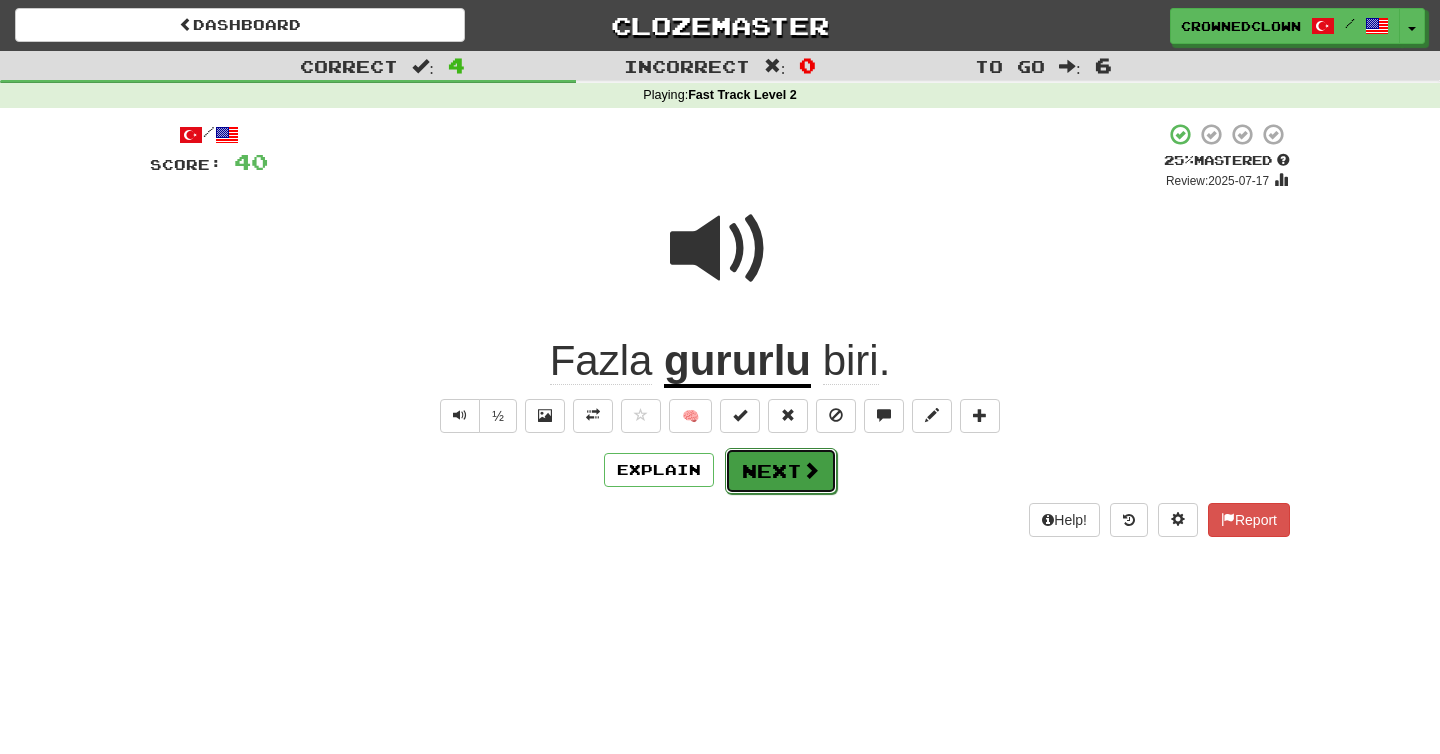 click on "Next" at bounding box center (781, 471) 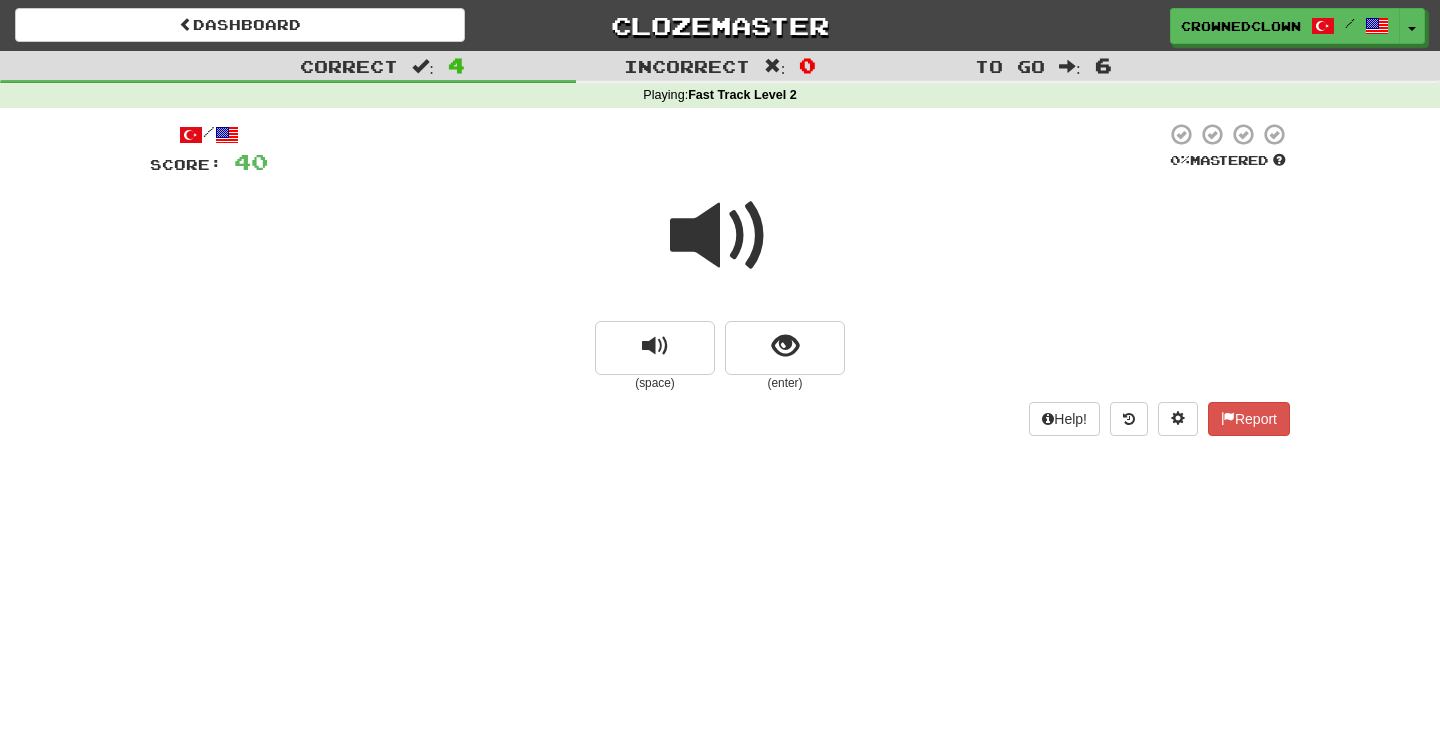 click on "(enter)" at bounding box center (785, 383) 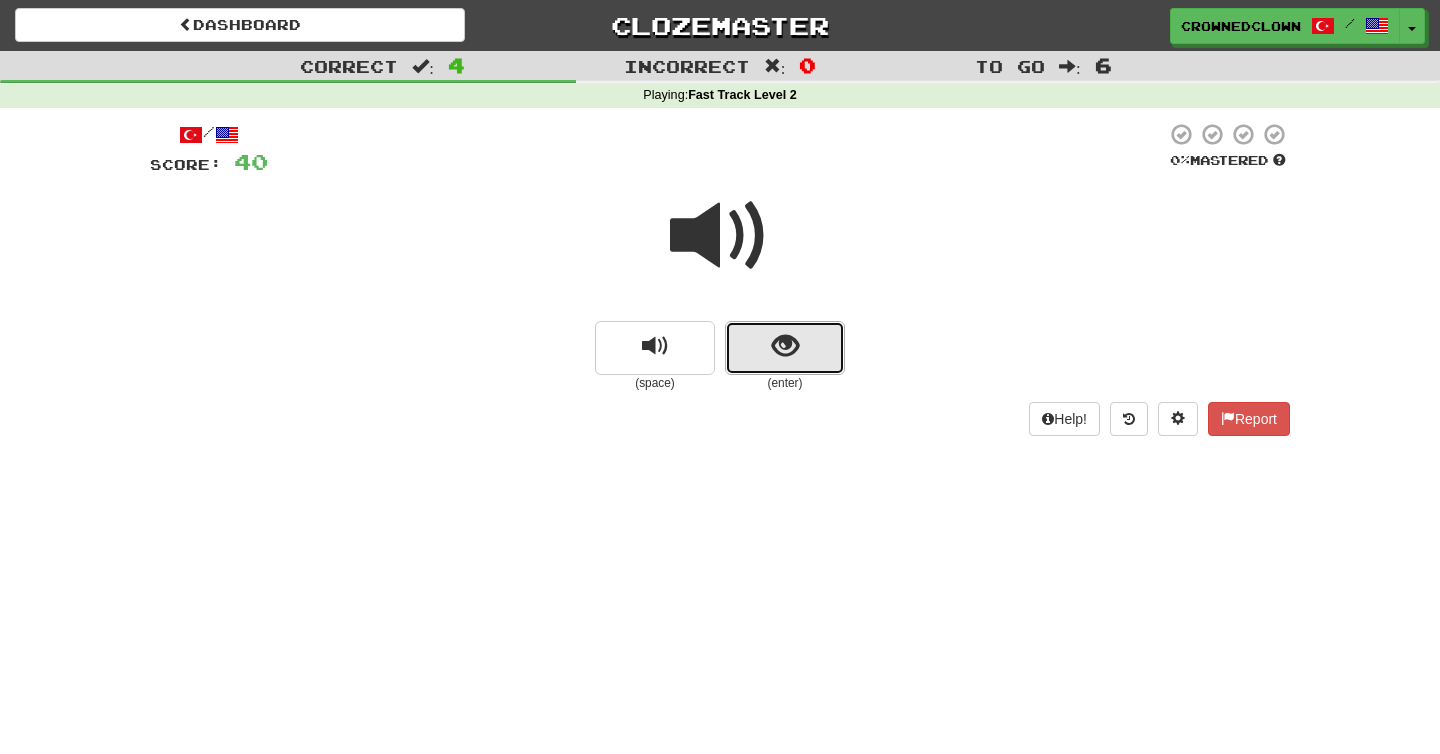 click at bounding box center [785, 348] 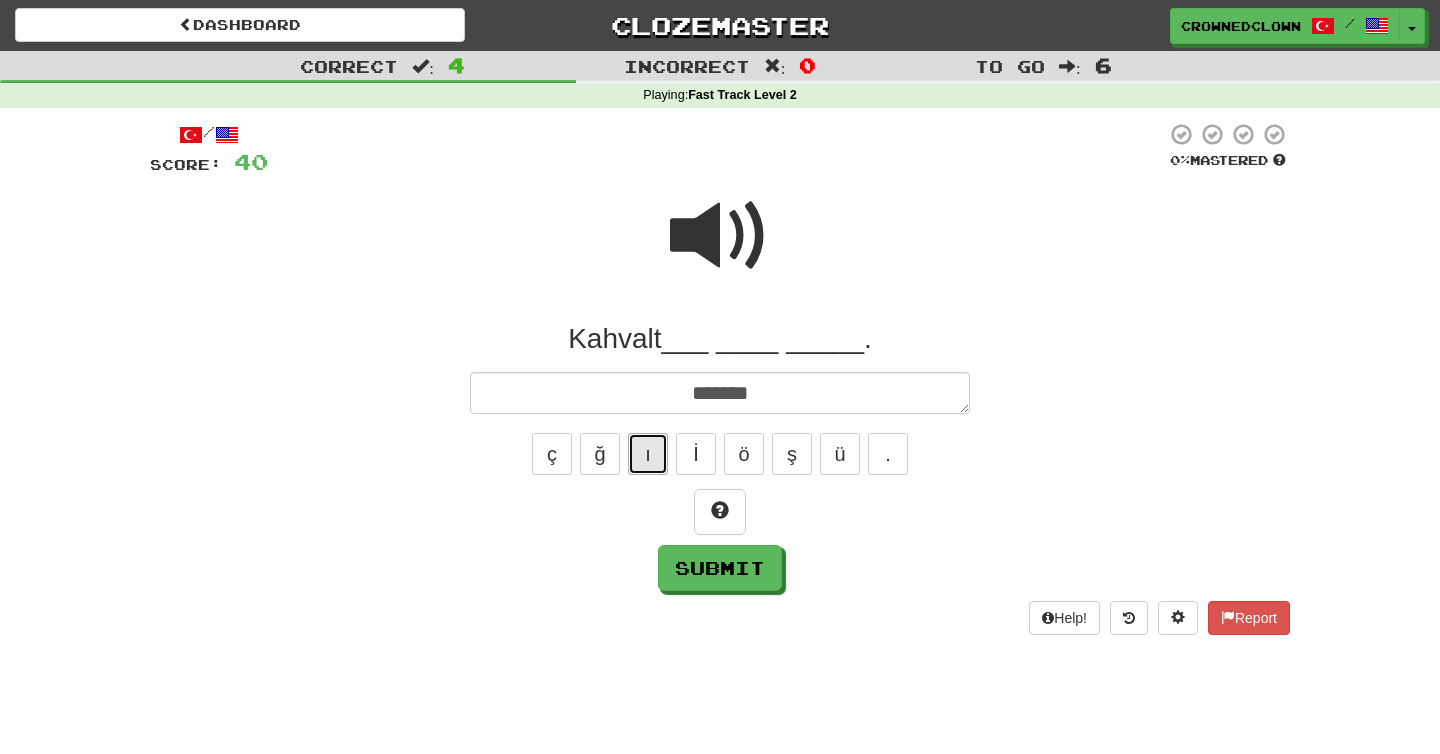 click on "ı" at bounding box center (648, 454) 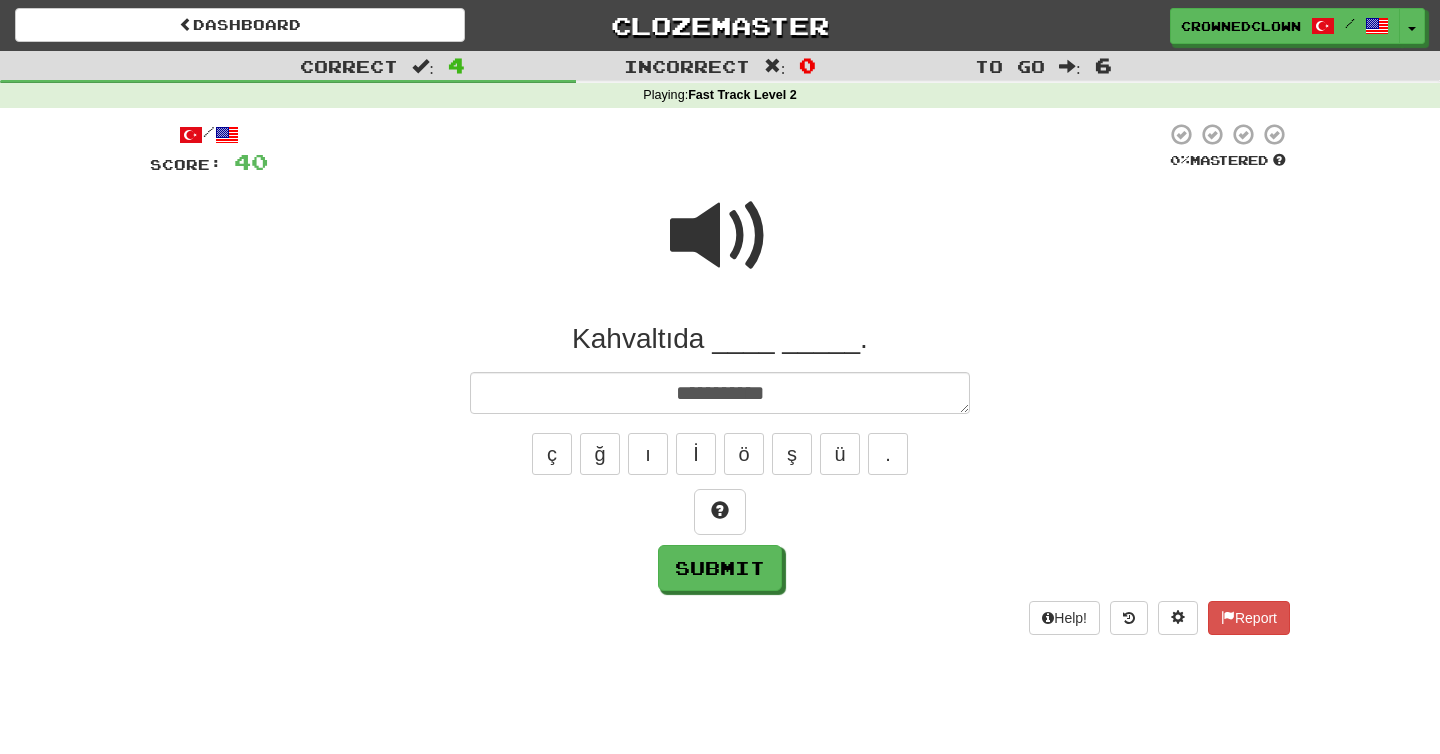 click at bounding box center (720, 236) 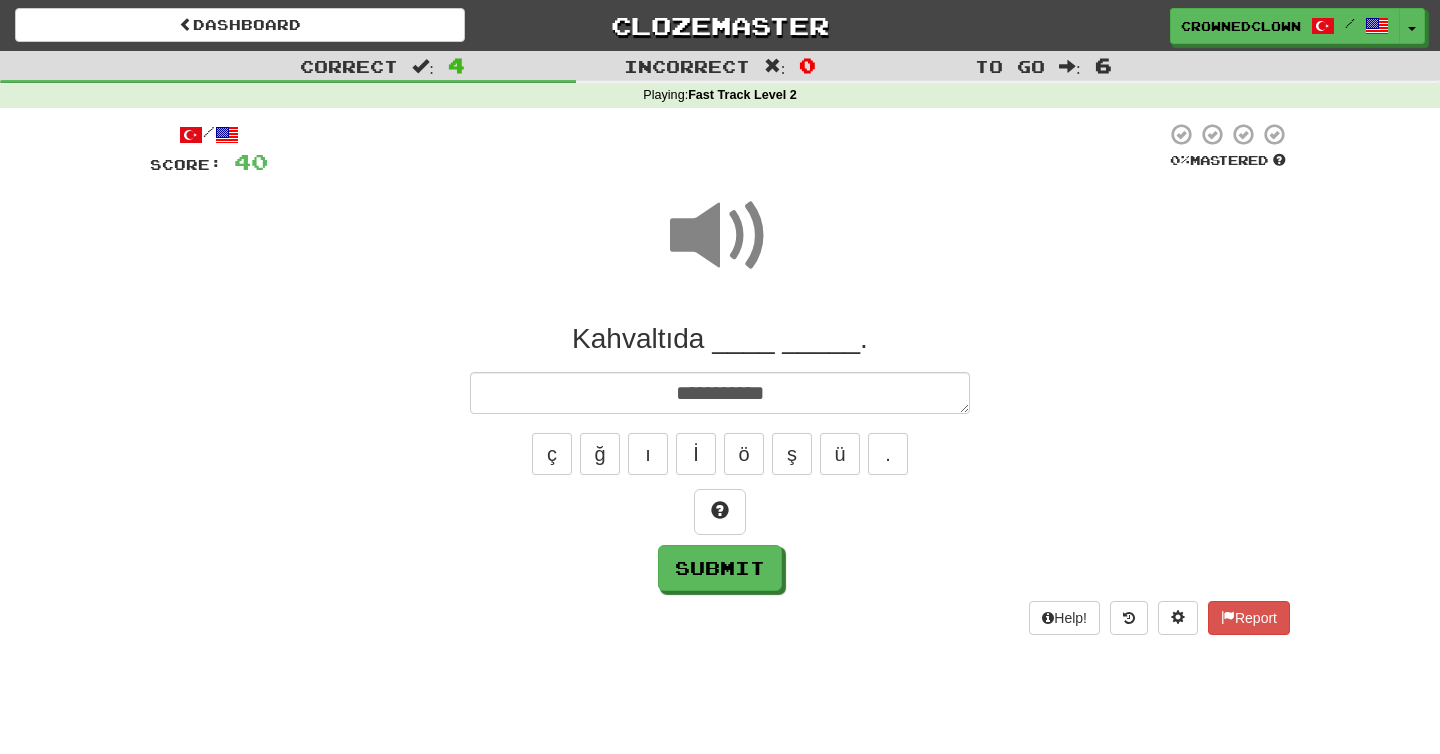 click on "**********" at bounding box center [720, 456] 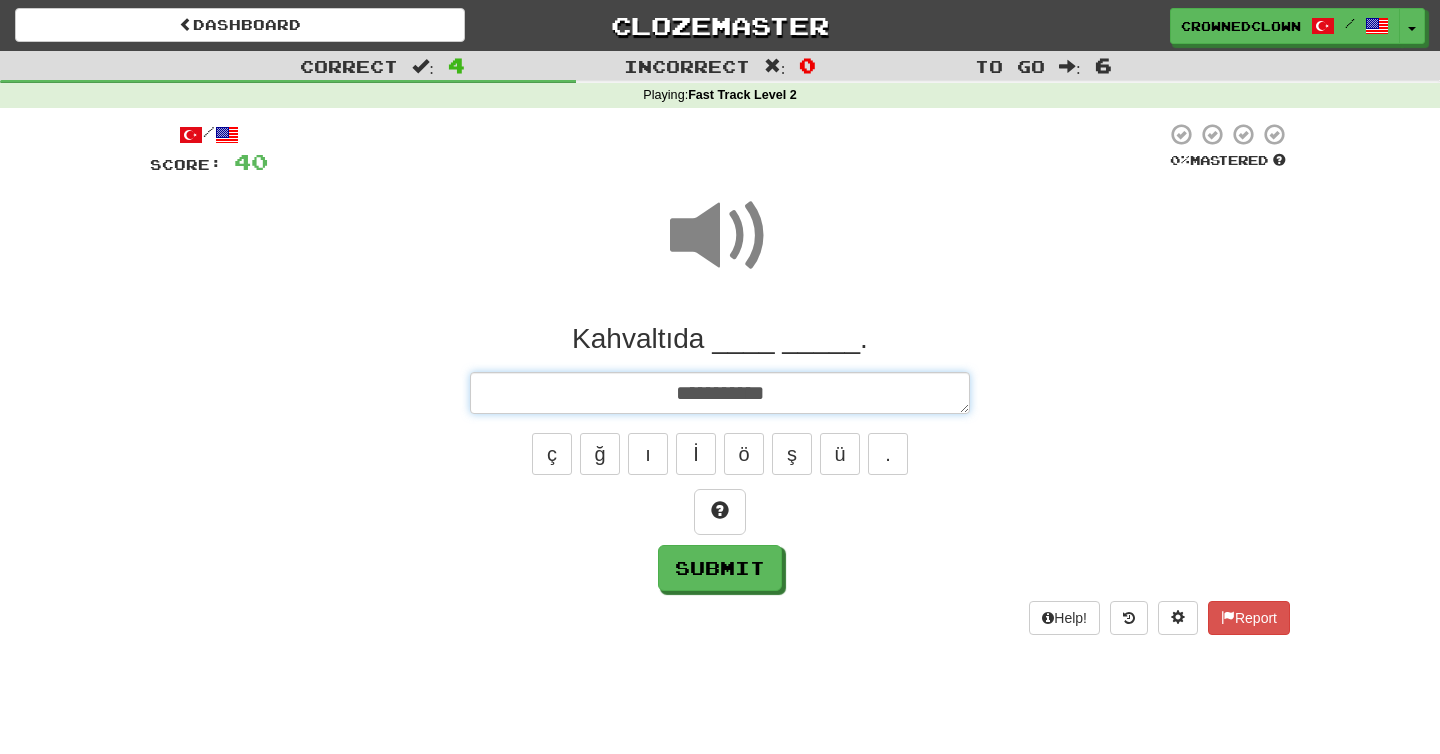 click on "**********" at bounding box center (720, 393) 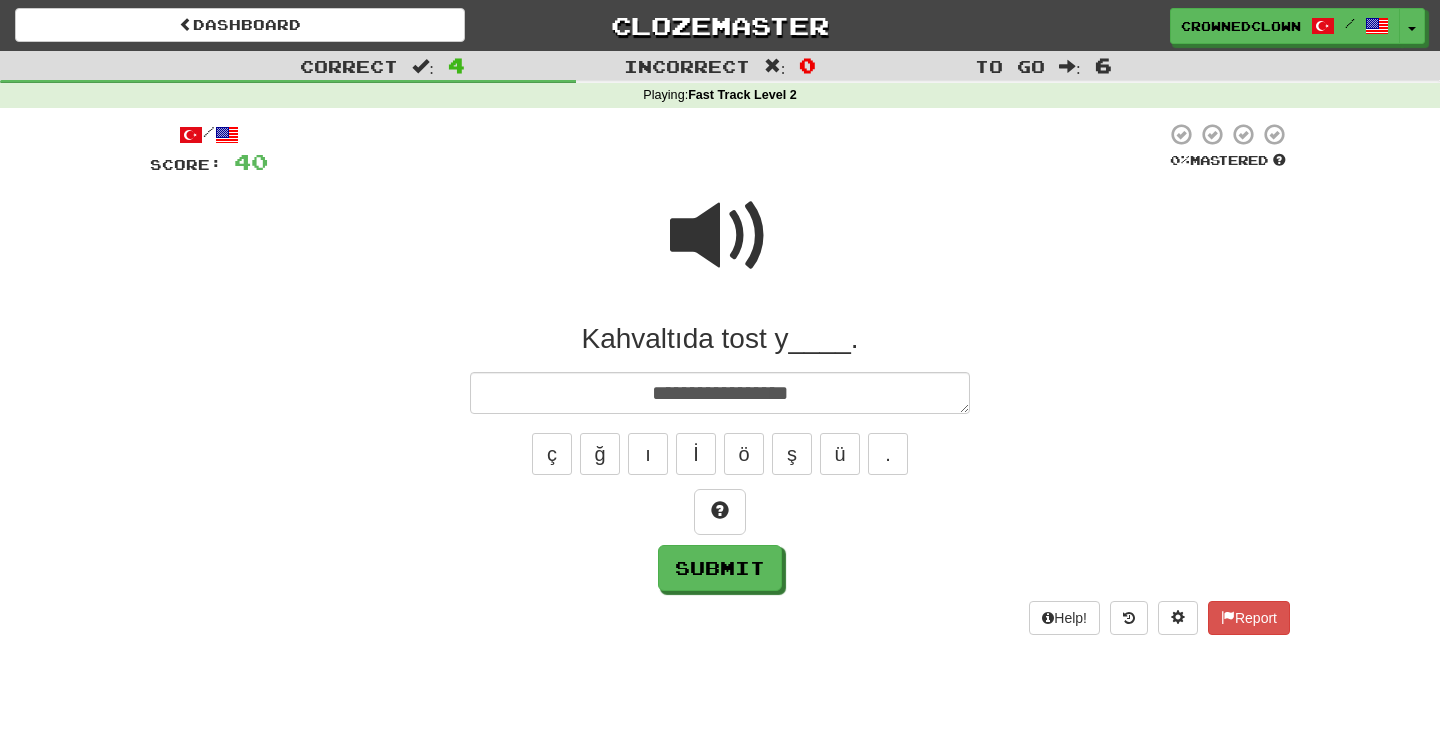 click at bounding box center (720, 236) 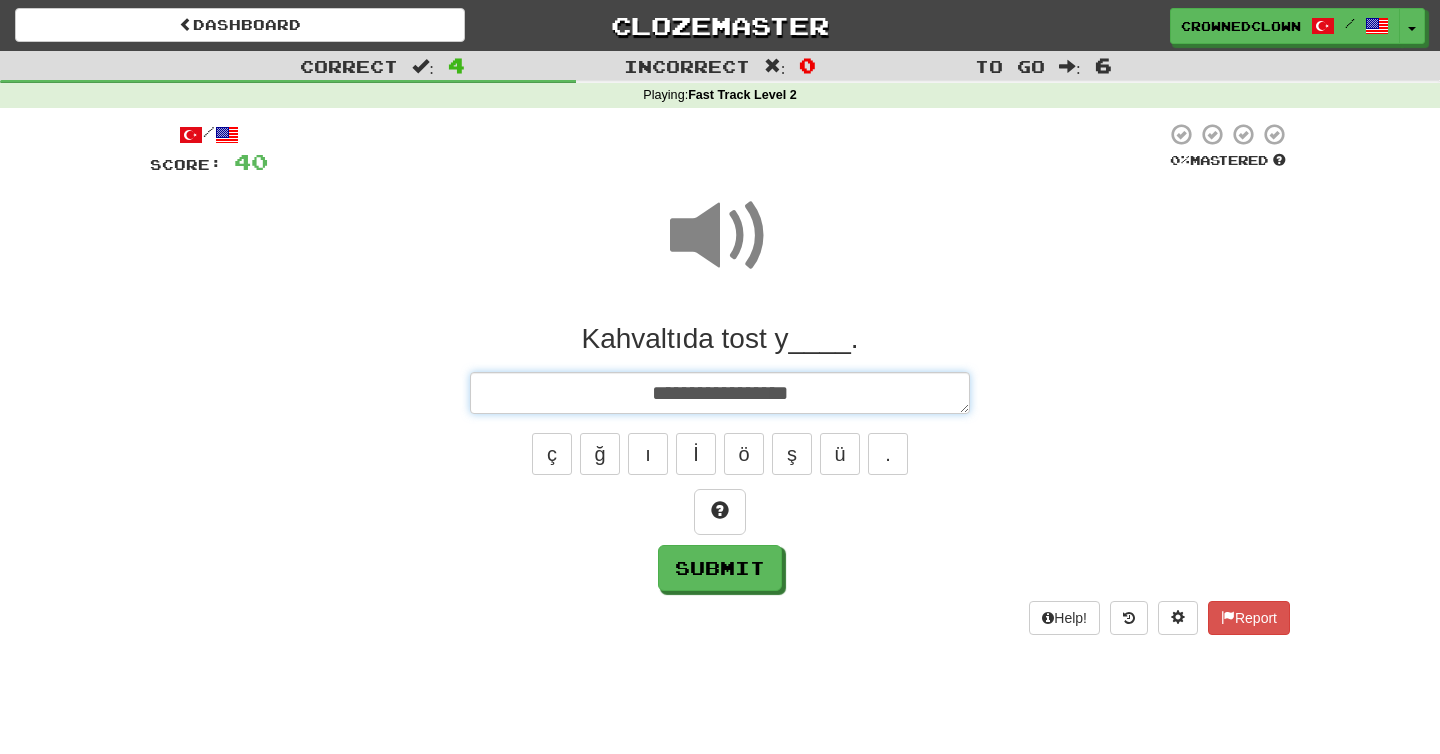 click on "**********" at bounding box center (720, 393) 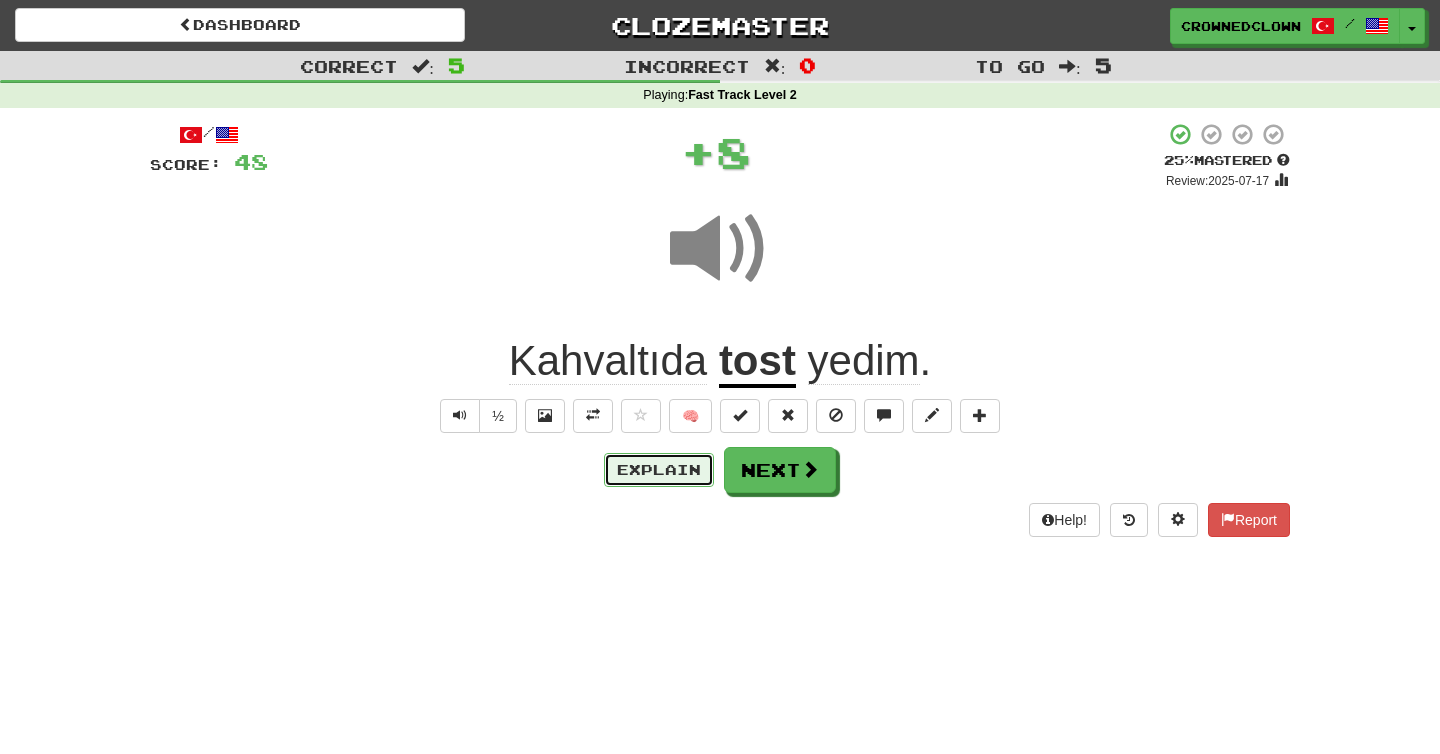 click on "Explain" at bounding box center [659, 470] 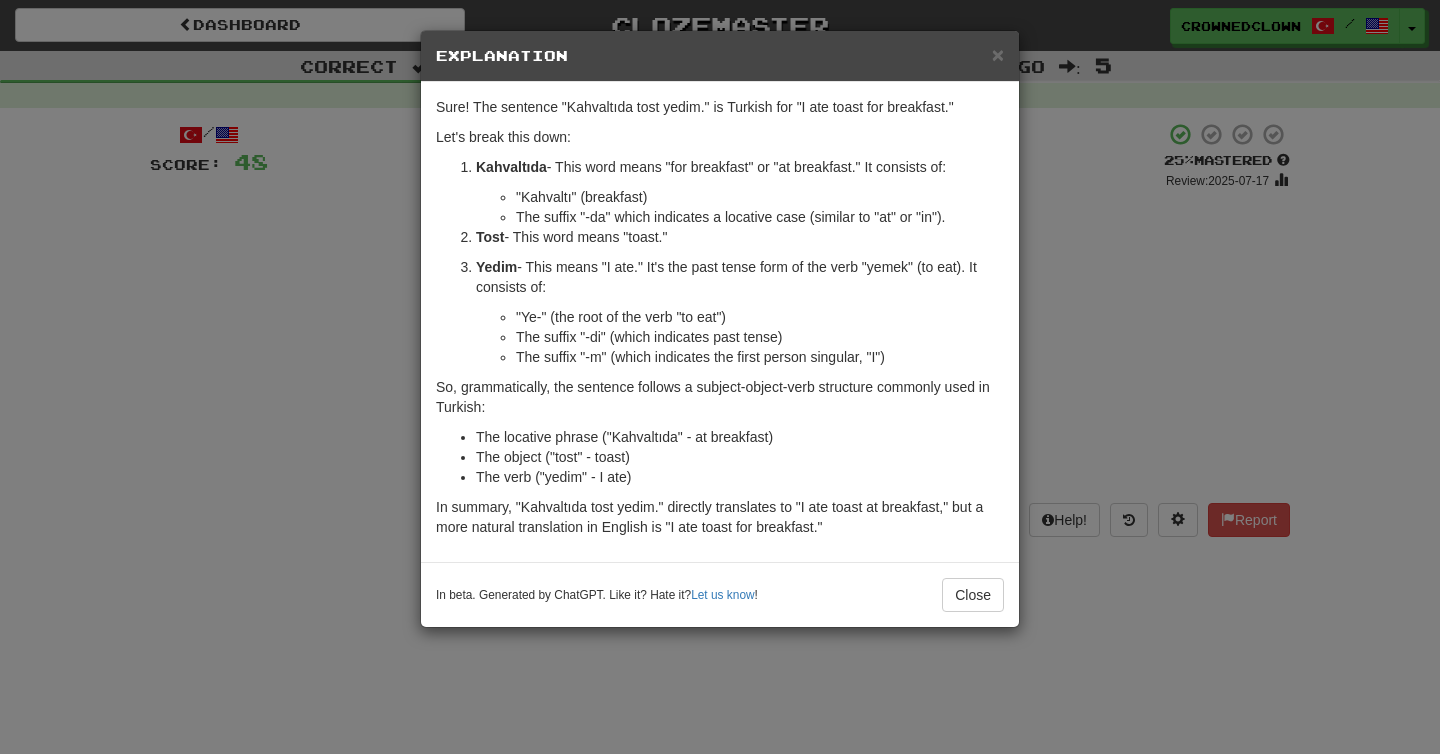 click on "× Explanation Sure! The sentence "Kahvaltıda tost yedim." is Turkish for "I ate toast for breakfast."
Let's break this down:
Kahvaltıda  - This word means "for breakfast" or "at breakfast." It consists of:
"Kahvaltı" (breakfast)
The suffix "-da" which indicates a locative case (similar to "at" or "in").
Tost  - This word means "toast."
Yedim  - This means "I ate." It's the past tense form of the verb "yemek" (to eat). It consists of:
"Ye-" (the root of the verb "to eat")
The suffix "-di" (which indicates past tense)
The suffix "-m" (which indicates the first person singular, "I")
So, grammatically, the sentence follows a subject-object-verb structure commonly used in Turkish:
The locative phrase ("Kahvaltıda" - at breakfast)
The object ("tost" - toast)
The verb ("yedim" - I ate)
In summary, "Kahvaltıda tost yedim." directly translates to "I ate toast at breakfast," but a more natural translation in English is "I ate toast for breakfast." ! Close" at bounding box center [720, 377] 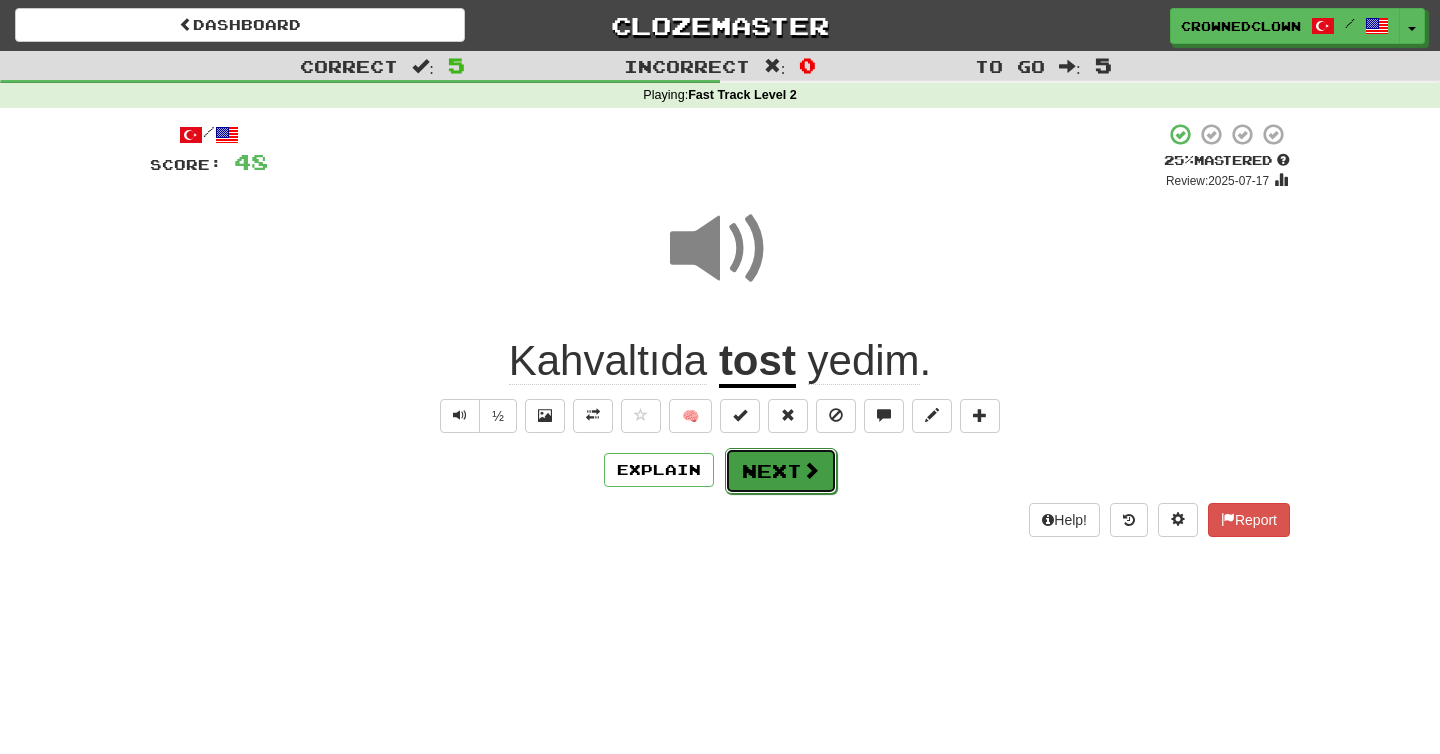click at bounding box center [811, 470] 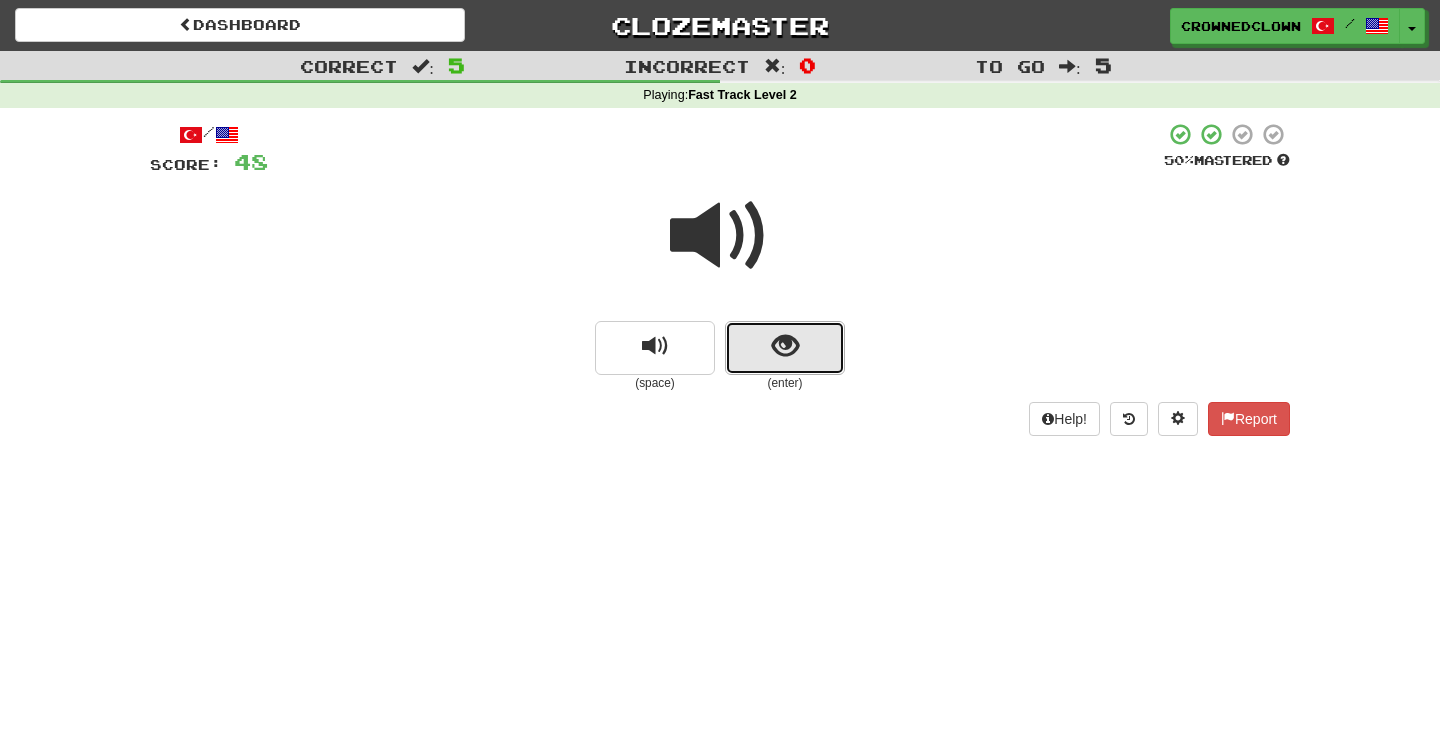 click at bounding box center [785, 348] 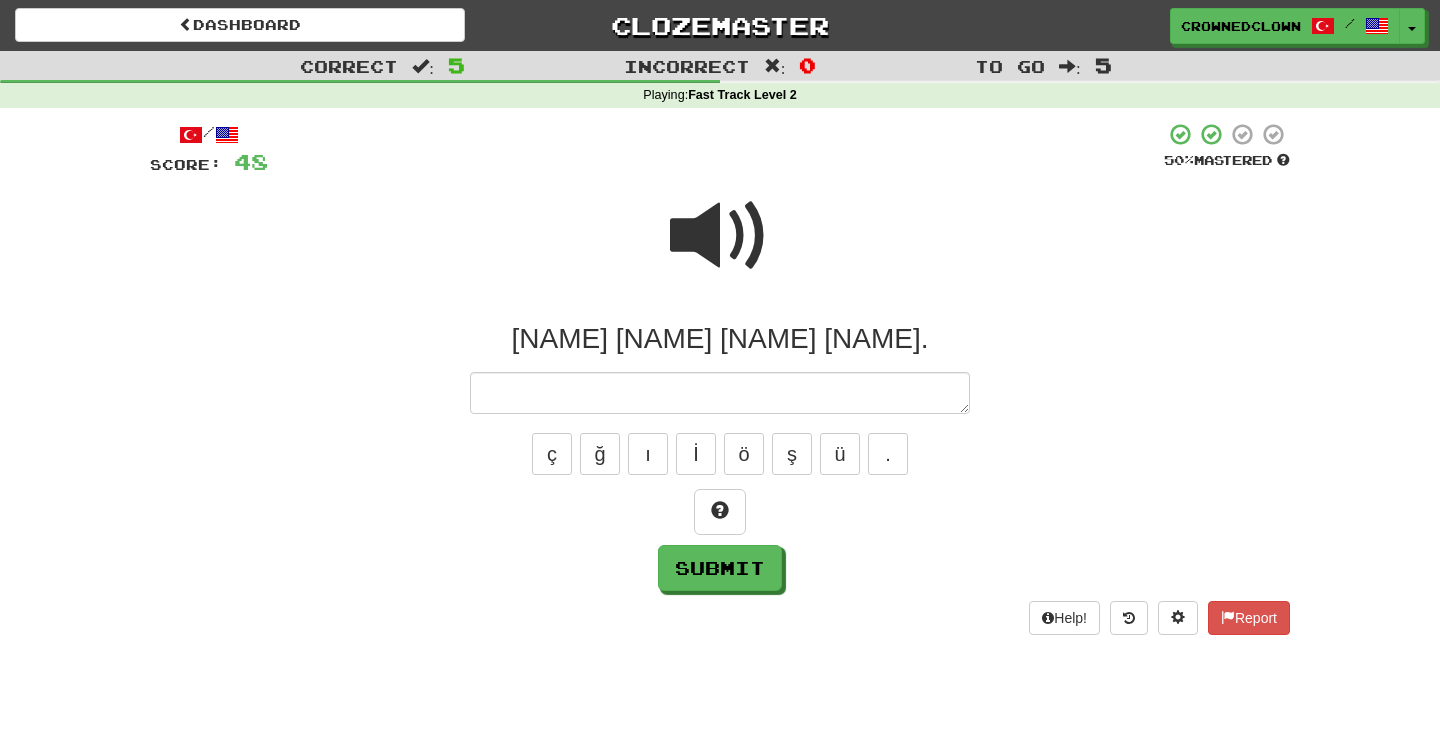 click at bounding box center [720, 236] 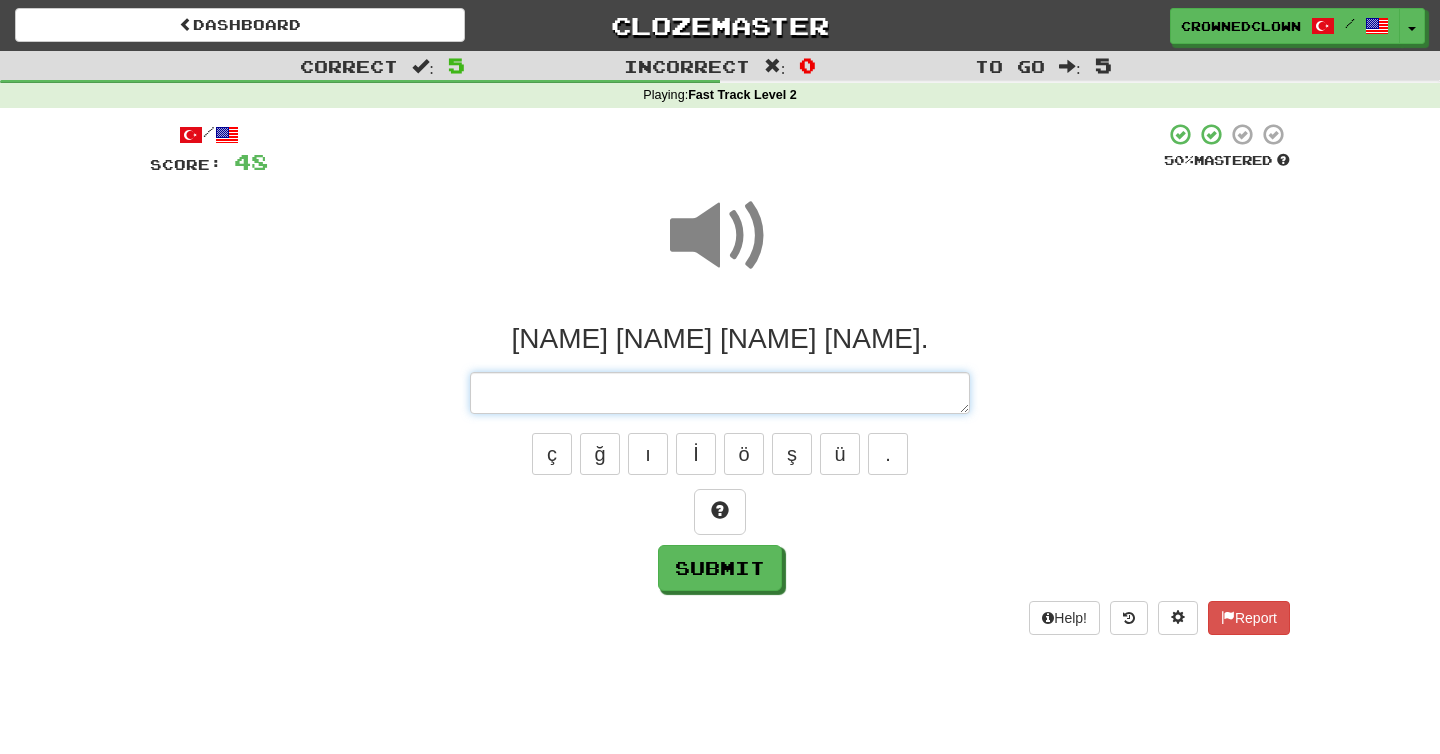 click at bounding box center (720, 393) 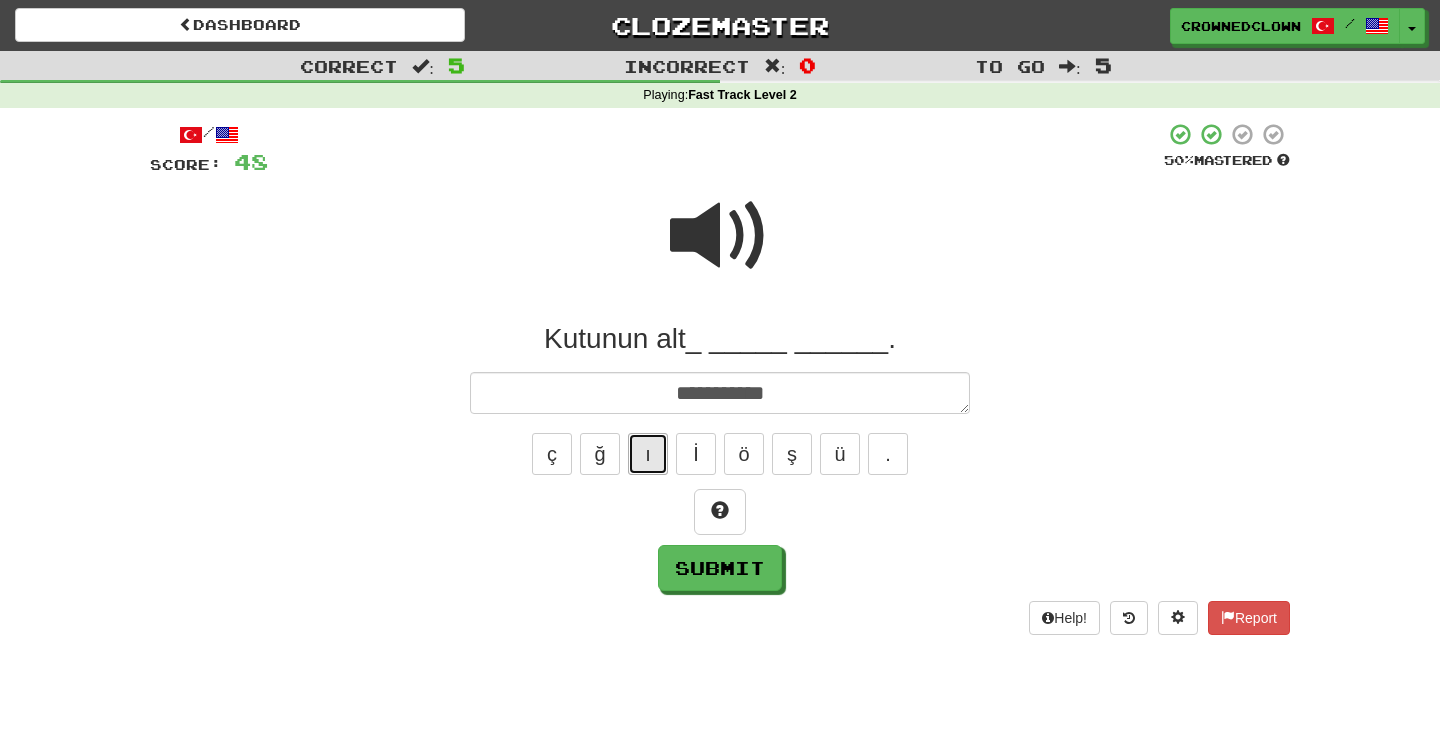 click on "ı" at bounding box center (648, 454) 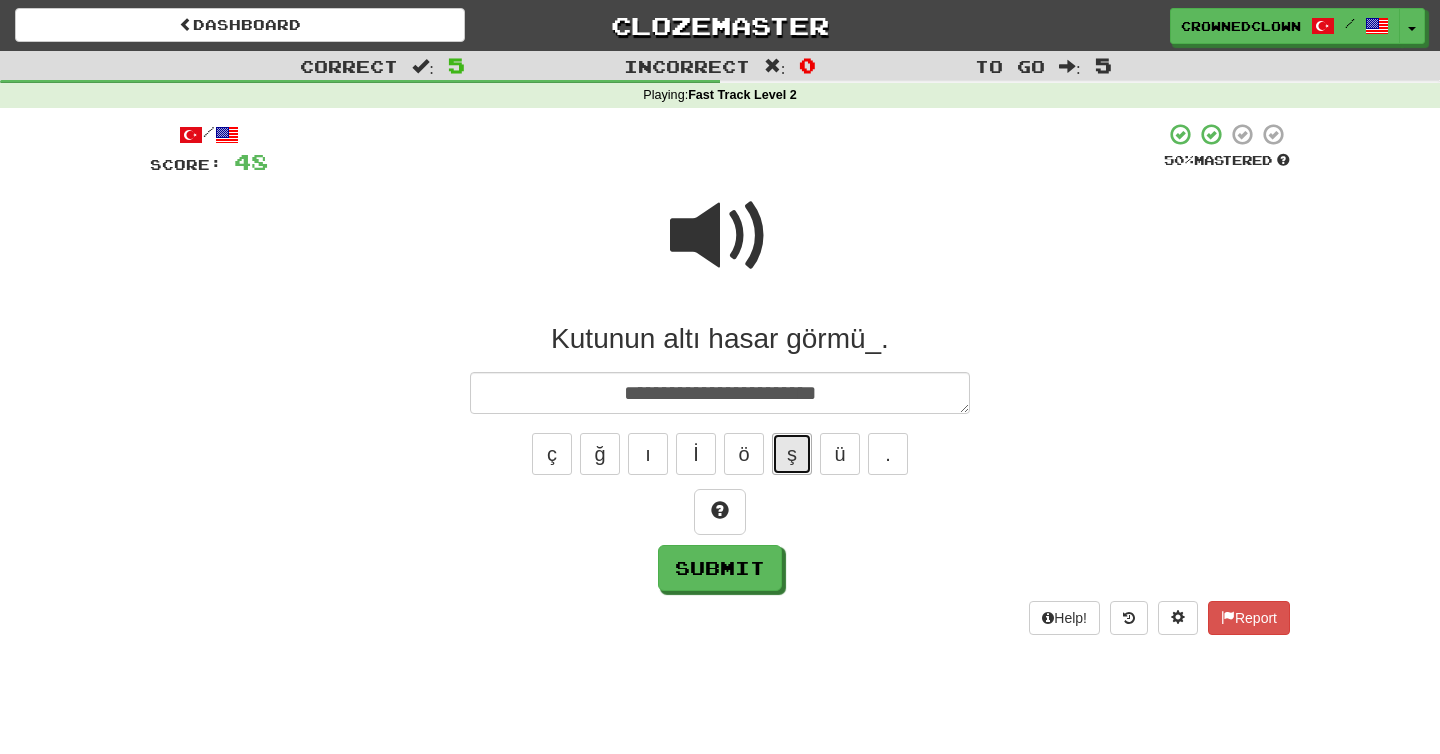 click on "ş" at bounding box center (792, 454) 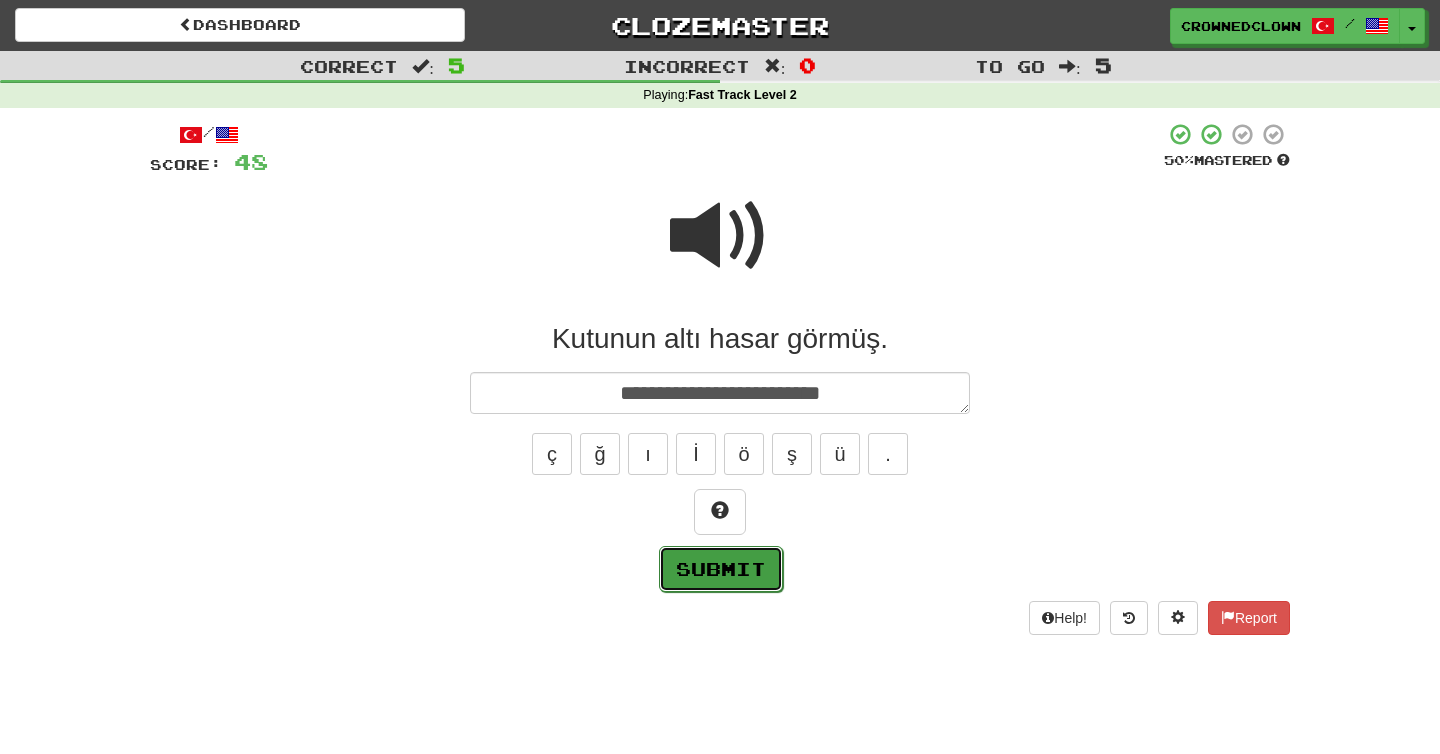 click on "Submit" at bounding box center (721, 569) 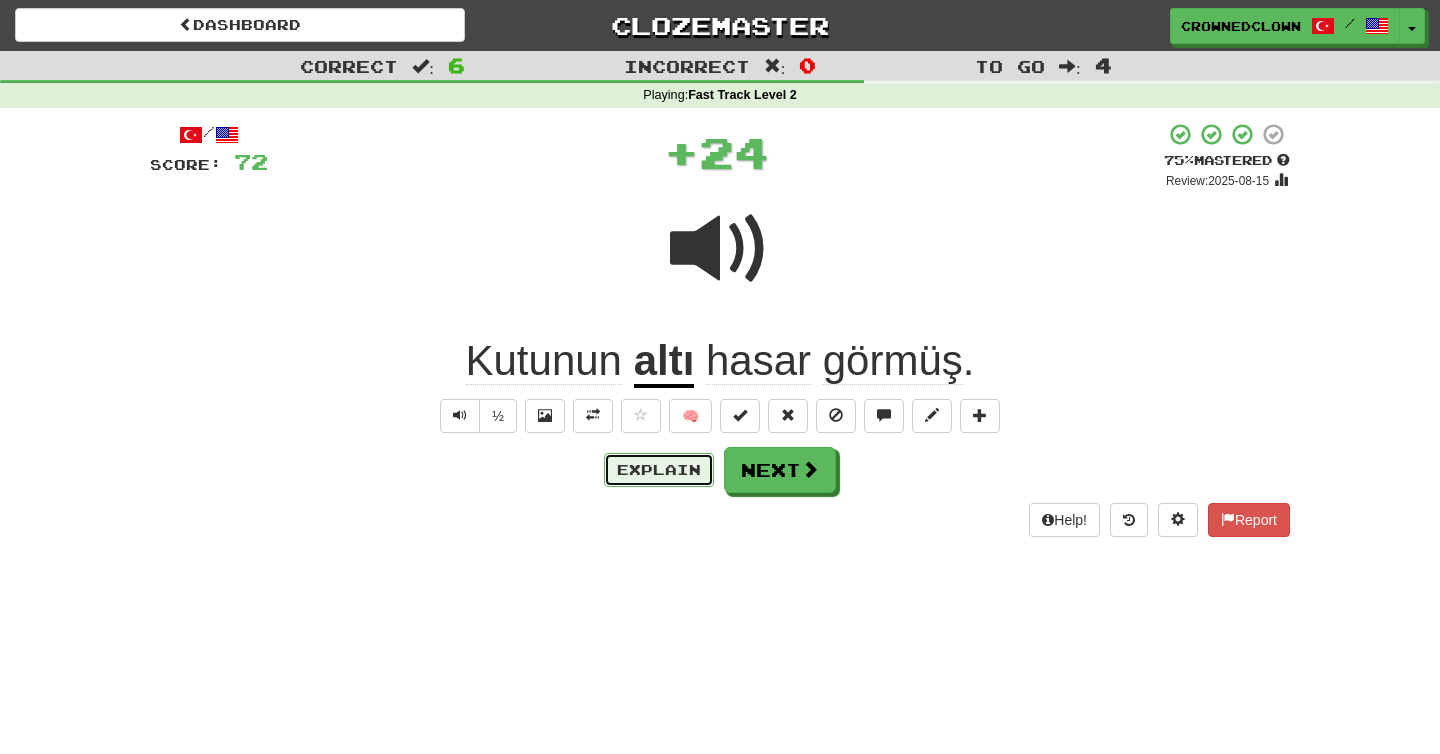 click on "Explain" at bounding box center (659, 470) 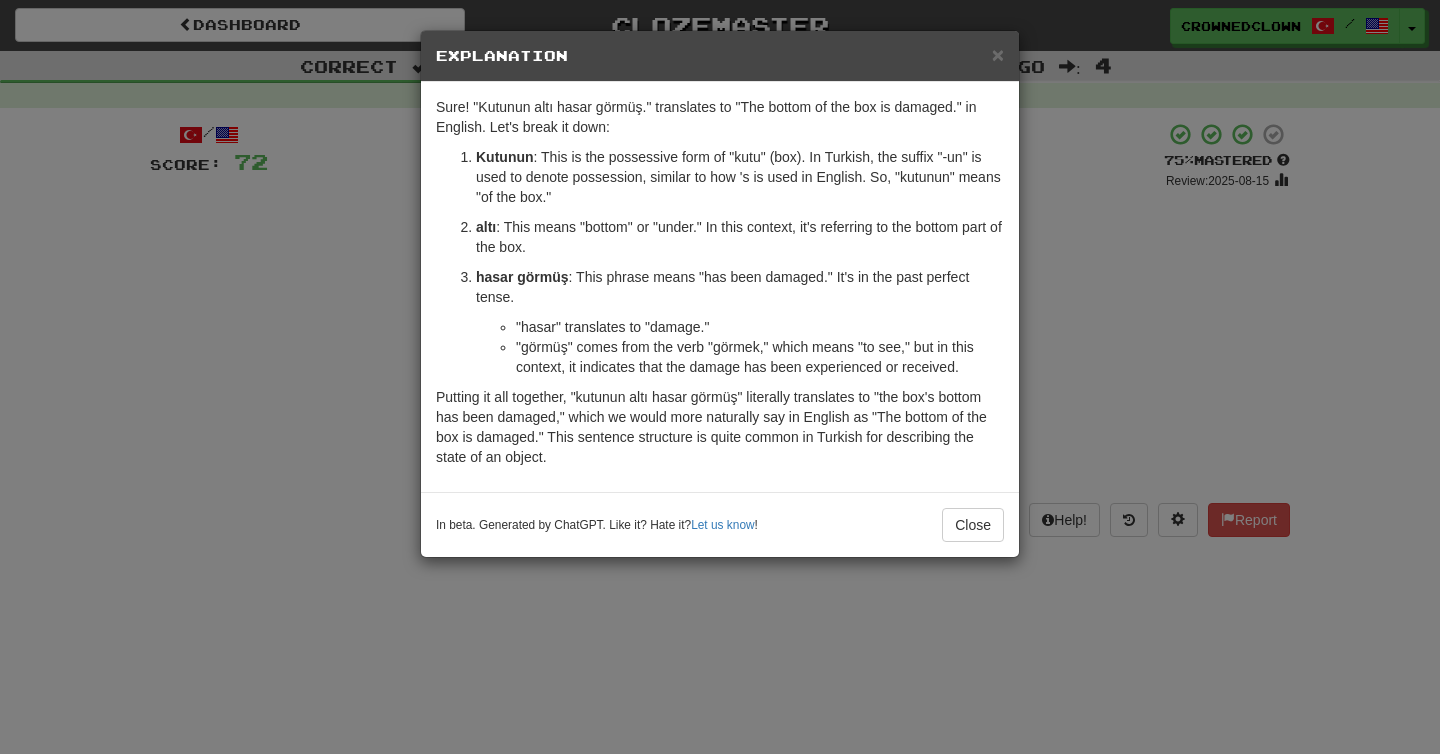 click on "× Explanation Sure! "Kutunun altı hasar görmüş." translates to "The bottom of the box is damaged." in English. Let's break it down:
Kutunun : This is the possessive form of "kutu" (box). In Turkish, the suffix "-un" is used to denote possession, similar to how 's is used in English. So, "kutunun" means "of the box."
altı : This means "bottom" or "under." In this context, it's referring to the bottom part of the box.
hasar görmüş : This phrase means "has been damaged." It's in the past perfect tense.
"hasar" translates to "damage."
"görmüş" comes from the verb "görmek," which means "to see," but in this context, it indicates that the damage has been experienced or received.
Putting it all together, "kutunun altı hasar görmüş" literally translates to "the box's bottom has been damaged," which we would more naturally say in English as "The bottom of the box is damaged." This sentence structure is quite common in Turkish for describing the state of an object. !" at bounding box center (720, 377) 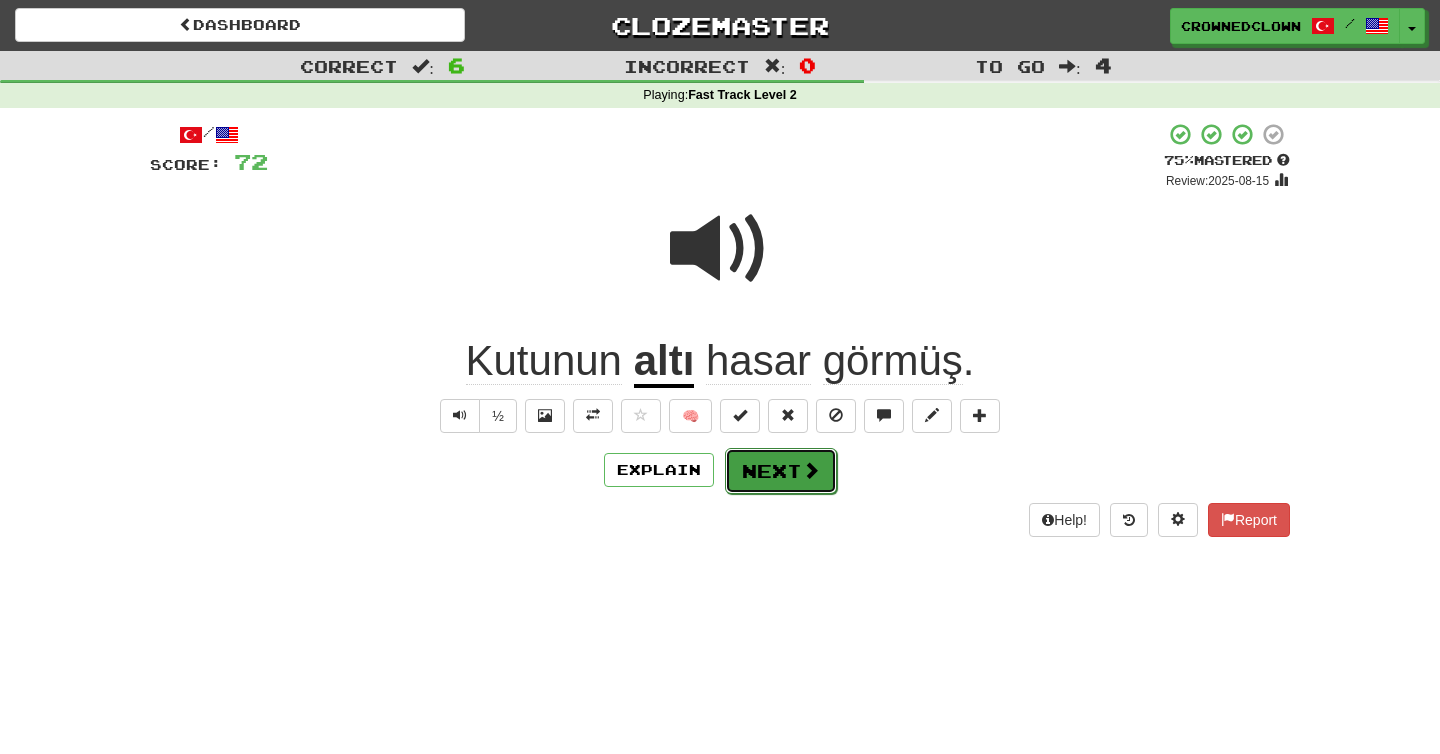 click on "Next" at bounding box center [781, 471] 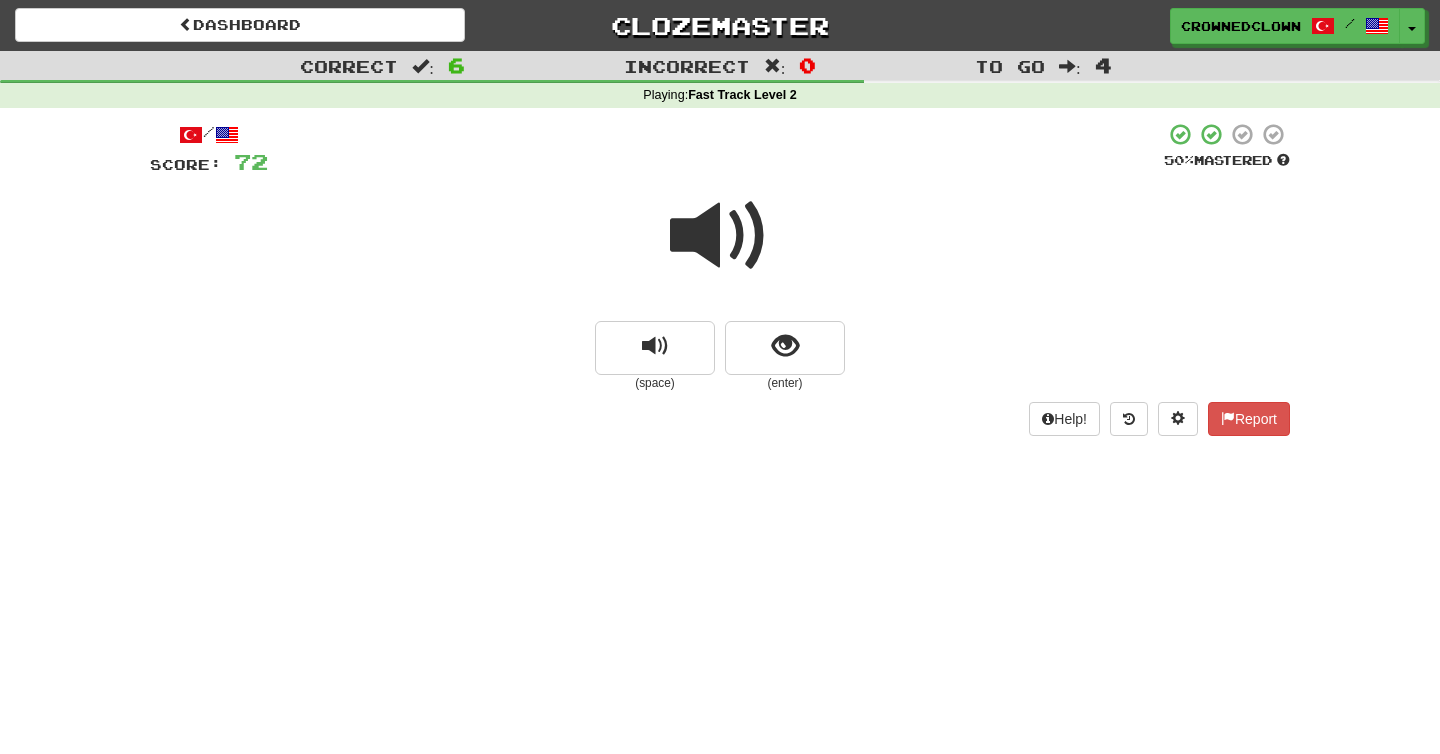 click at bounding box center [720, 236] 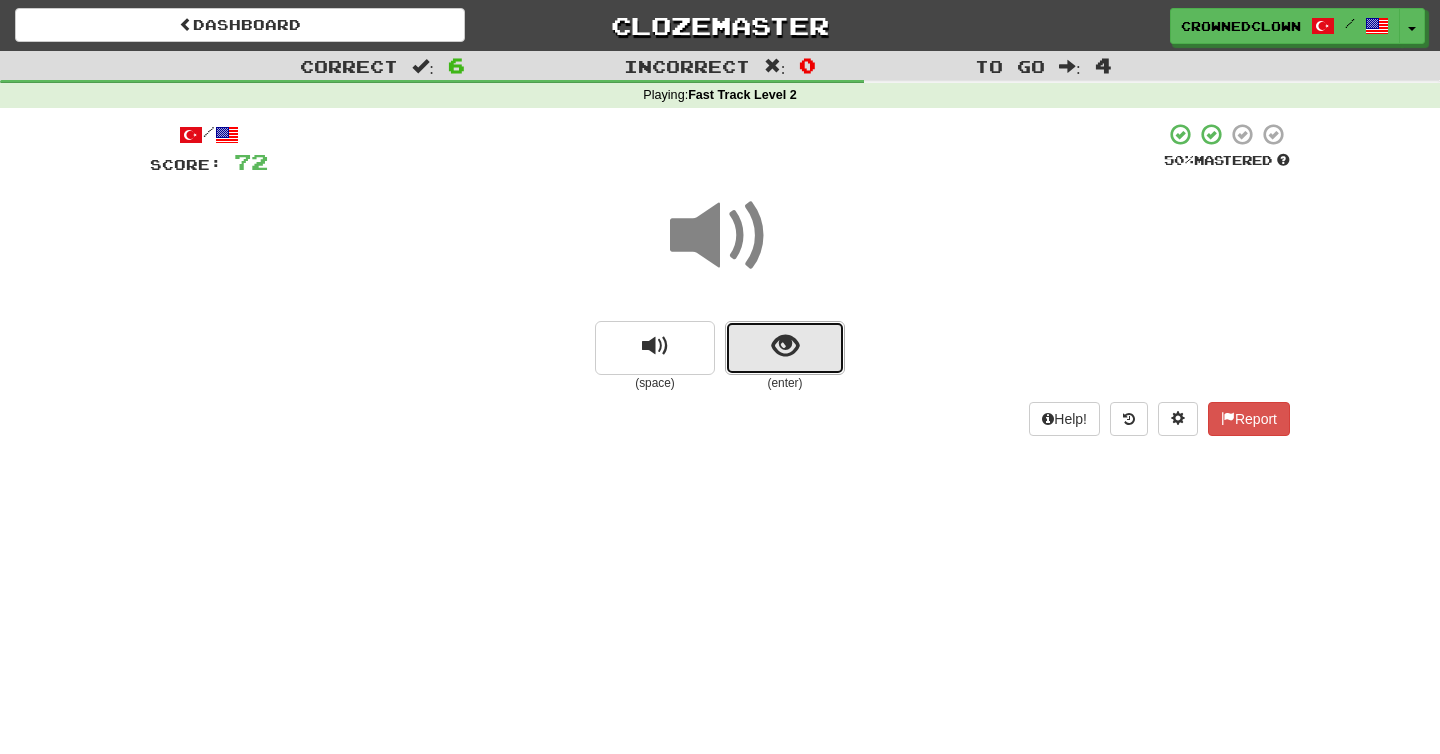 click at bounding box center [785, 348] 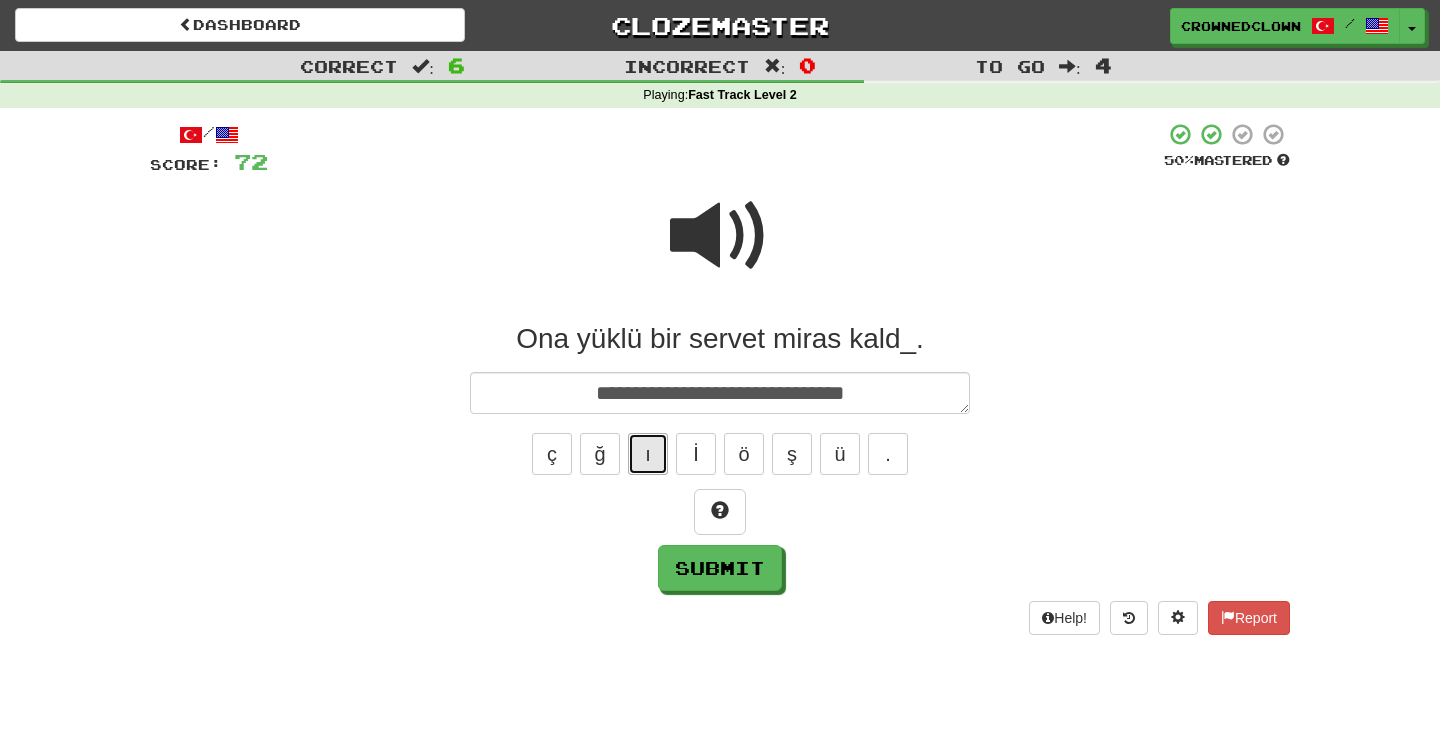 click on "ı" at bounding box center (648, 454) 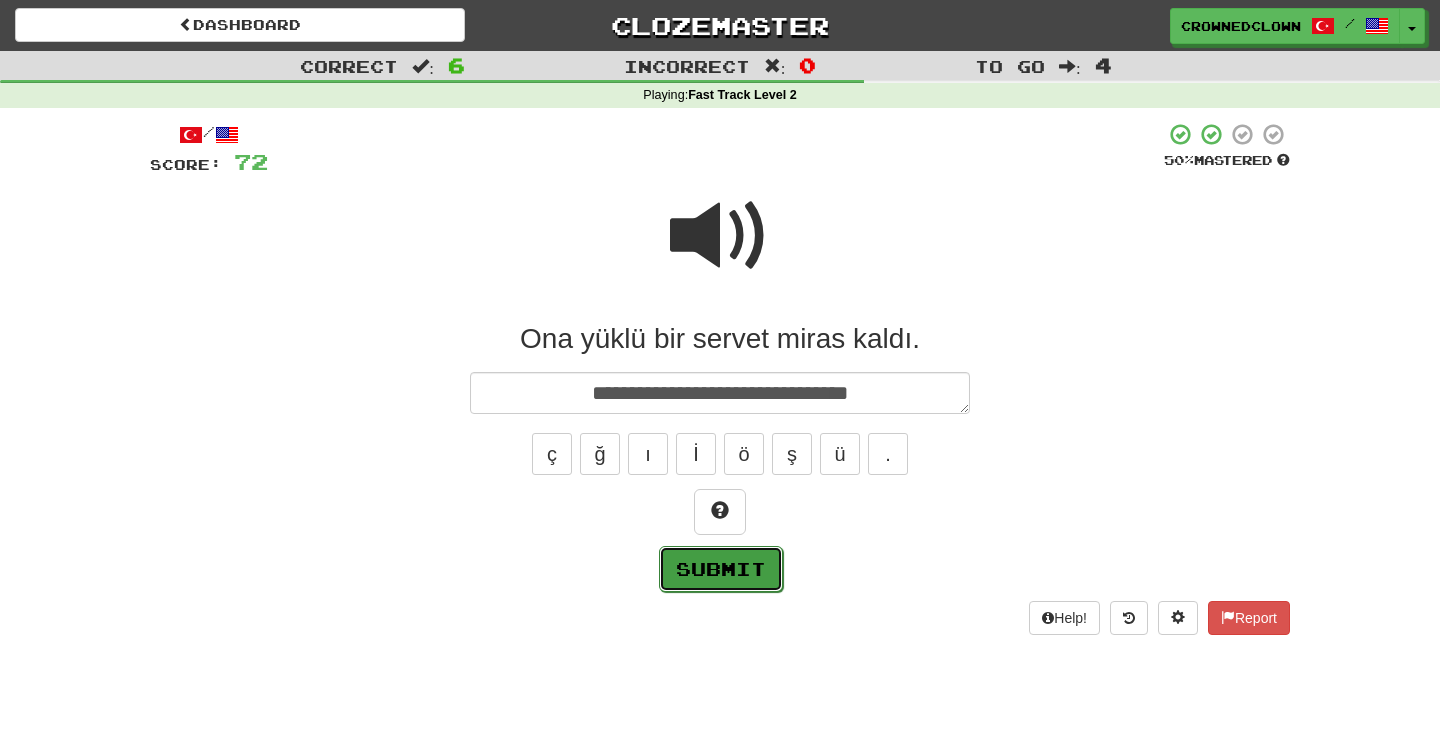 click on "Submit" at bounding box center (721, 569) 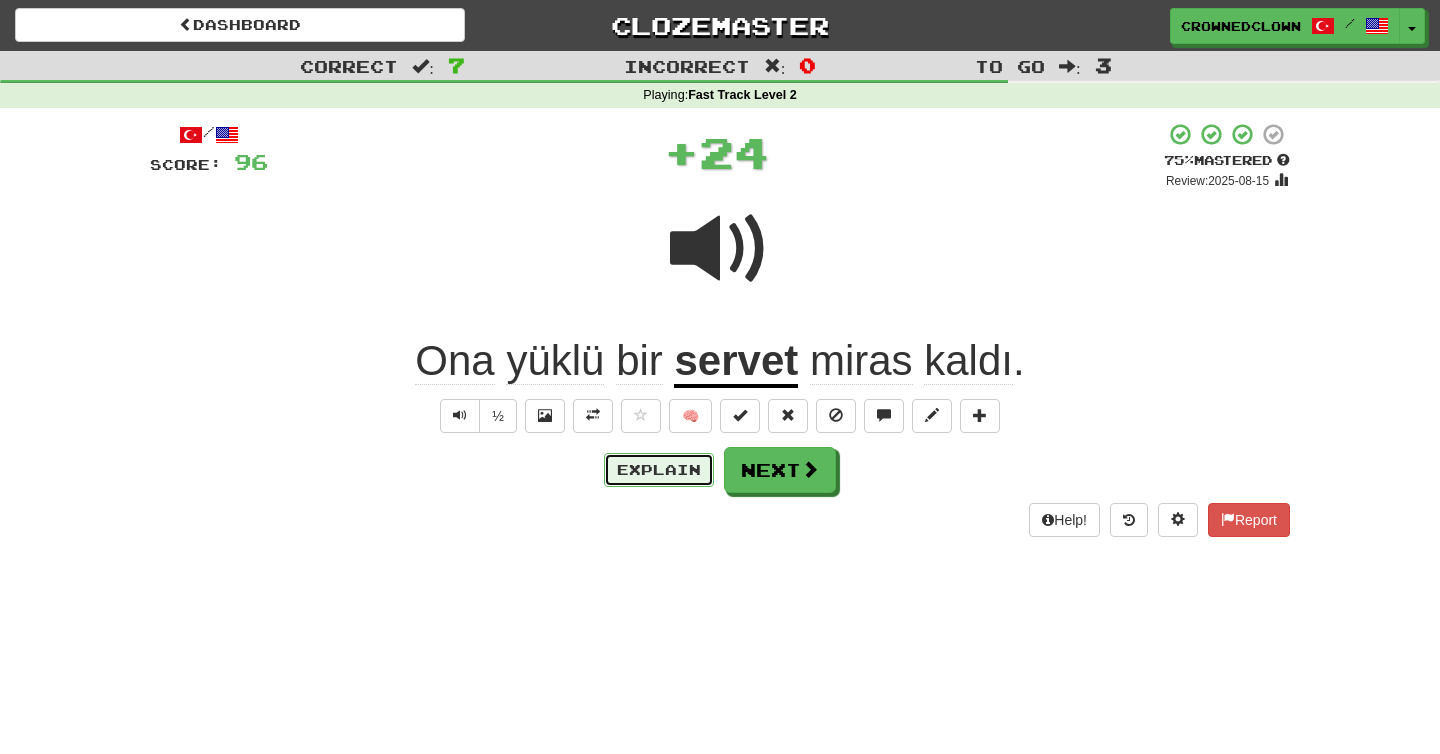 click on "Explain" at bounding box center (659, 470) 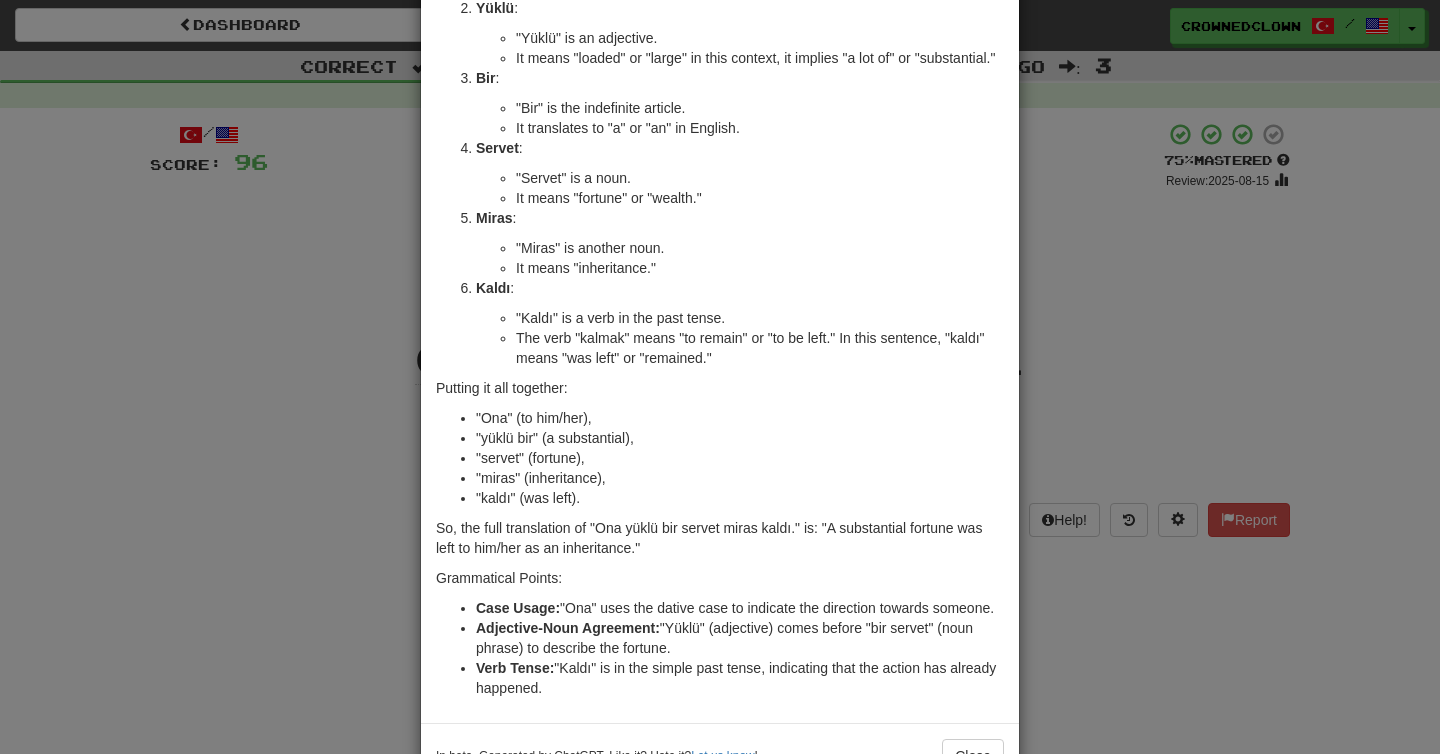scroll, scrollTop: 256, scrollLeft: 0, axis: vertical 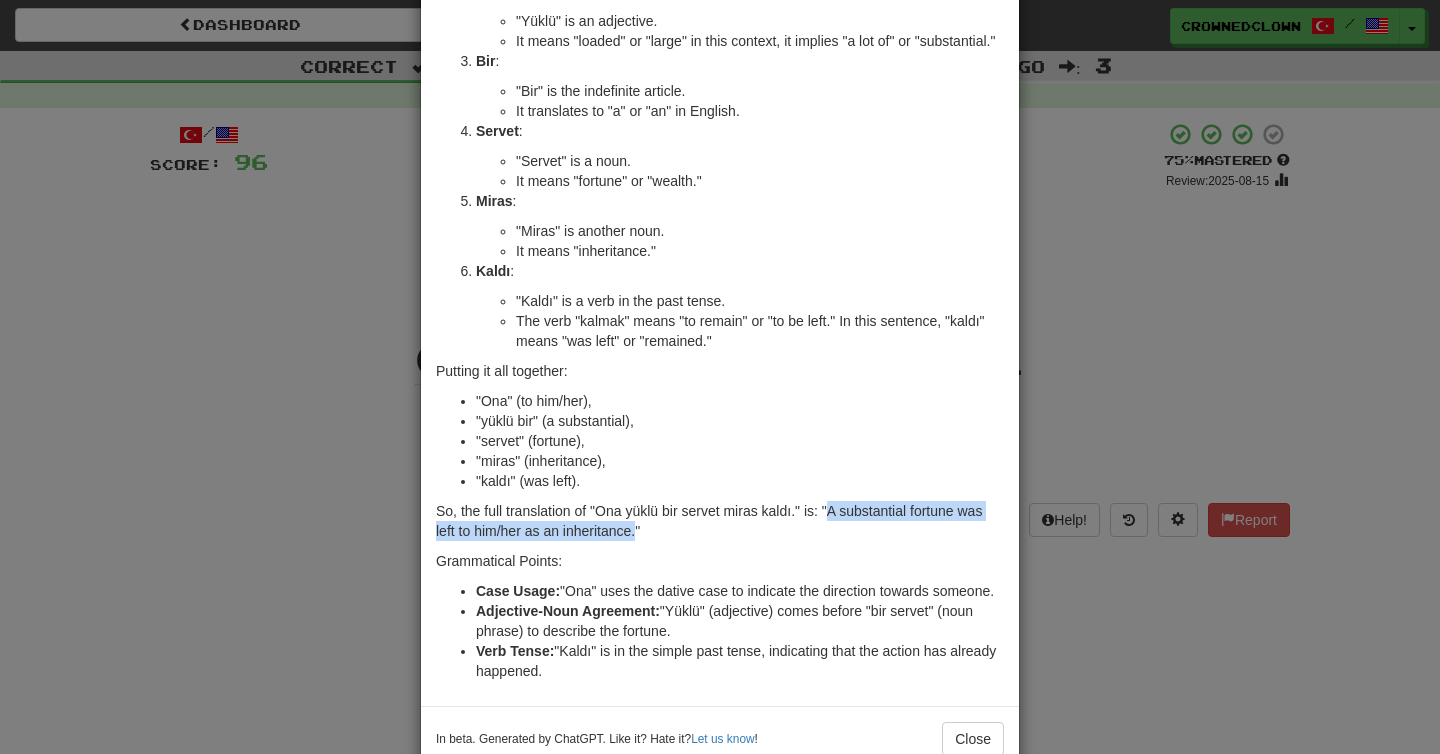 drag, startPoint x: 831, startPoint y: 531, endPoint x: 637, endPoint y: 553, distance: 195.24344 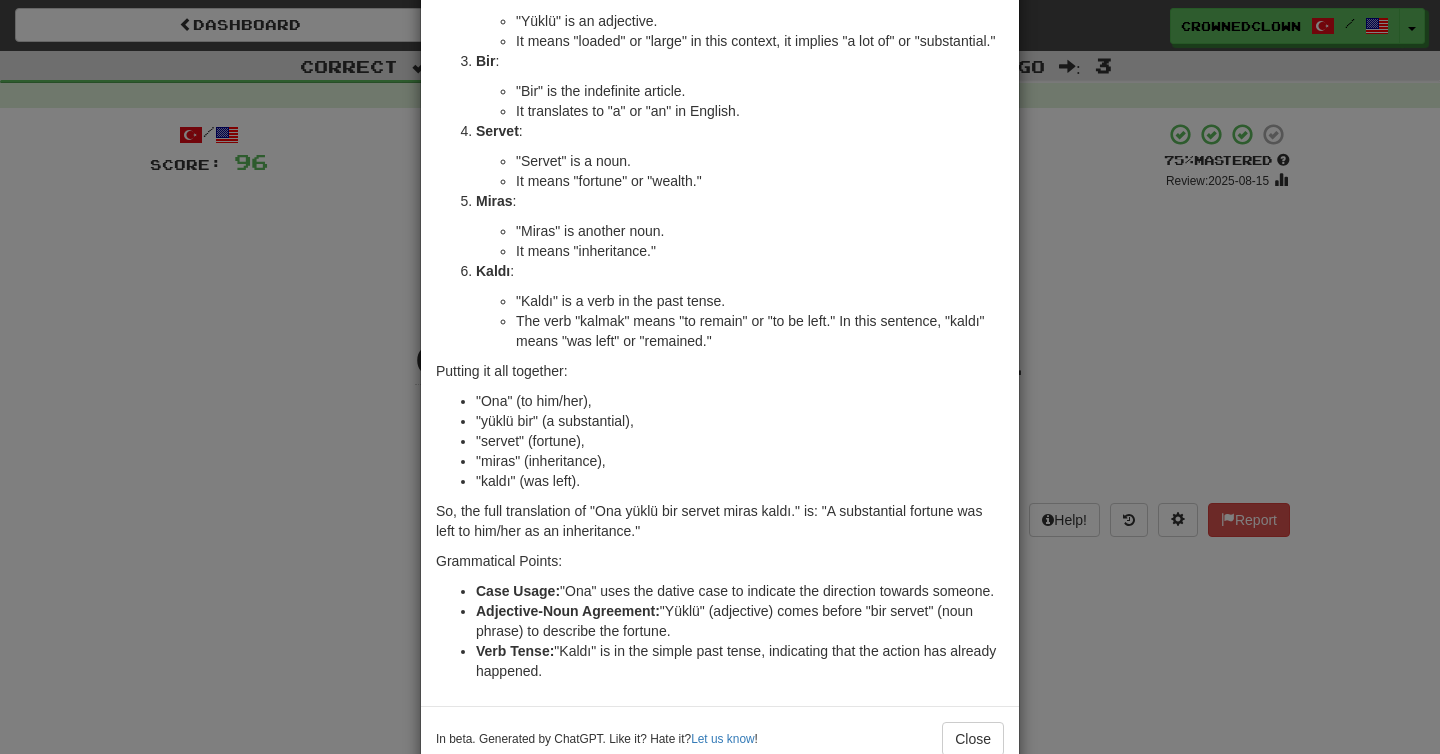 click on "× Explanation Certainly! The Turkish sentence "Ona yüklü bir servet miras kaldı." can be broken down and explained as follows:
Ona :
"Ona" is a pronoun in the dative case.
"O" means "he," "she," or "it" and is a third-person singular pronoun. When combined with the dative suffix "-na," it means "to him," "to her," or "to it."
Yüklü :
"Yüklü" is an adjective.
It means "loaded" or "large" in this context, it implies "a lot of" or "substantial."
Bir :
"Bir" is the indefinite article.
It translates to "a" or "an" in English.
Servet :
"Servet" is a noun.
It means "fortune" or "wealth."
Miras :
"Miras" is another noun.
It means "inheritance."
Kaldı :
"Kaldı" is a verb in the past tense.
The verb "kalmak" means "to remain" or "to be left." In this sentence, "kaldı" means "was left" or "remained."
Putting it all together:
"Ona" (to him/her),
"yüklü bir" (a substantial),
"servet" (fortune)," at bounding box center [720, 377] 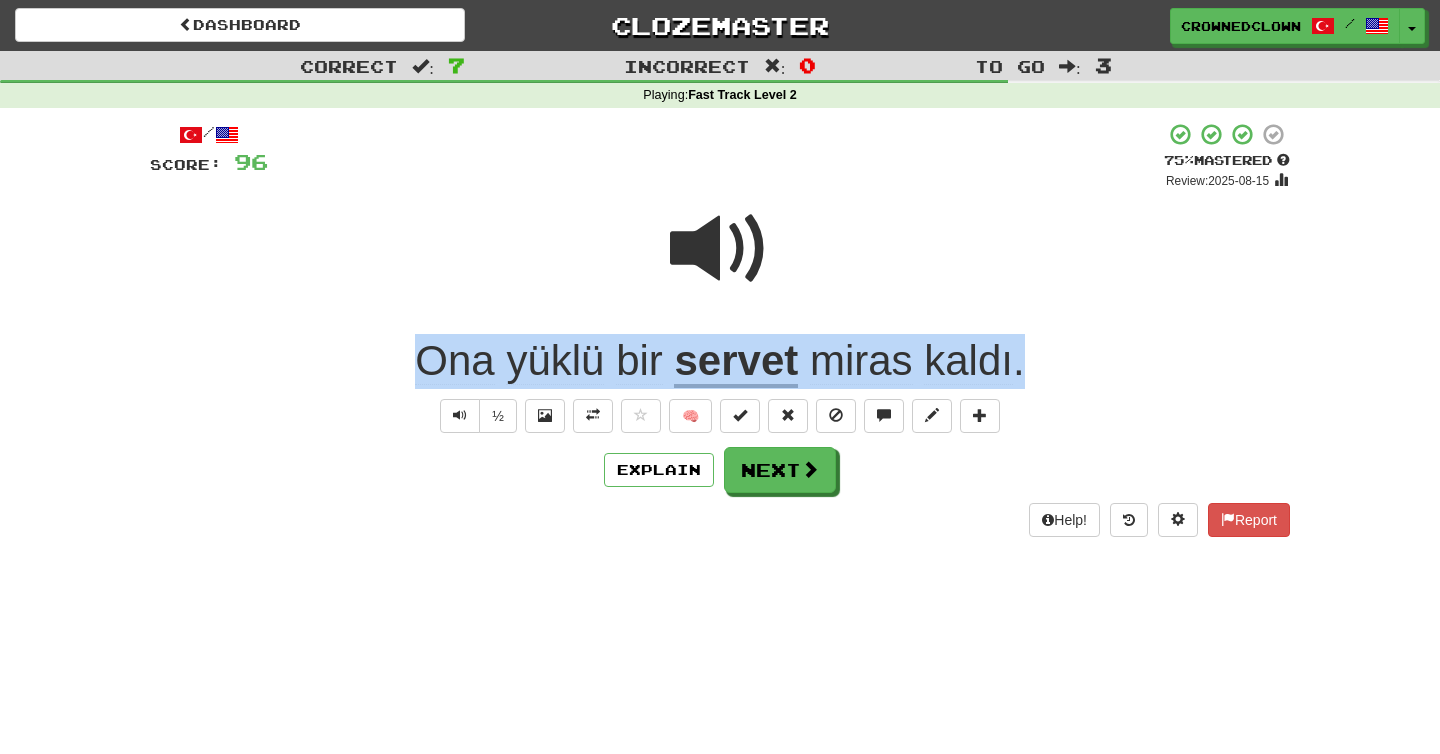 drag, startPoint x: 369, startPoint y: 347, endPoint x: 1043, endPoint y: 367, distance: 674.2967 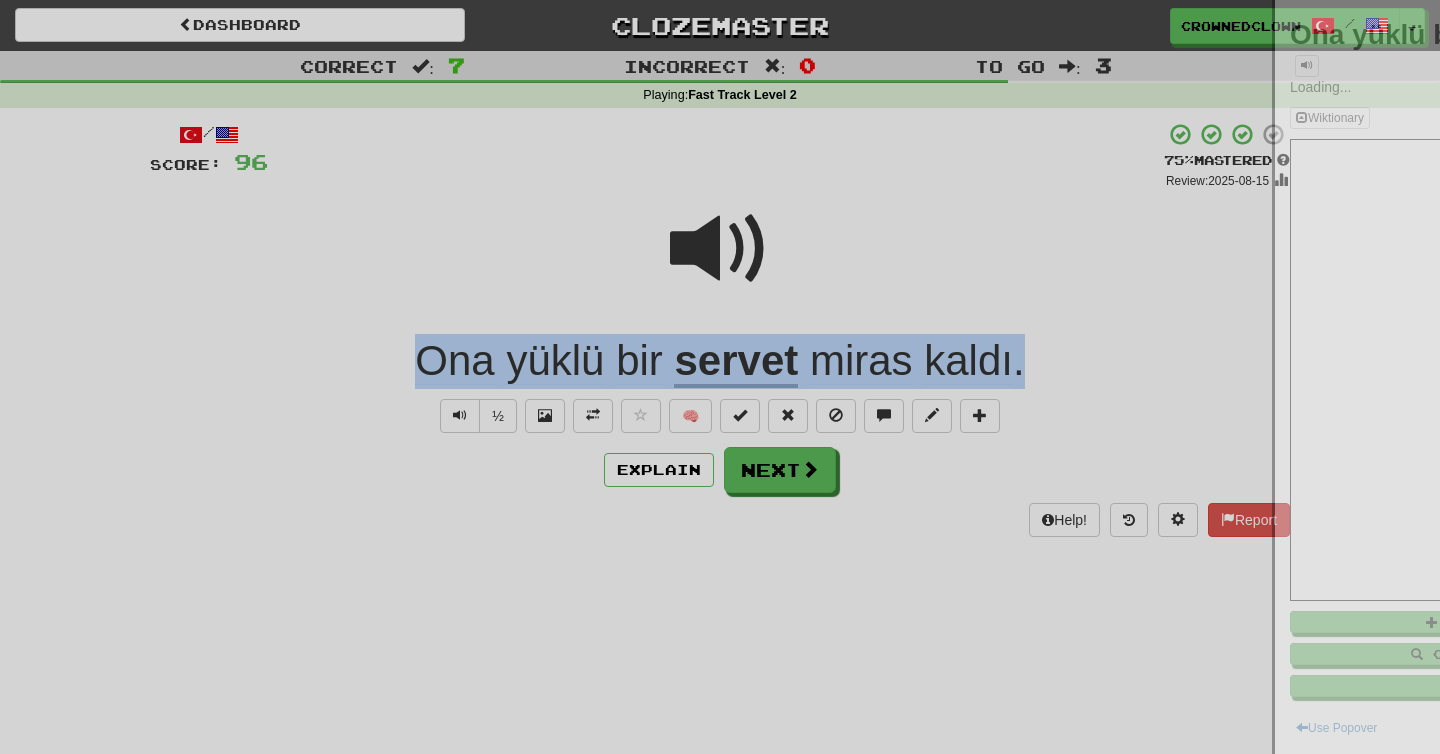 copy on "Ona   yüklü   bir   servet   miras   kaldı ." 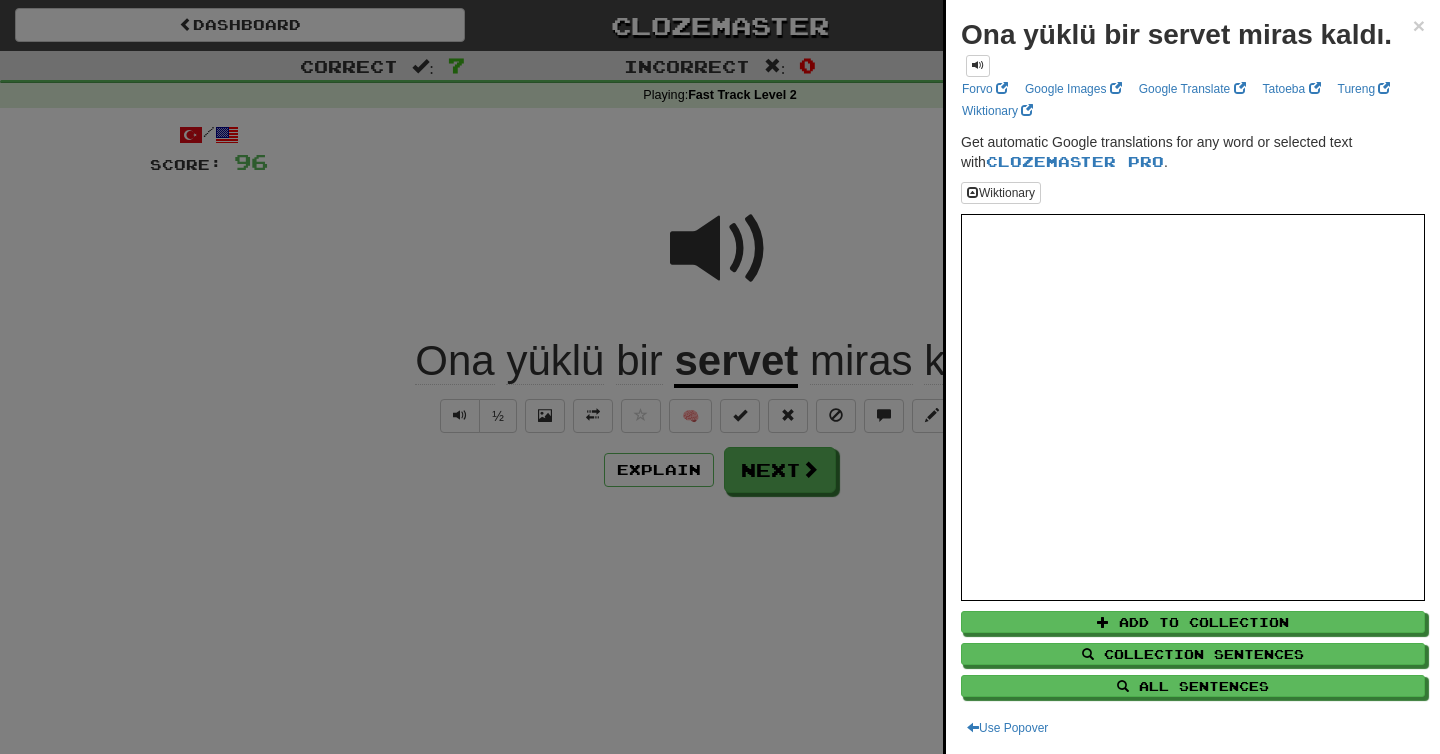 click at bounding box center [720, 377] 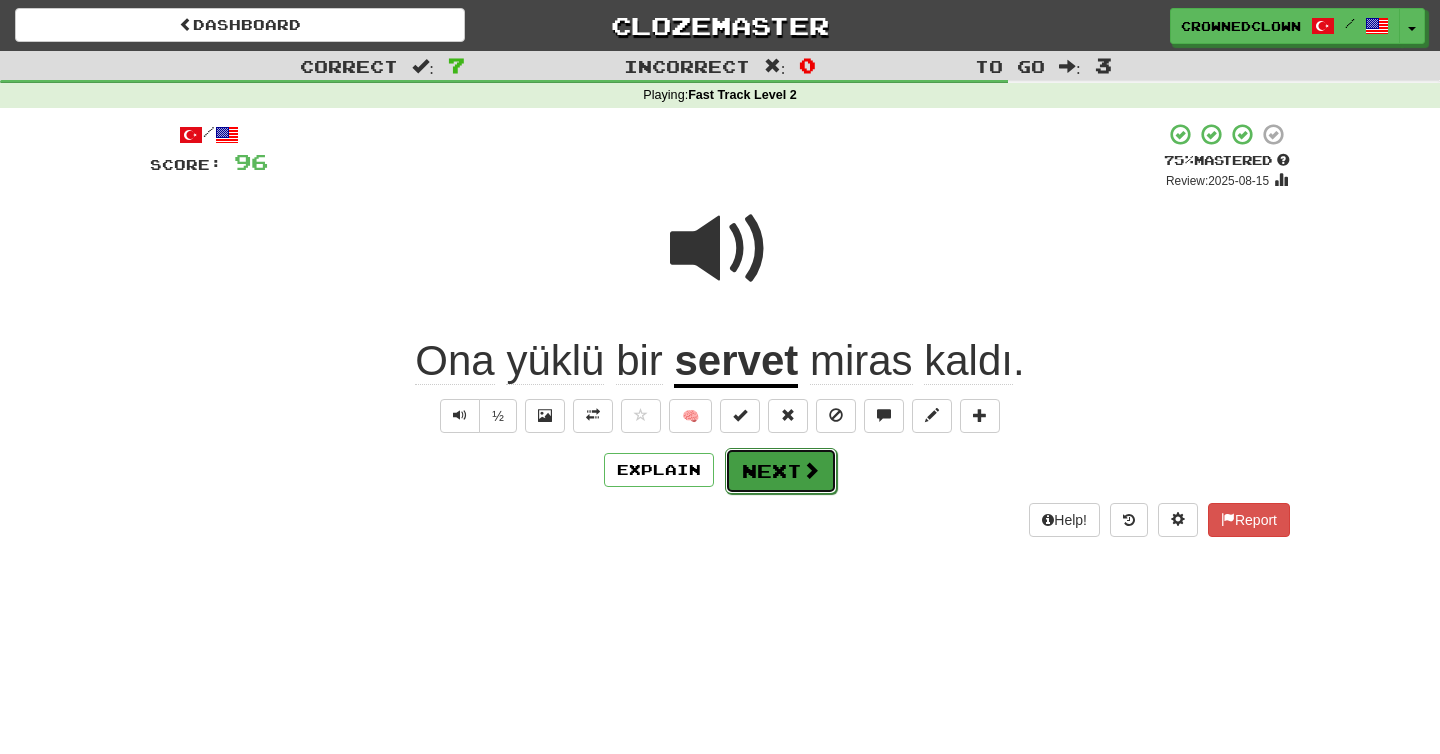click on "Next" at bounding box center (781, 471) 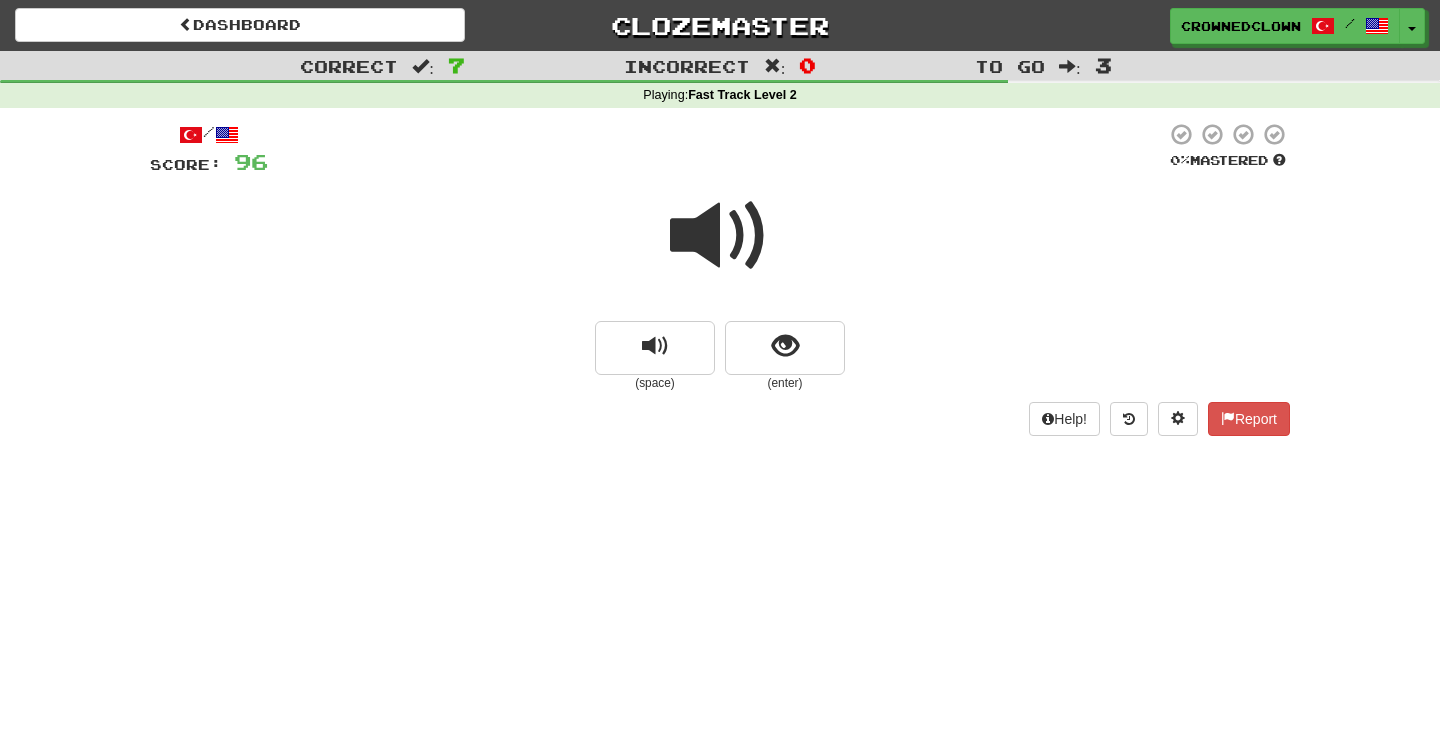 click at bounding box center (720, 236) 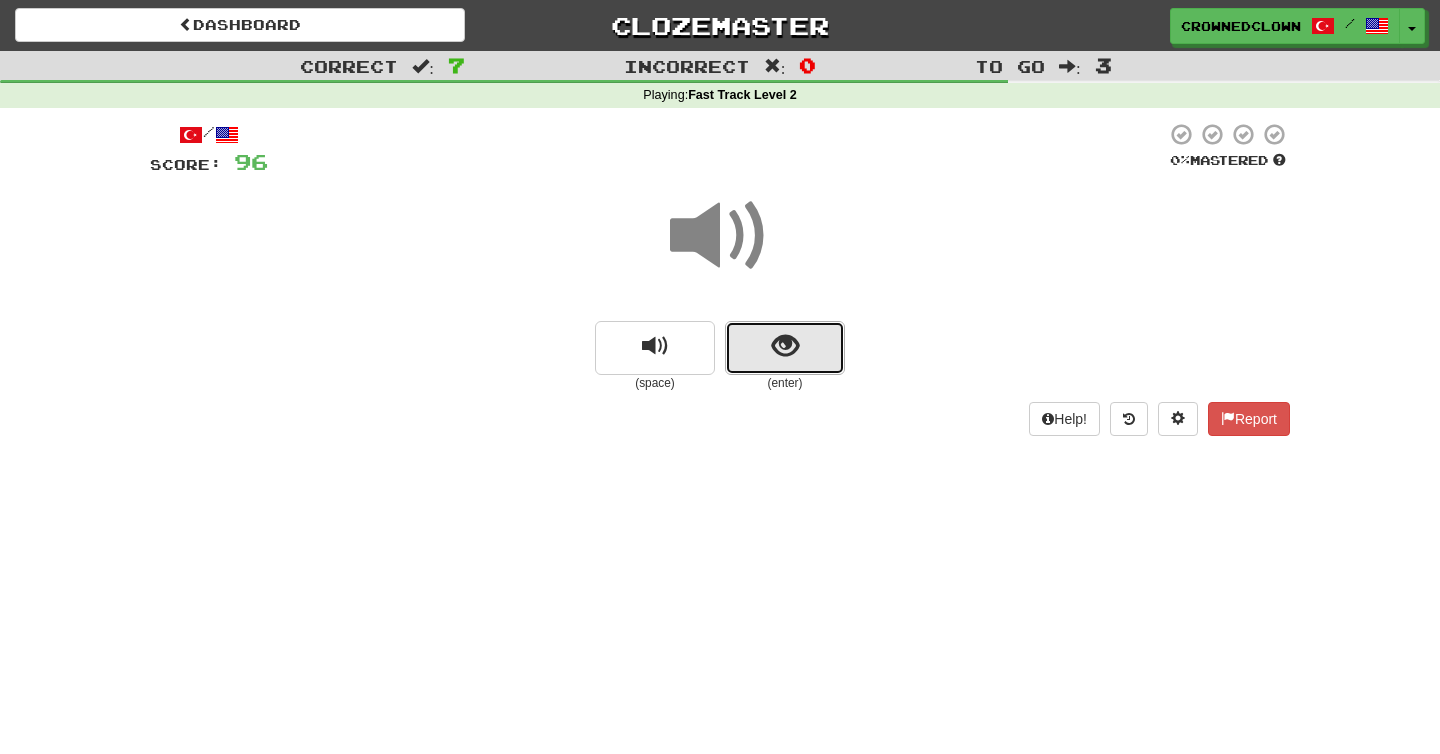 click at bounding box center [785, 348] 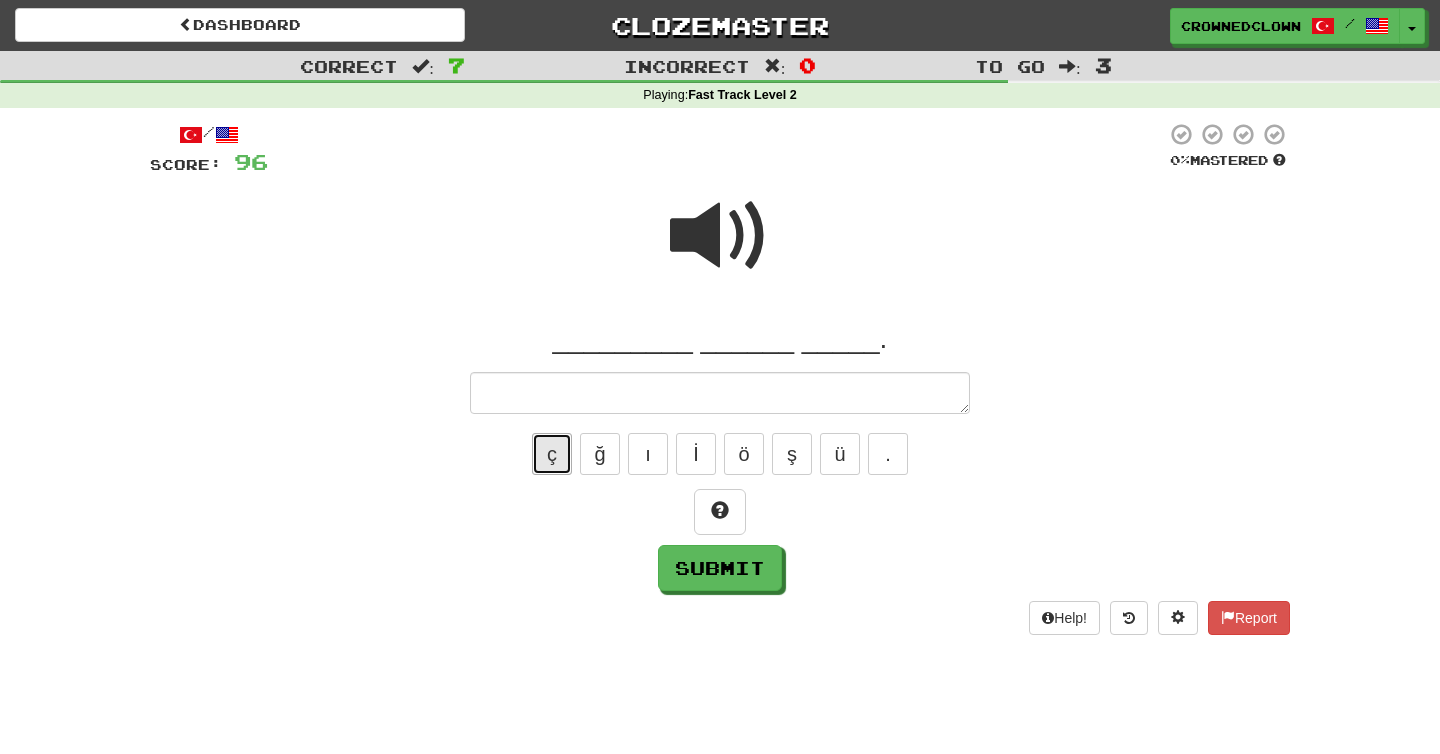 click on "ç" at bounding box center (552, 454) 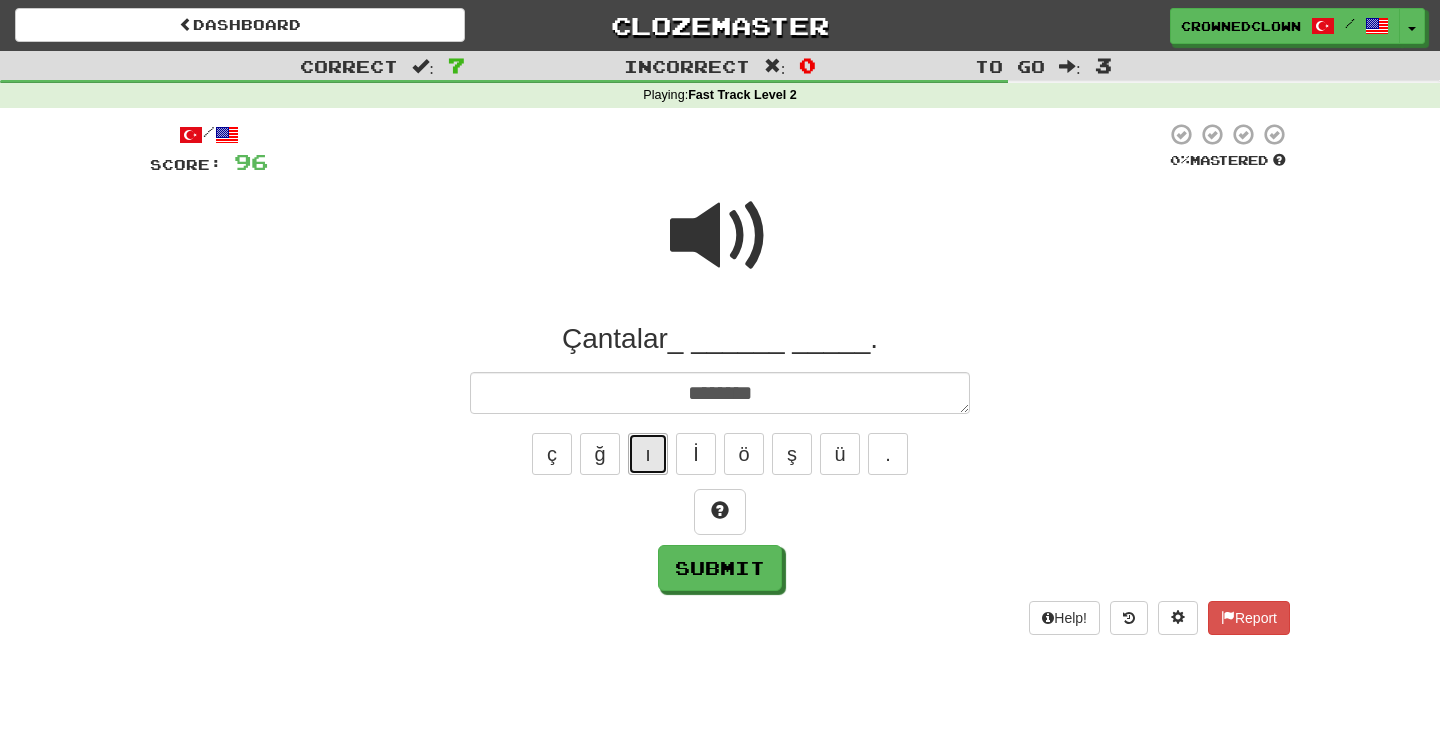 click on "ı" at bounding box center [648, 454] 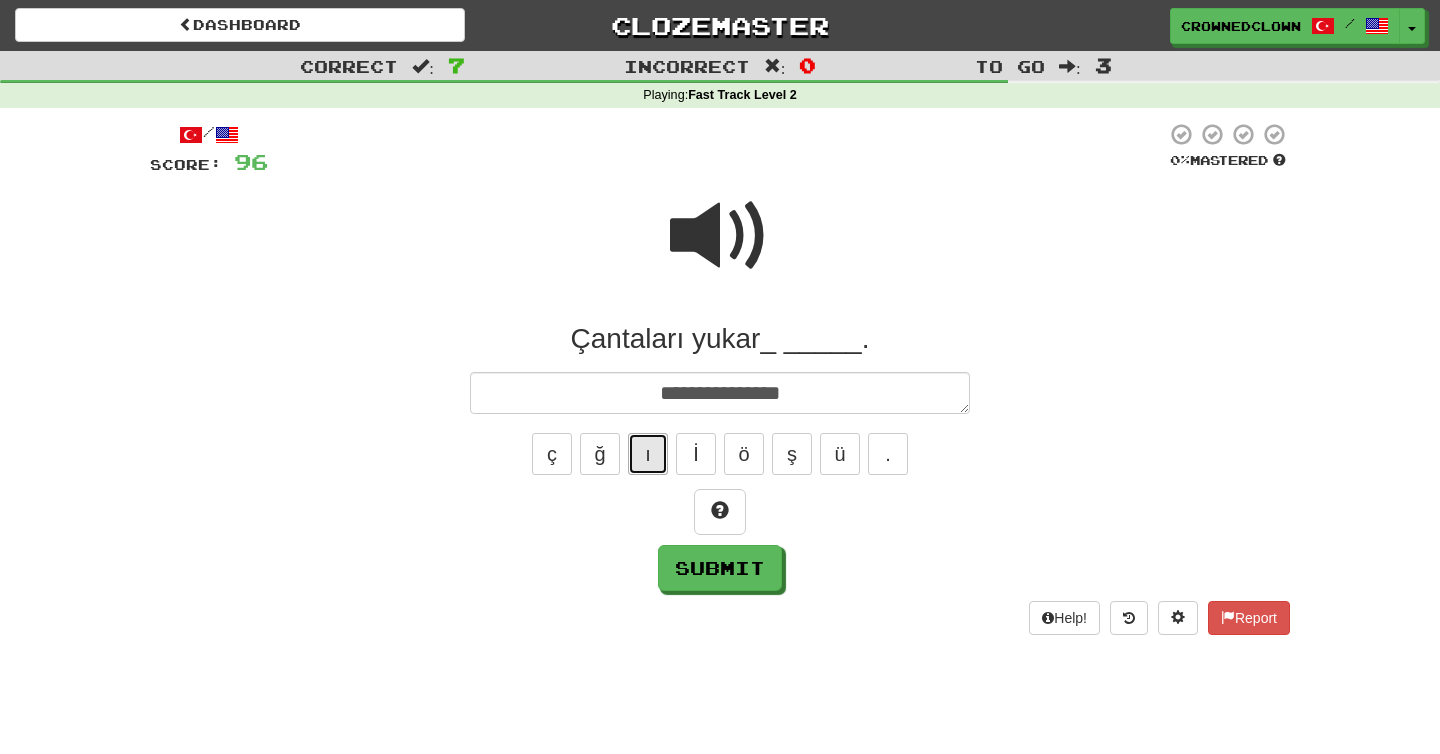 click on "ı" at bounding box center (648, 454) 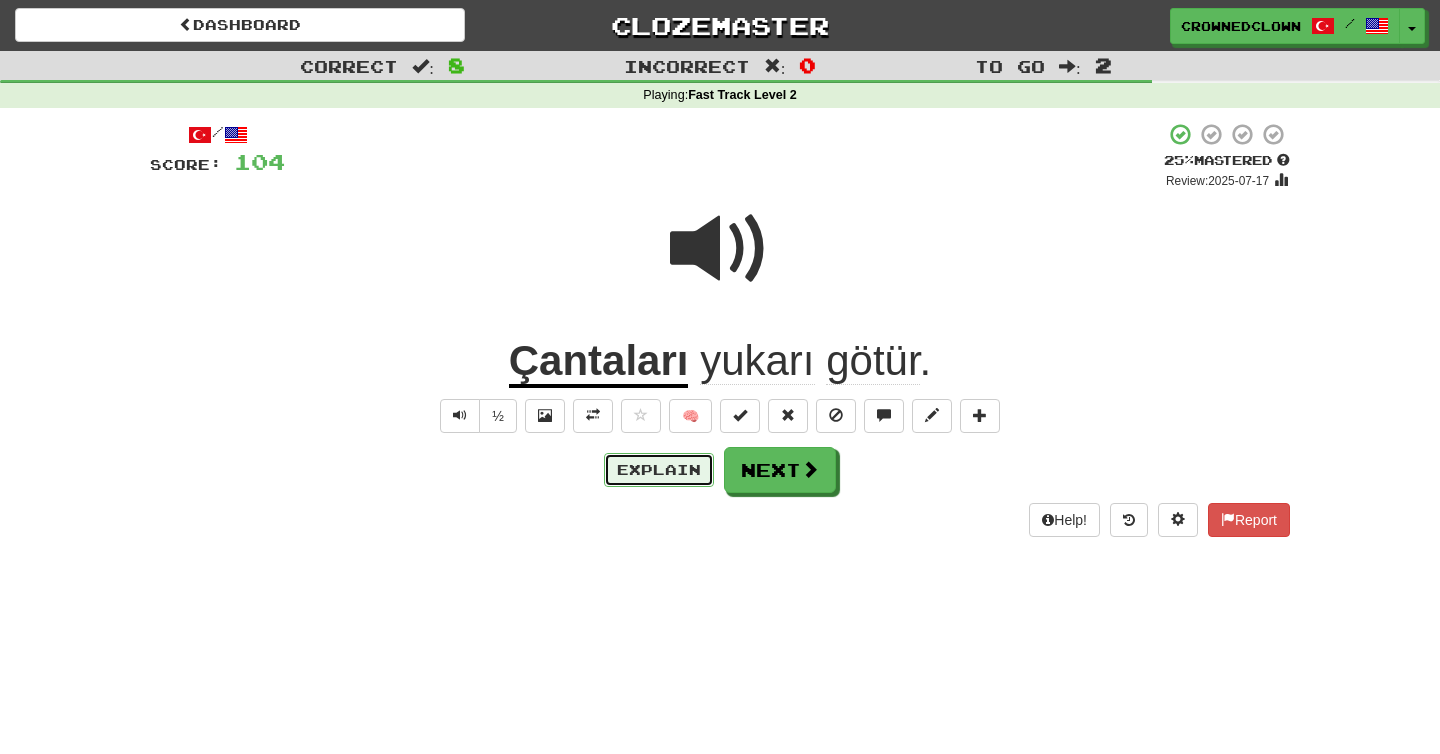 click on "Explain" at bounding box center (659, 470) 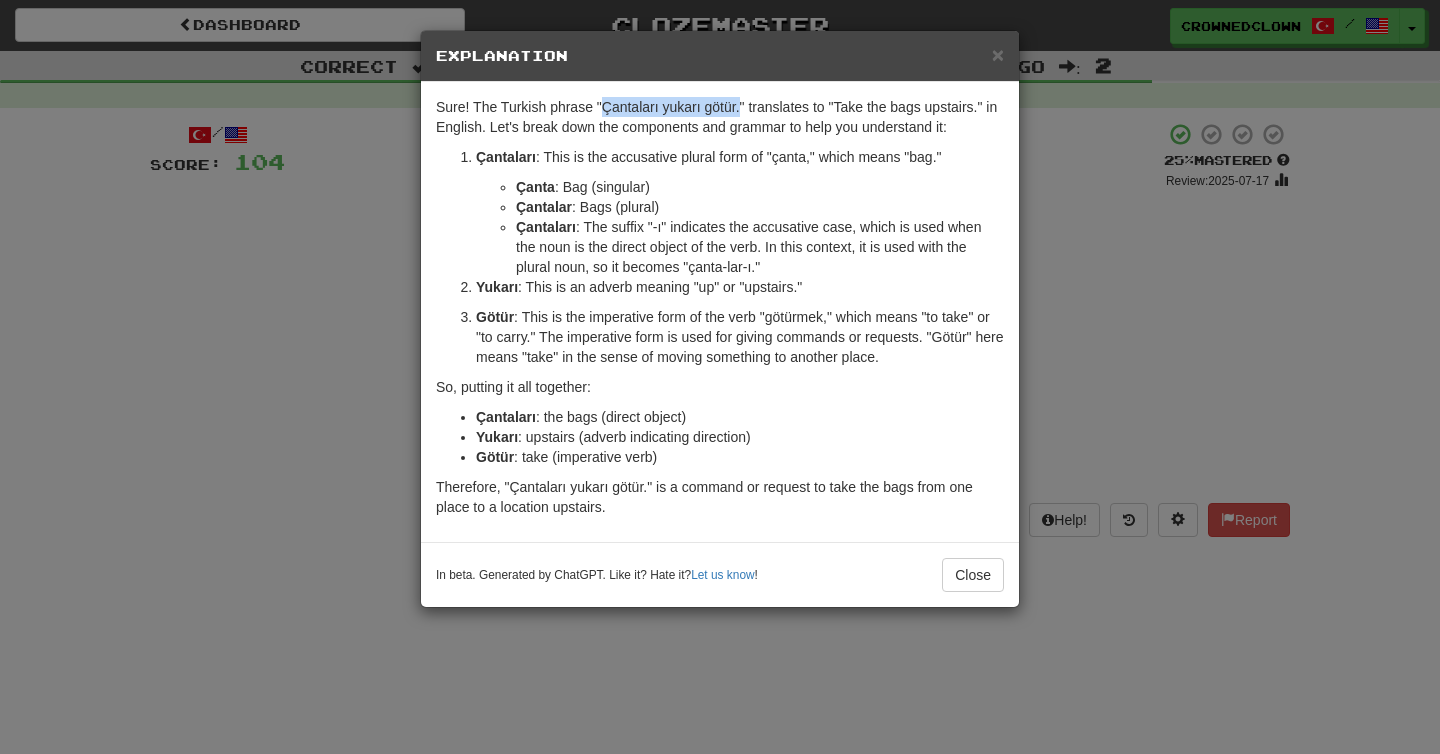 drag, startPoint x: 600, startPoint y: 106, endPoint x: 737, endPoint y: 105, distance: 137.00365 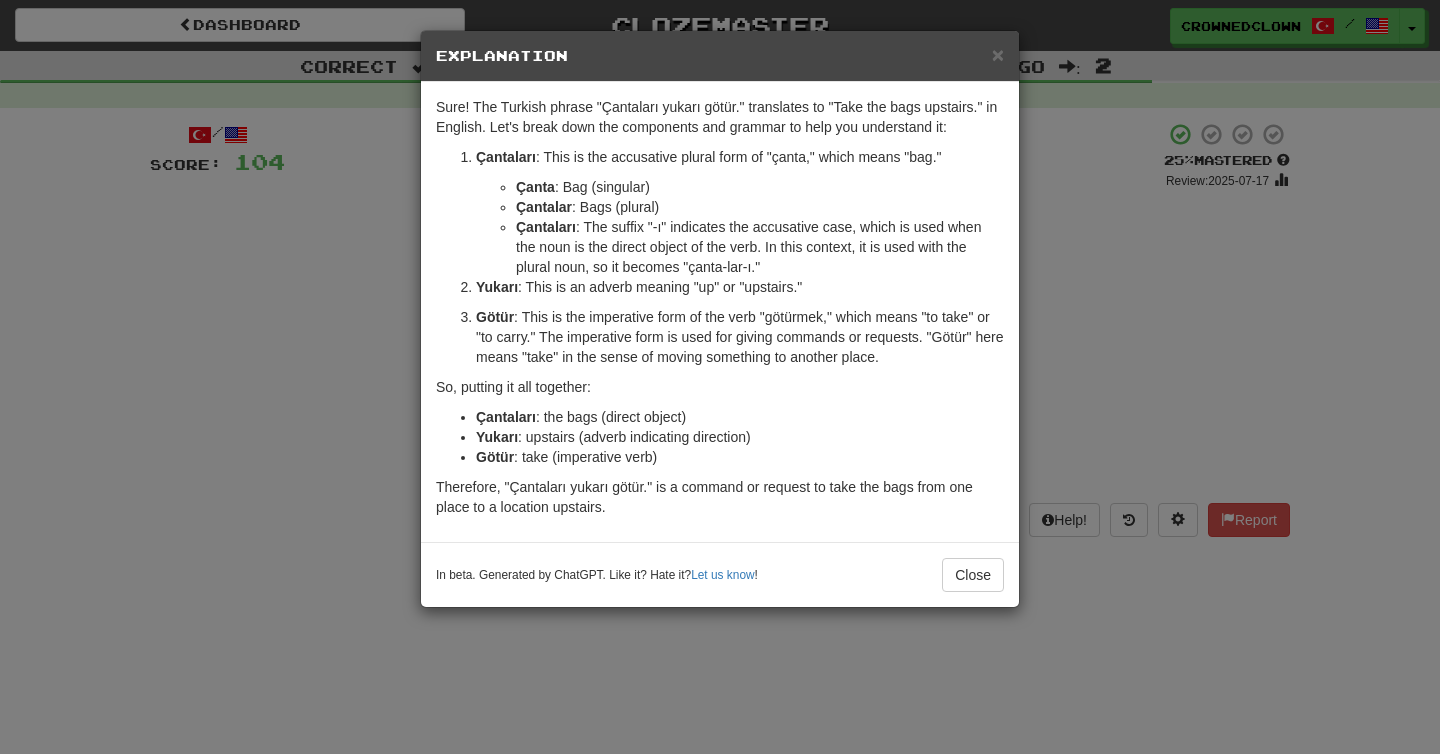 click on "× Explanation Sure! The Turkish phrase "Çantaları yukarı götür." translates to "Take the bags upstairs." in English. Let's break down the components and grammar to help you understand it:
Çantaları : This is the accusative plural form of "çanta," which means "bag."
Çanta : Bag (singular)
Çantalar : Bags (plural)
Çantaları : The suffix "-ı" indicates the accusative case, which is used when the noun is the direct object of the verb. In this context, it is used with the plural noun, so it becomes "çanta-lar-ı."
Yukarı : This is an adverb meaning "up" or "upstairs."
Götür : This is the imperative form of the verb "götürmek," which means "to take" or "to carry." The imperative form is used for giving commands or requests. "Götür" here means "take" in the sense of moving something to another place.
So, putting it all together:
Çantaları : the bags (direct object)
Yukarı : upstairs (adverb indicating direction)
Götür : take (imperative verb)
!" at bounding box center [720, 377] 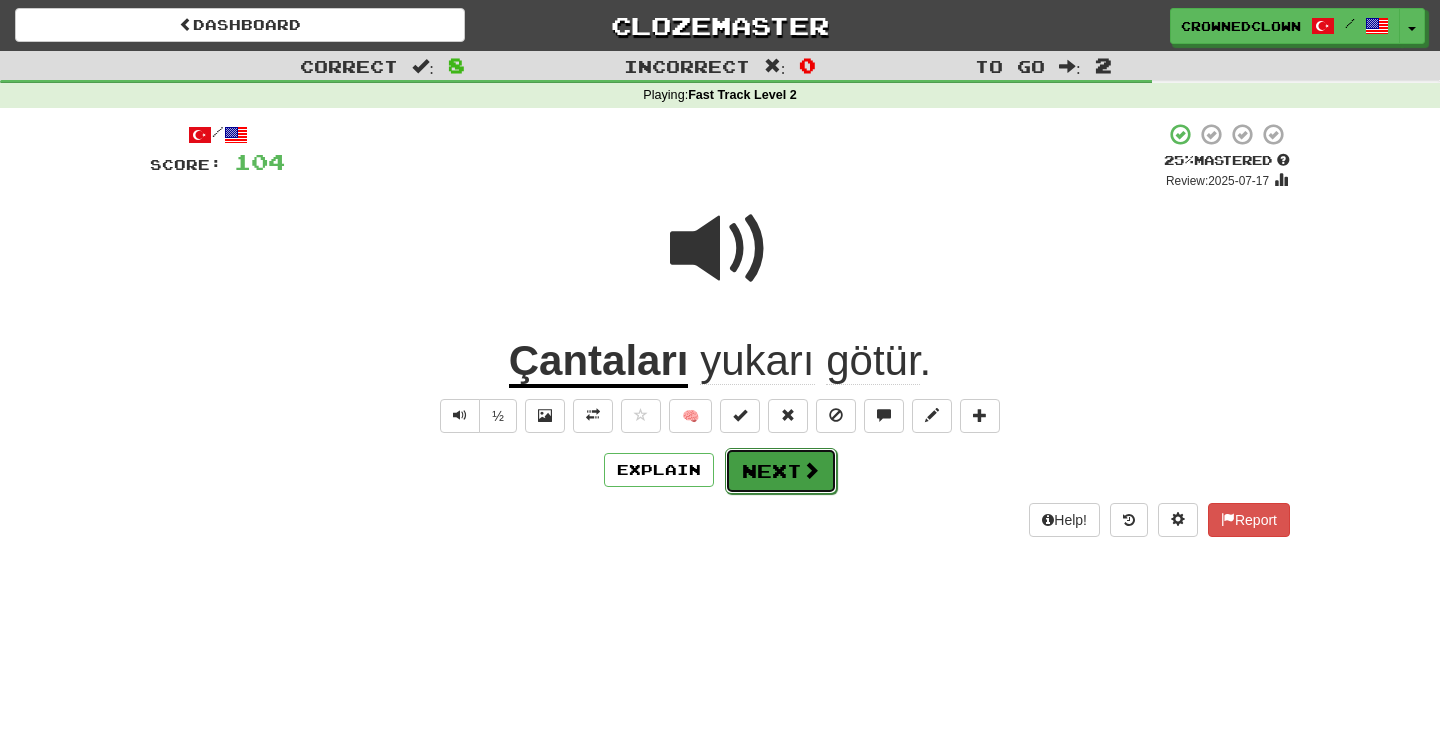 click on "Next" at bounding box center (781, 471) 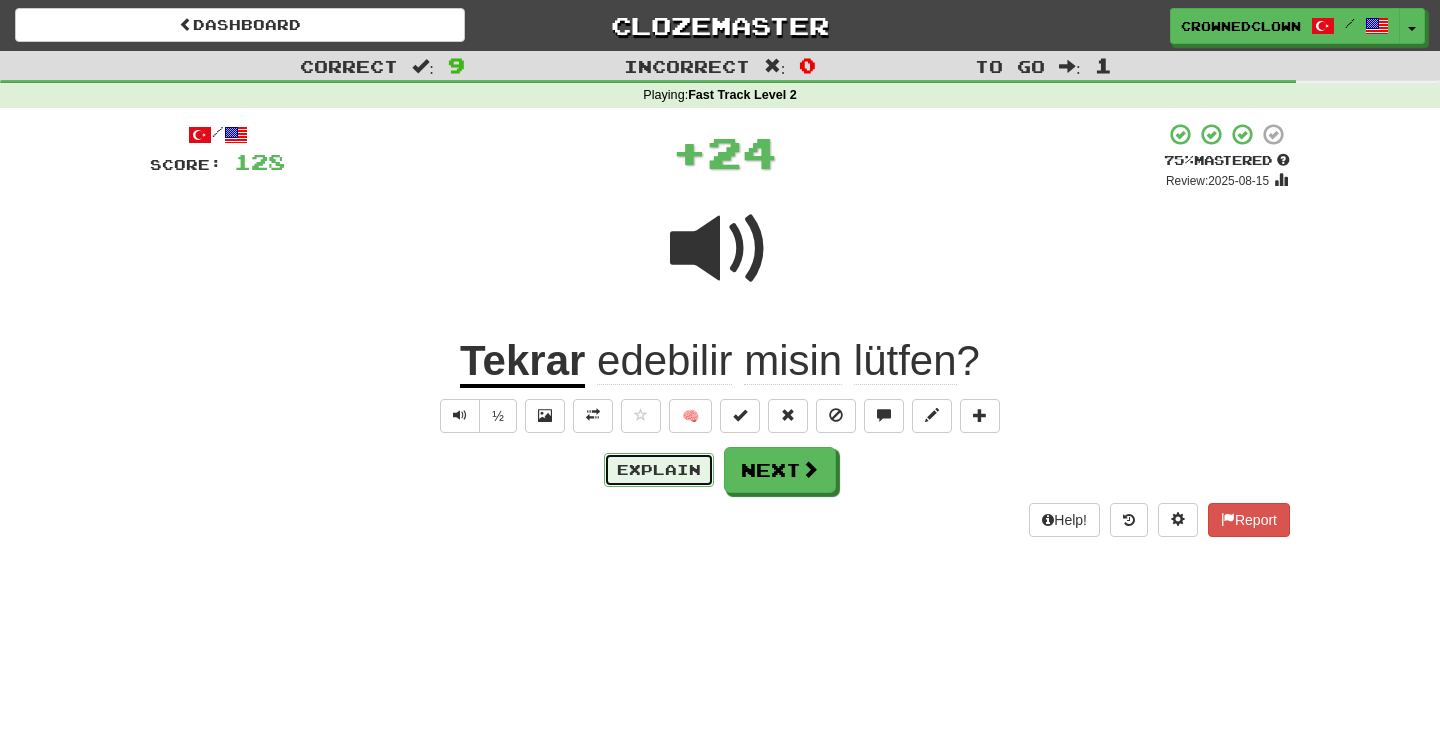click on "Explain" at bounding box center (659, 470) 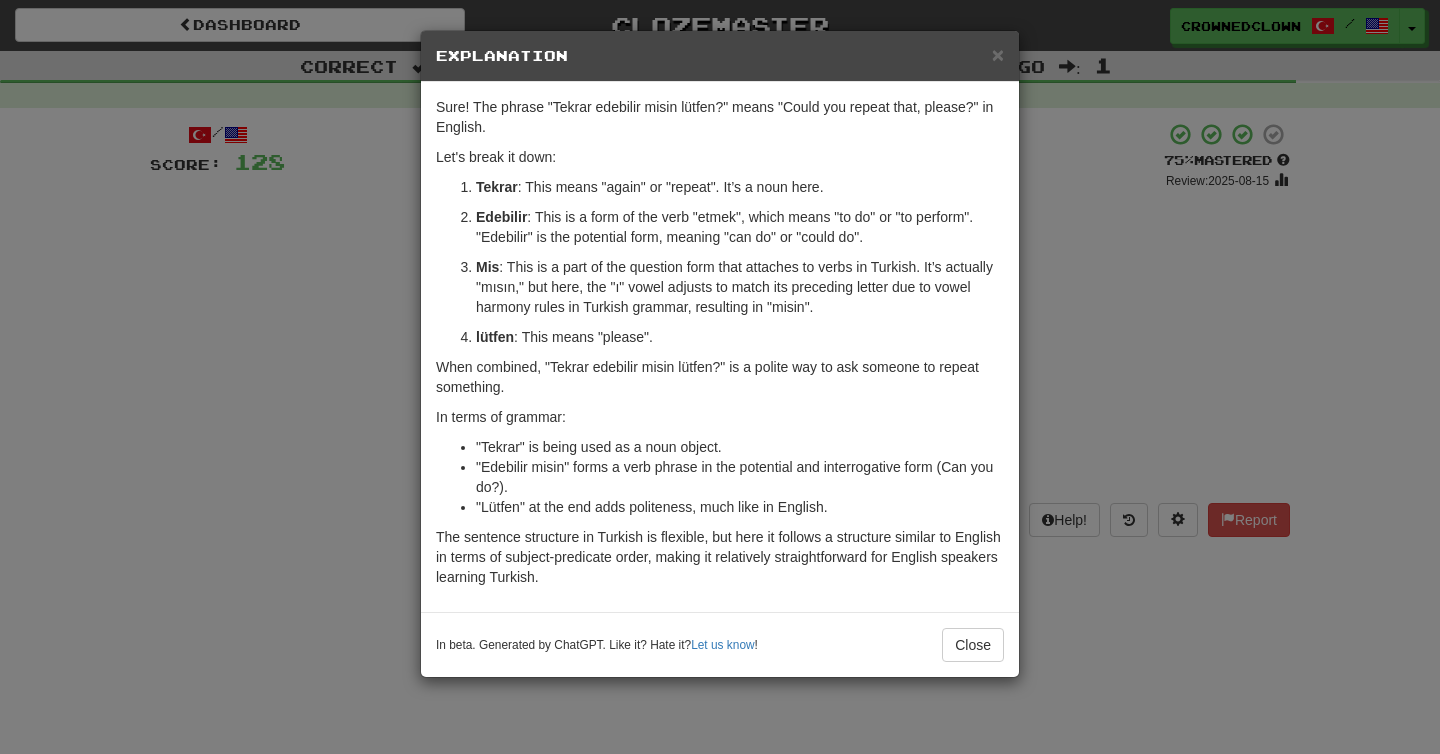 click on "× Explanation Sure! The phrase "Tekrar edebilir misin lütfen?" means "Could you repeat that, please?" in English.
Let's break it down:
Tekrar : This means "again" or "repeat". It’s a noun here.
Edebilir : This is a form of the verb "etmek", which means "to do" or "to perform". "Edebilir" is the potential form, meaning "can do" or "could do".
Mis : This is a part of the question form that attaches to verbs in Turkish. It’s actually "mısın," but here, the "ı" vowel adjusts to match its preceding letter due to vowel harmony rules in Turkish grammar, resulting in "misin".
lütfen : This means "please".
When combined, "Tekrar edebilir misin lütfen?" is a polite way to ask someone to repeat something.
In terms of grammar:
"Tekrar" is being used as a noun object.
"Edebilir misin" forms a verb phrase in the potential and interrogative form (Can you do?).
"Lütfen" at the end adds politeness, much like in English.
In beta. Generated by ChatGPT. Like it? Hate it?" at bounding box center [720, 377] 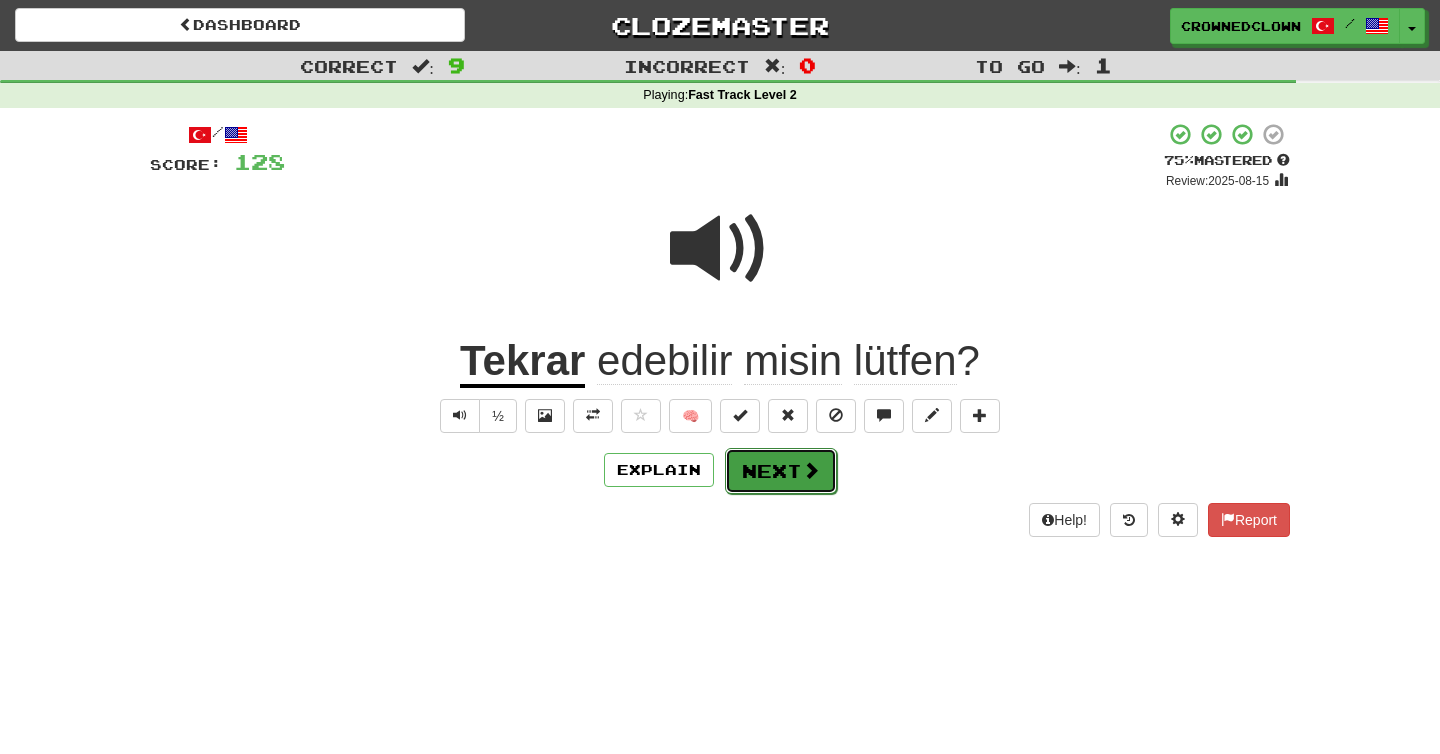 click on "Next" at bounding box center (781, 471) 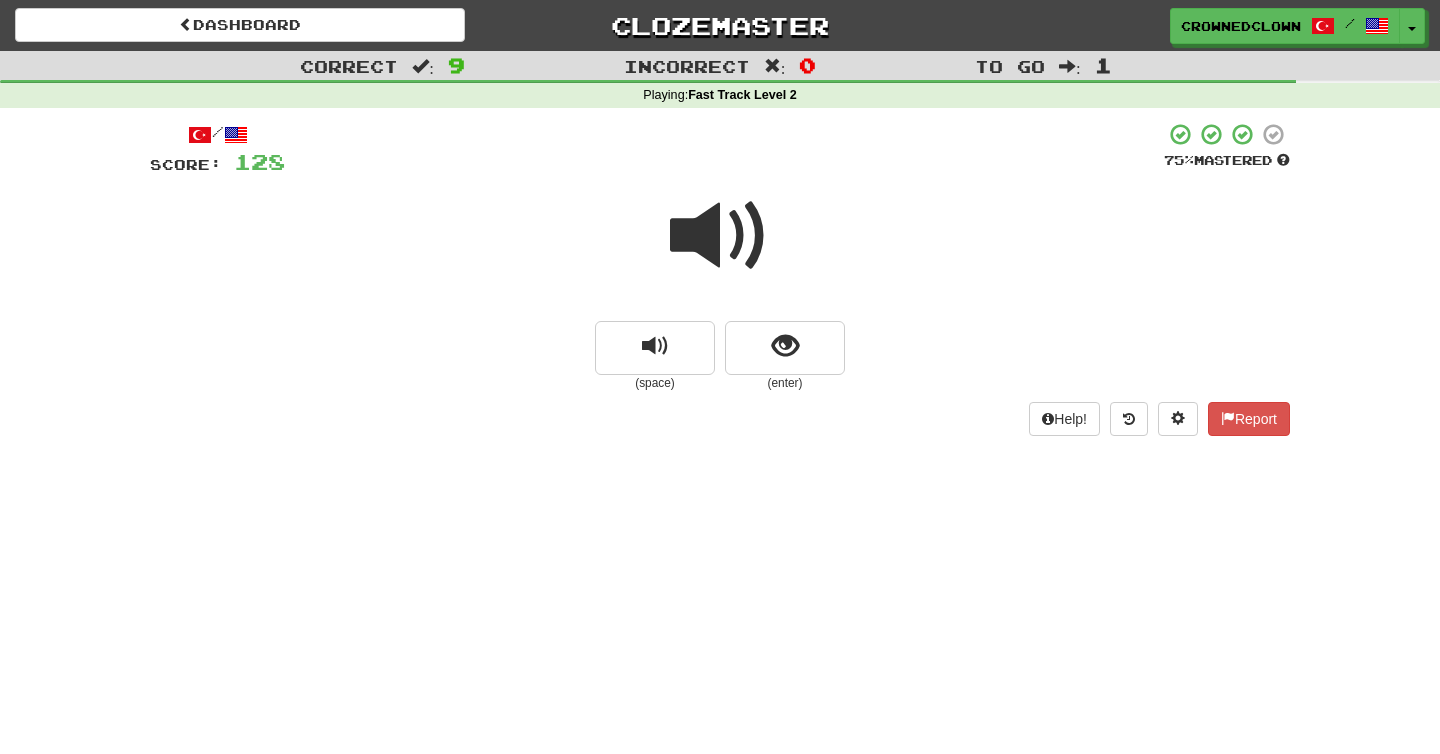 click at bounding box center [720, 236] 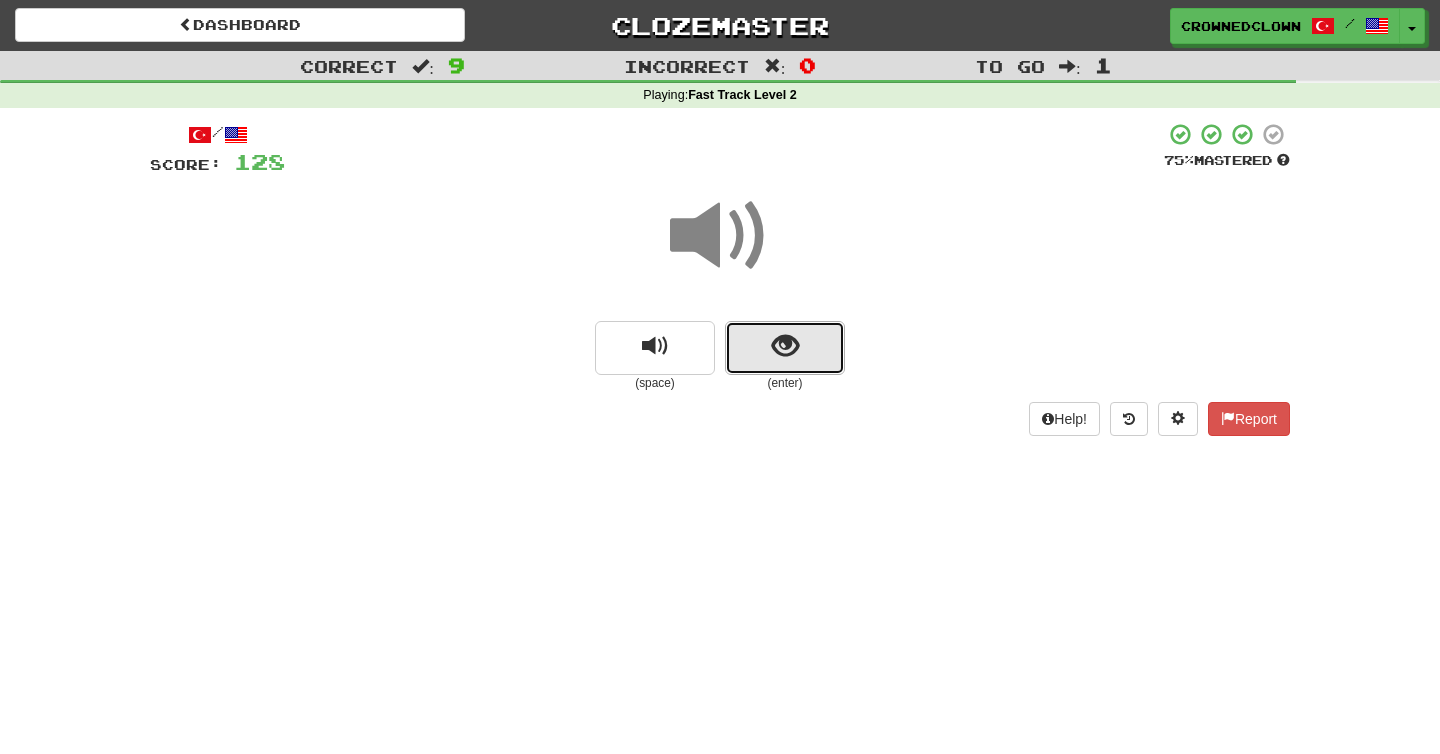 click at bounding box center [785, 348] 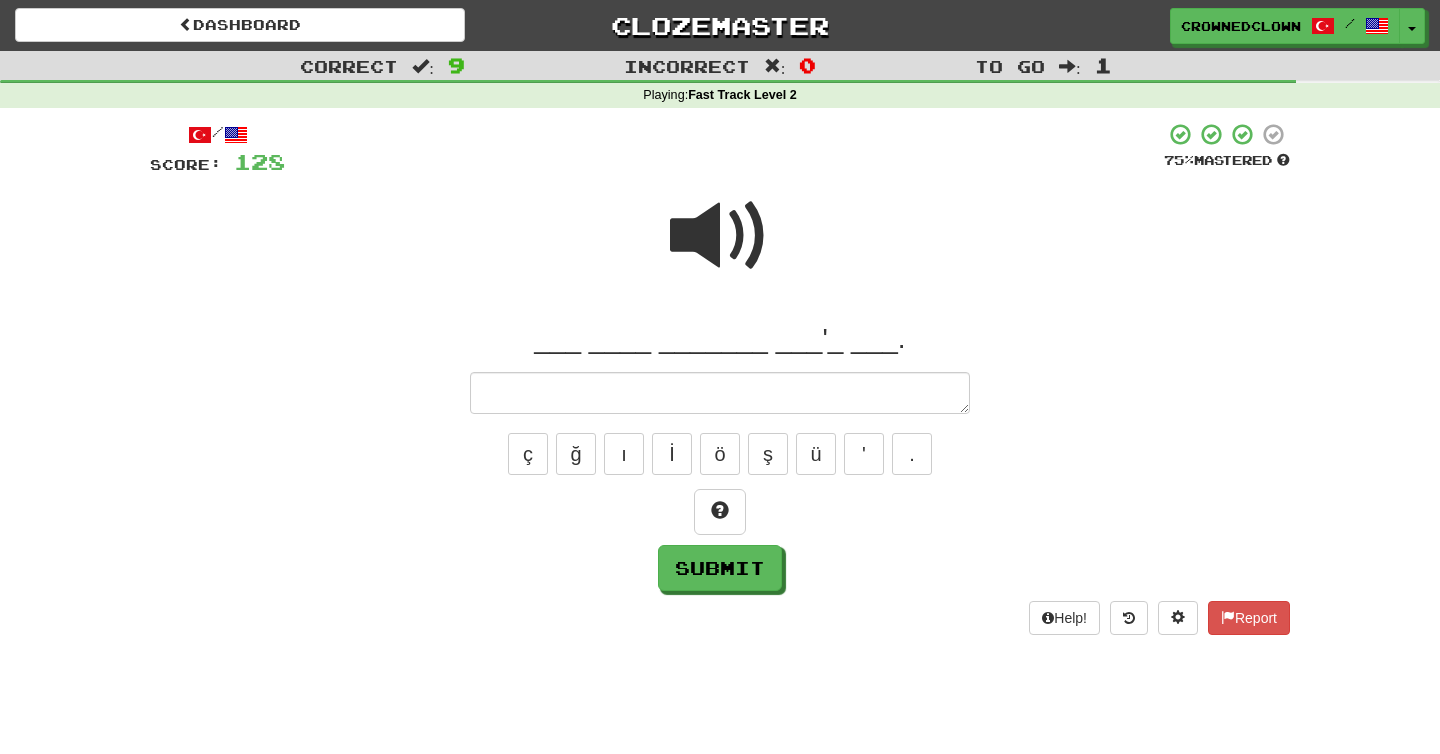 click at bounding box center [720, 393] 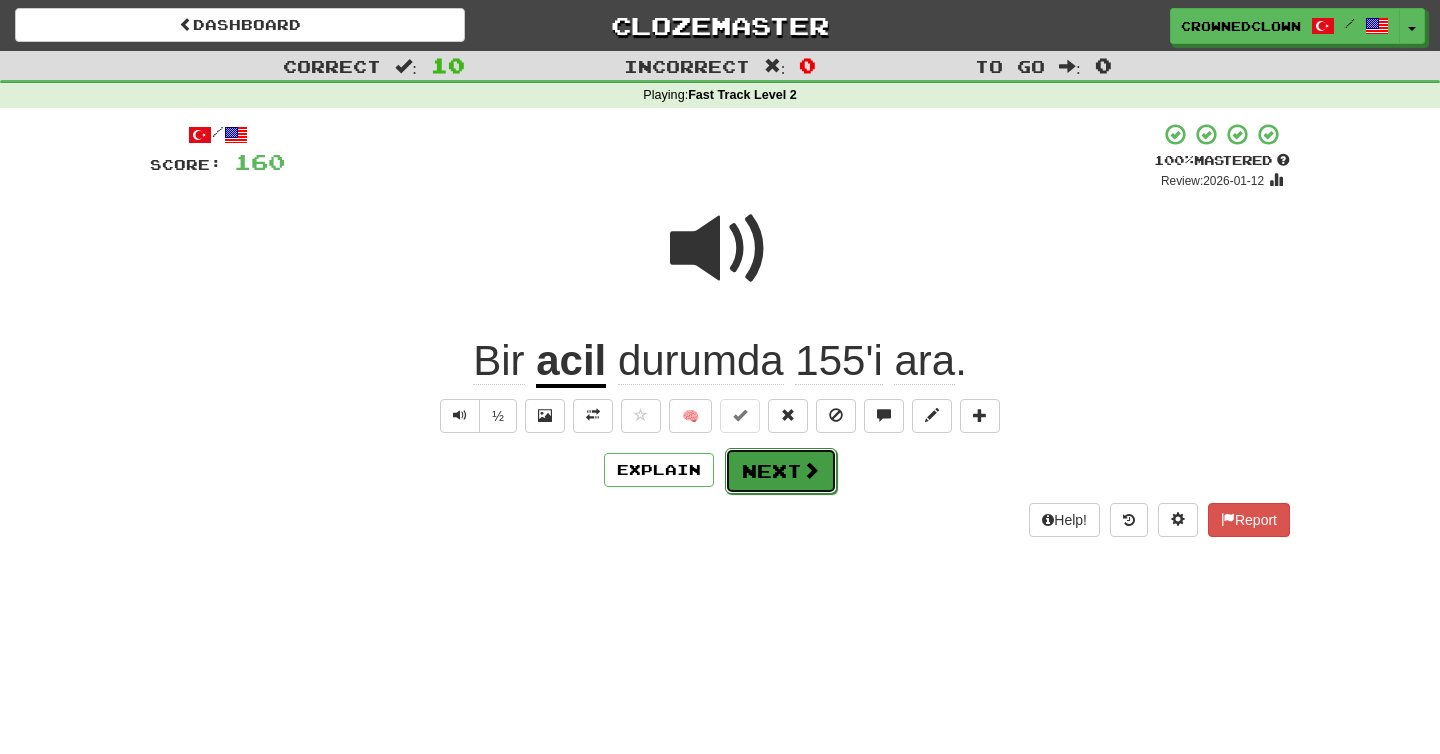 click on "Next" at bounding box center [781, 471] 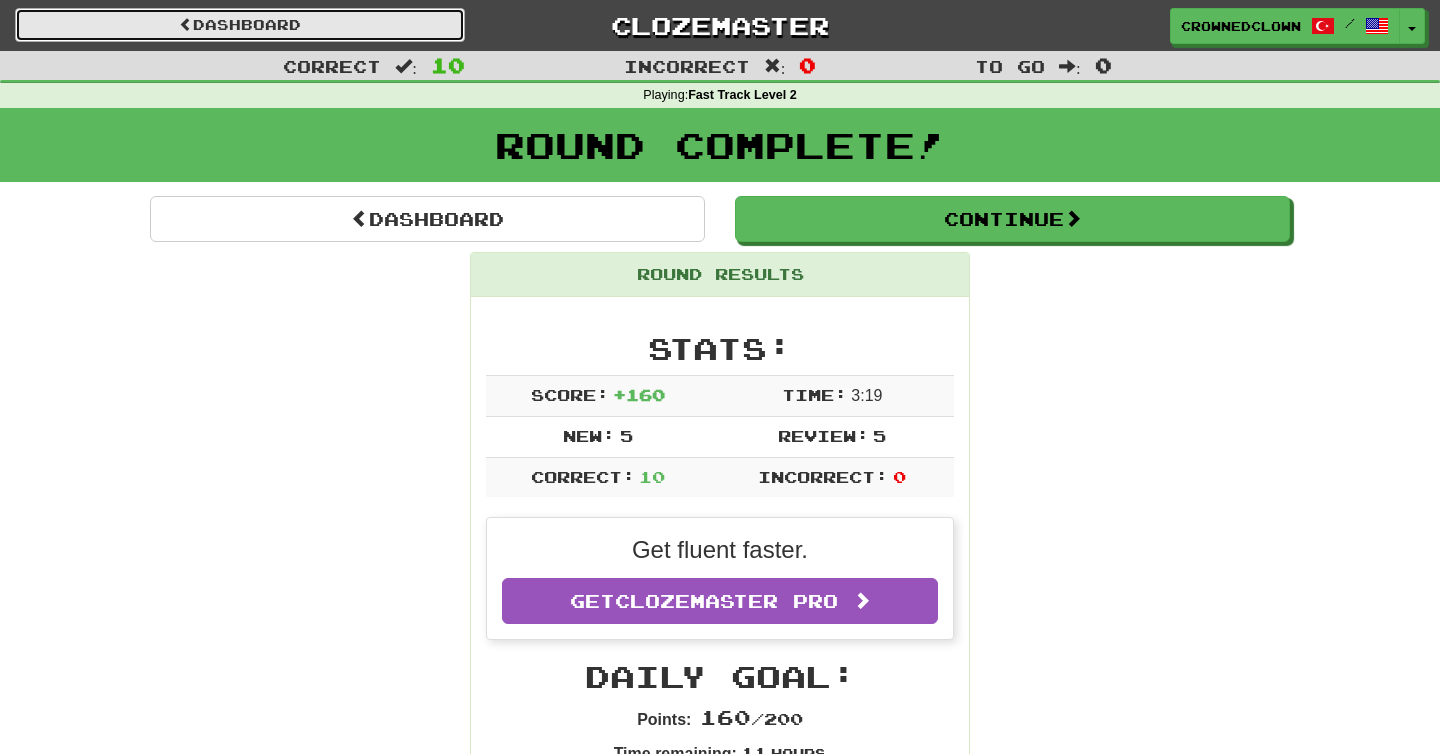 click on "Dashboard" at bounding box center (240, 25) 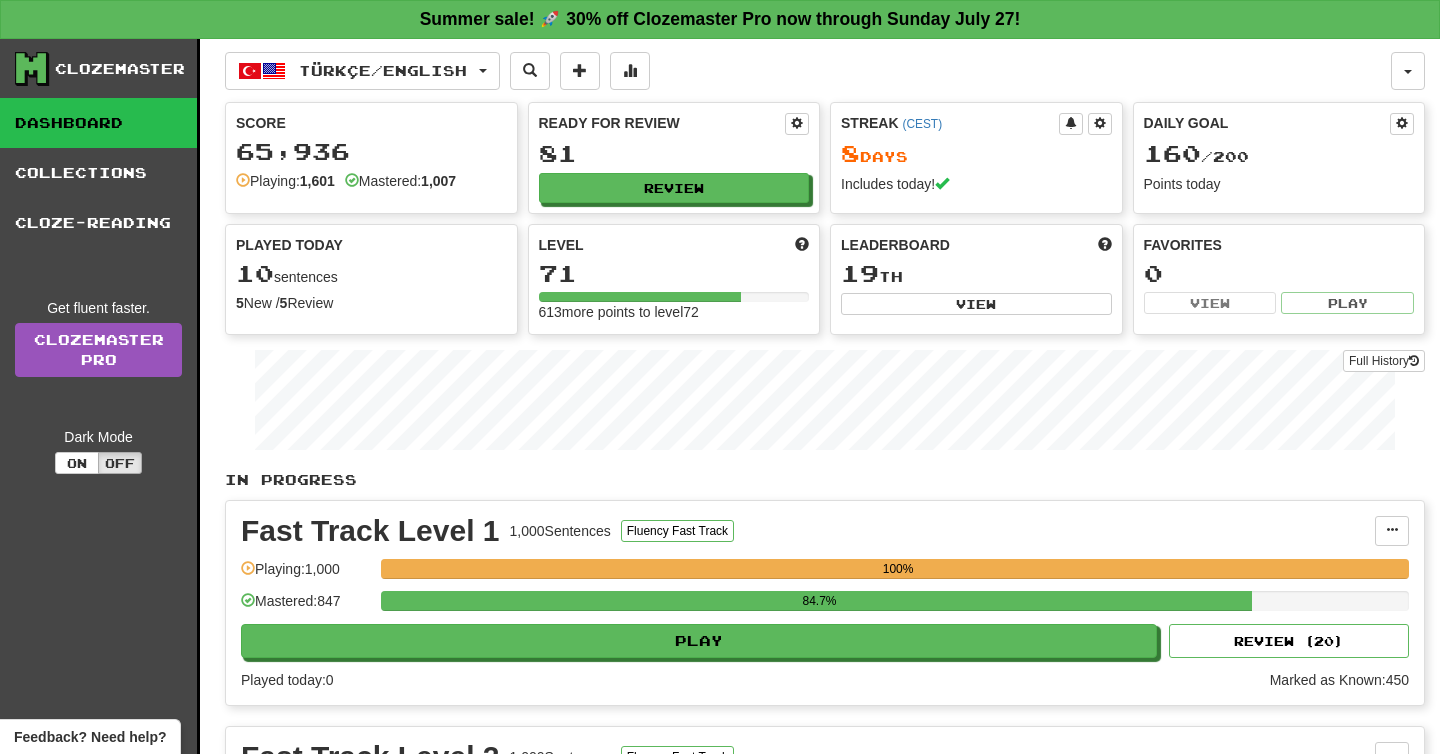 scroll, scrollTop: 0, scrollLeft: 0, axis: both 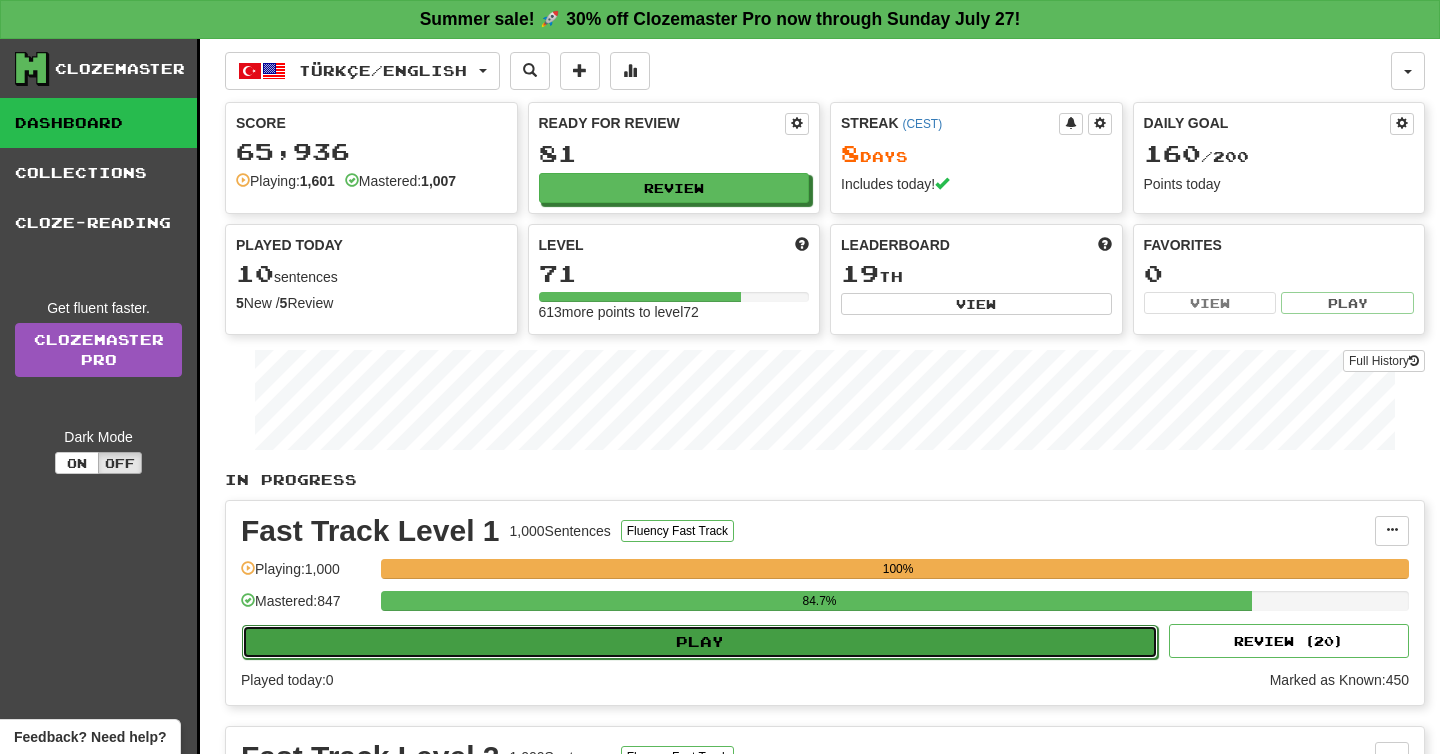 click on "Play" at bounding box center (700, 642) 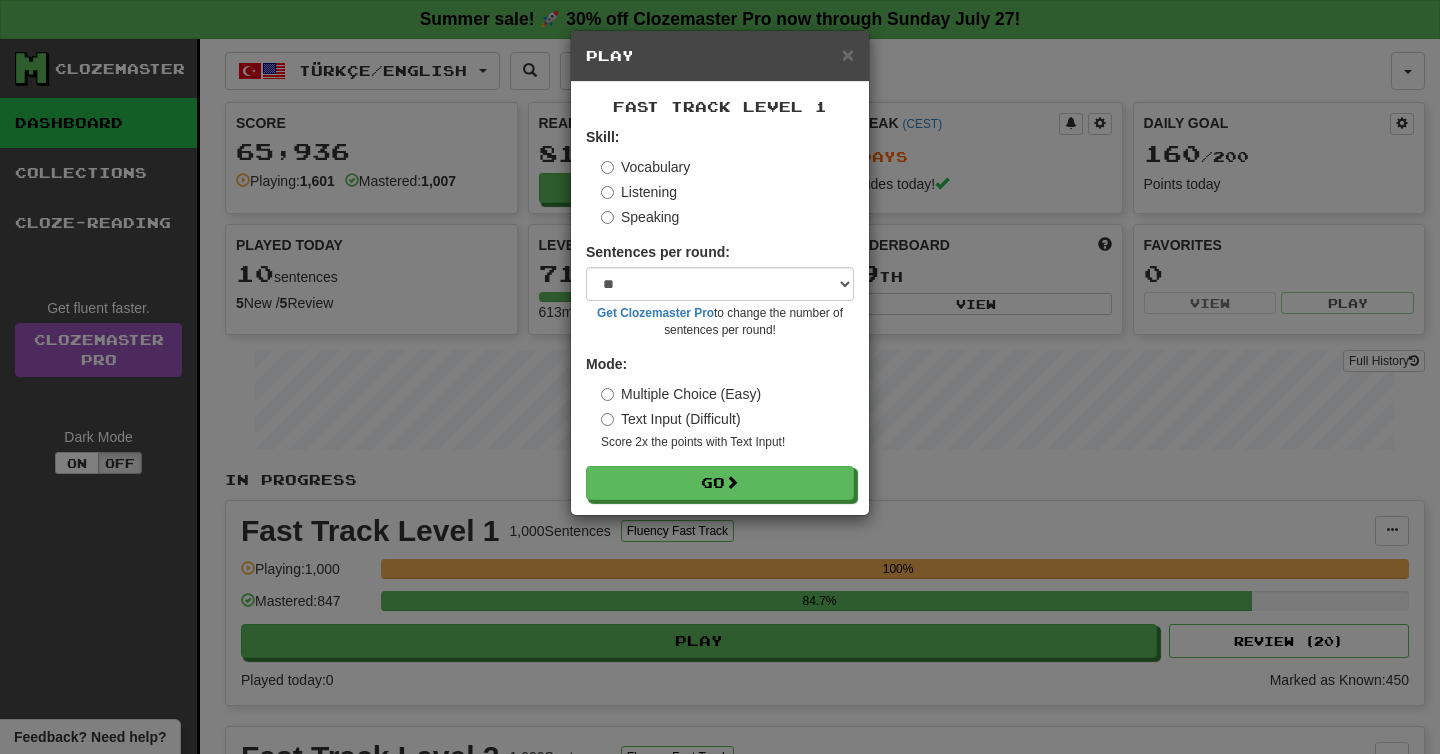click on "Text Input (Difficult)" at bounding box center [671, 419] 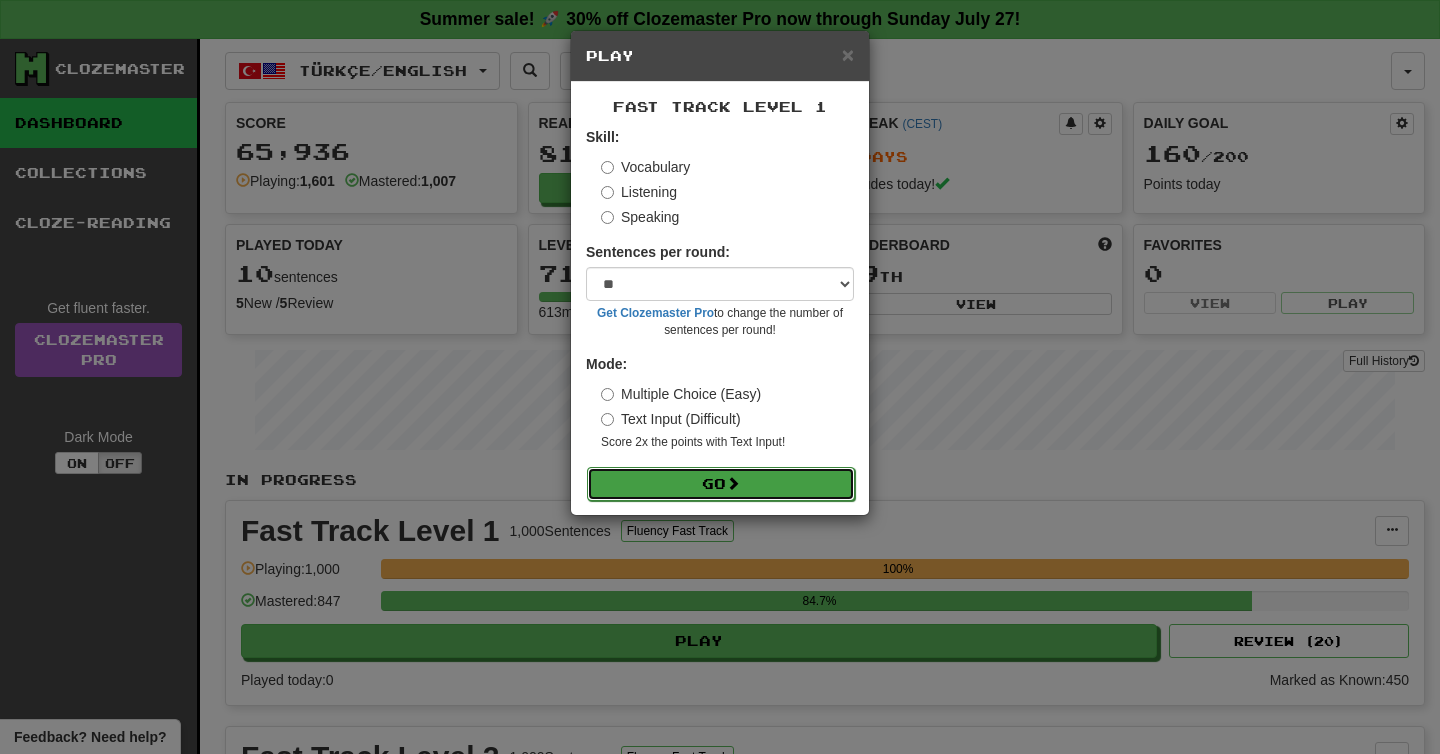 click on "Go" at bounding box center [721, 484] 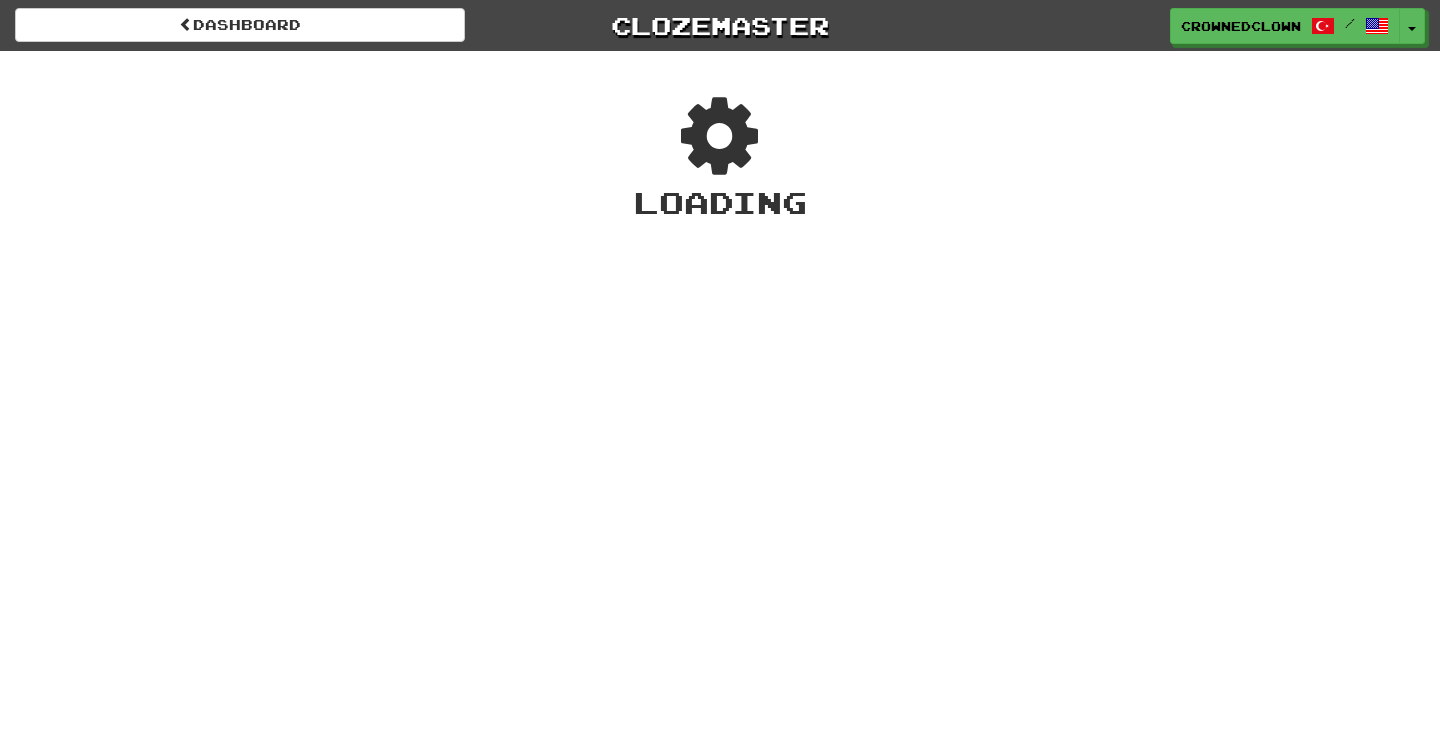 scroll, scrollTop: 0, scrollLeft: 0, axis: both 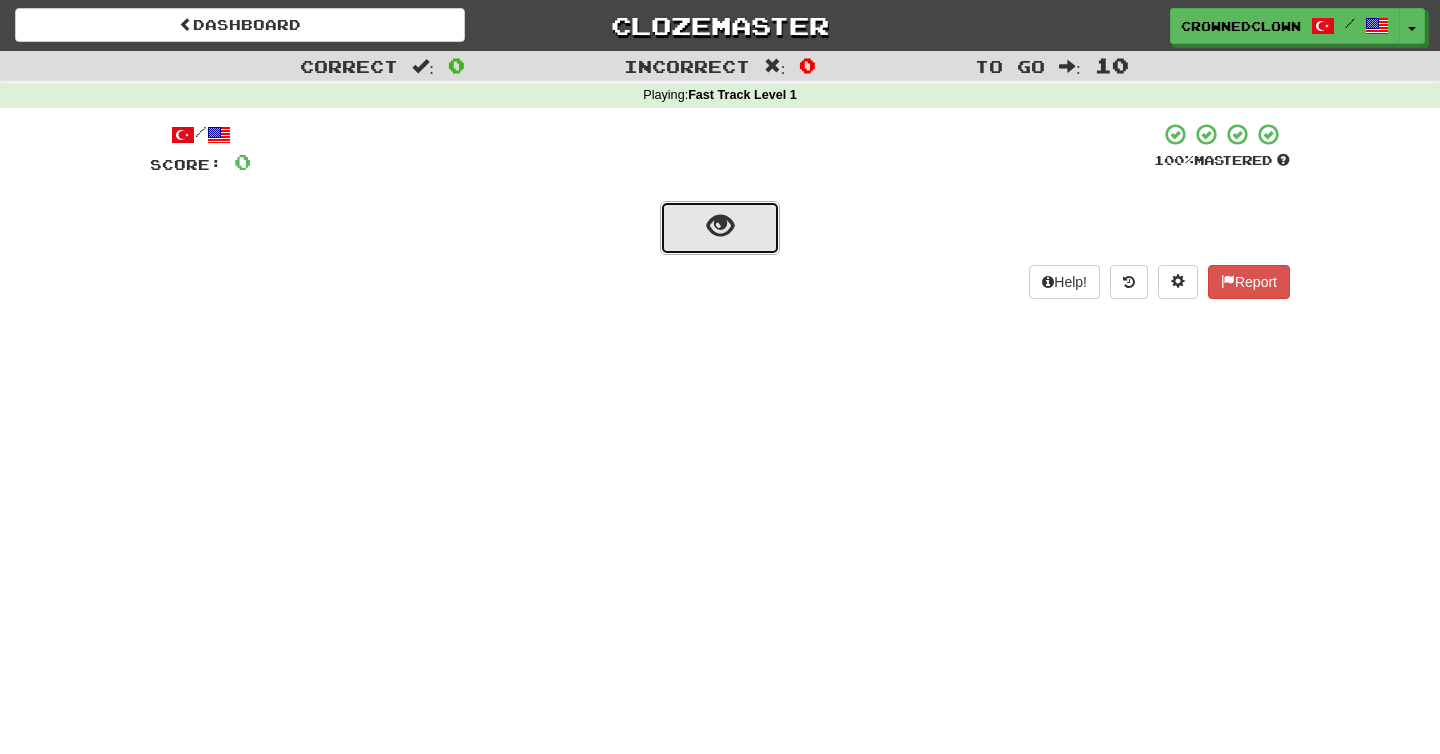 click at bounding box center [720, 226] 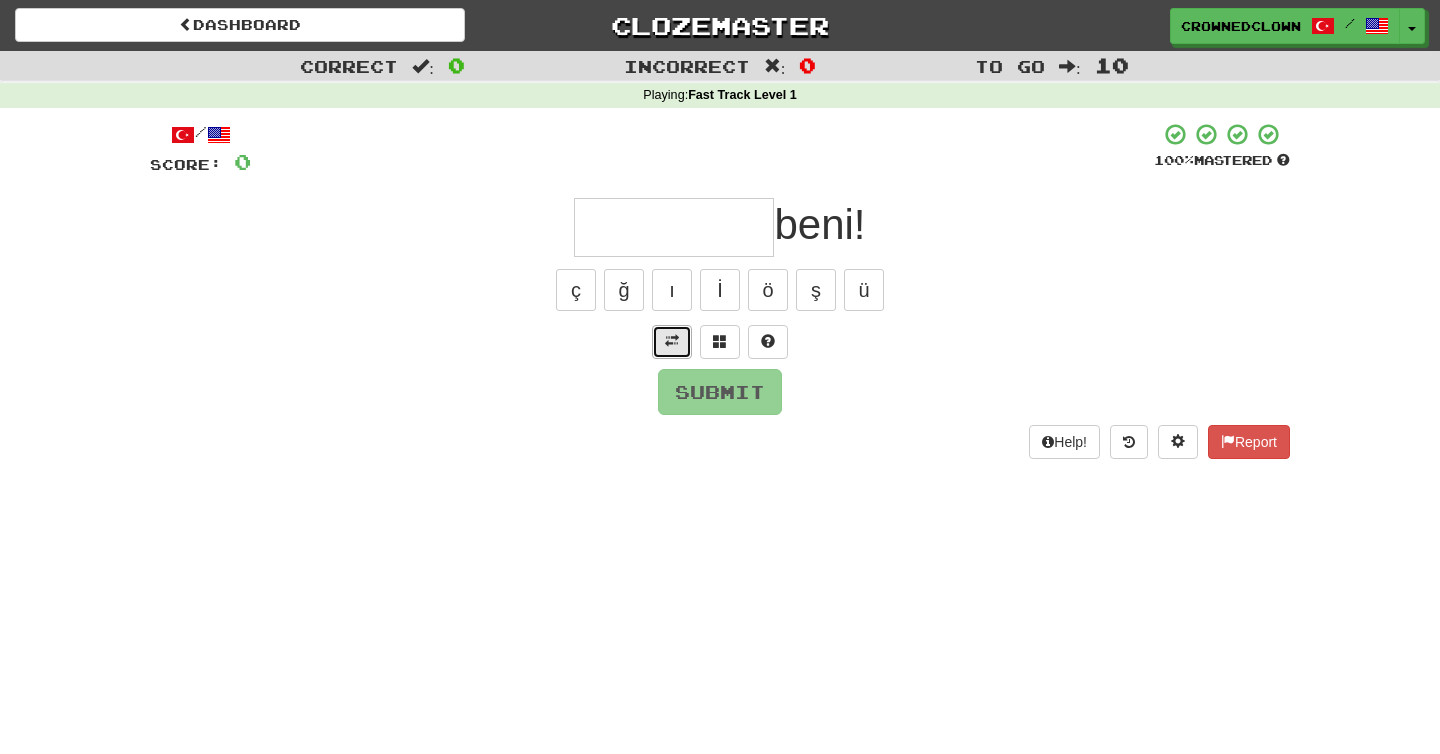 click at bounding box center (672, 342) 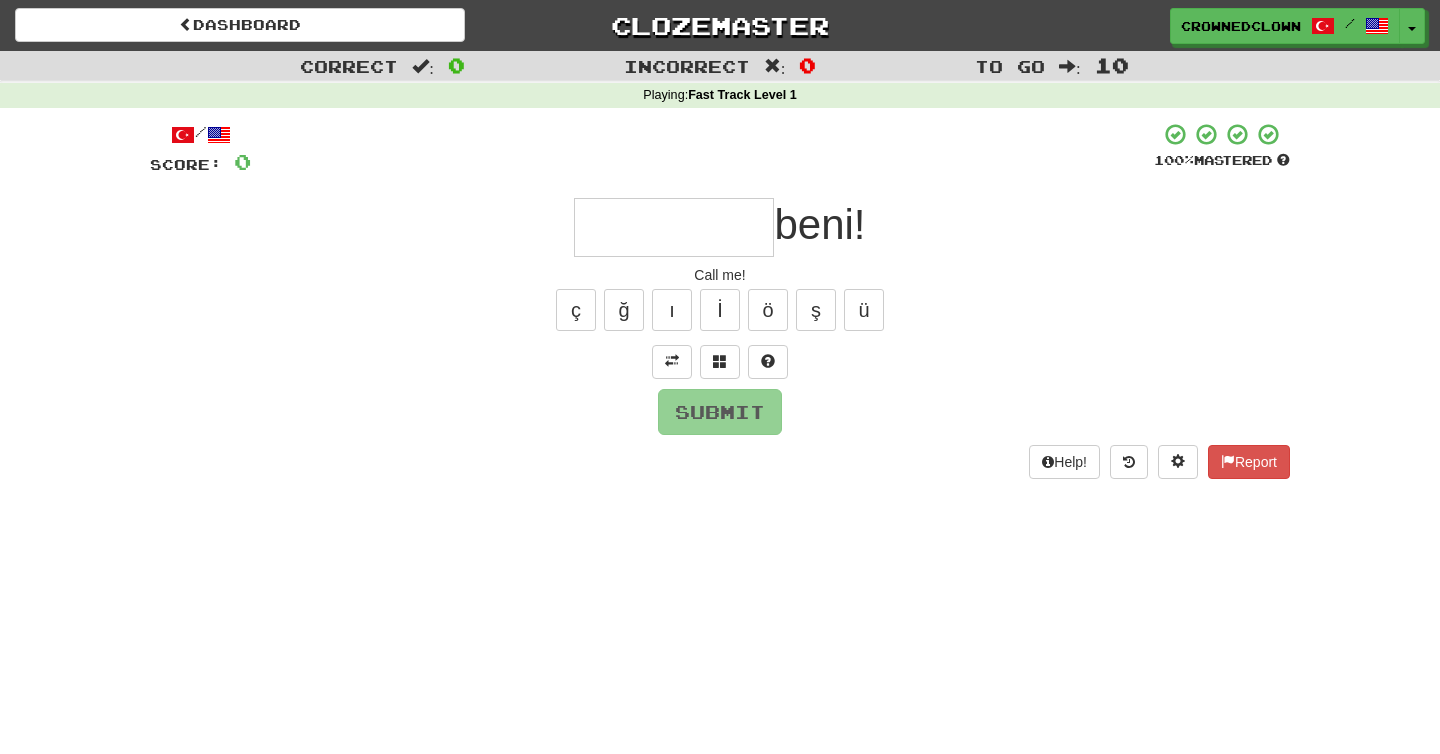 click at bounding box center [674, 227] 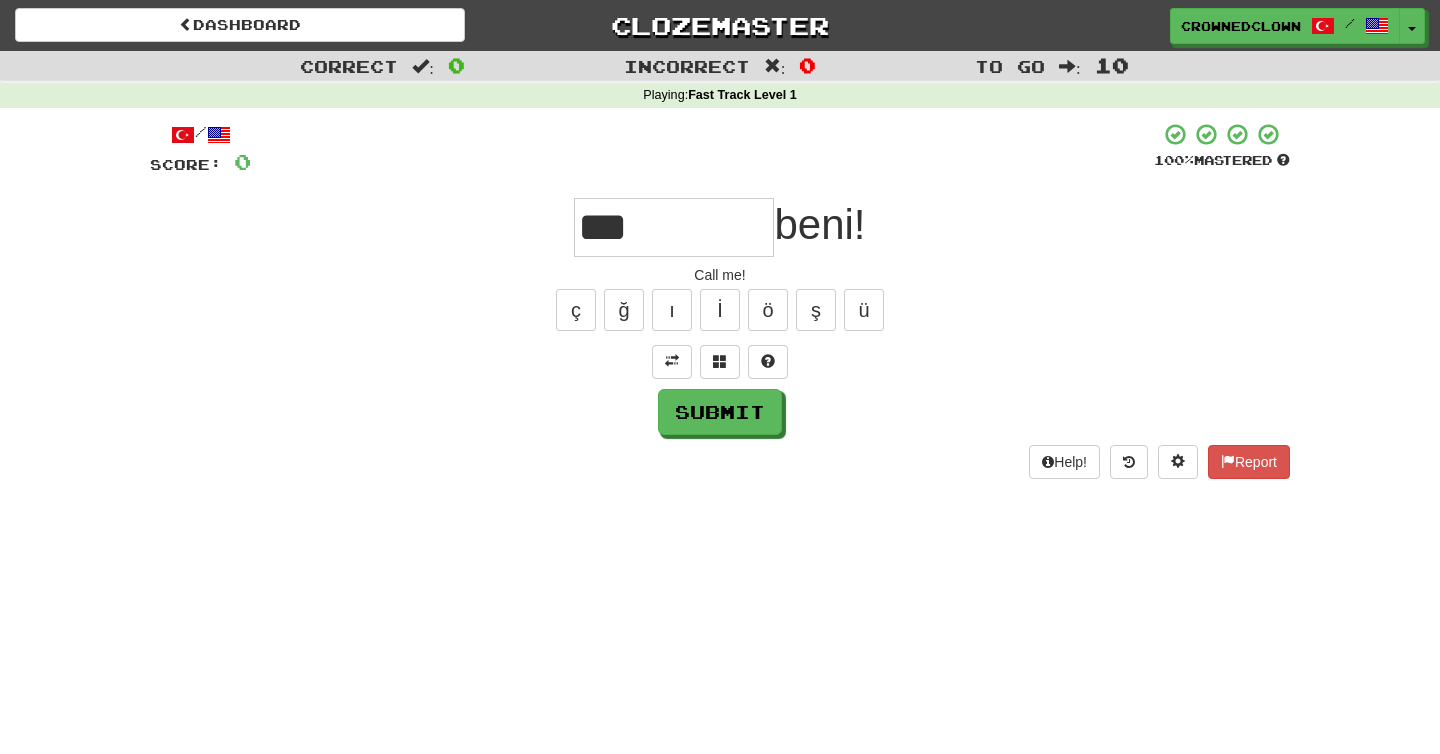 type on "***" 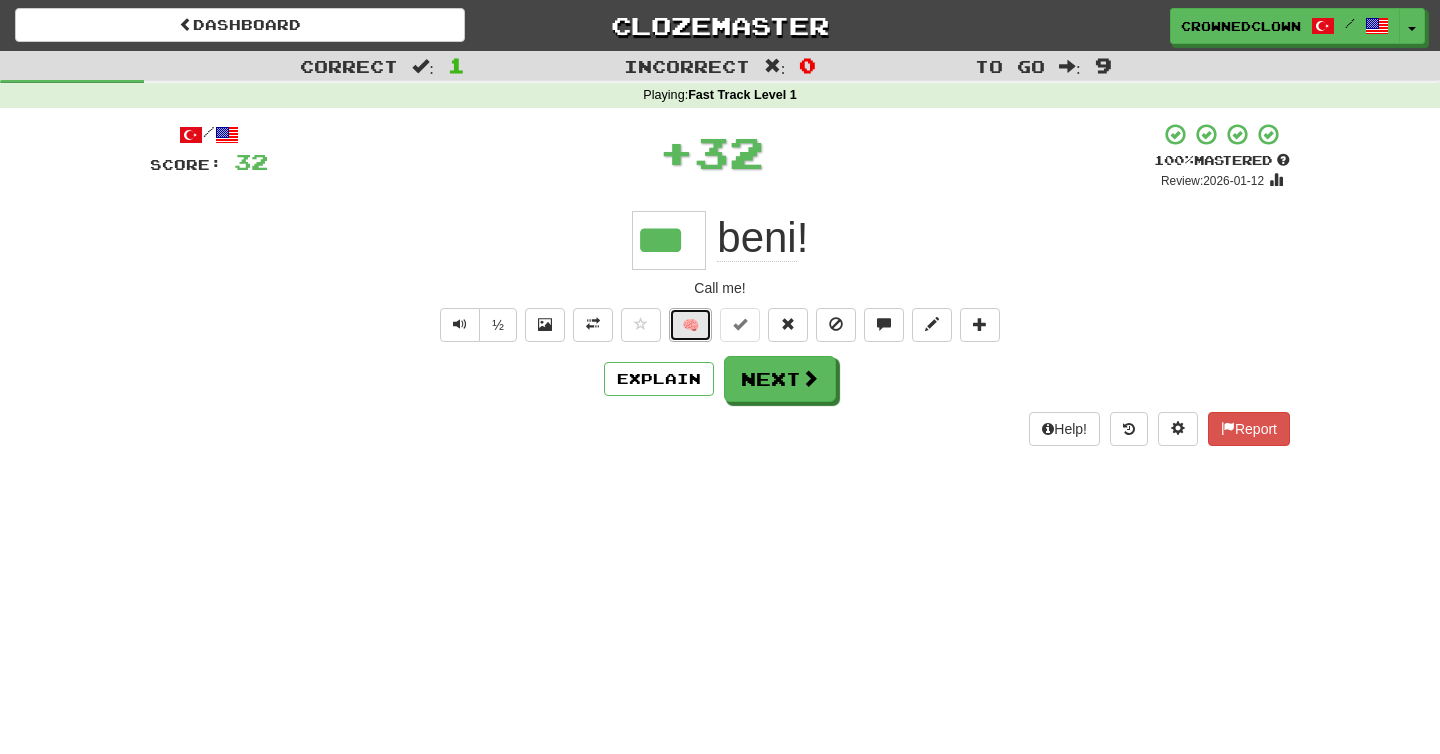 click on "🧠" at bounding box center [690, 325] 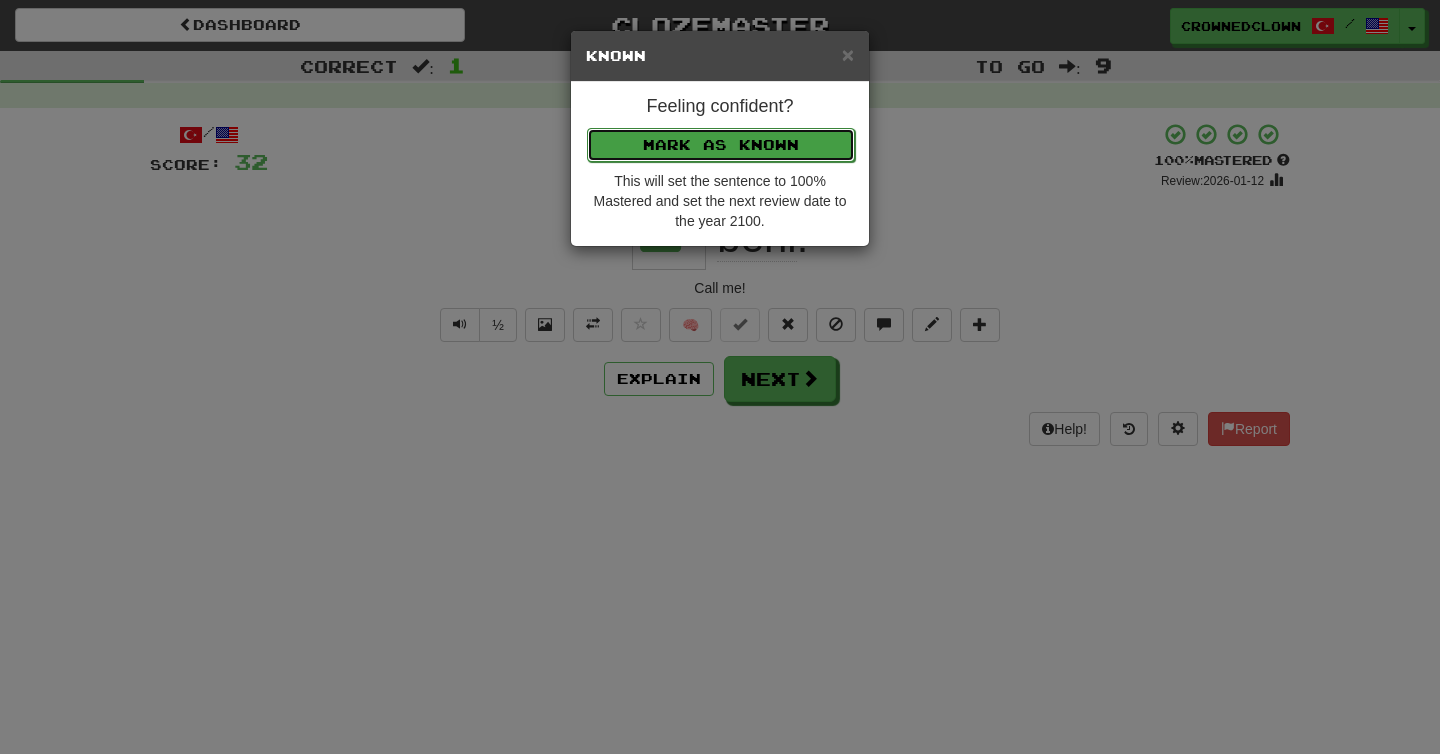 click on "Mark as Known" at bounding box center [721, 145] 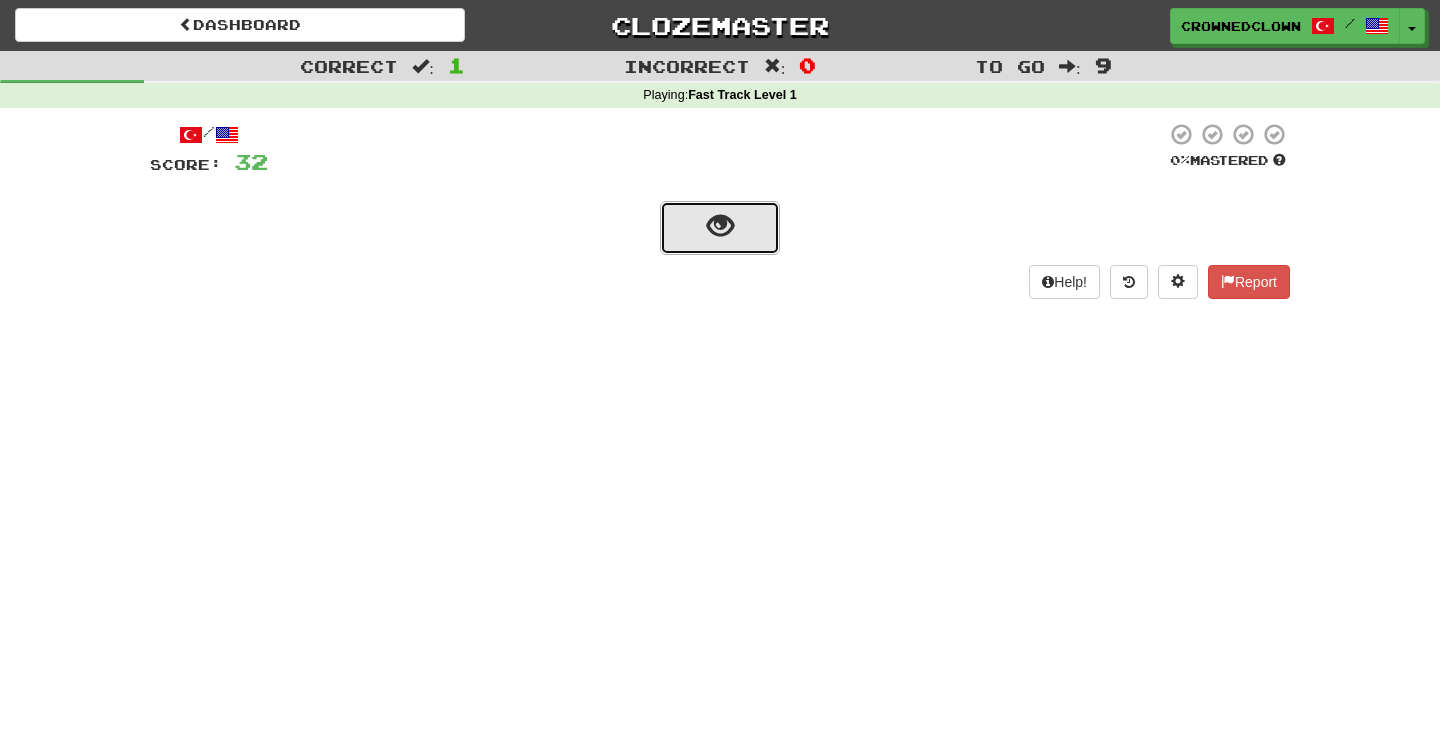 click at bounding box center [720, 226] 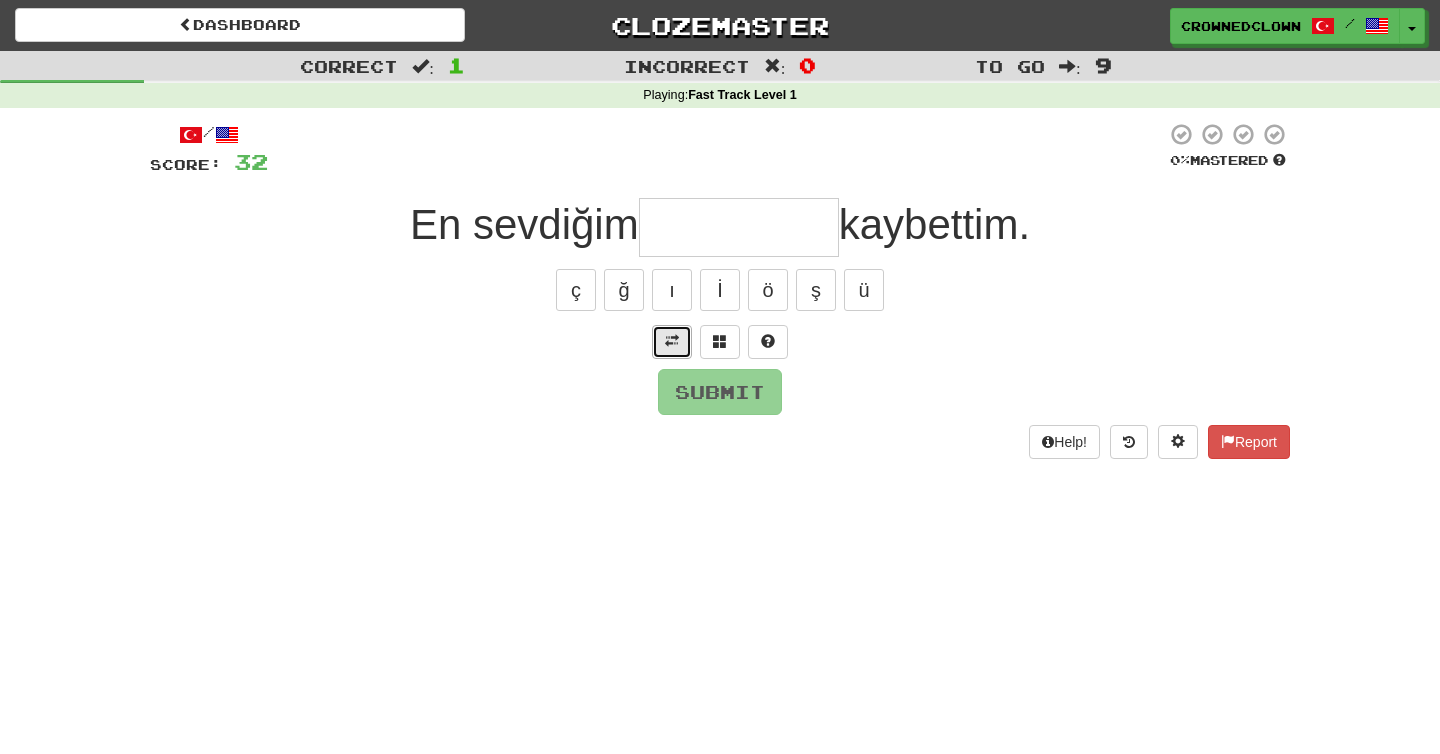 click at bounding box center [672, 342] 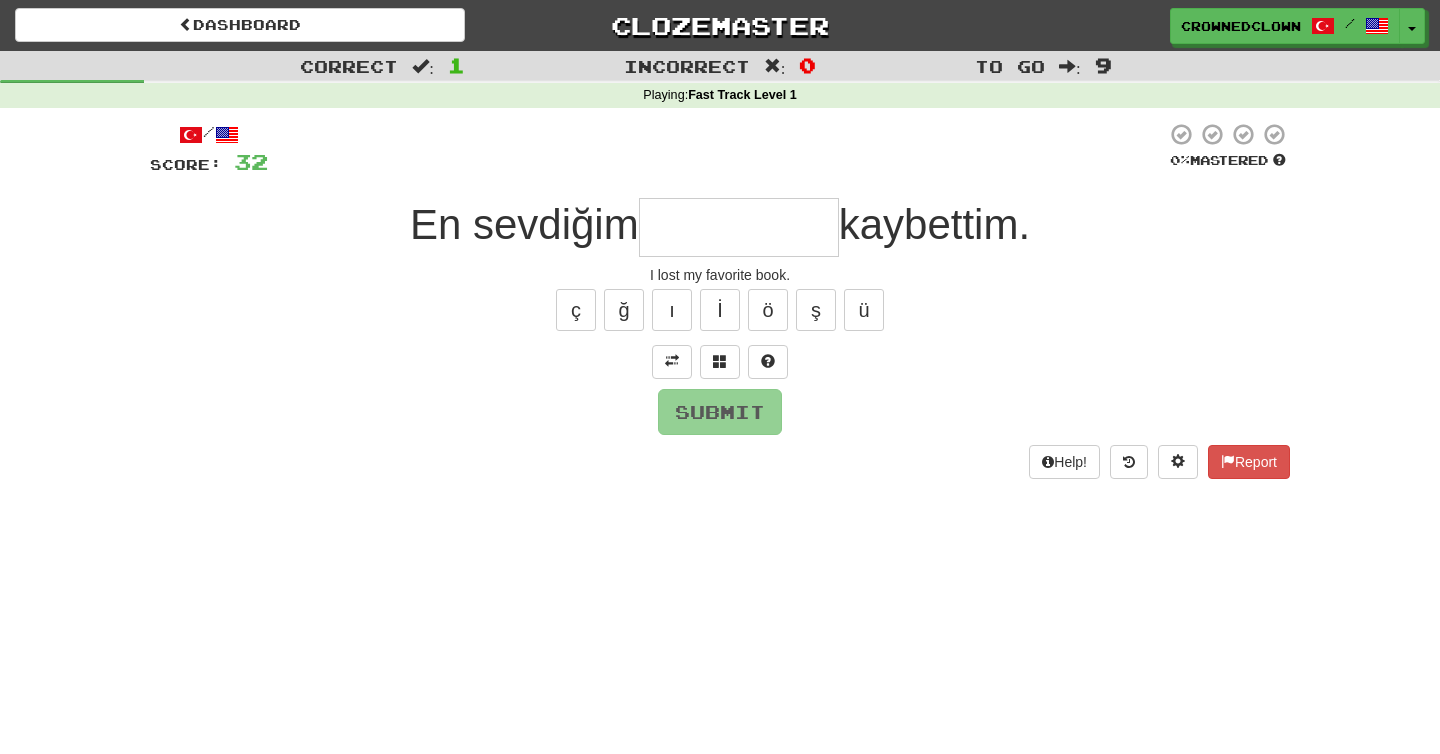click at bounding box center [739, 227] 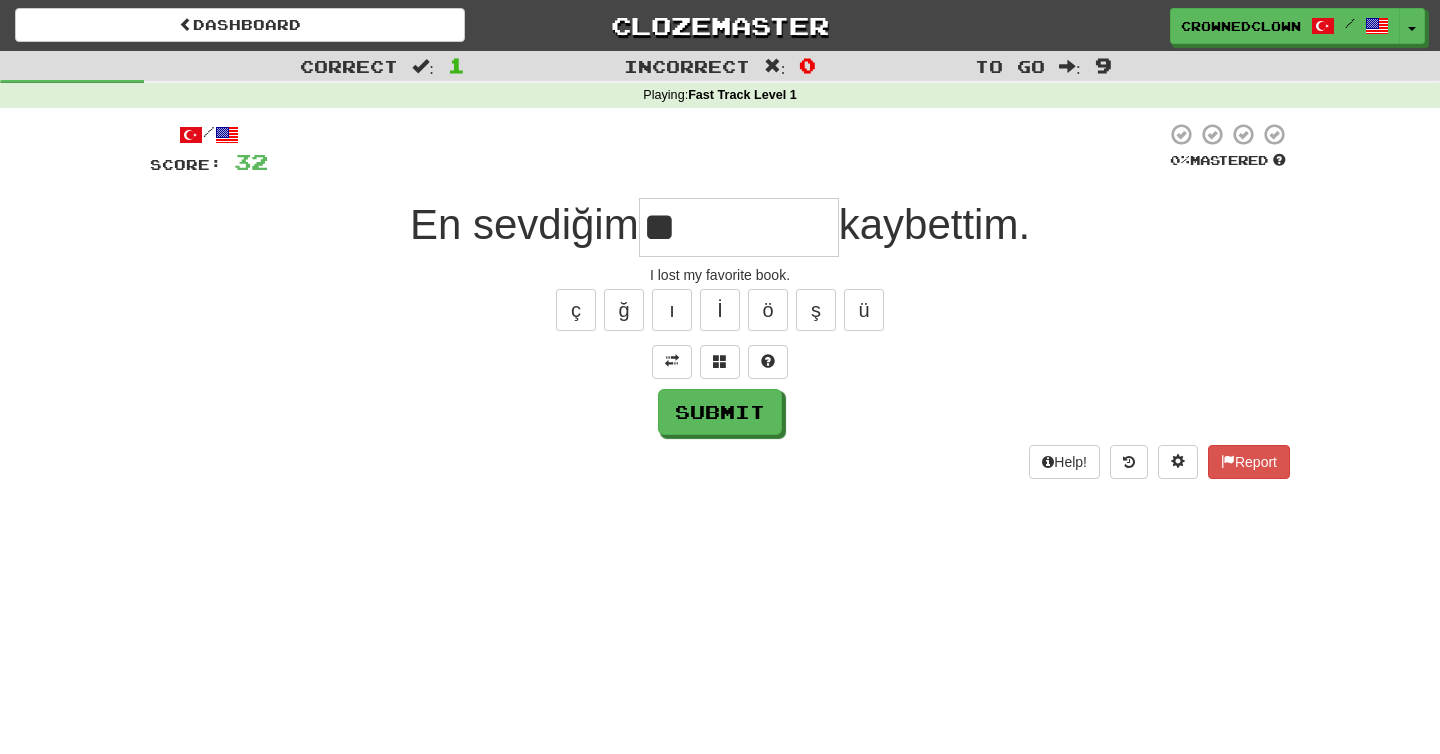 type on "*" 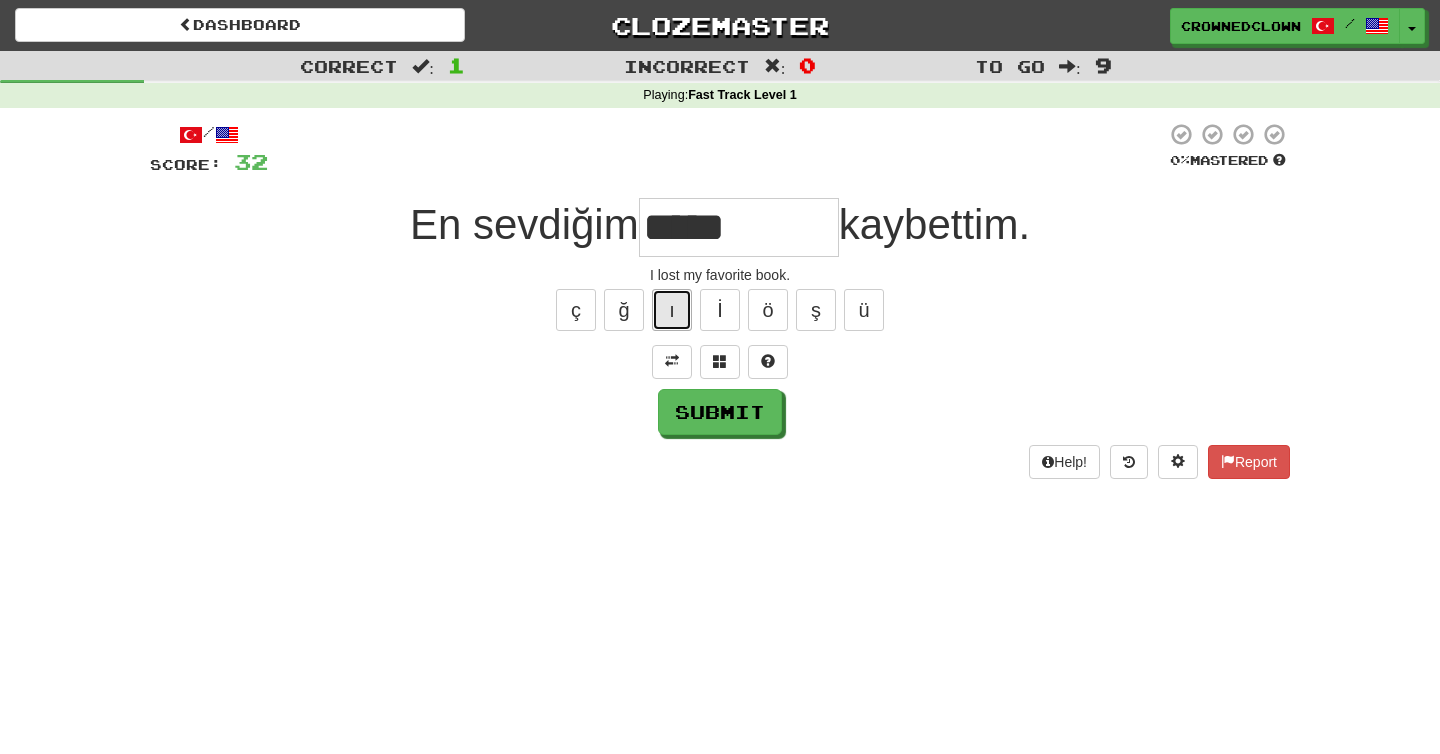 click on "ı" at bounding box center (672, 310) 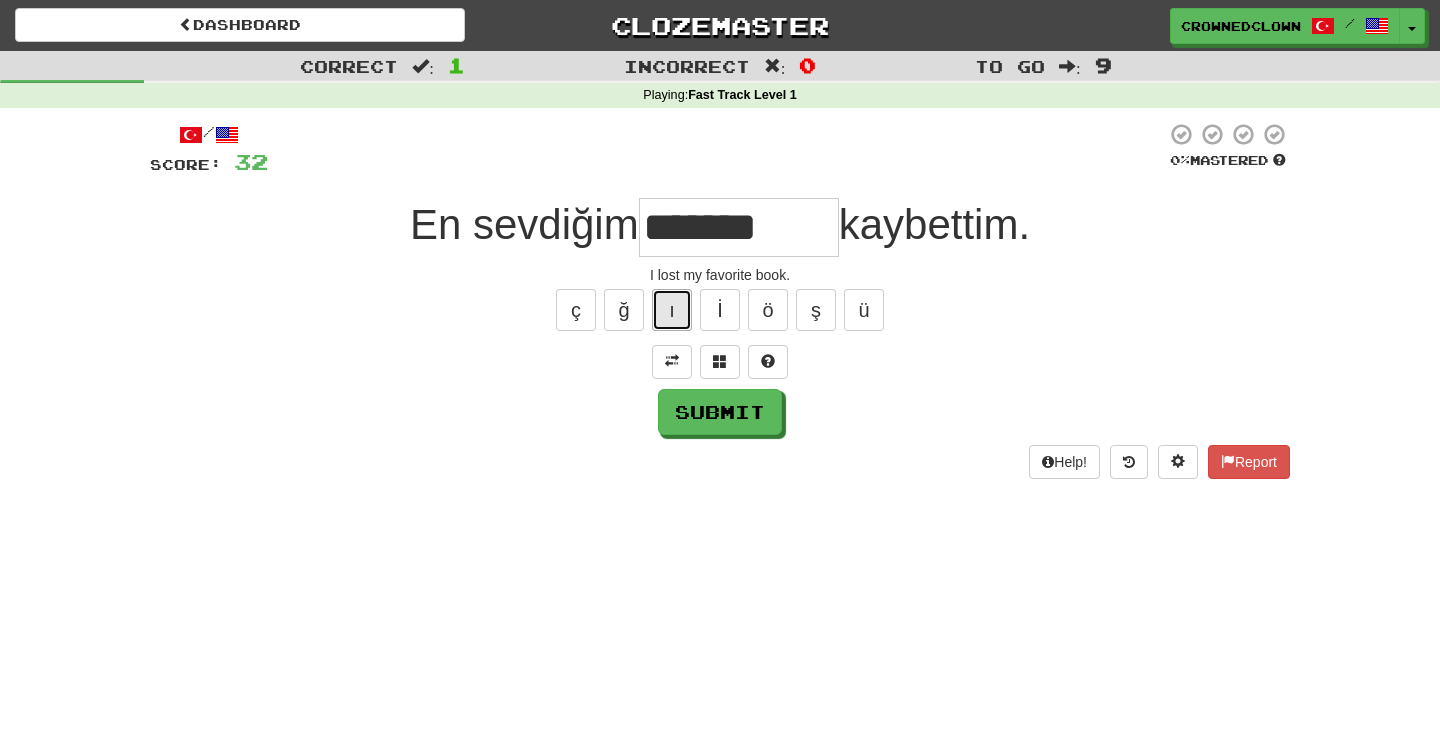 click on "ı" at bounding box center (672, 310) 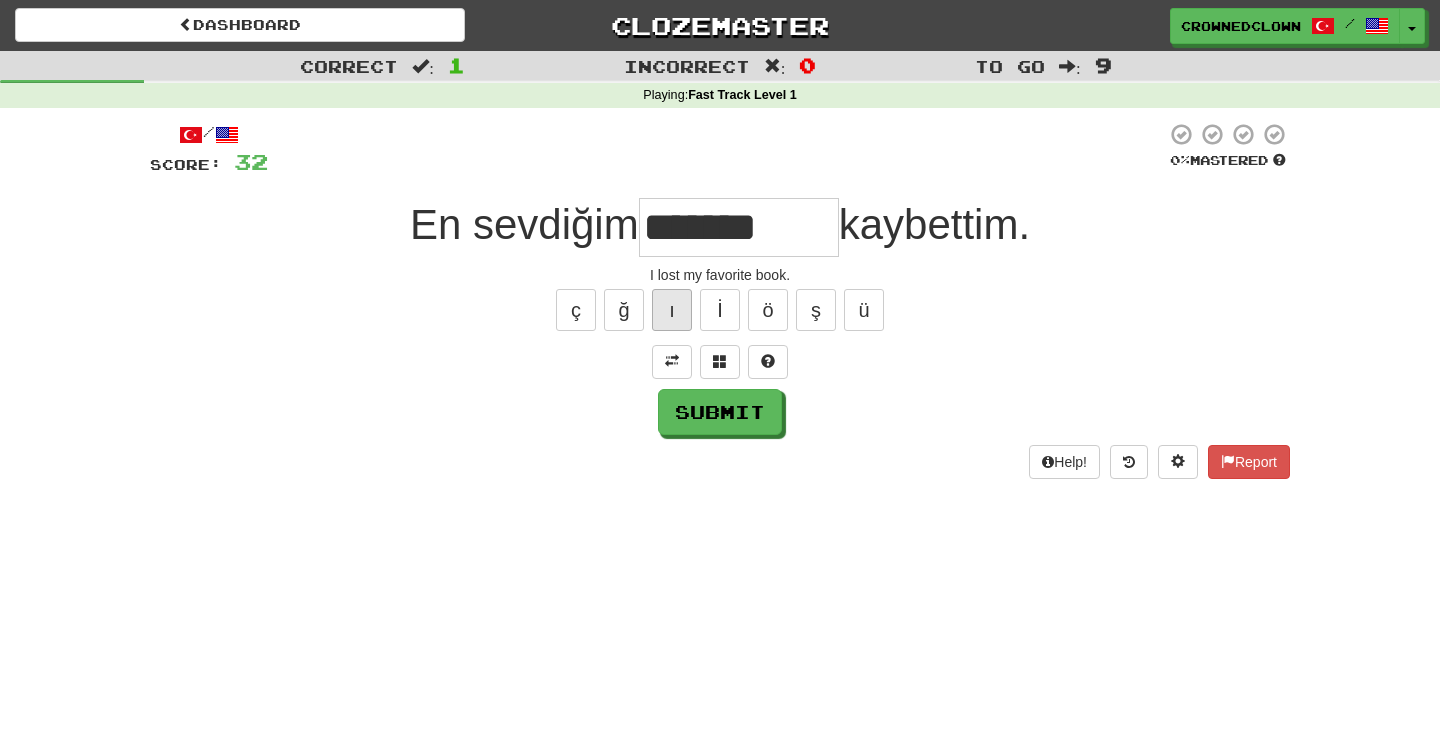 type on "********" 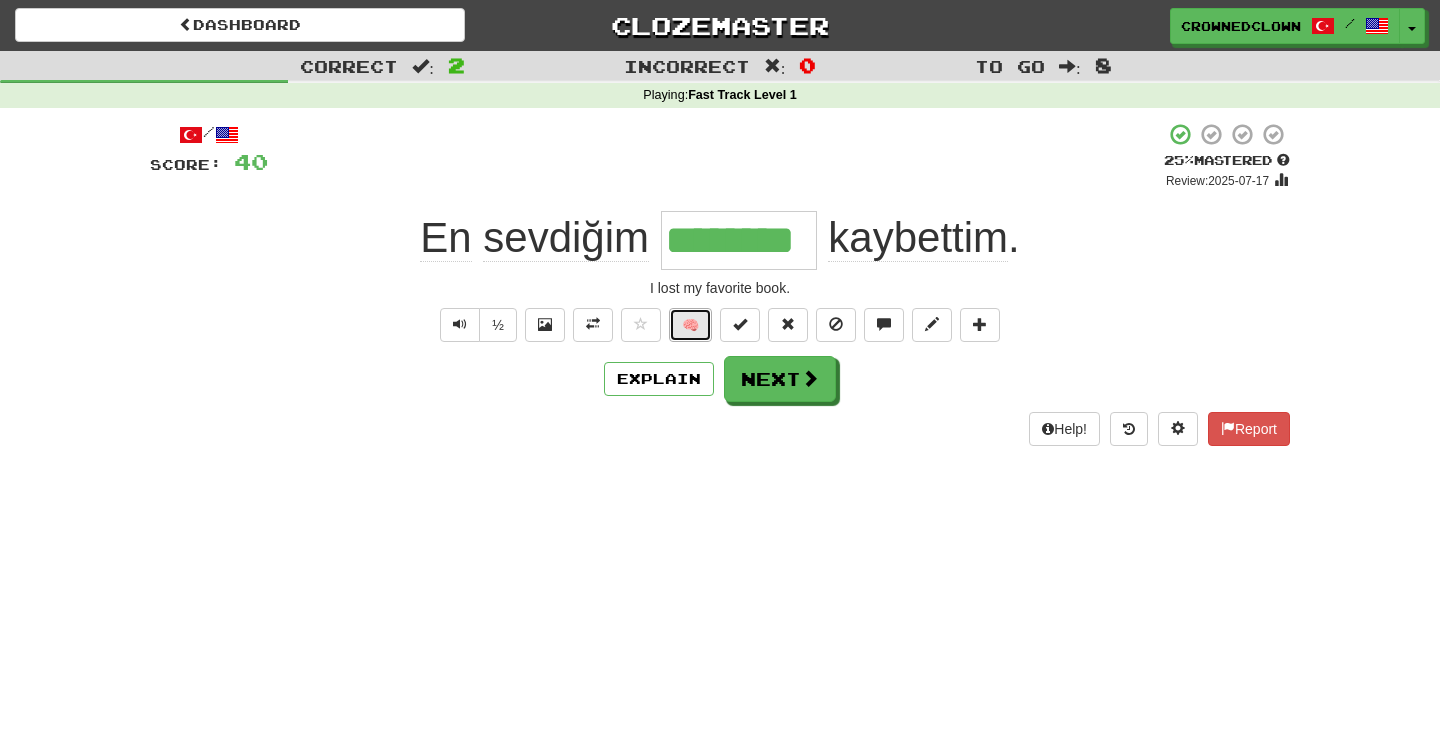 click on "🧠" at bounding box center [690, 325] 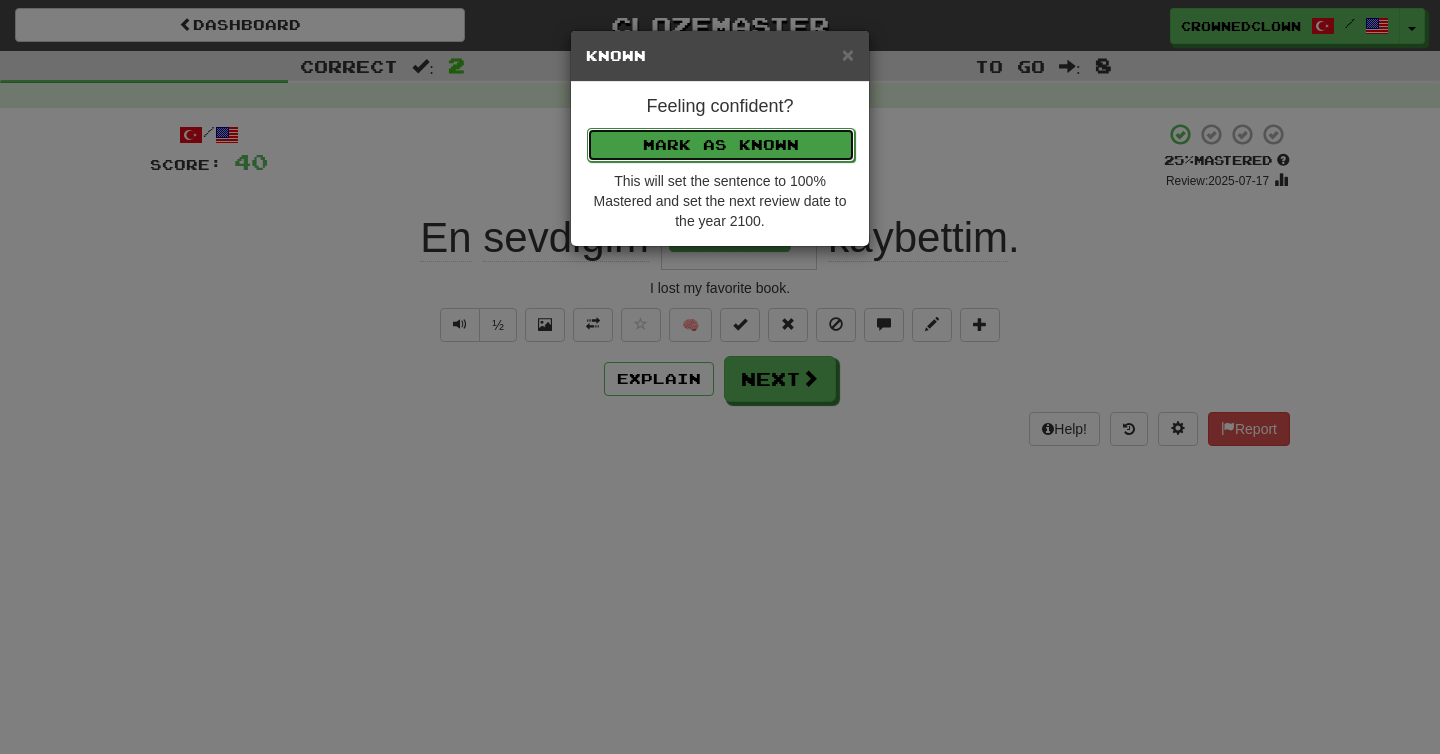 click on "Mark as Known" at bounding box center [721, 145] 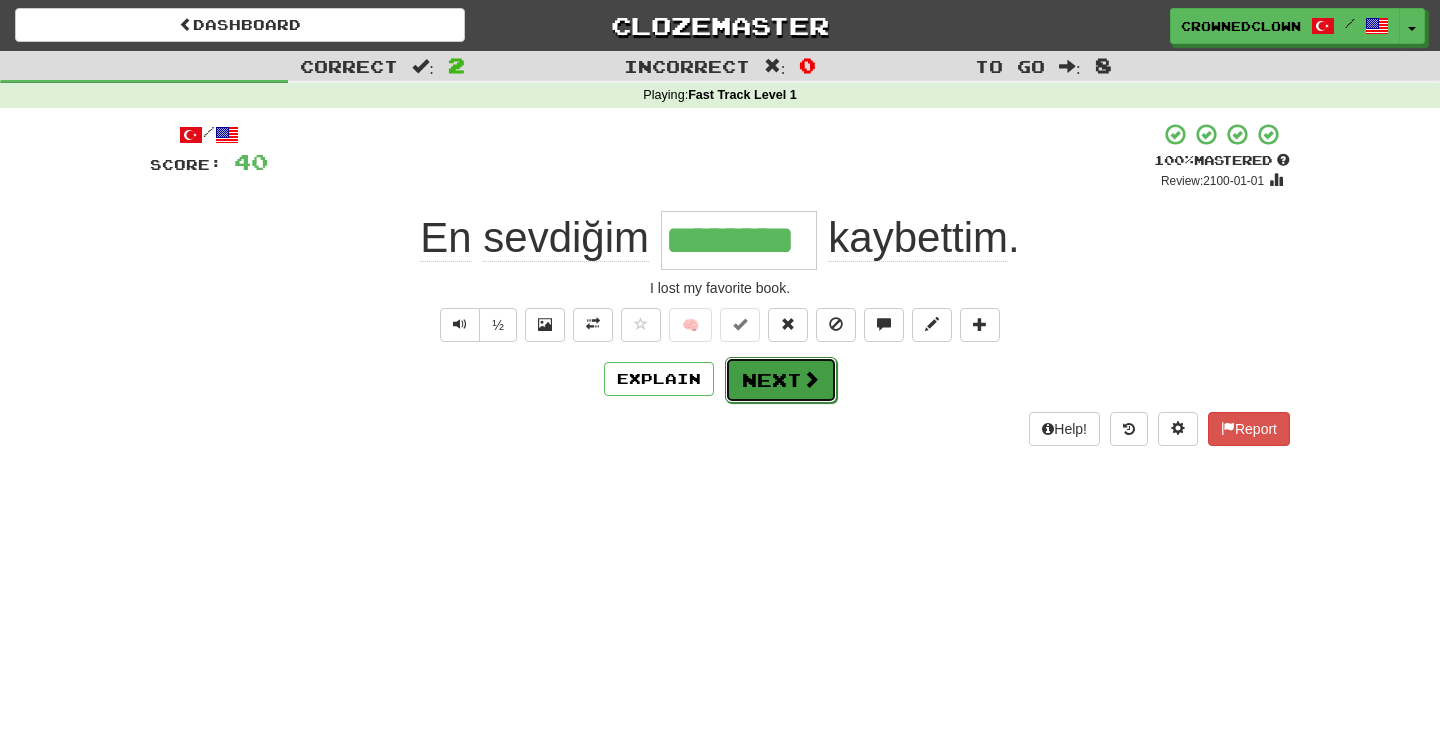 click at bounding box center [811, 379] 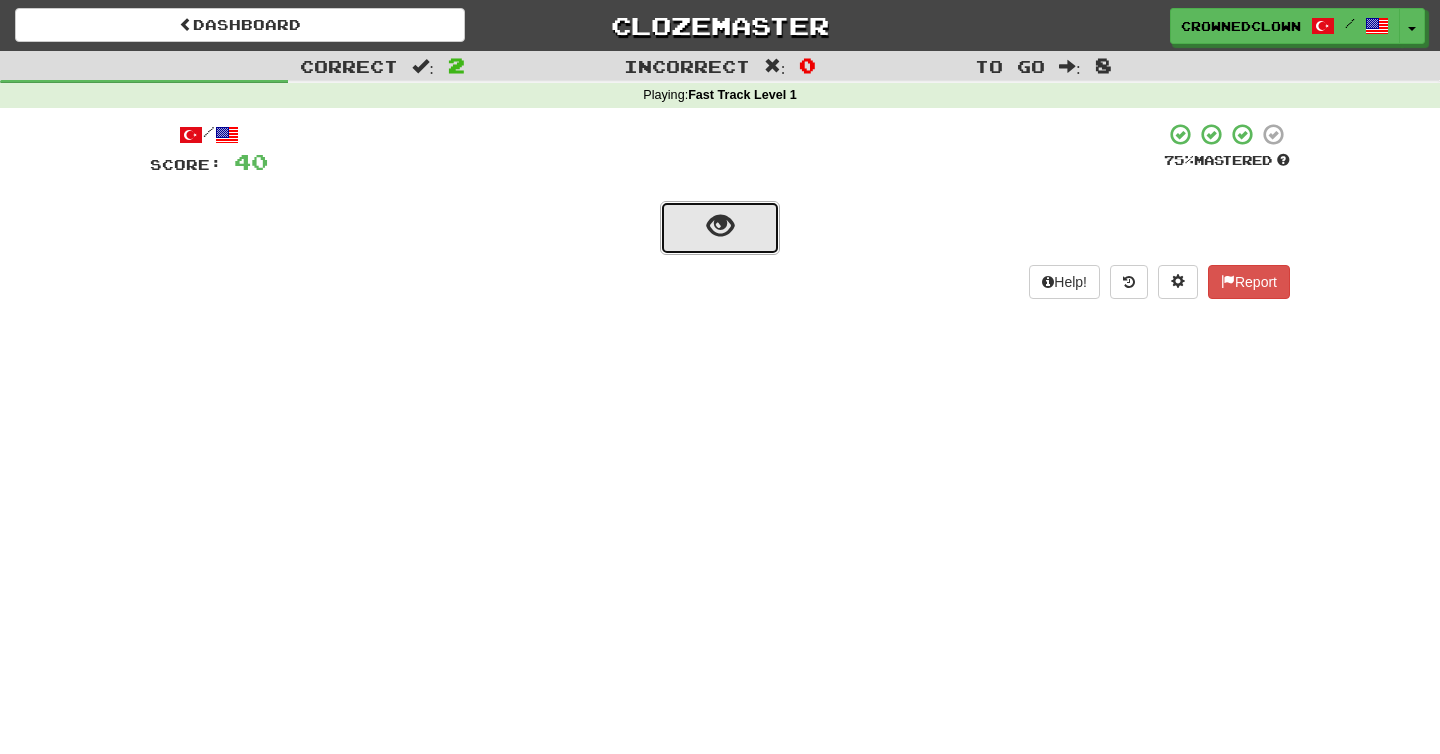 click at bounding box center [720, 228] 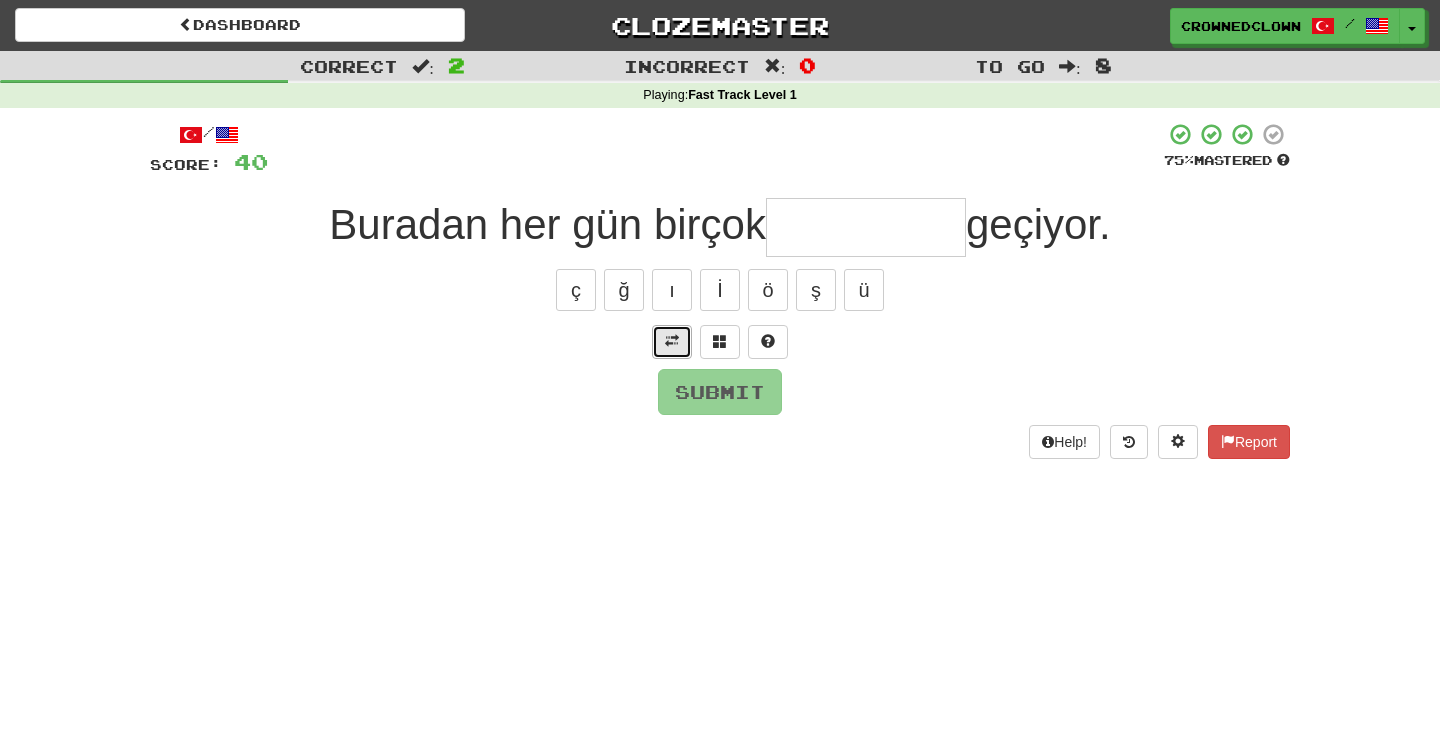 click at bounding box center [672, 342] 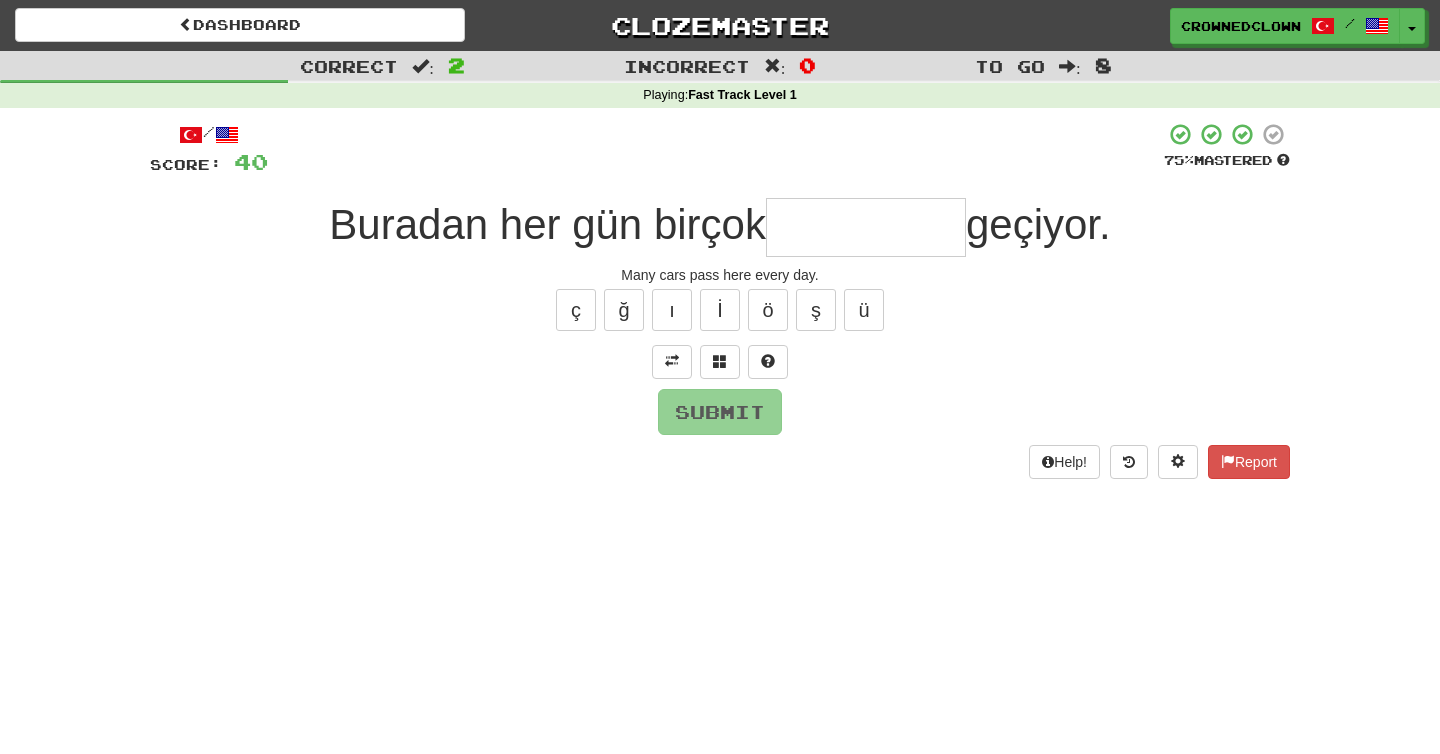 click at bounding box center (866, 227) 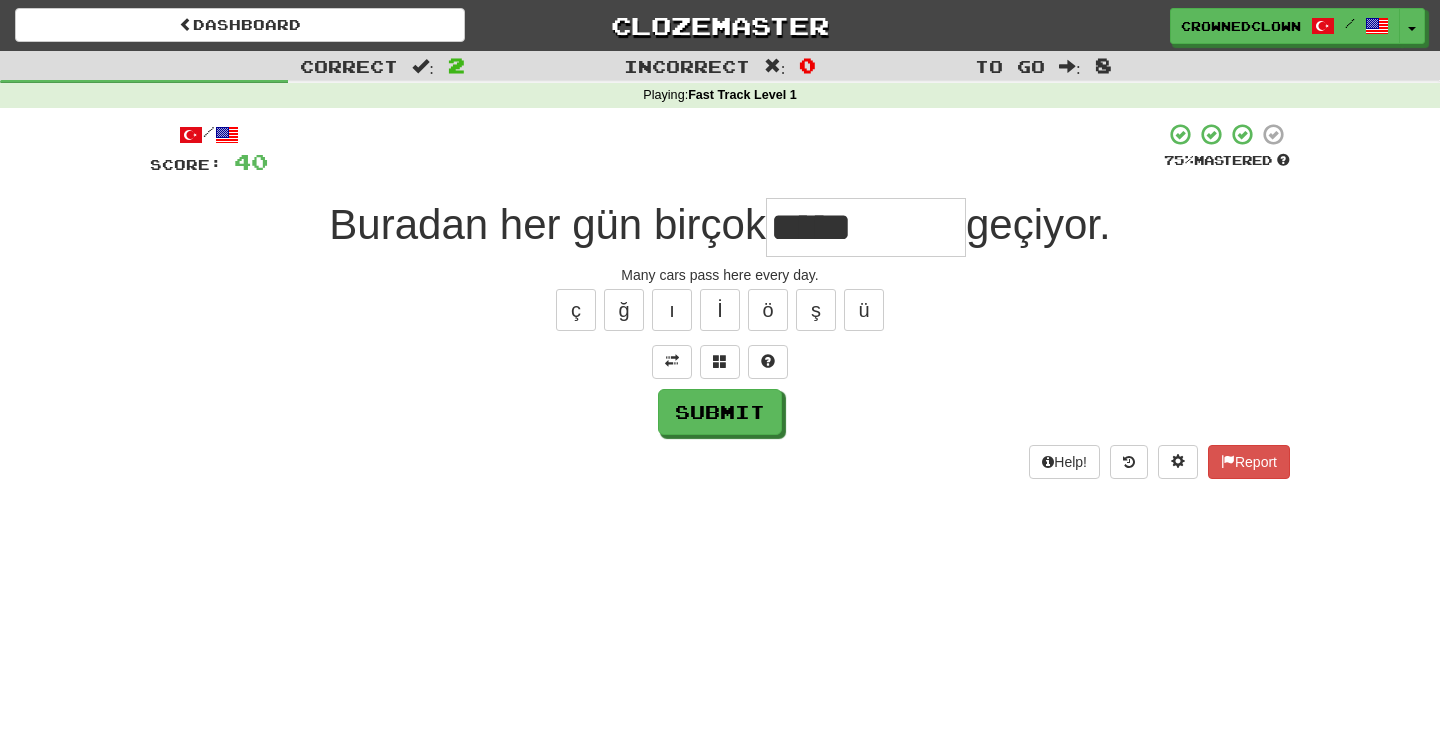 type on "*****" 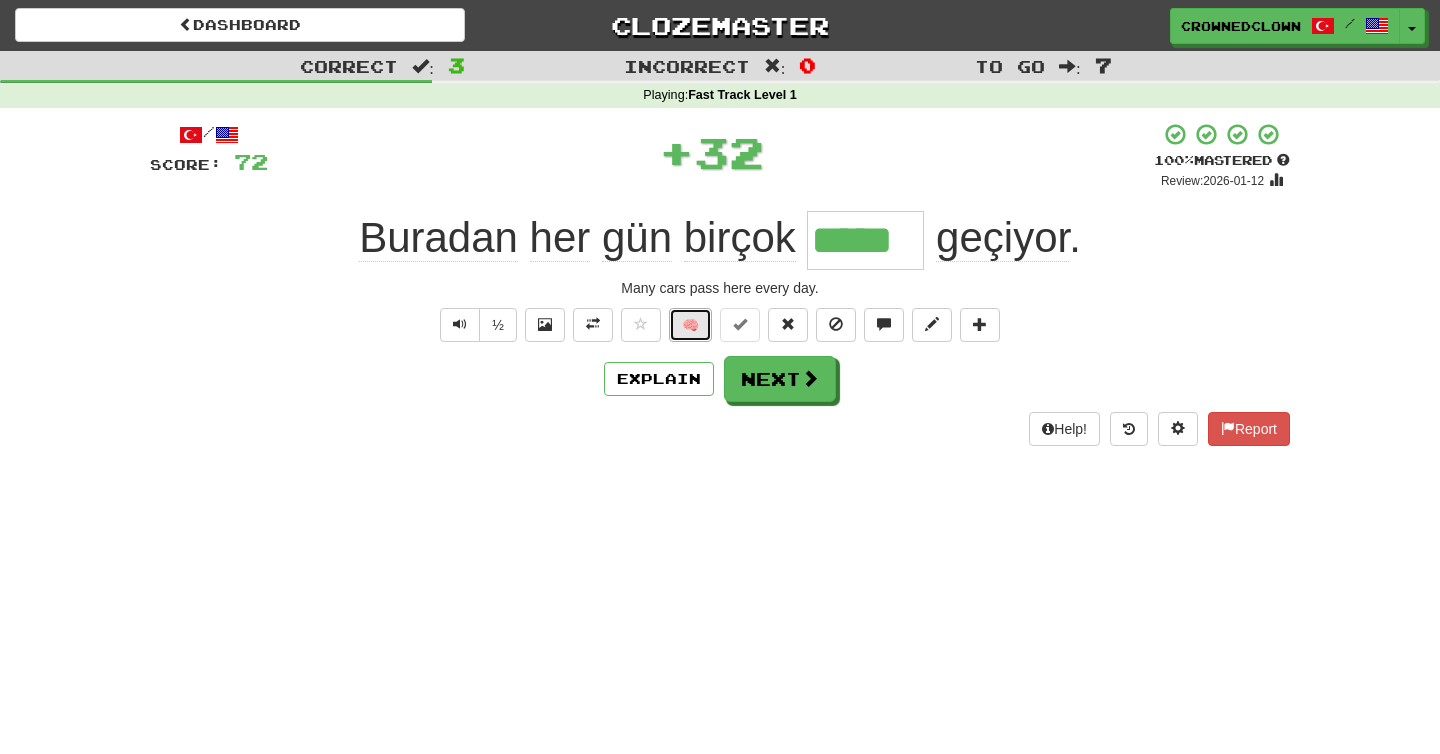 click on "🧠" at bounding box center [690, 325] 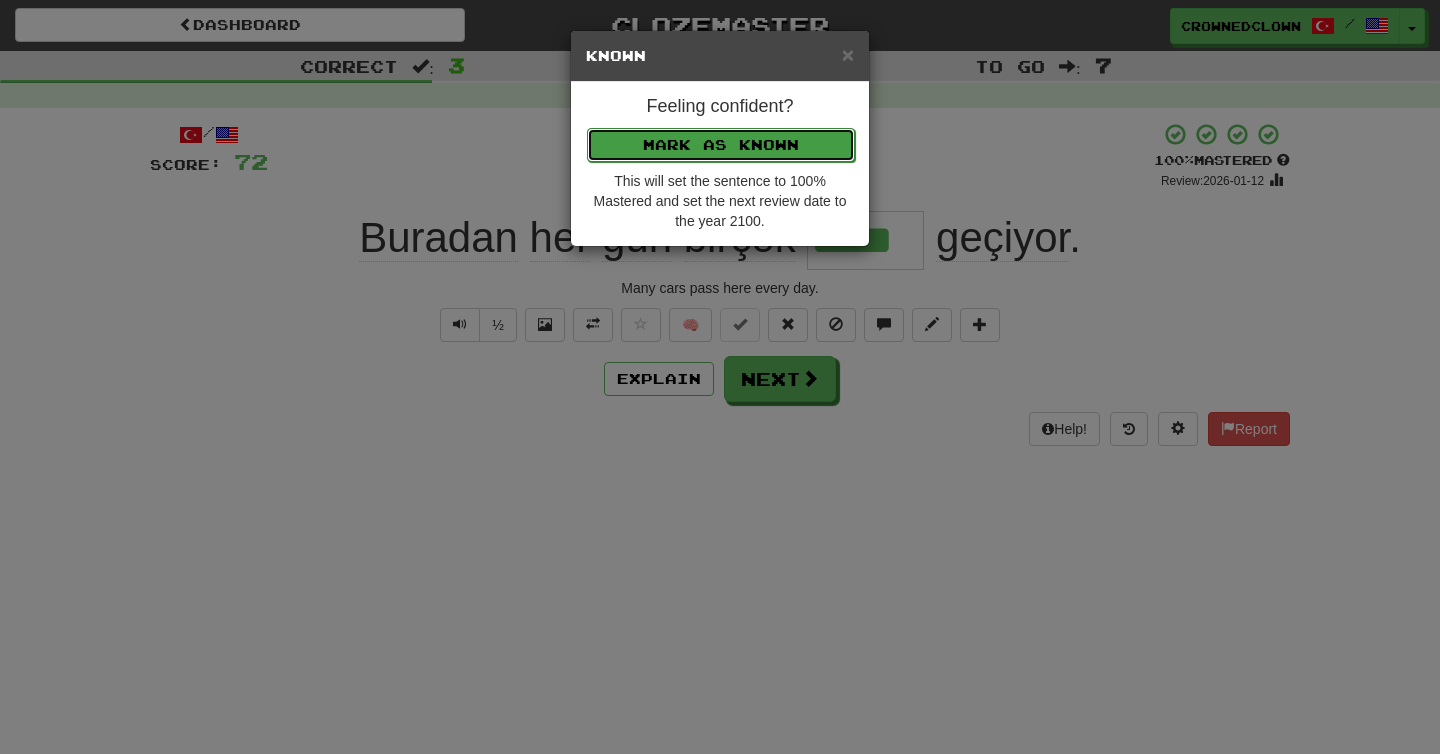 click on "Mark as Known" at bounding box center [721, 145] 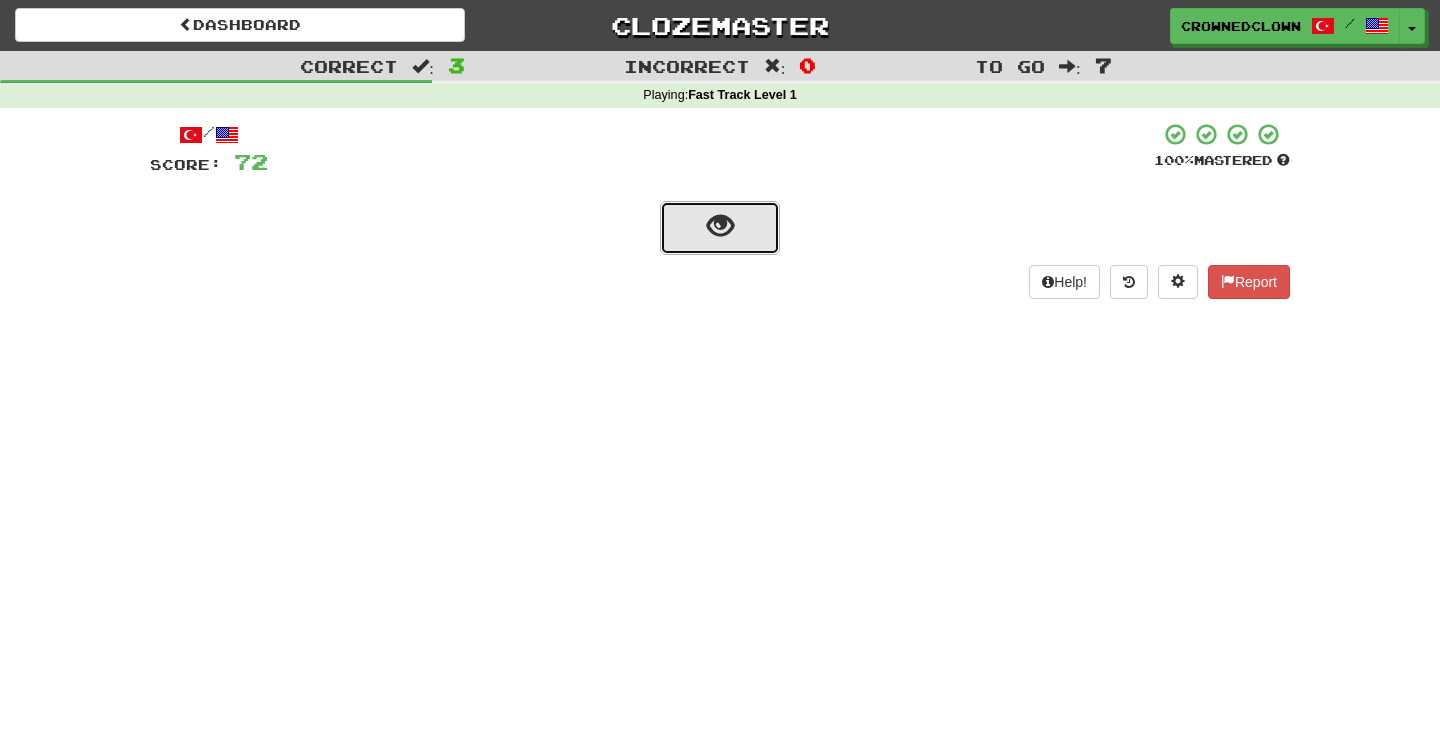 click at bounding box center (720, 228) 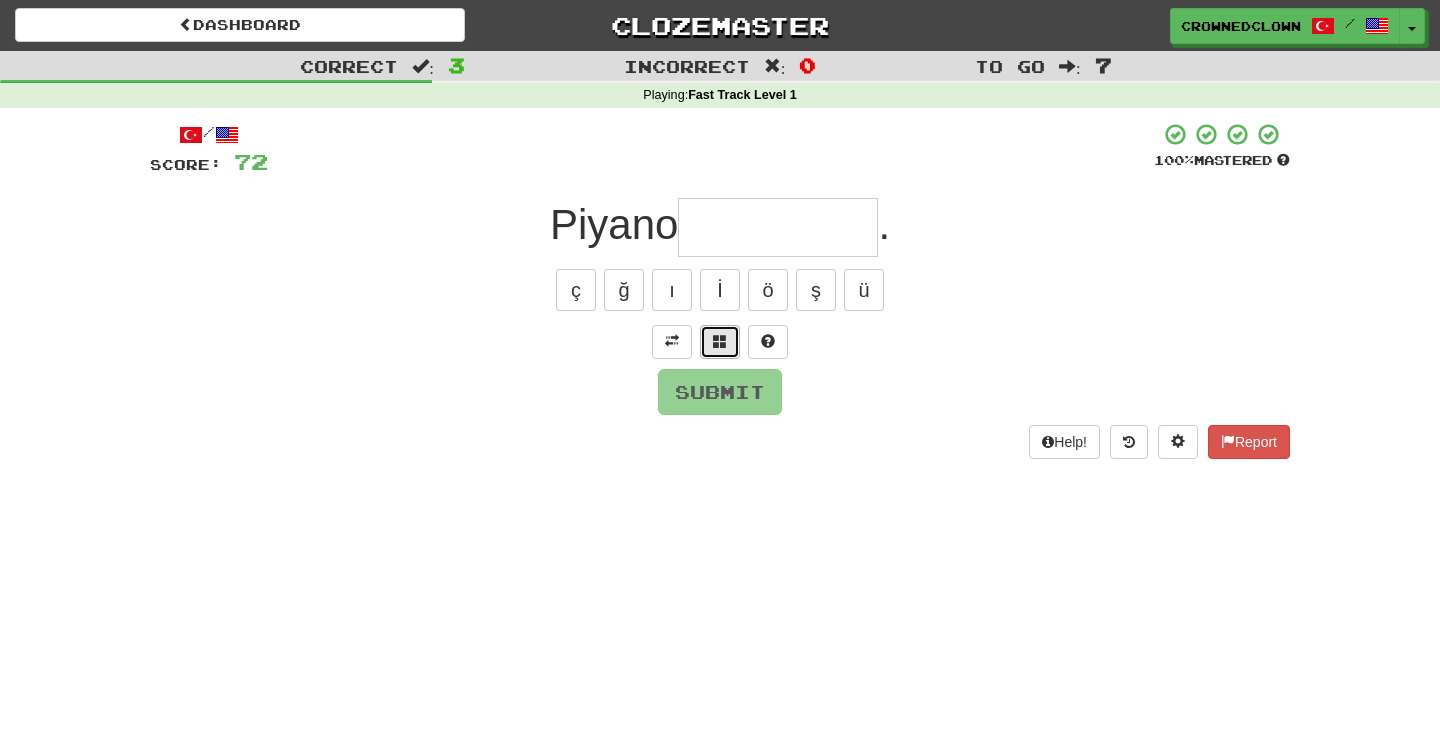 click at bounding box center (720, 342) 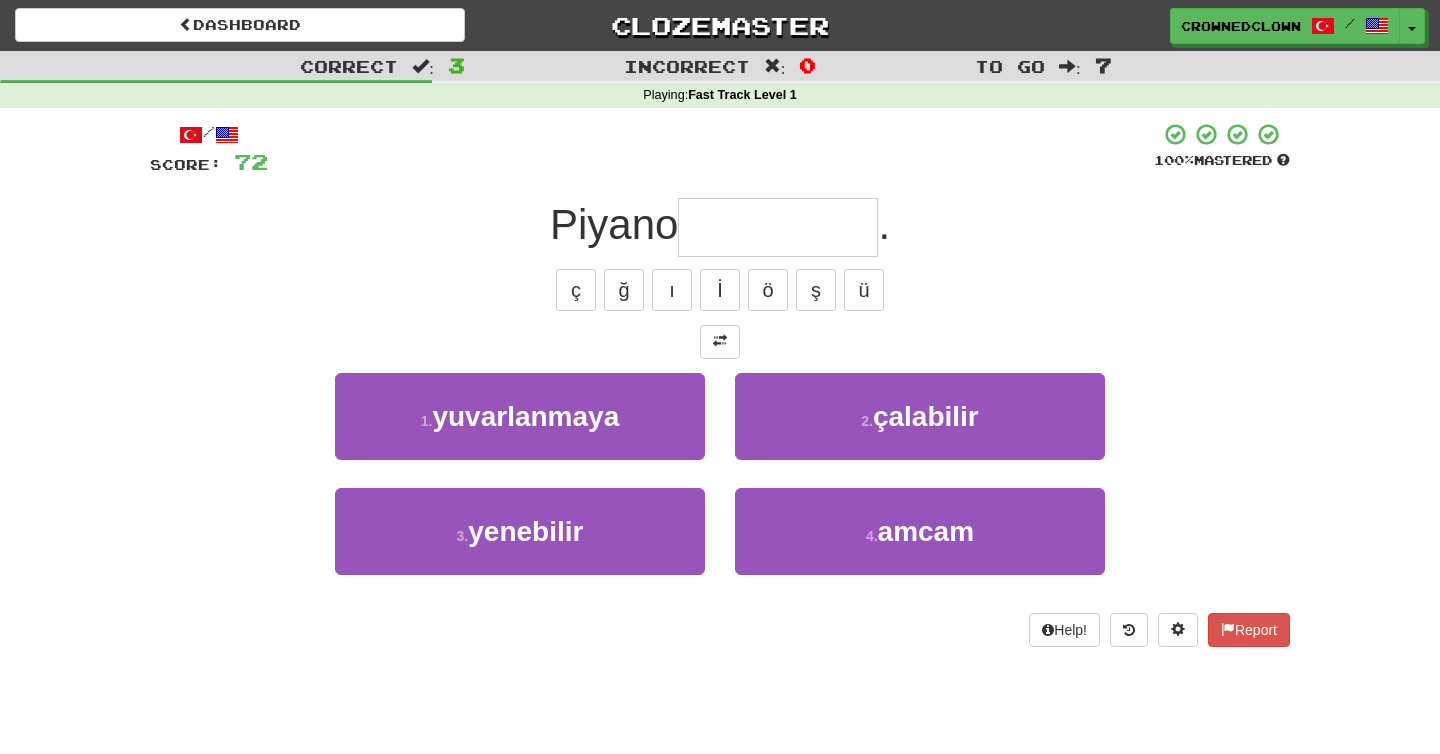 click at bounding box center [720, 342] 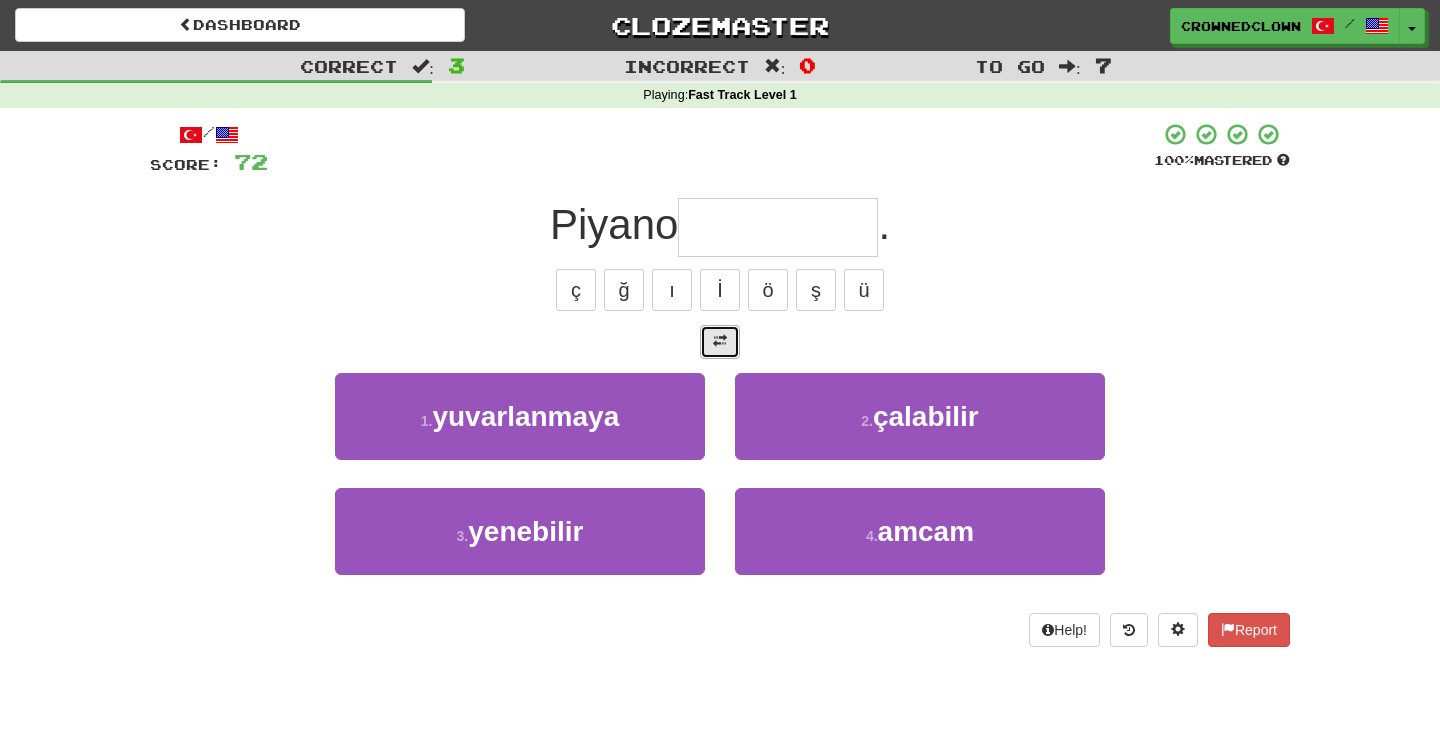 click at bounding box center [720, 342] 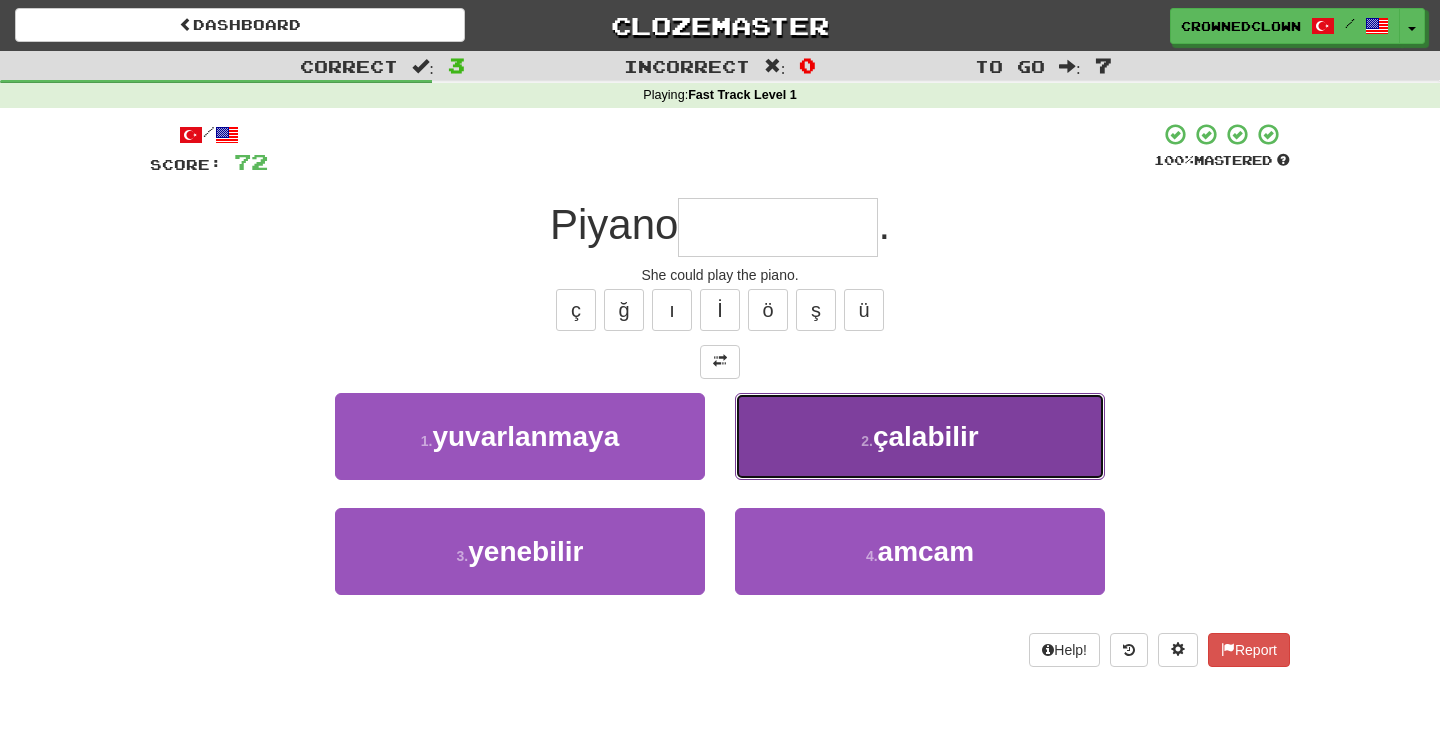 click on "2 .  çalabilir" at bounding box center (920, 436) 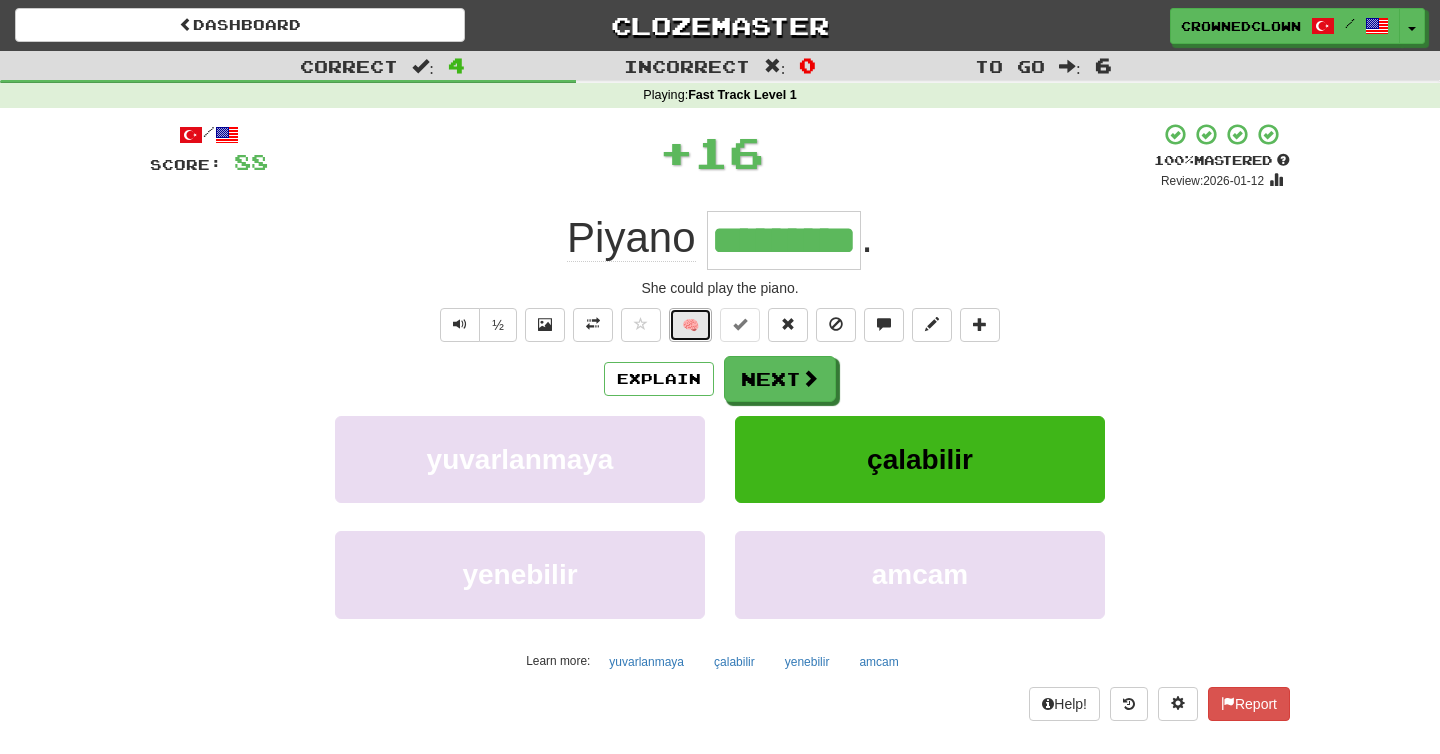 click on "🧠" at bounding box center [690, 325] 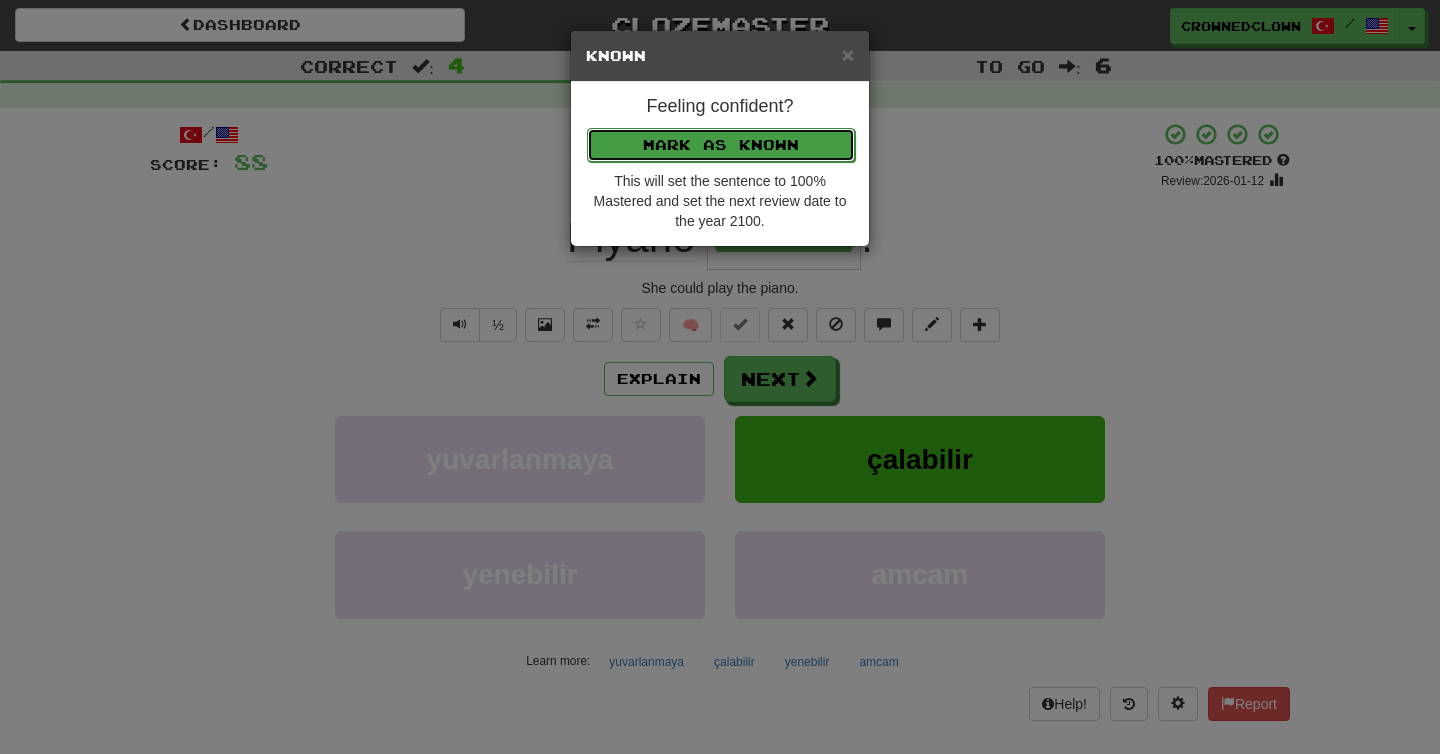 click on "Mark as Known" at bounding box center (721, 145) 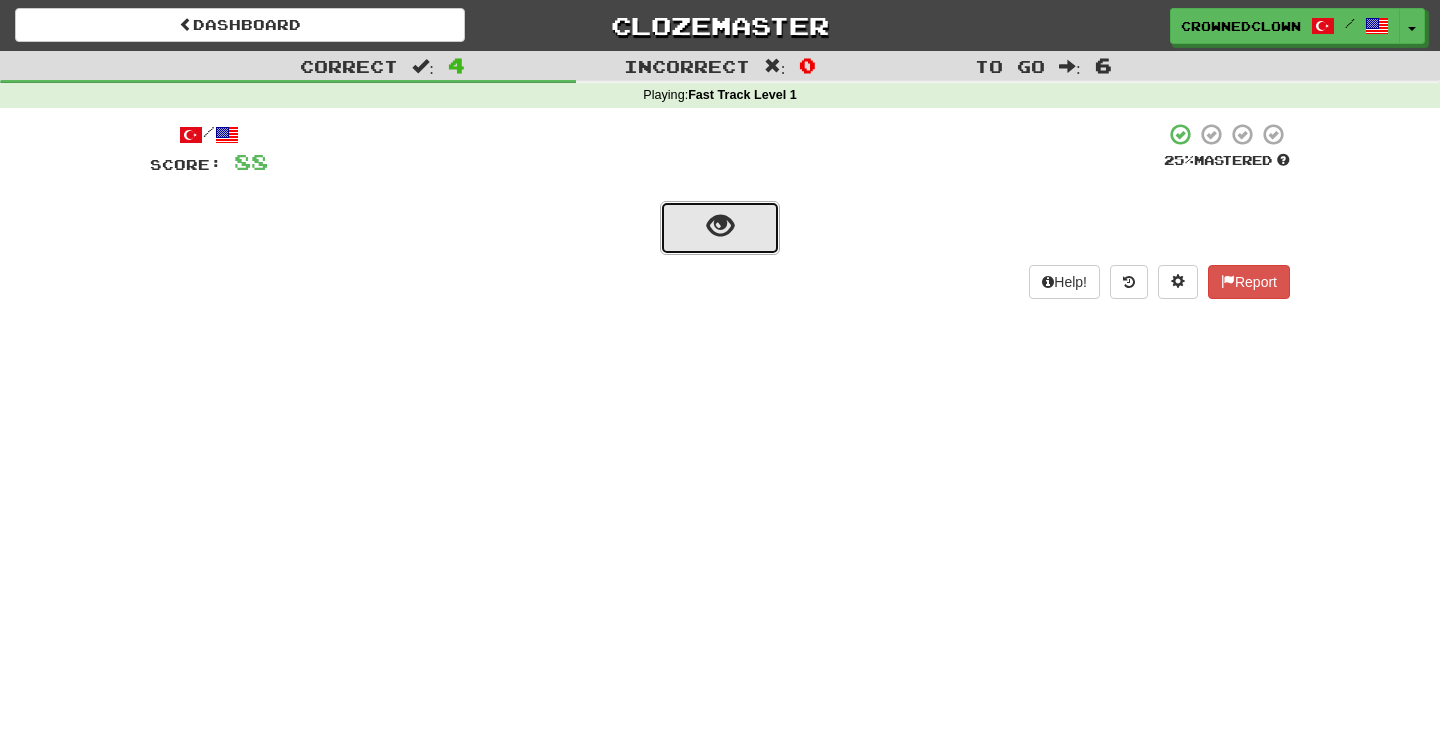 click at bounding box center [720, 228] 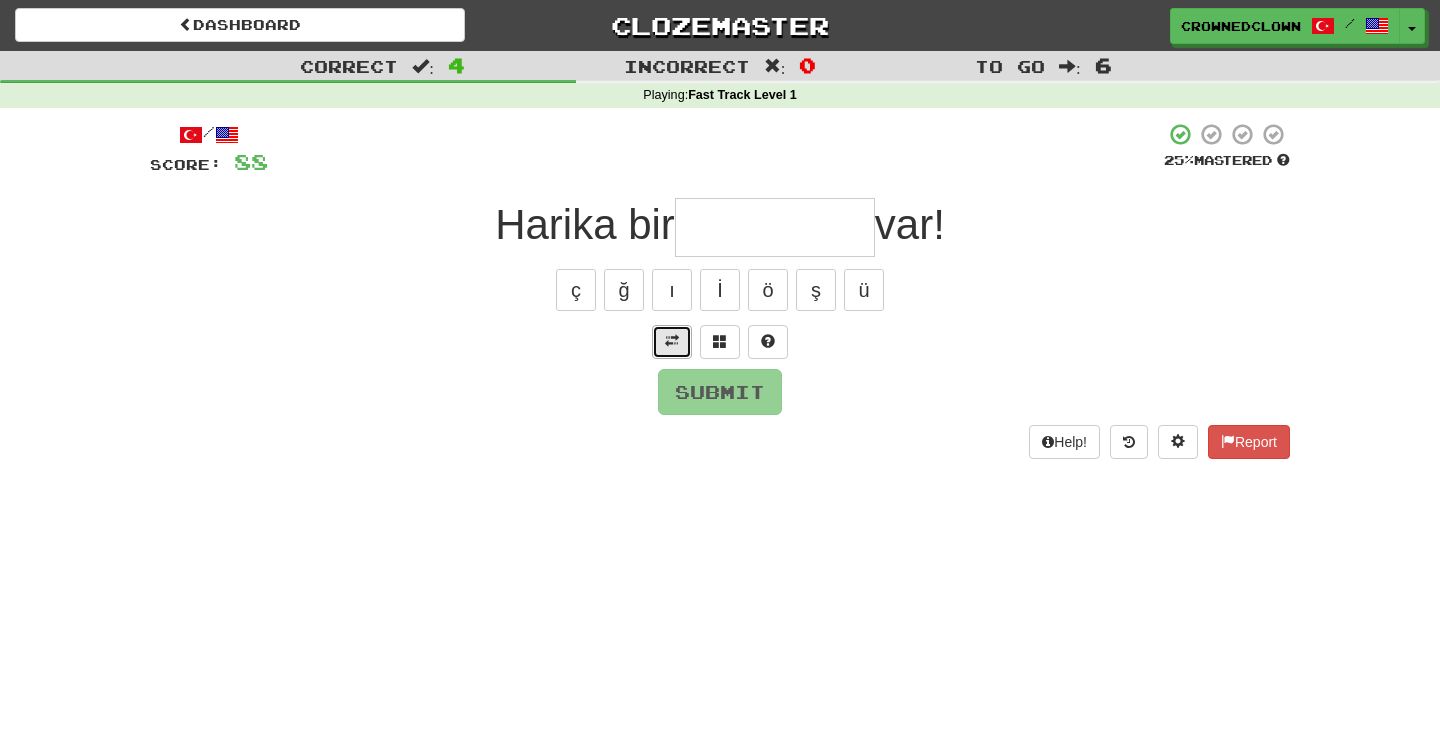 click at bounding box center (672, 342) 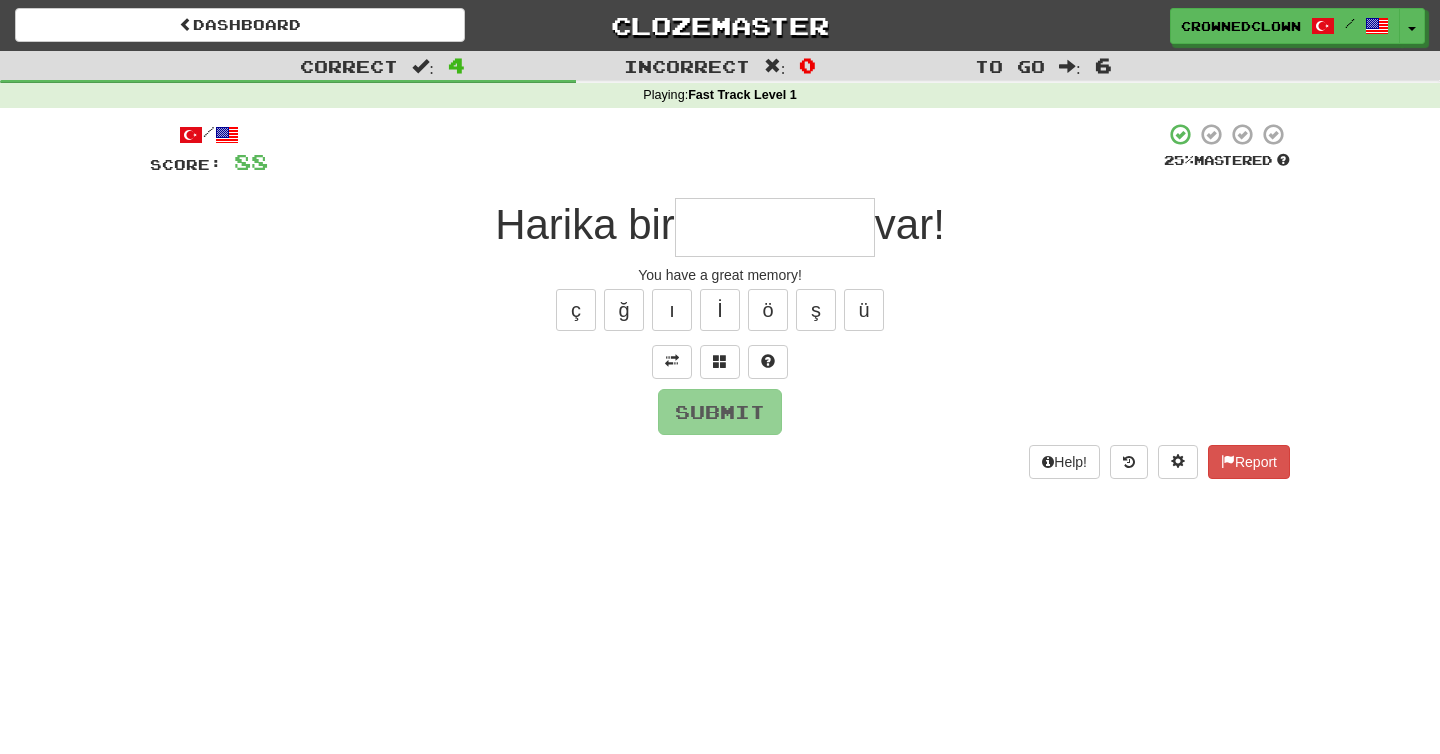 click at bounding box center [775, 227] 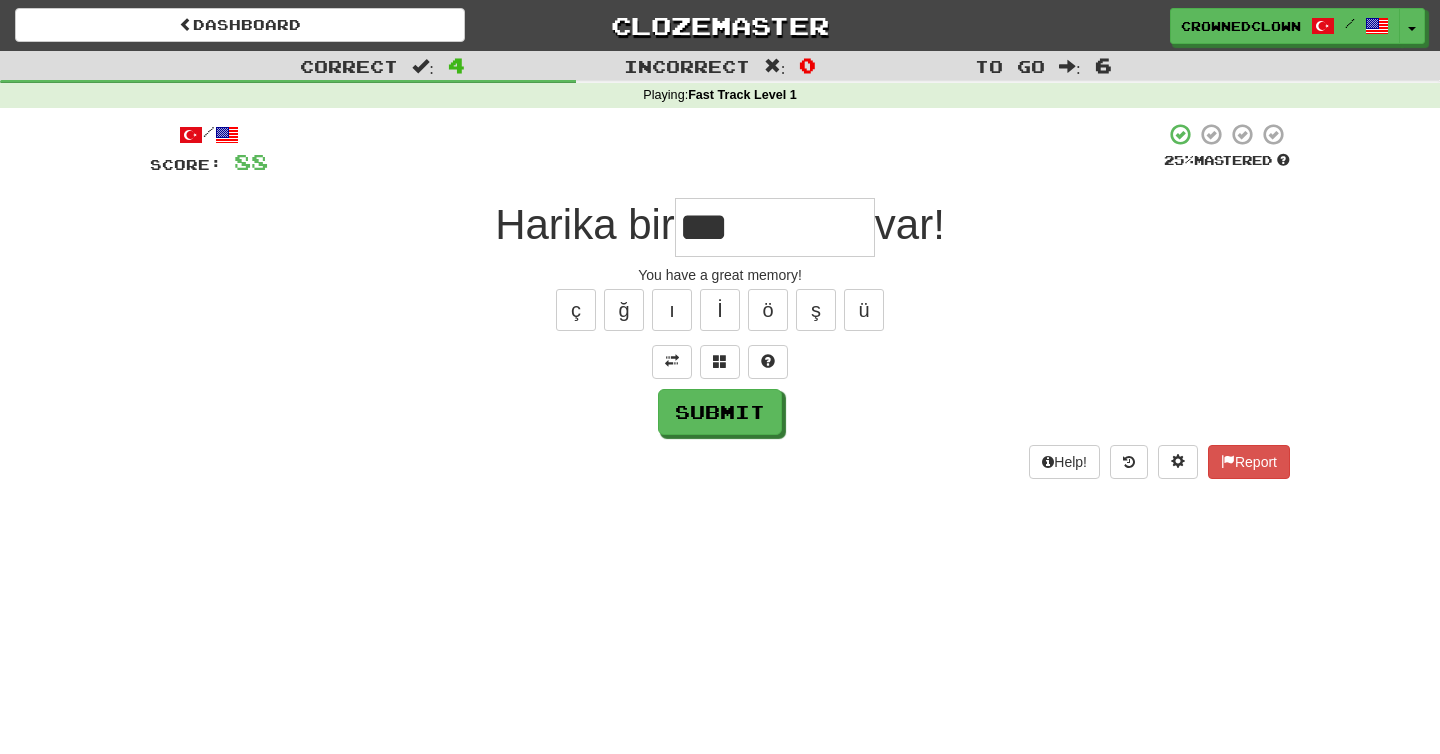 click on "ç ğ ı İ ö ş ü" at bounding box center (720, 310) 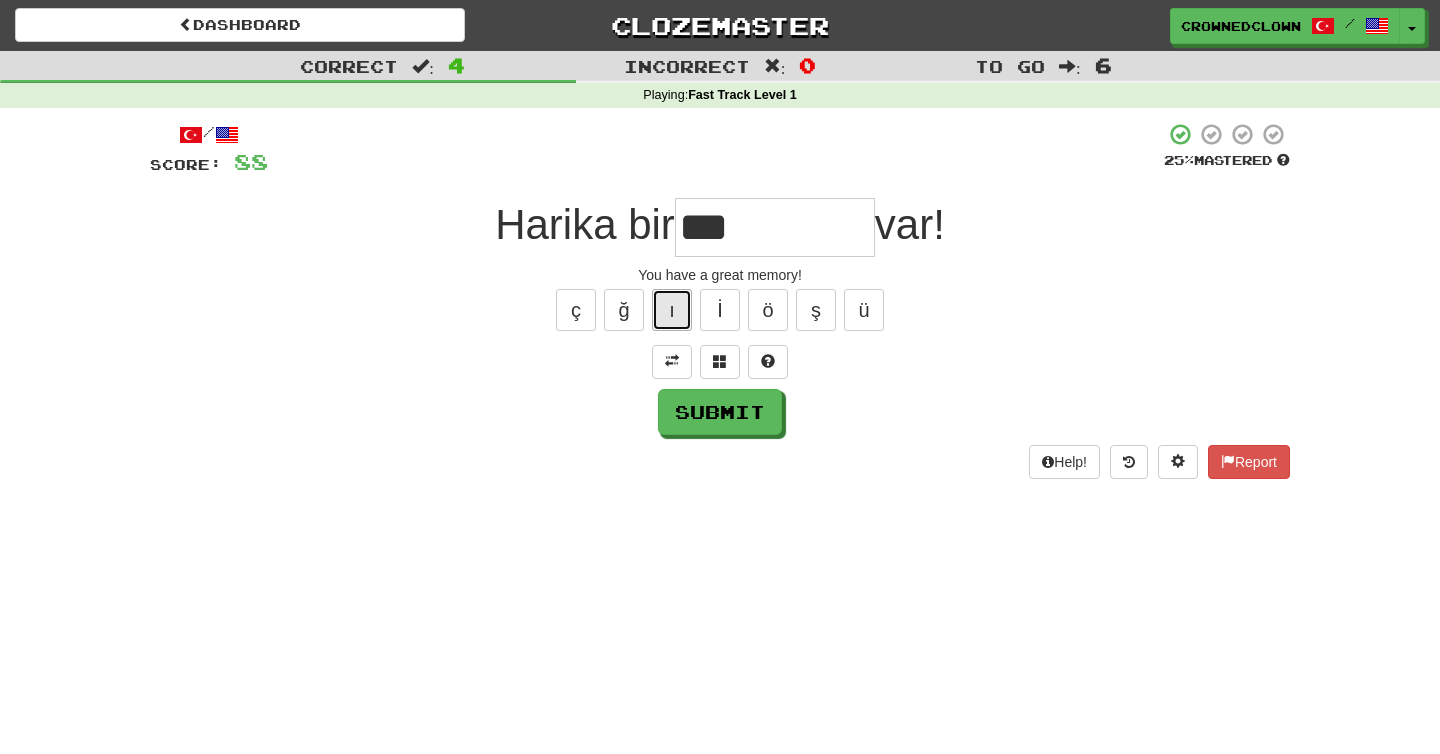 click on "ı" at bounding box center (672, 310) 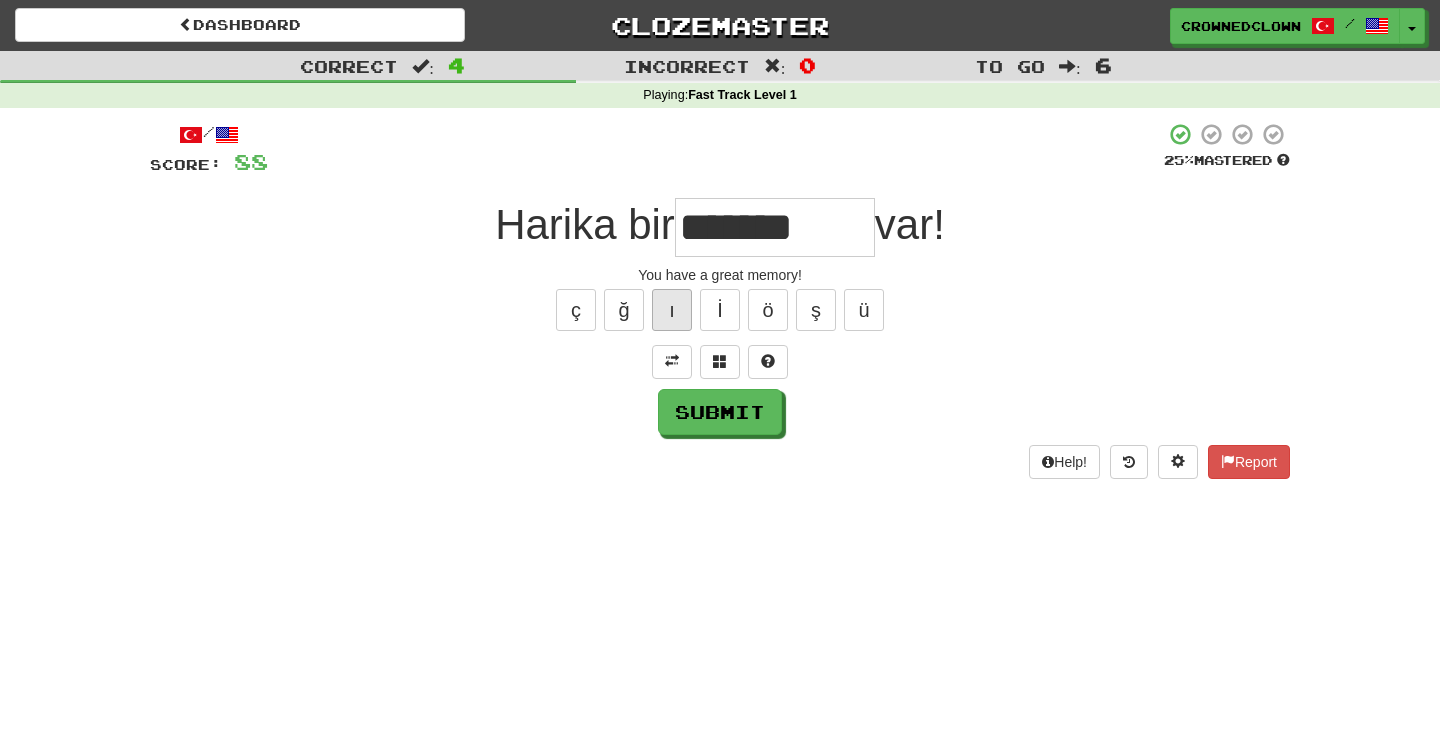 type on "*******" 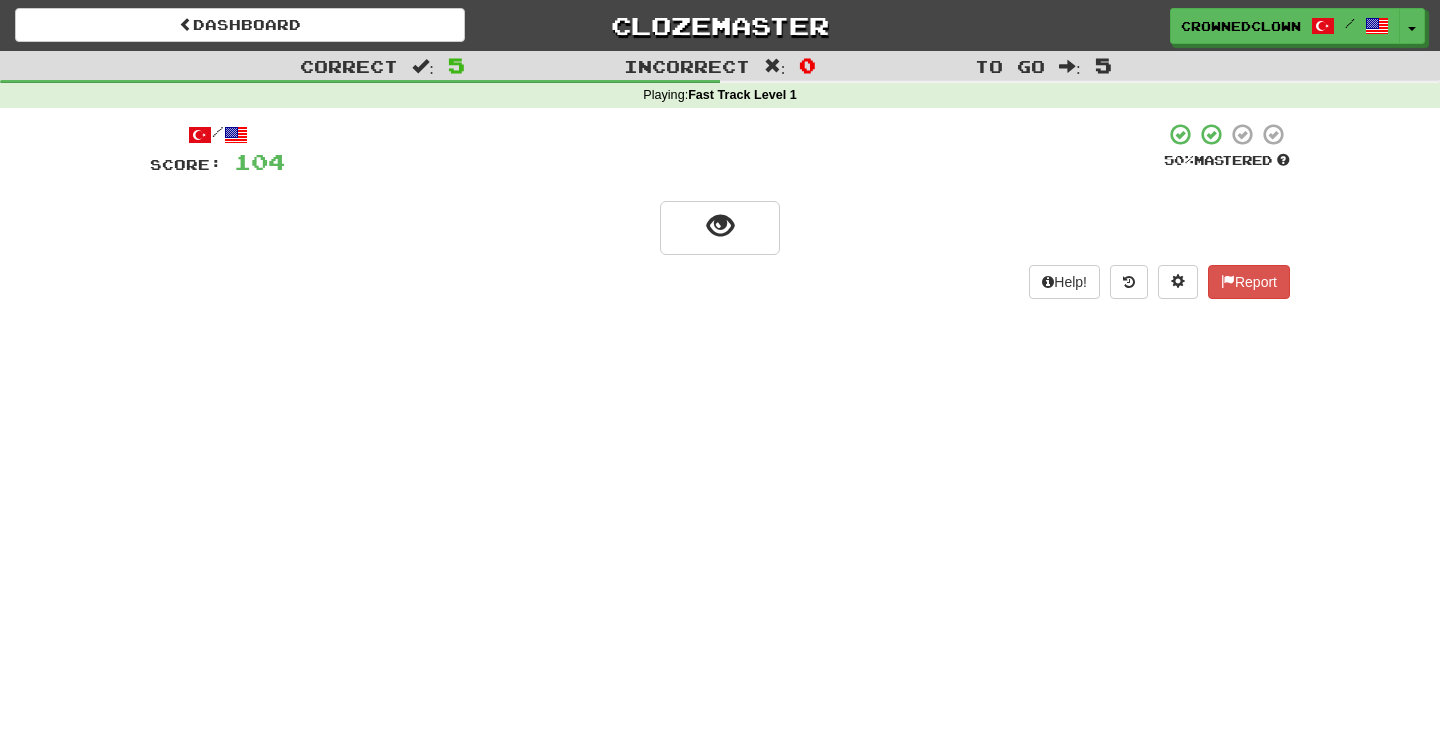 click at bounding box center [720, 226] 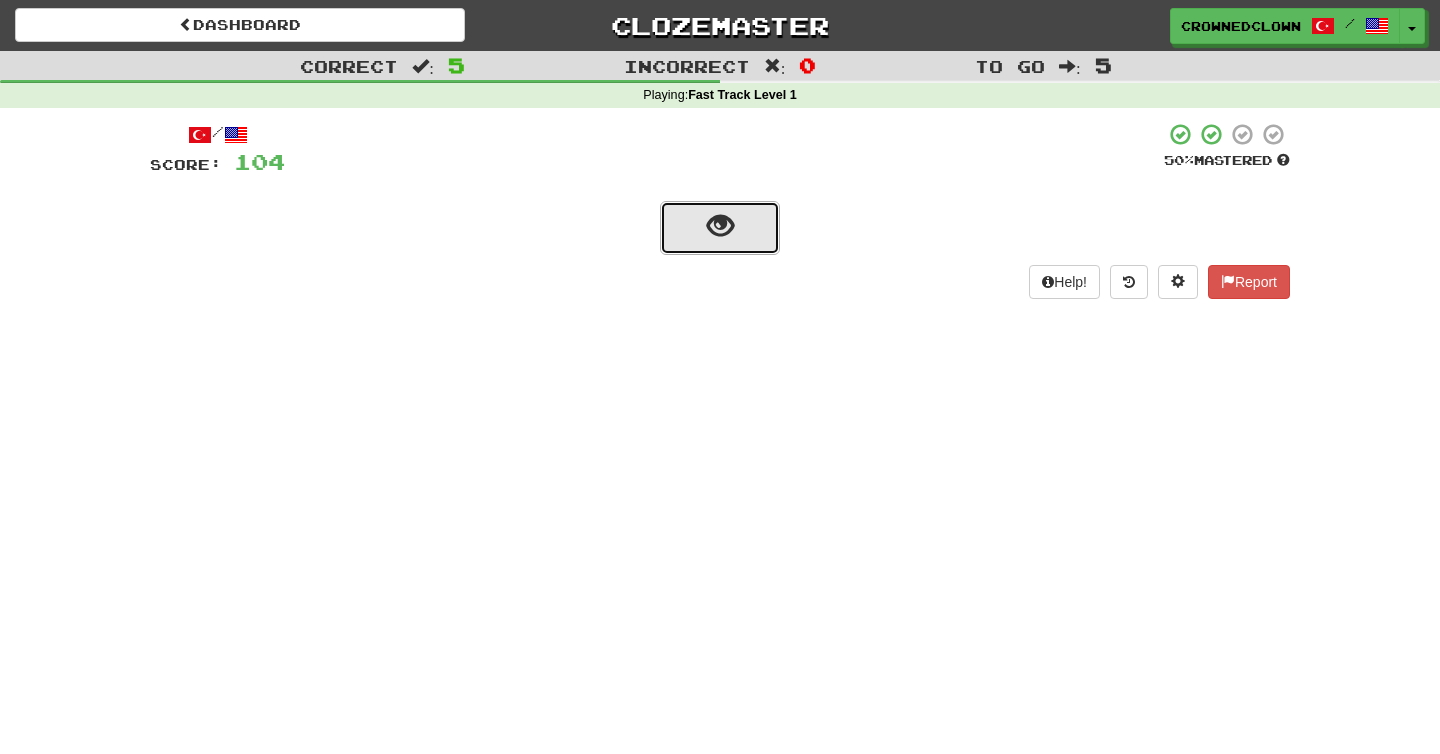 click at bounding box center (720, 226) 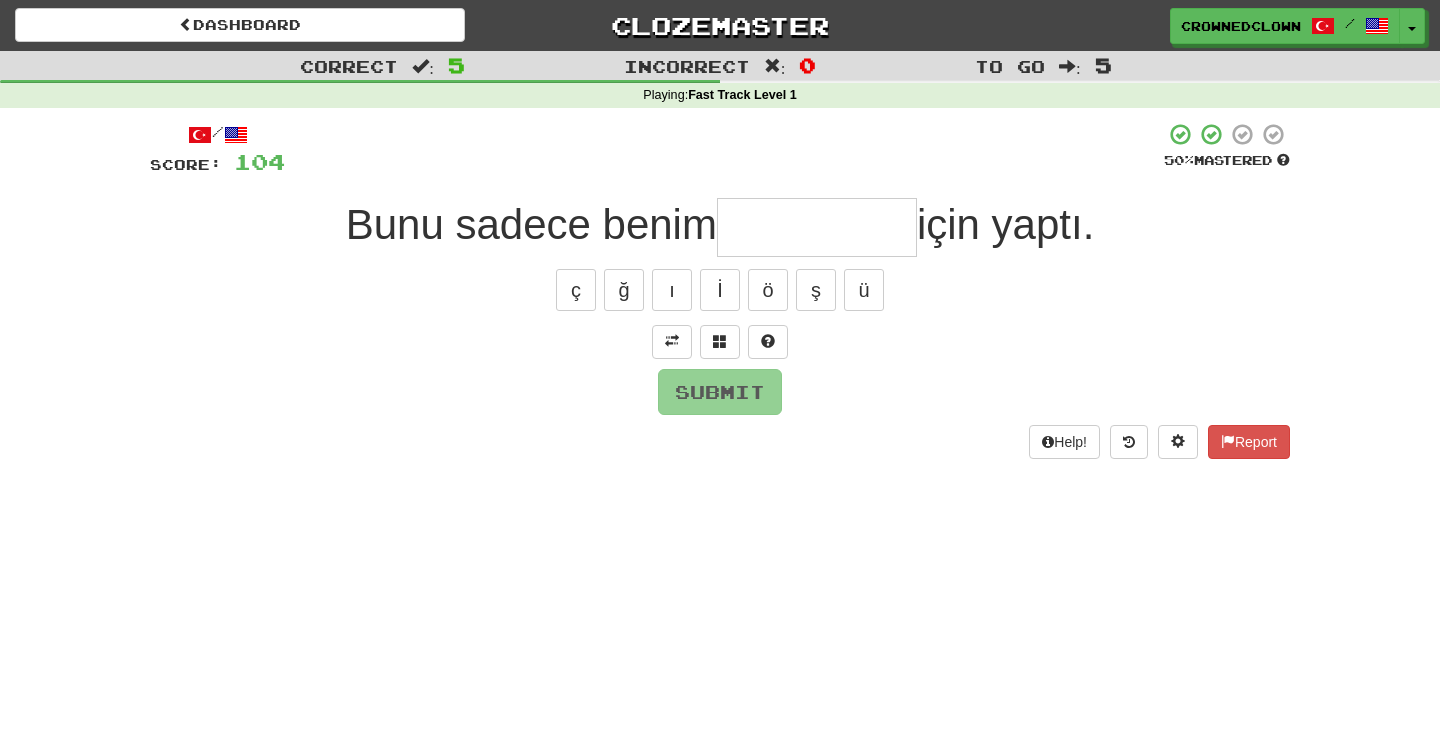 click at bounding box center (817, 227) 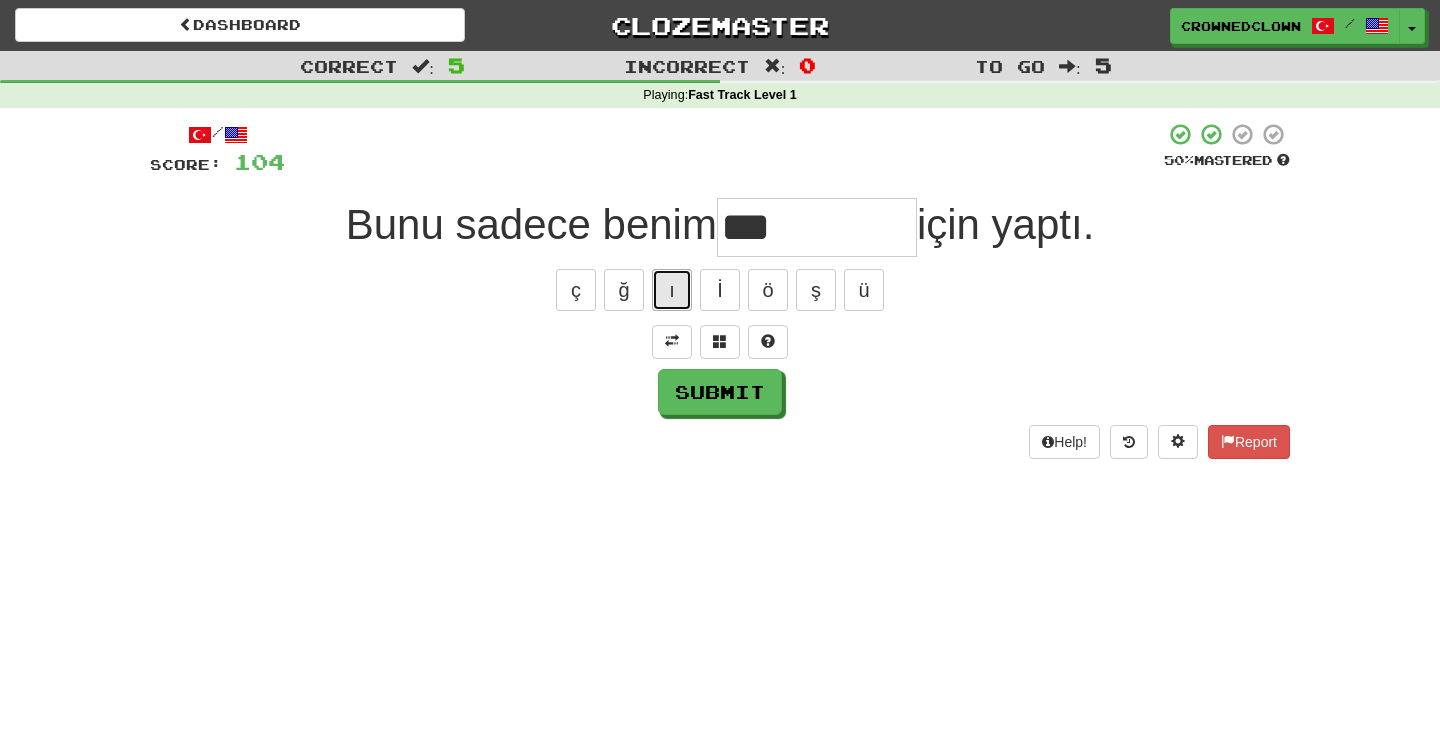 click on "ı" at bounding box center (672, 290) 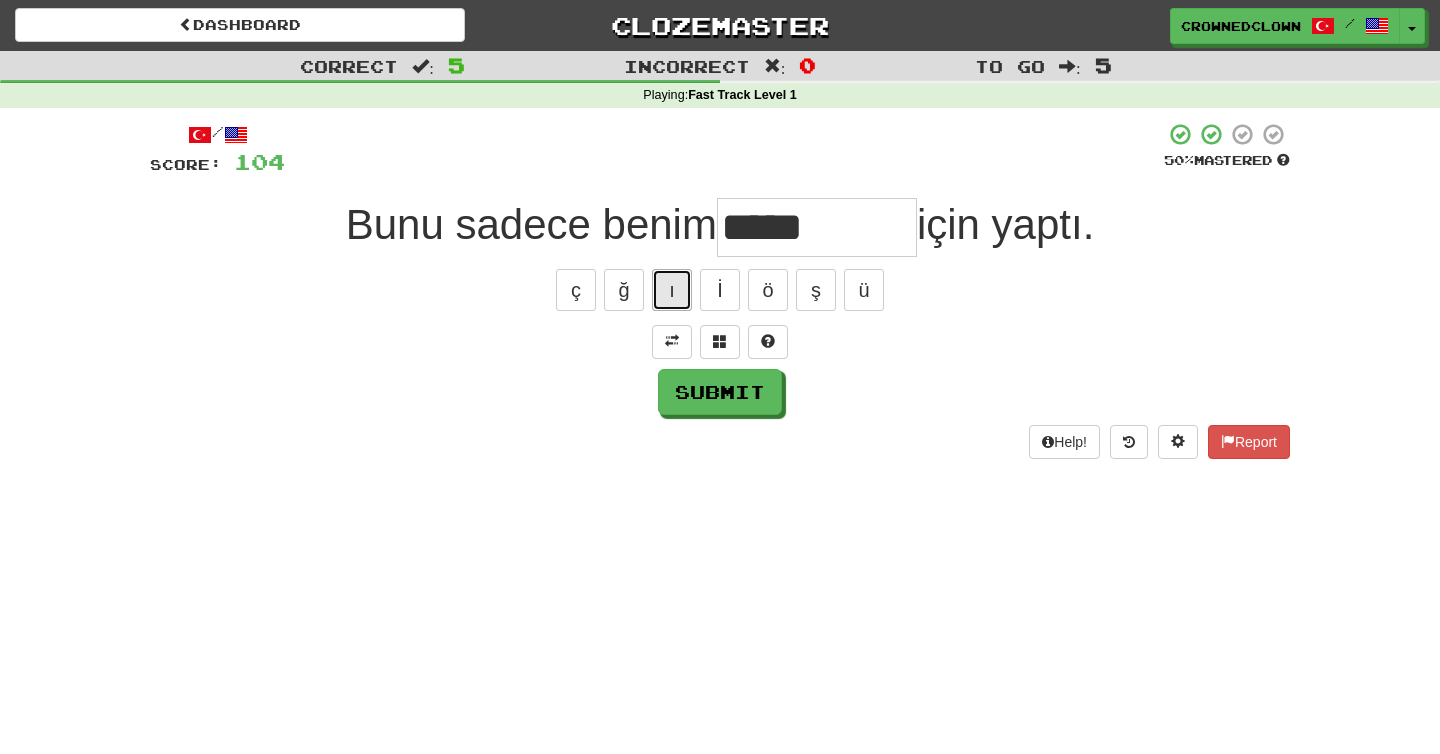 click on "ı" at bounding box center (672, 290) 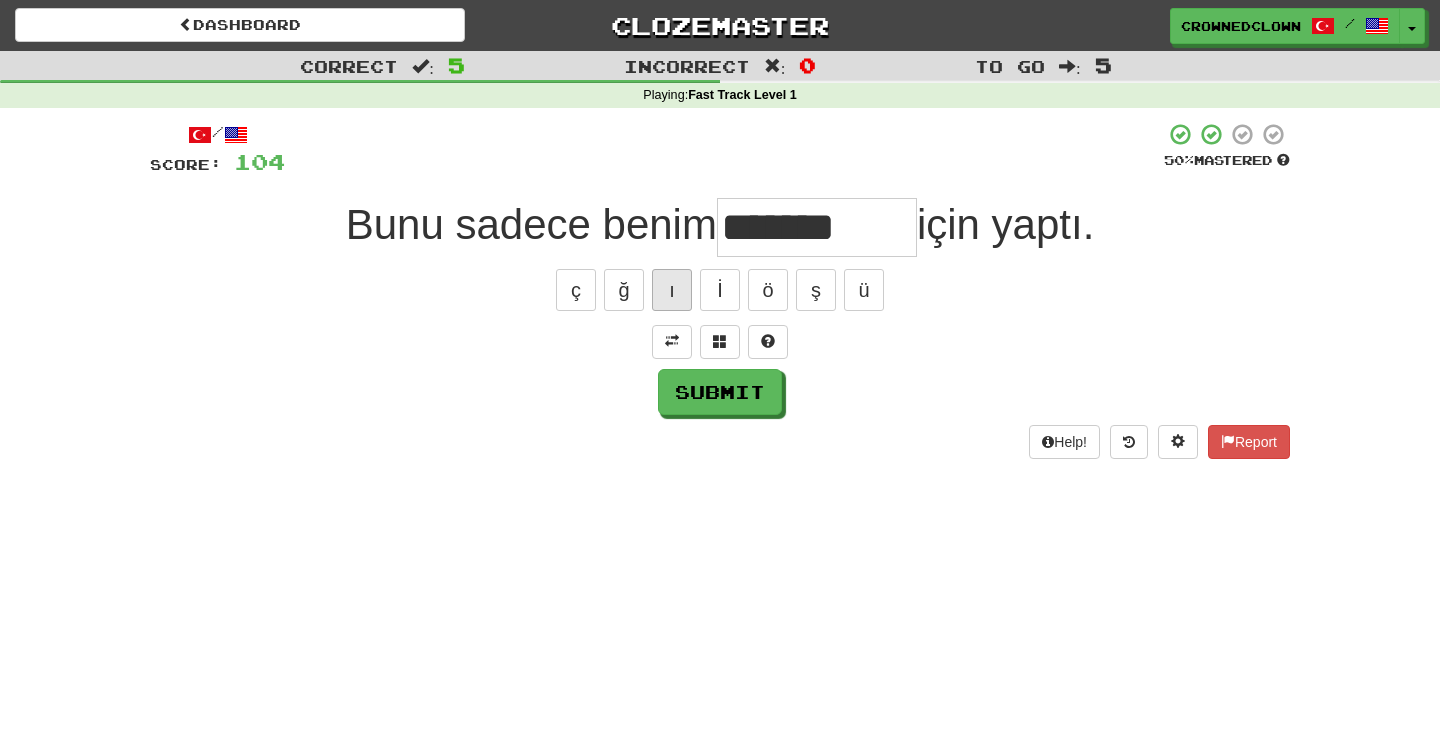 type on "*******" 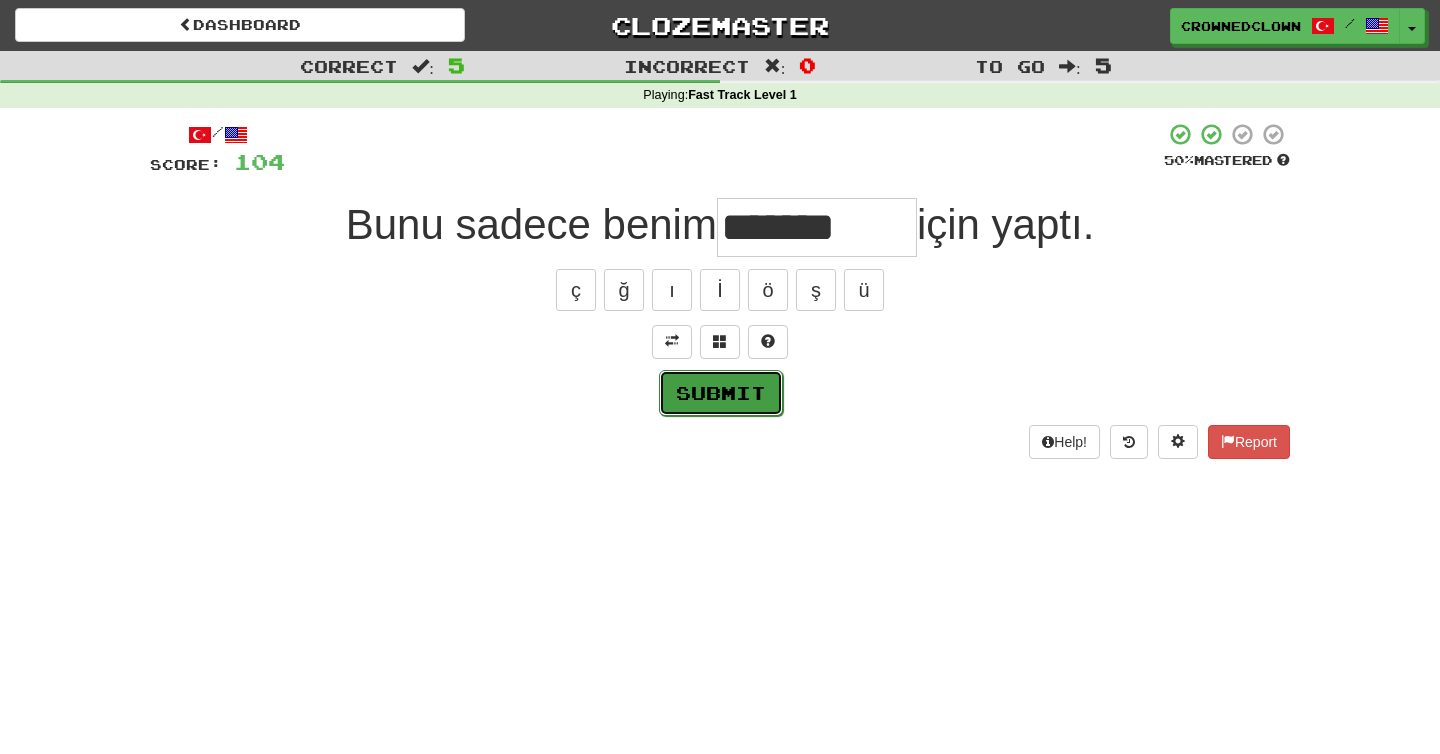 click on "Submit" at bounding box center (721, 393) 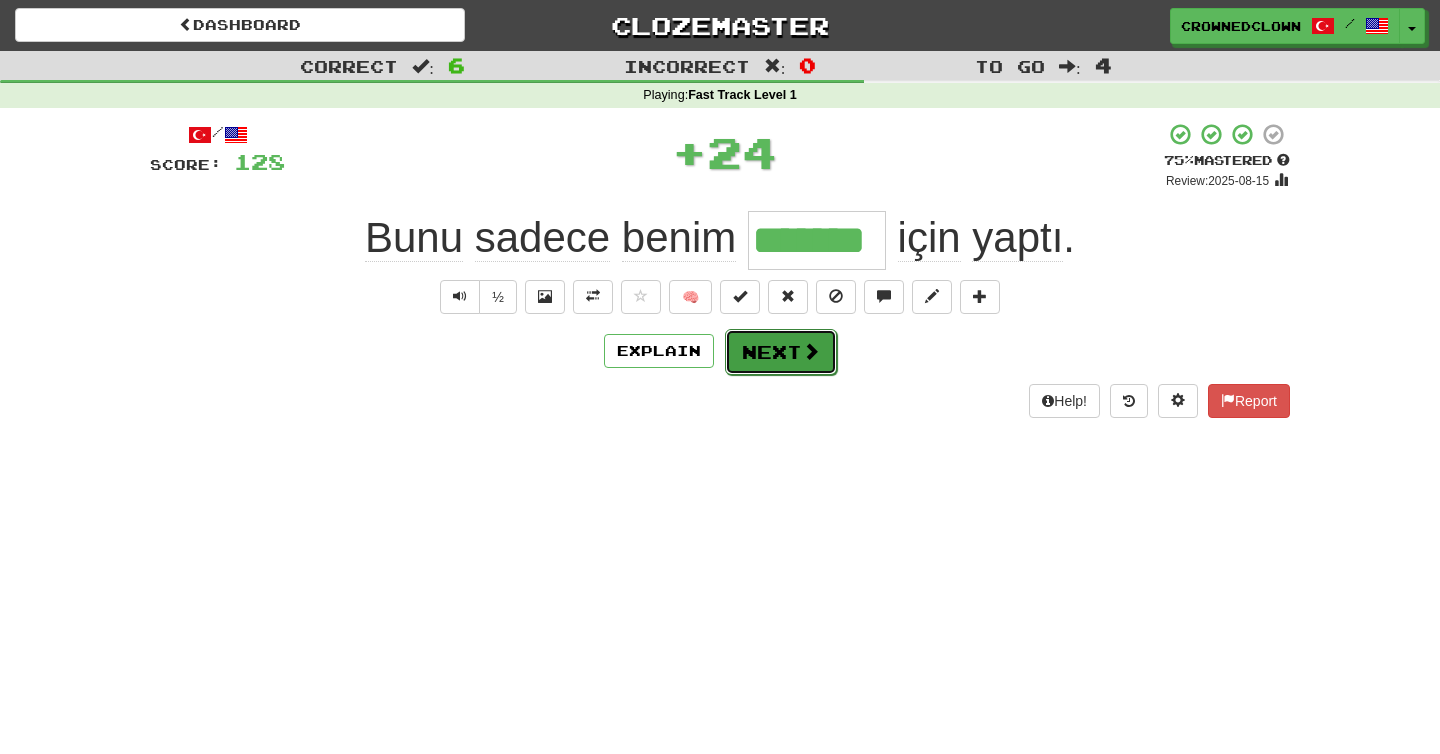 click at bounding box center [811, 351] 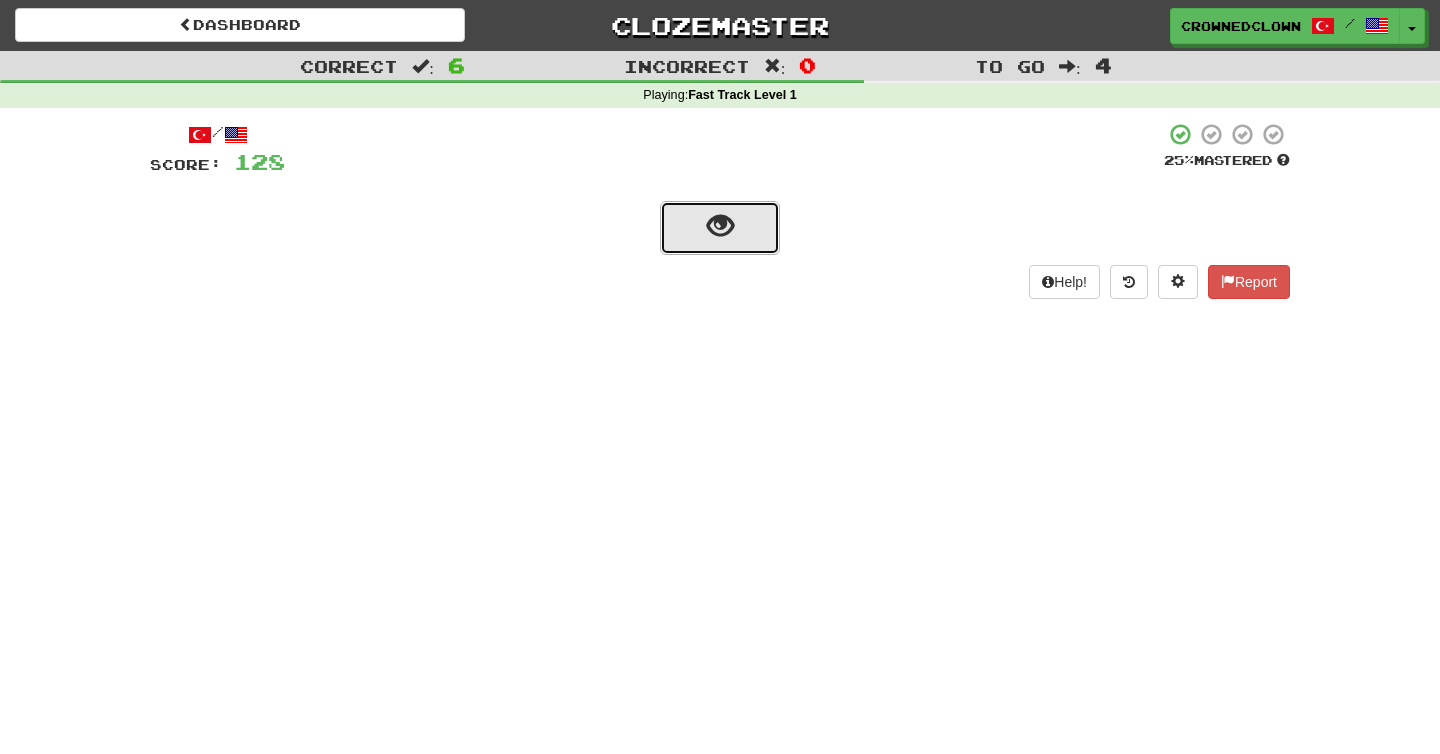 click at bounding box center (720, 228) 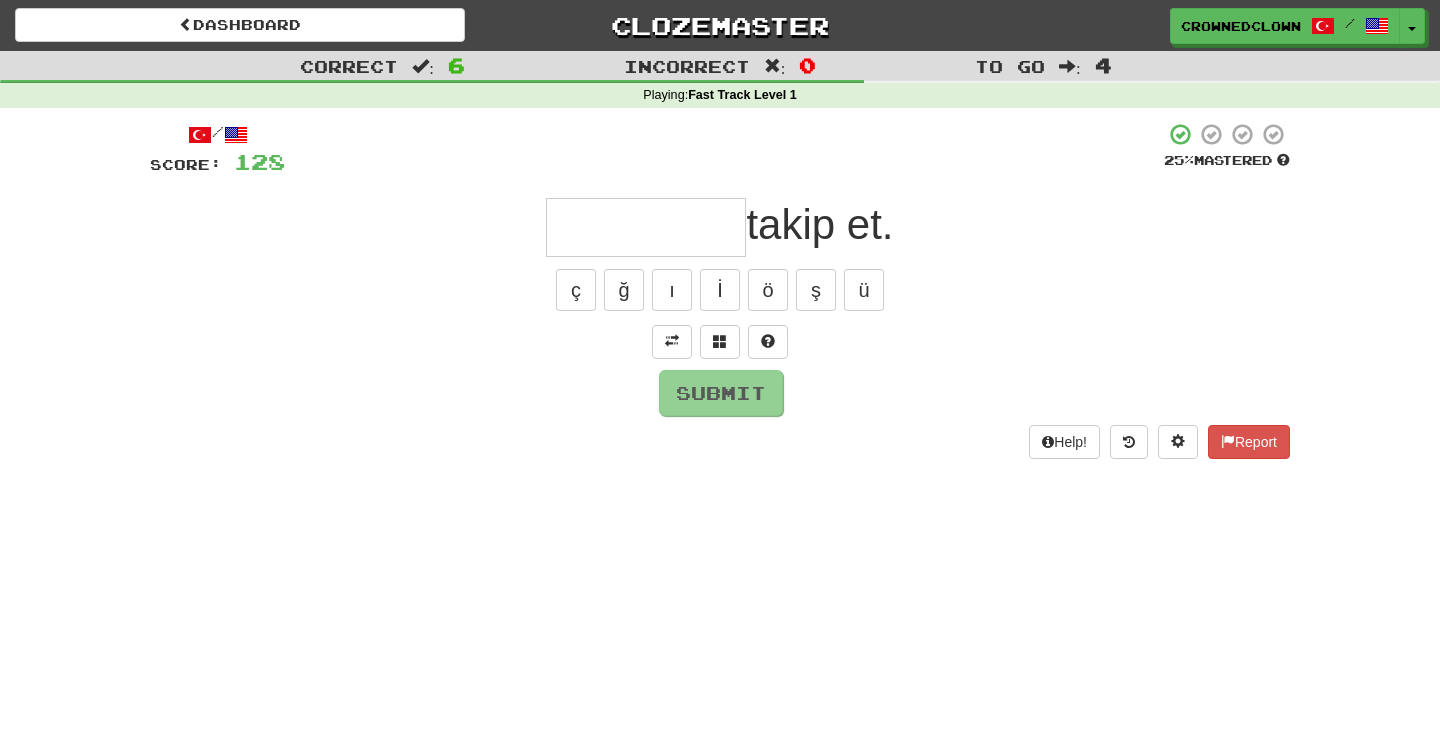 click on "Submit" at bounding box center [720, 392] 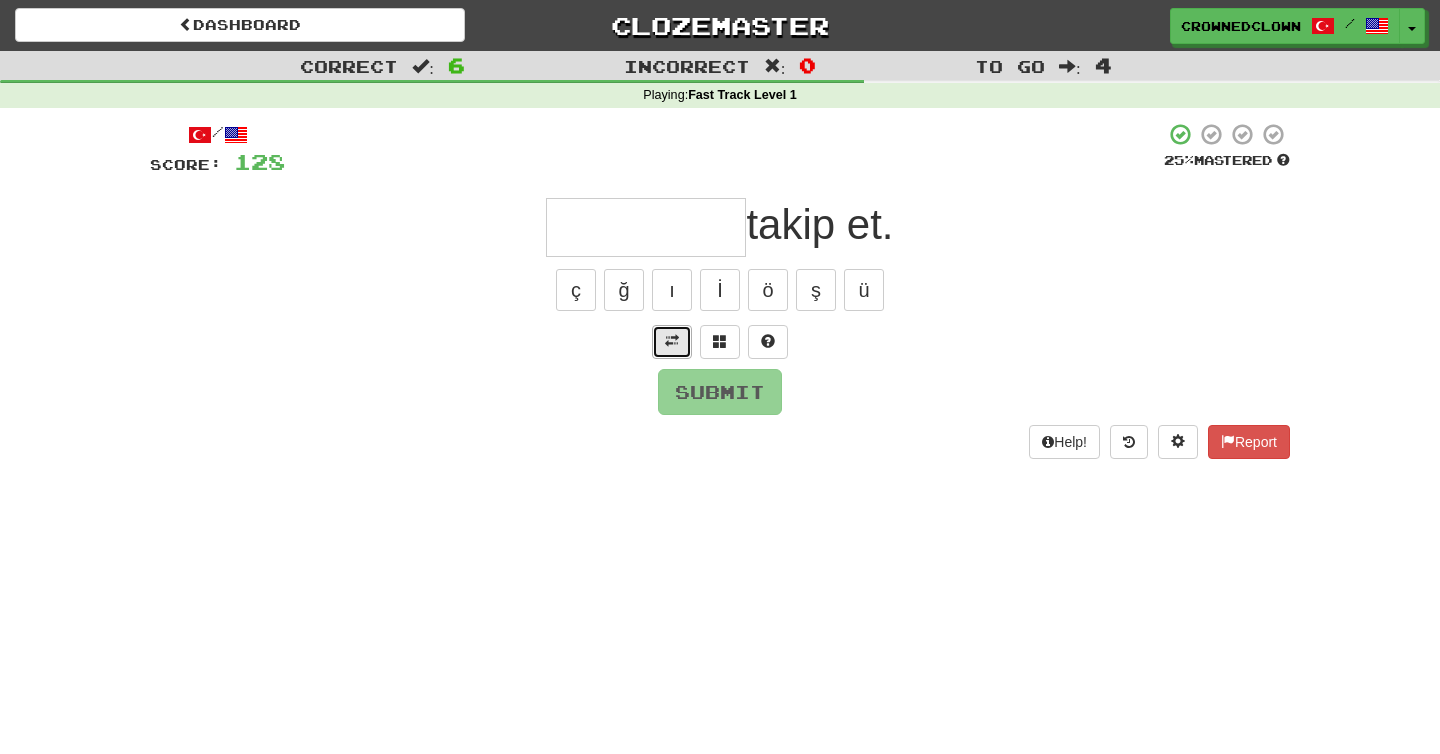 click at bounding box center [672, 341] 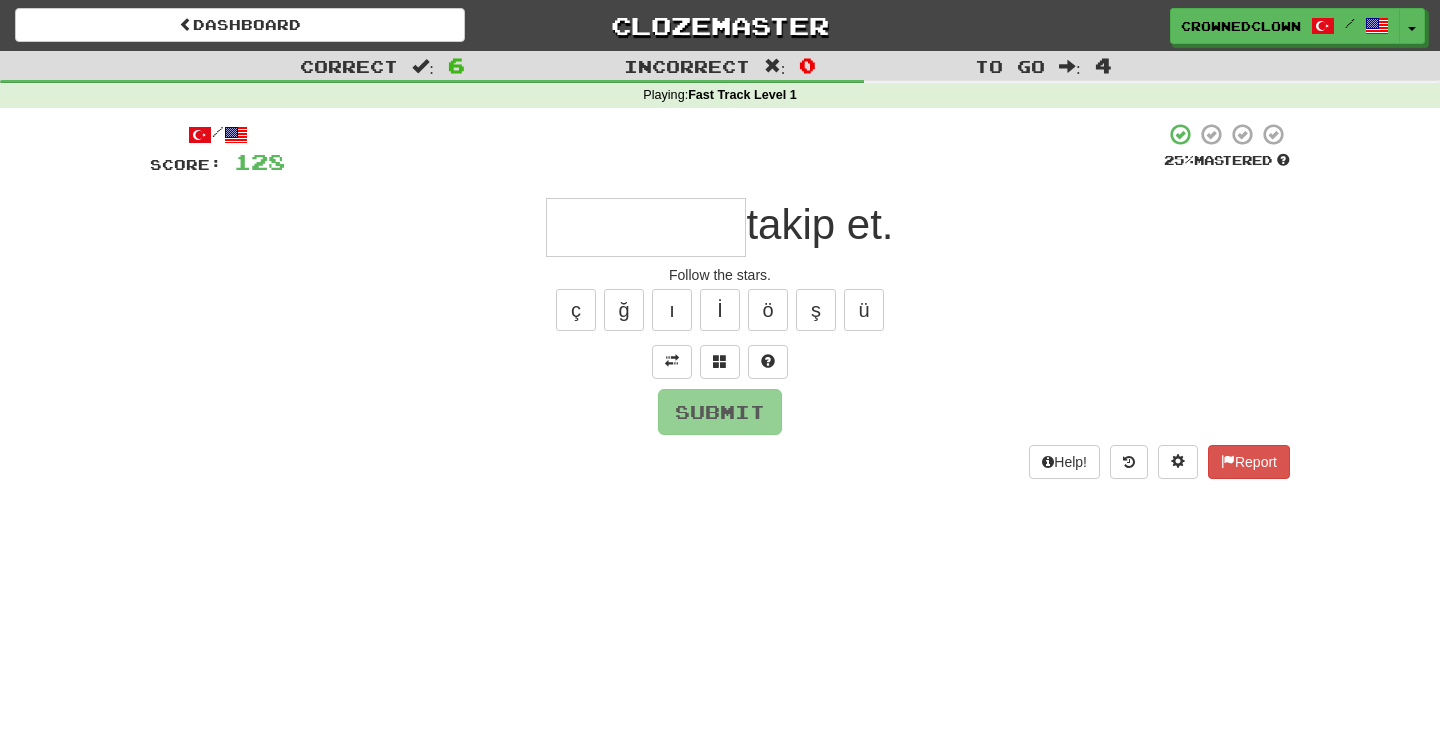 click at bounding box center (646, 227) 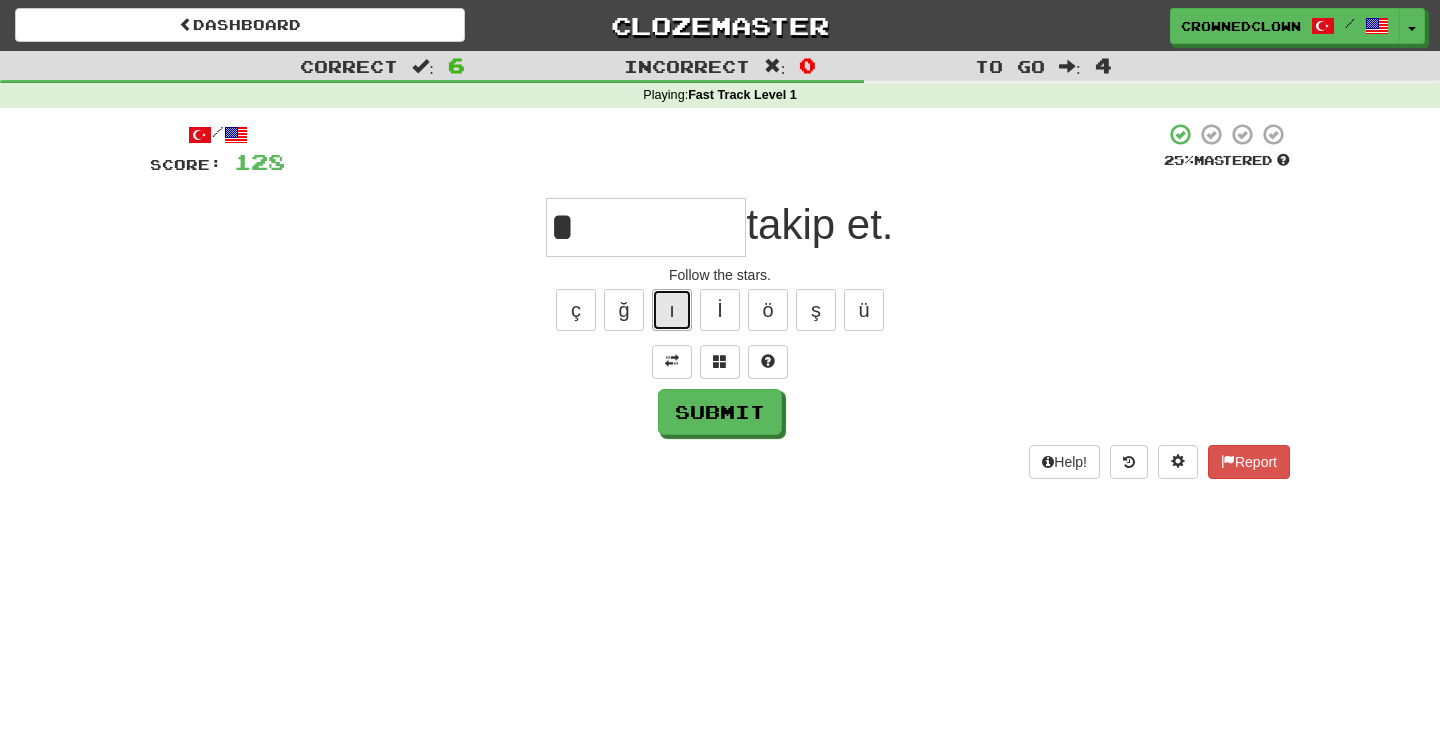 click on "ı" at bounding box center [672, 310] 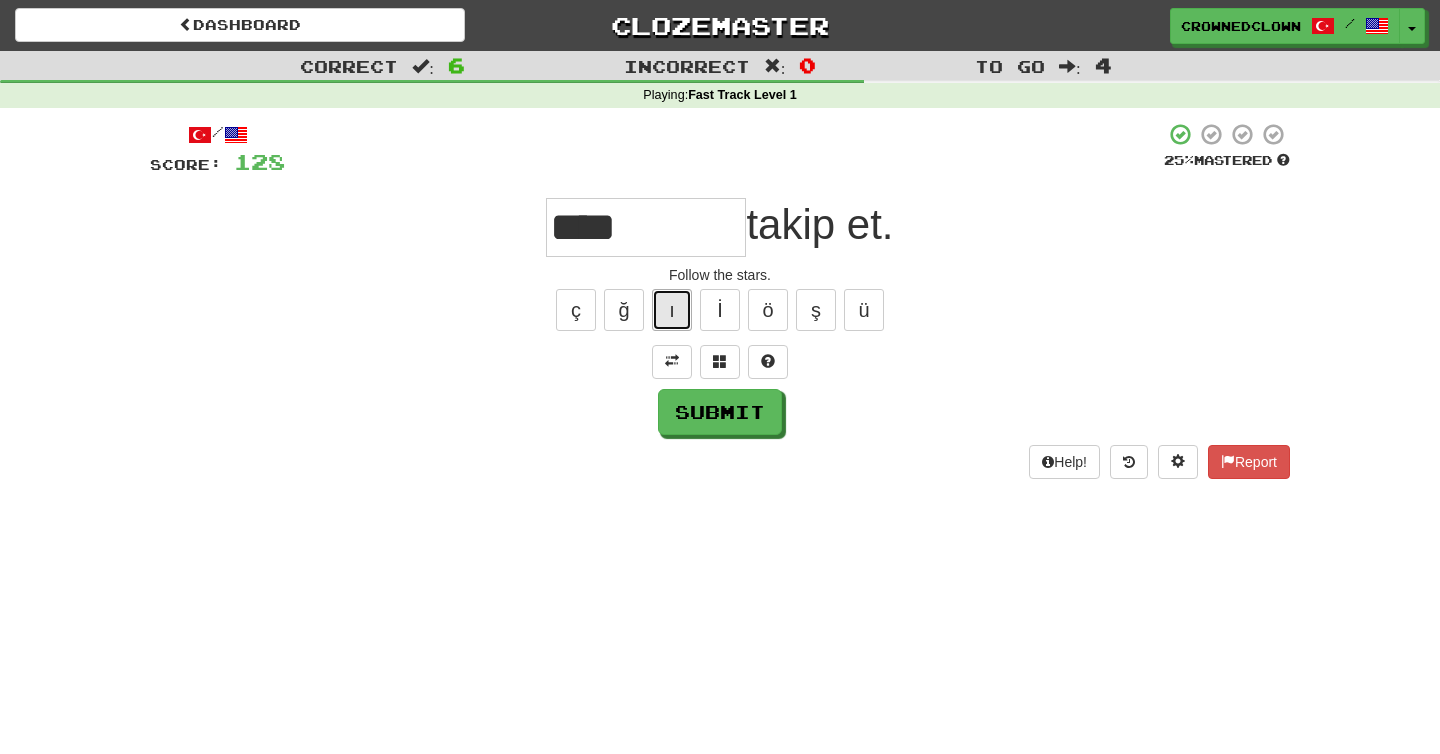 click on "ı" at bounding box center (672, 310) 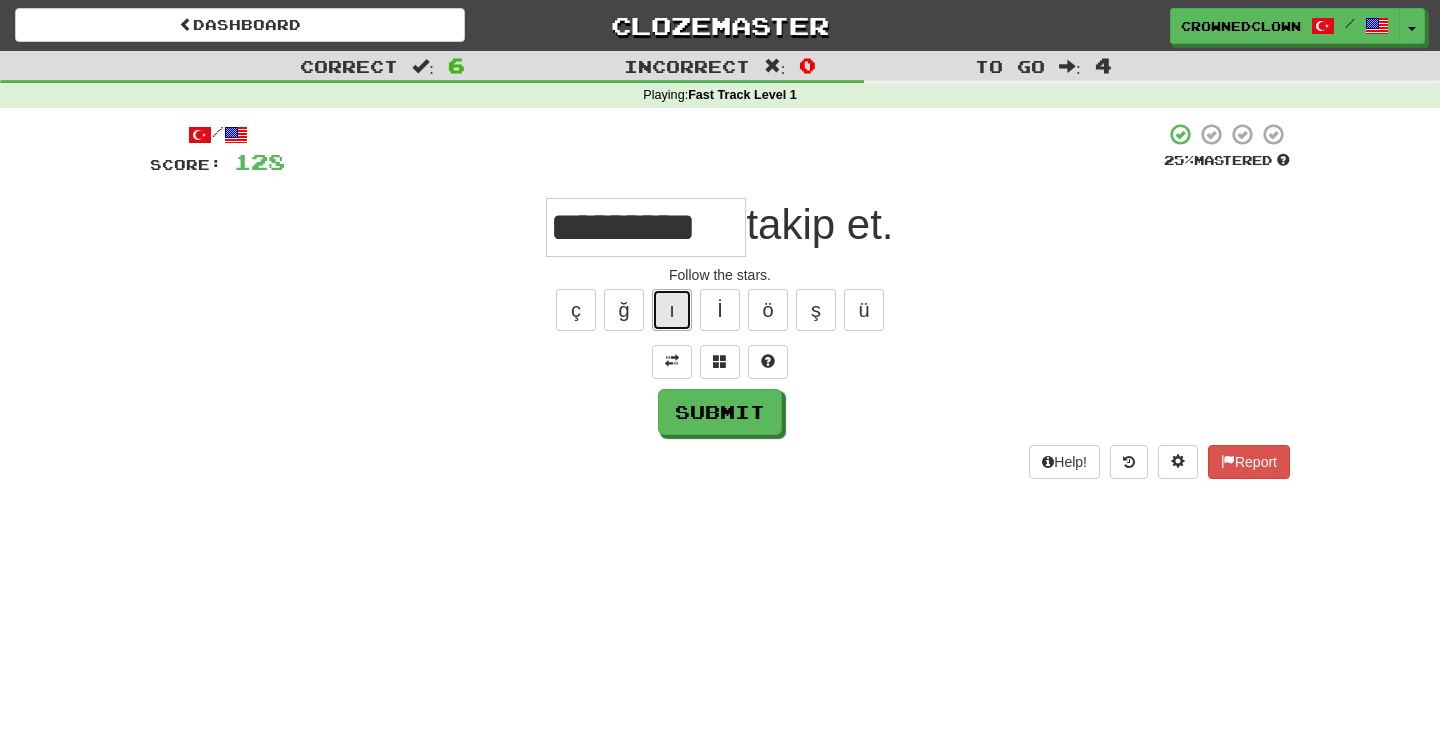 click on "ı" at bounding box center (672, 310) 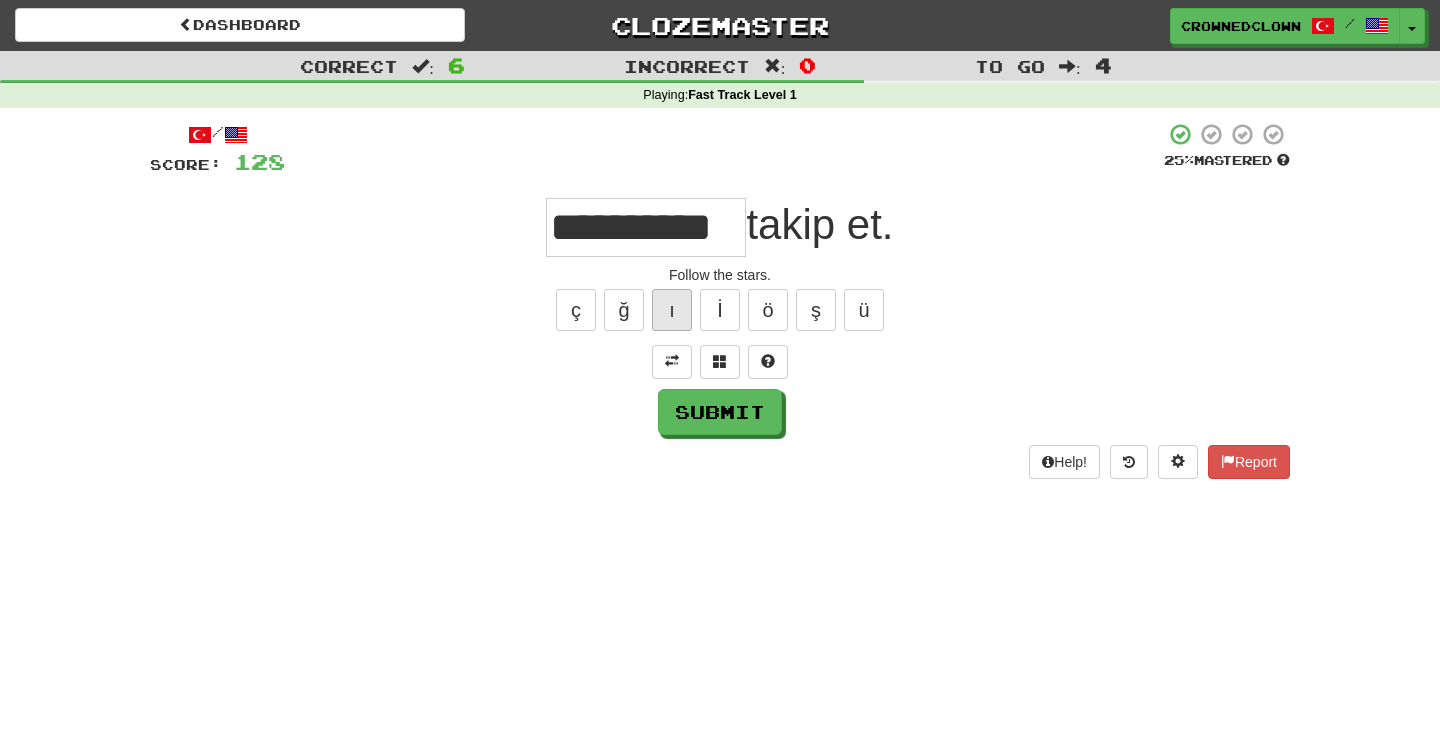type on "**********" 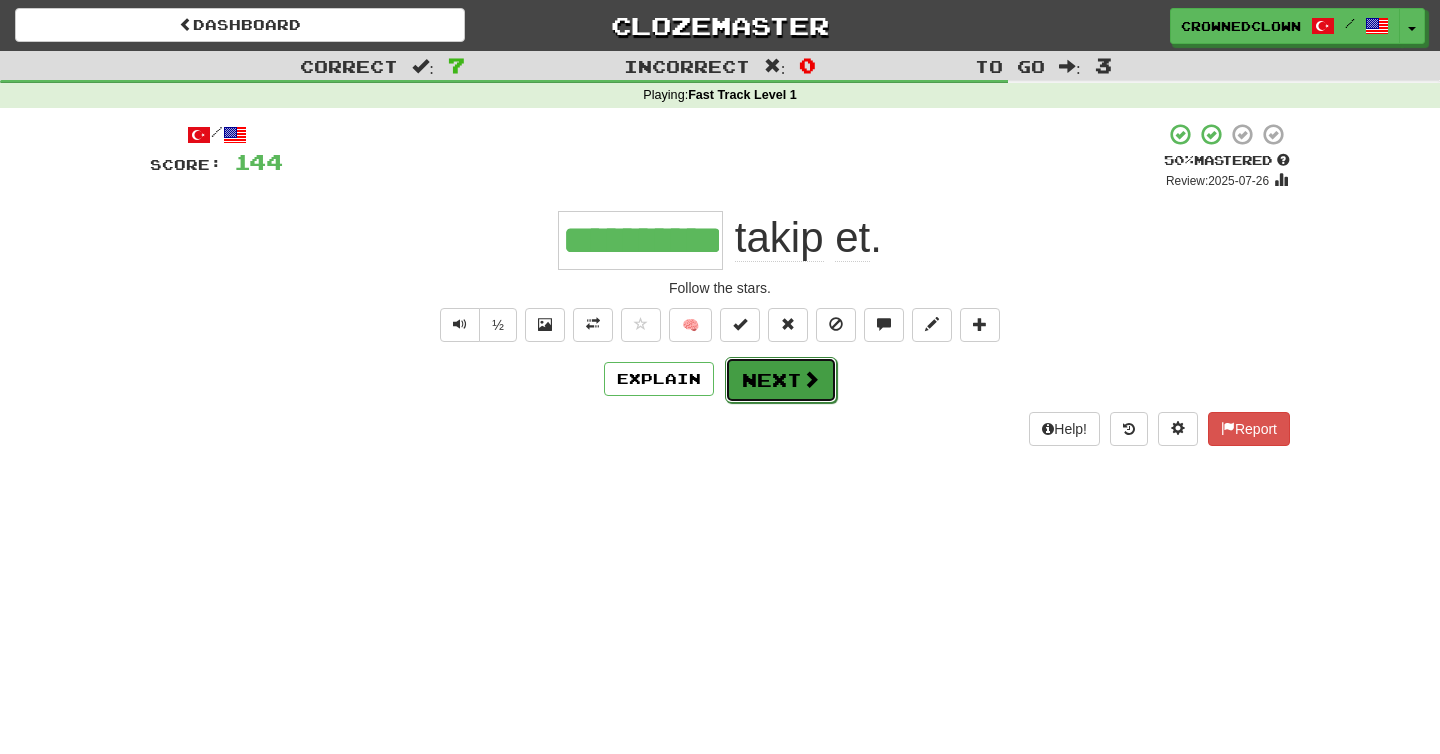 click on "Next" at bounding box center [781, 380] 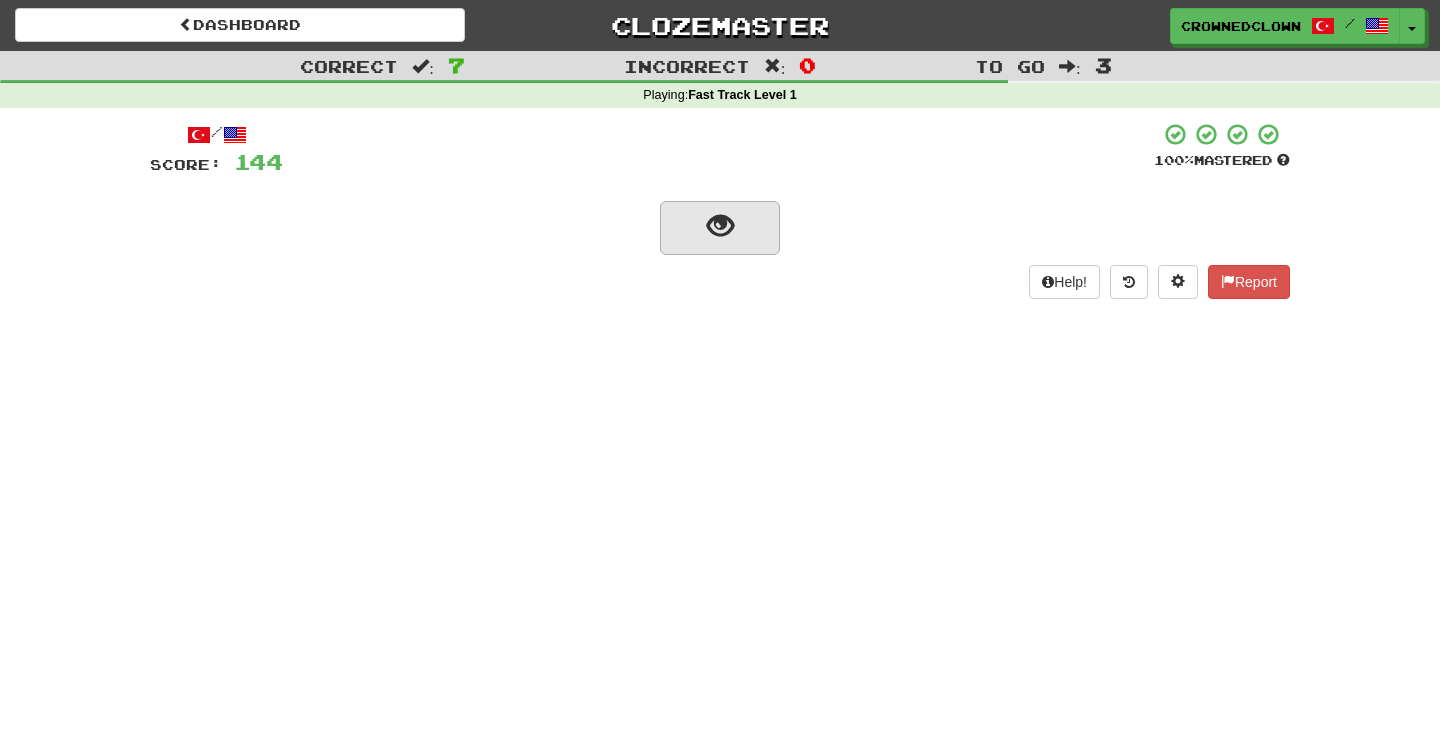 drag, startPoint x: 742, startPoint y: 263, endPoint x: 742, endPoint y: 250, distance: 13 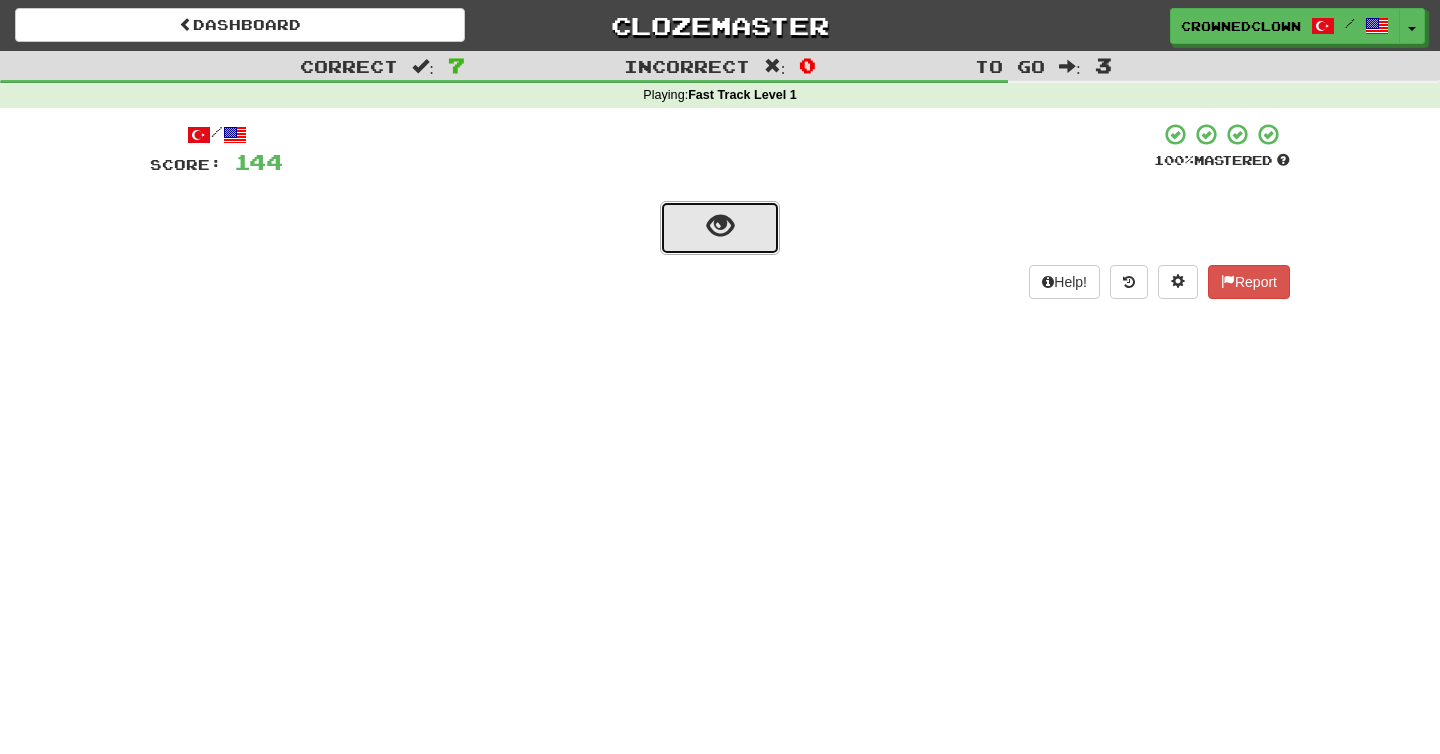 click at bounding box center [720, 228] 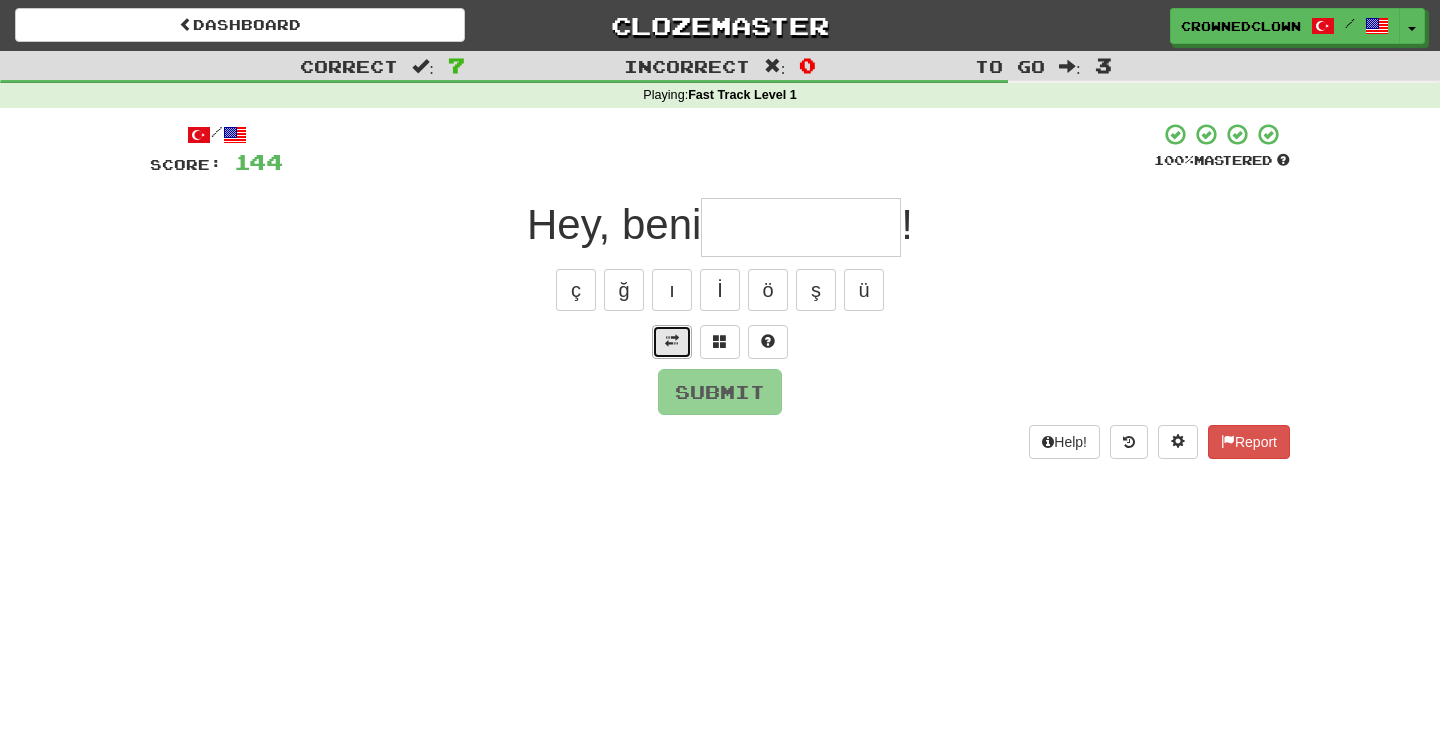 click at bounding box center [672, 342] 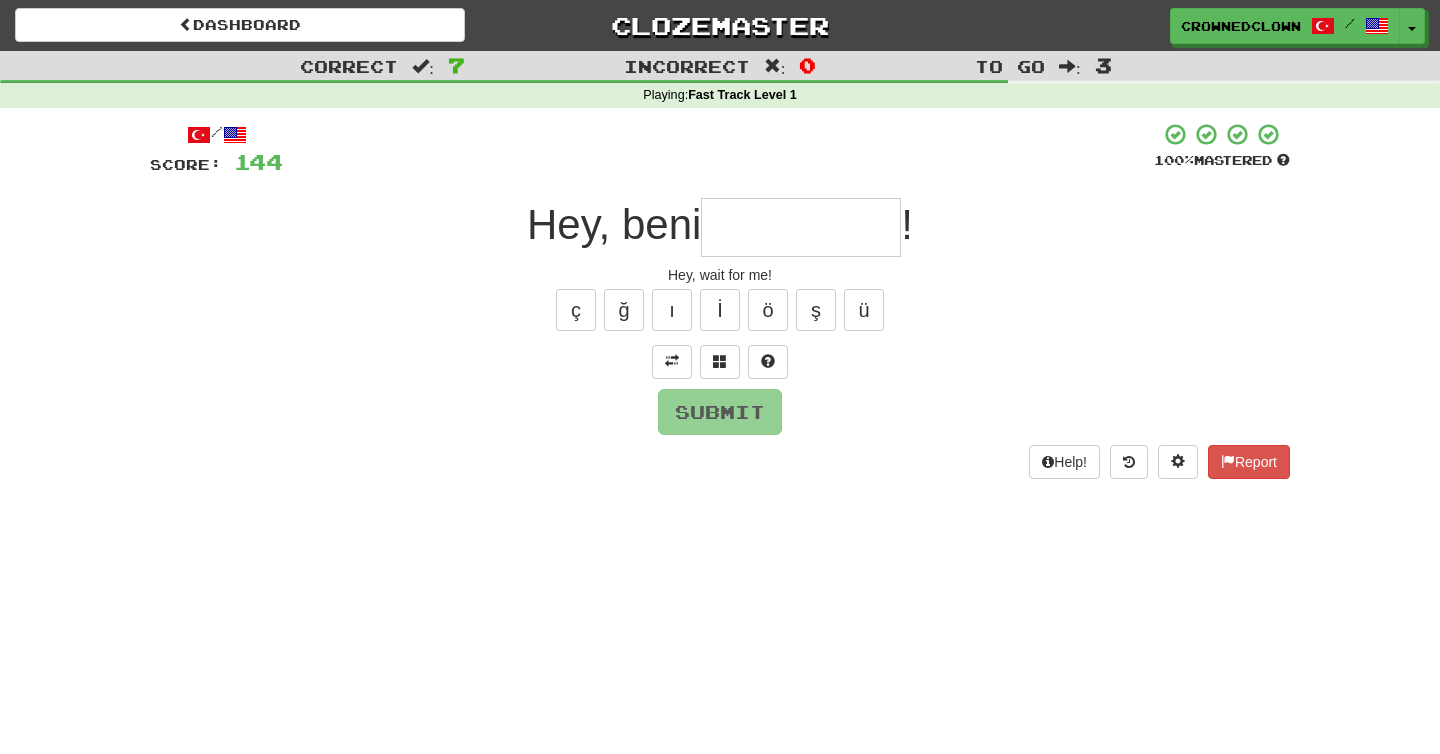 click at bounding box center [801, 227] 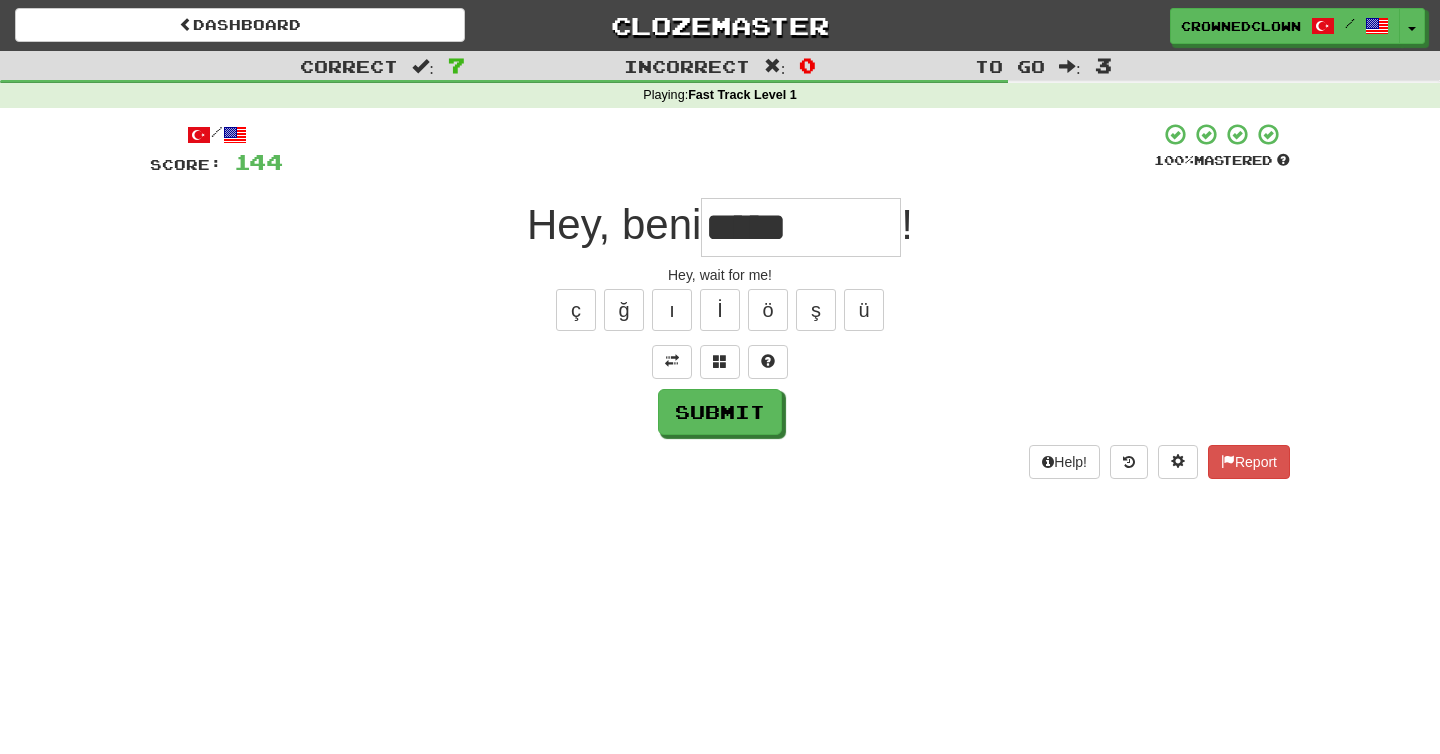 type on "*****" 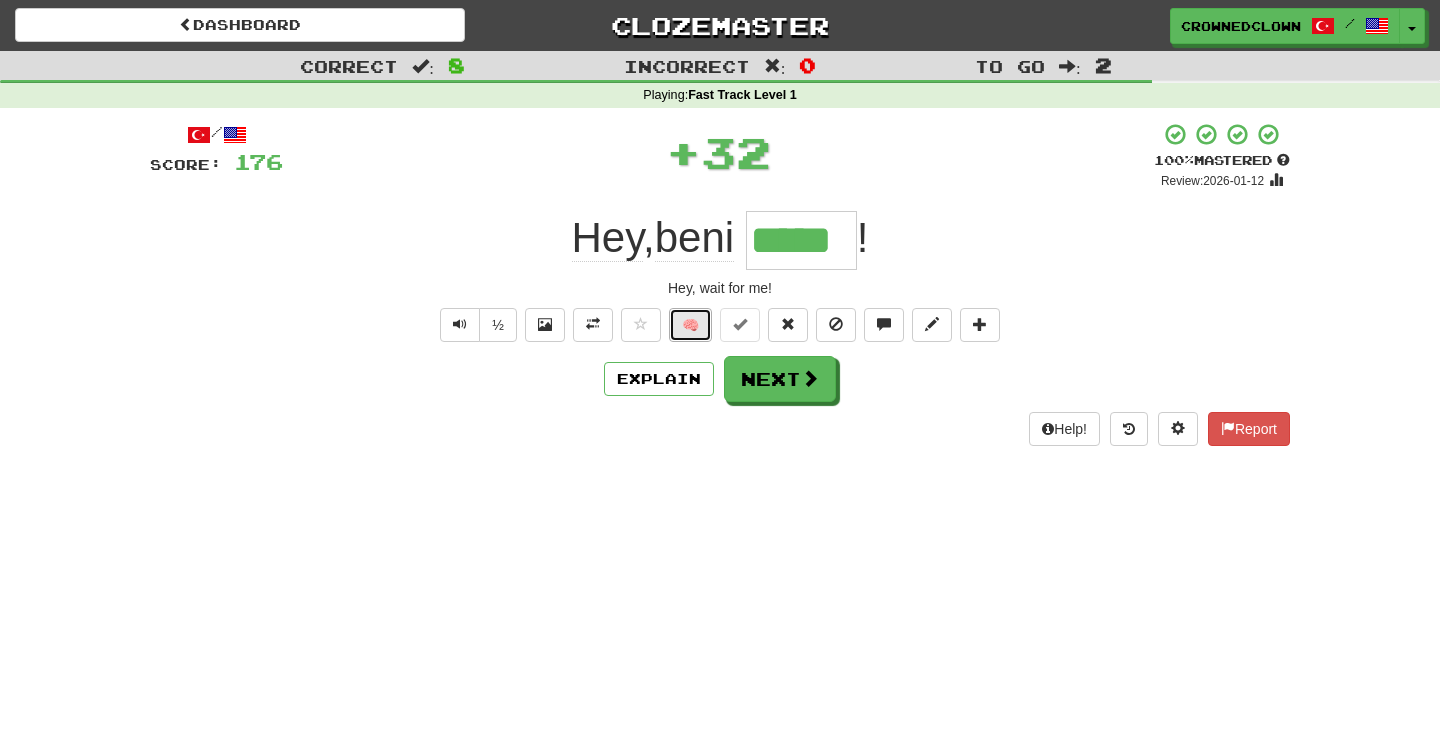 click on "🧠" at bounding box center [690, 325] 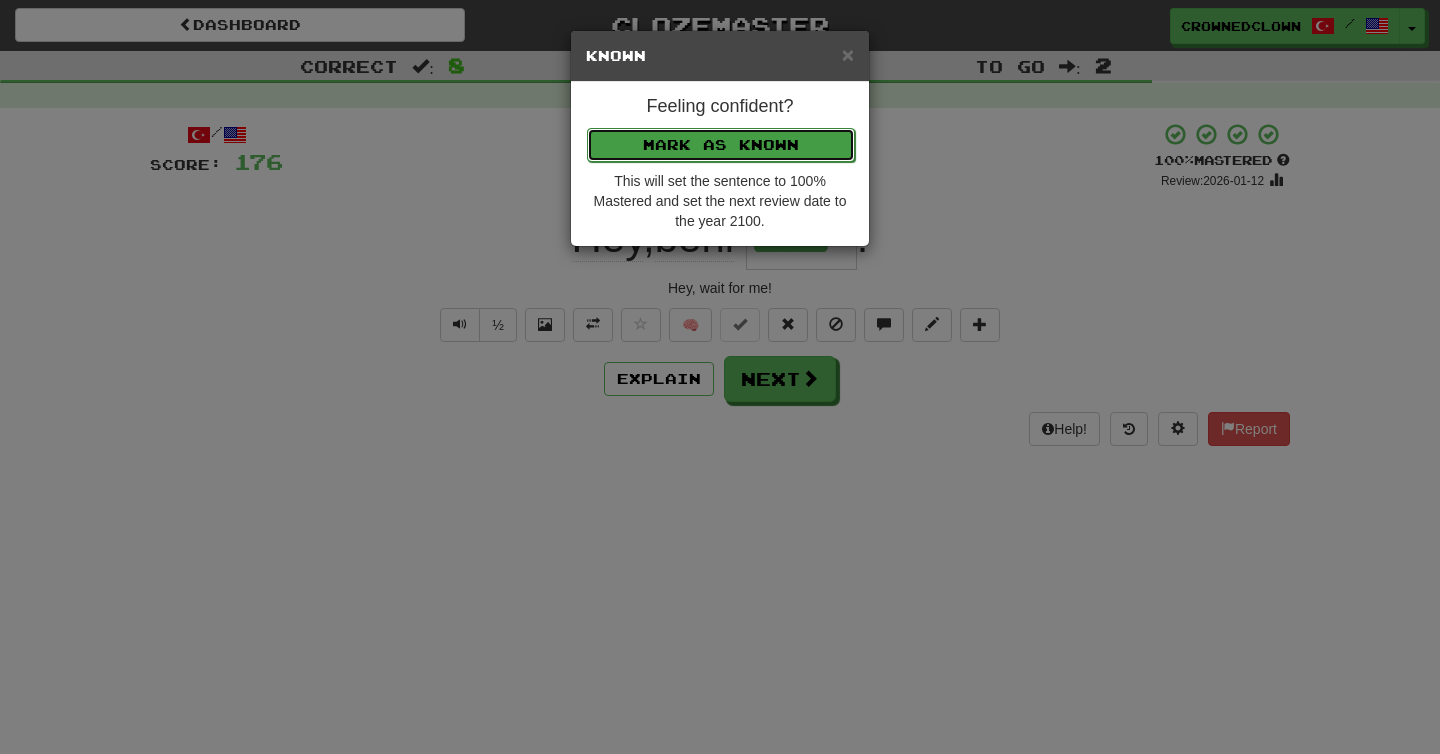 click on "Mark as Known" at bounding box center [721, 145] 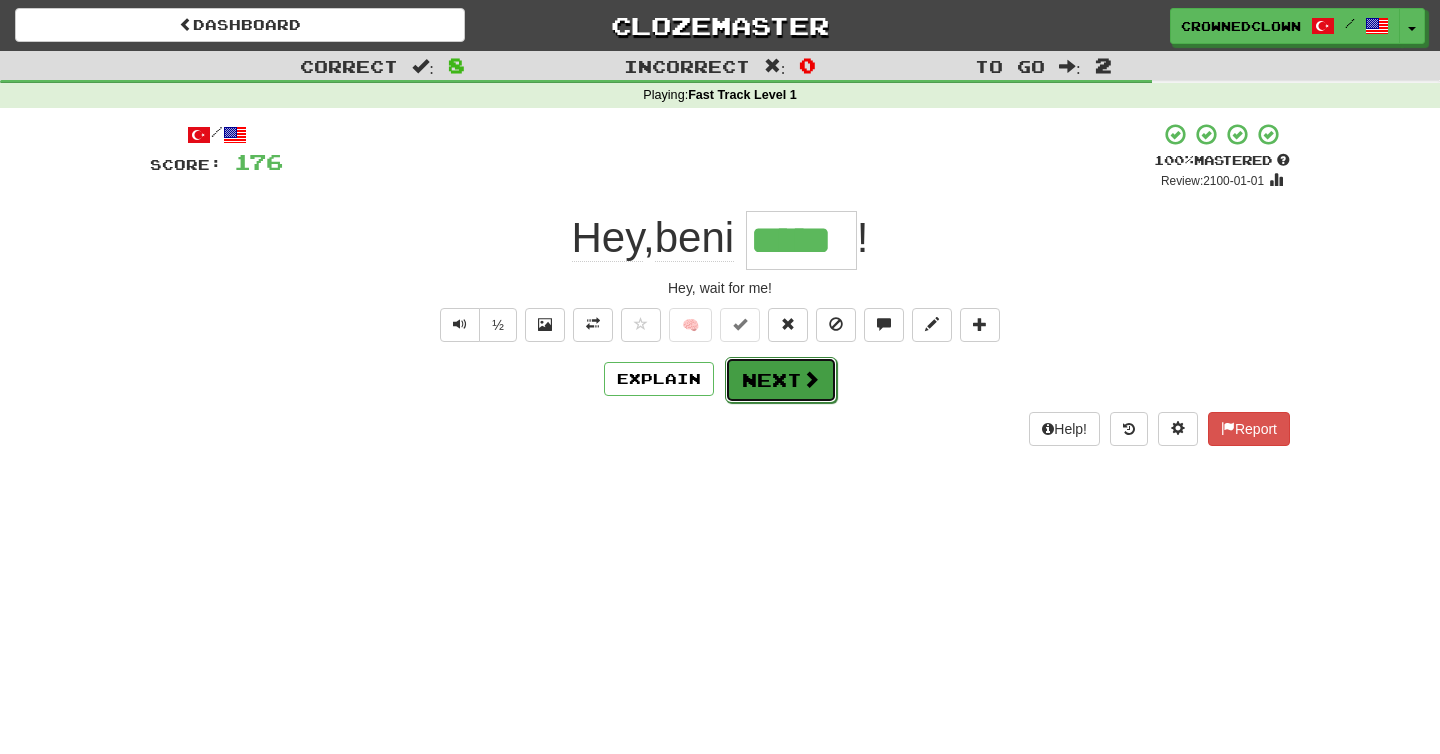 click on "Next" at bounding box center [781, 380] 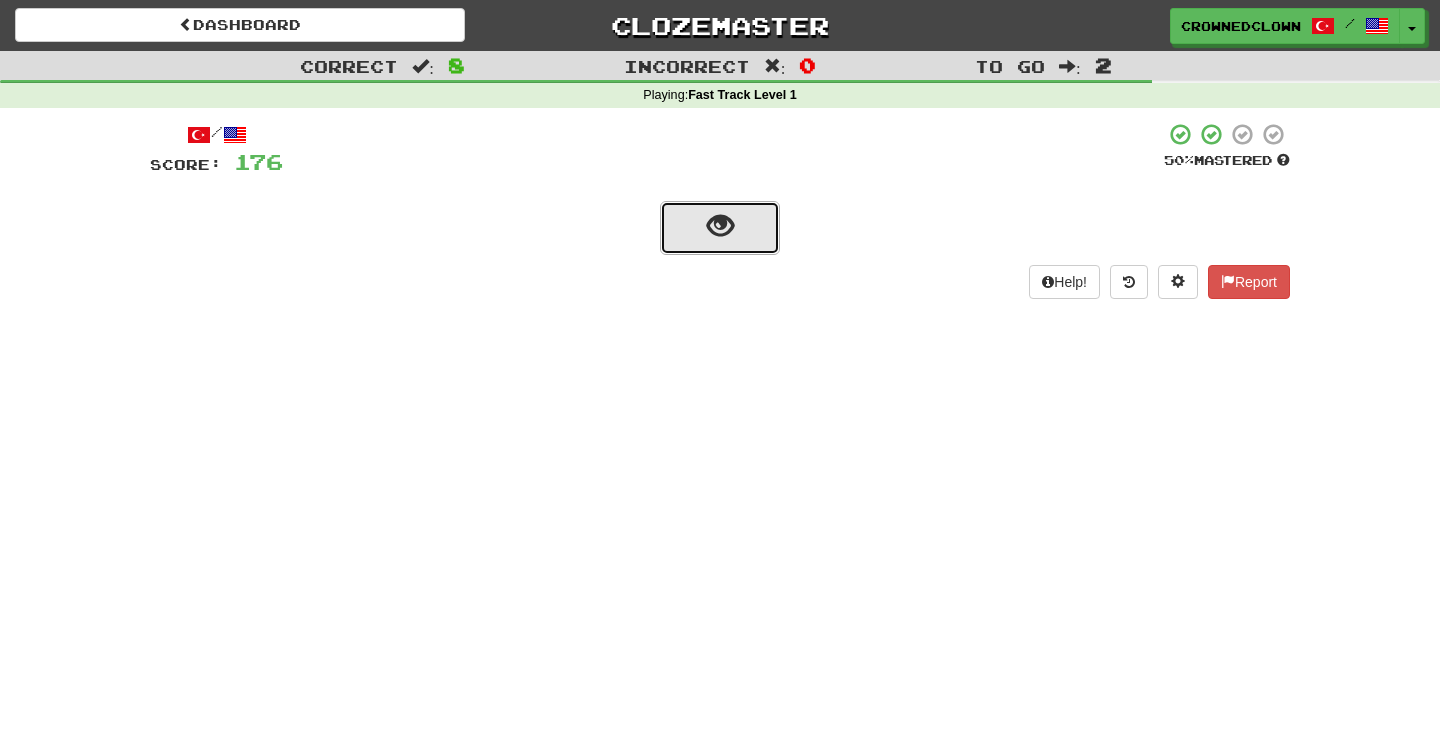 click at bounding box center (720, 228) 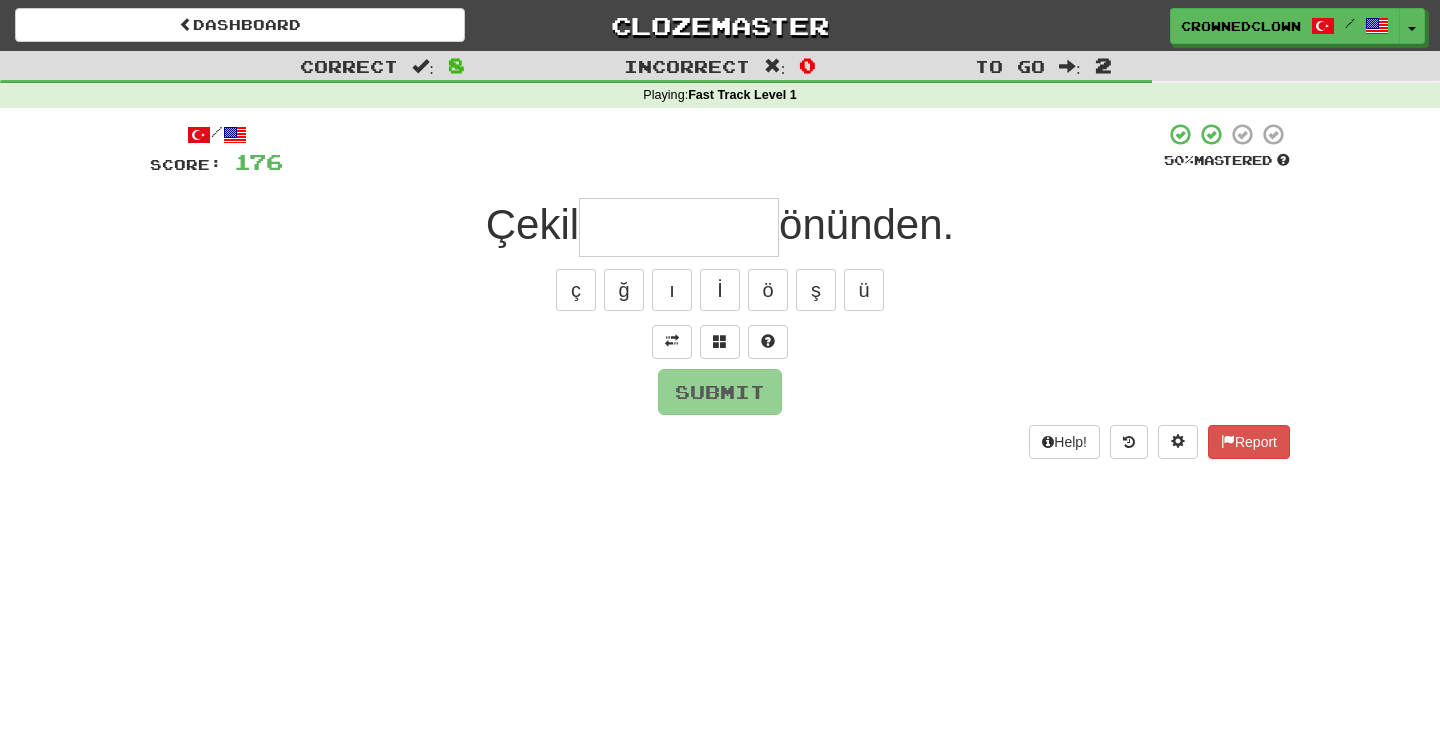 click on "/  Score:   176 50 %  Mastered Çekil   önünden. ç ğ ı İ ö ş ü Submit  Help!  Report" at bounding box center (720, 290) 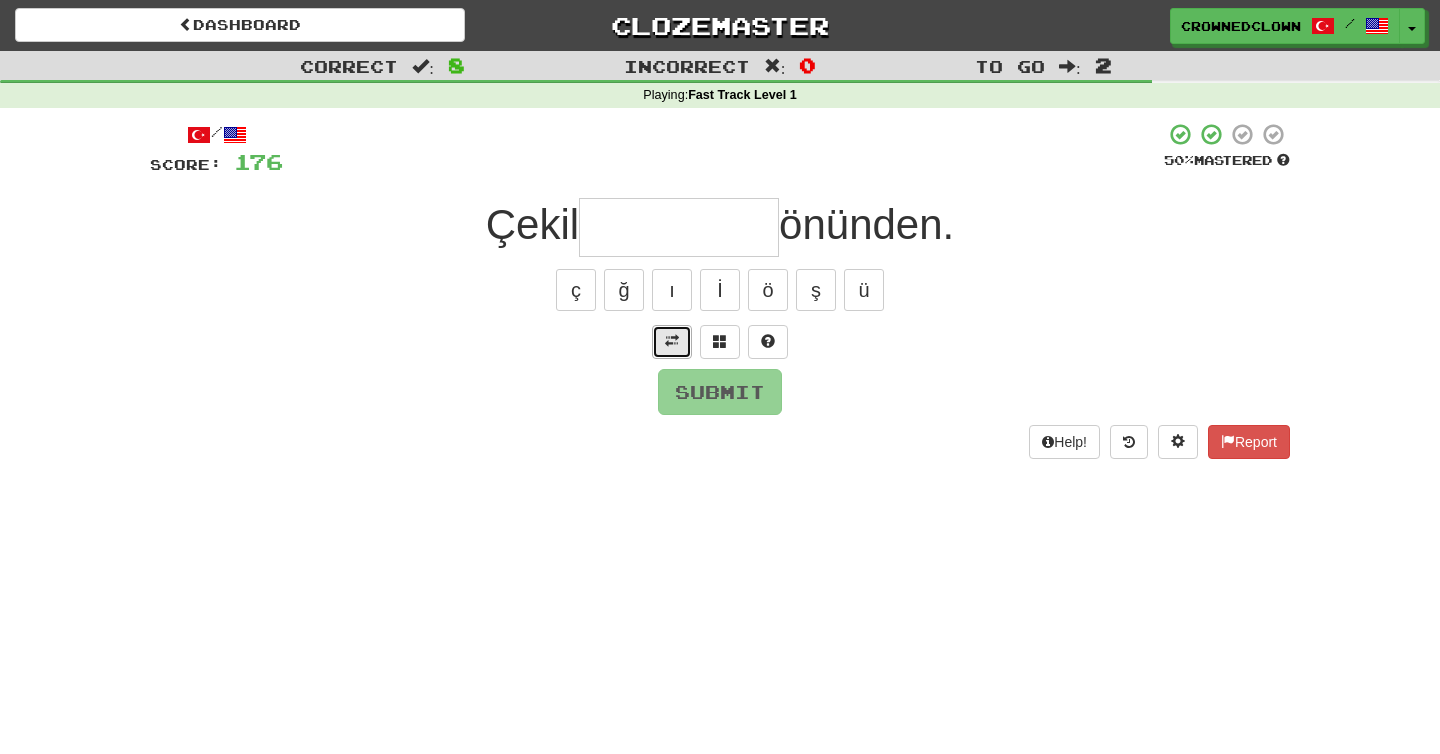 click at bounding box center (672, 342) 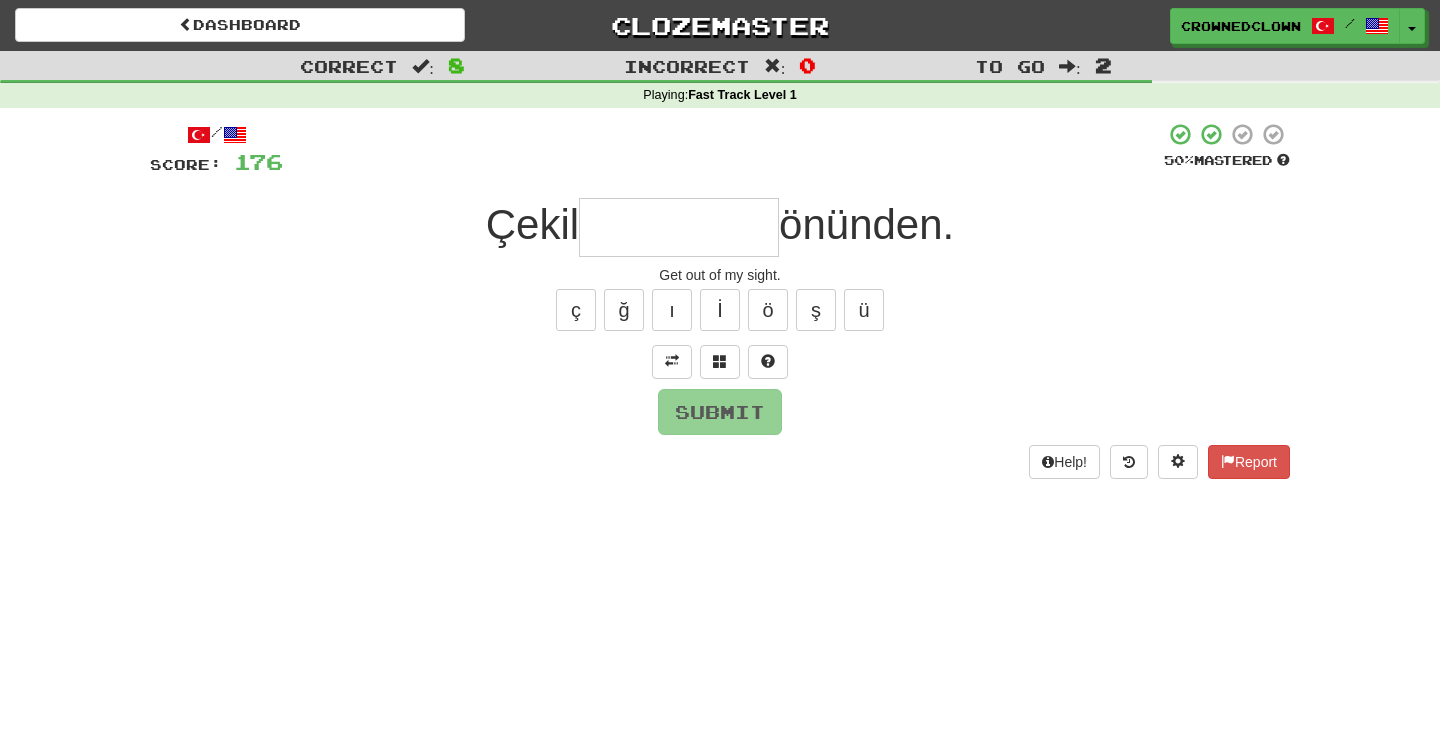 click at bounding box center [679, 227] 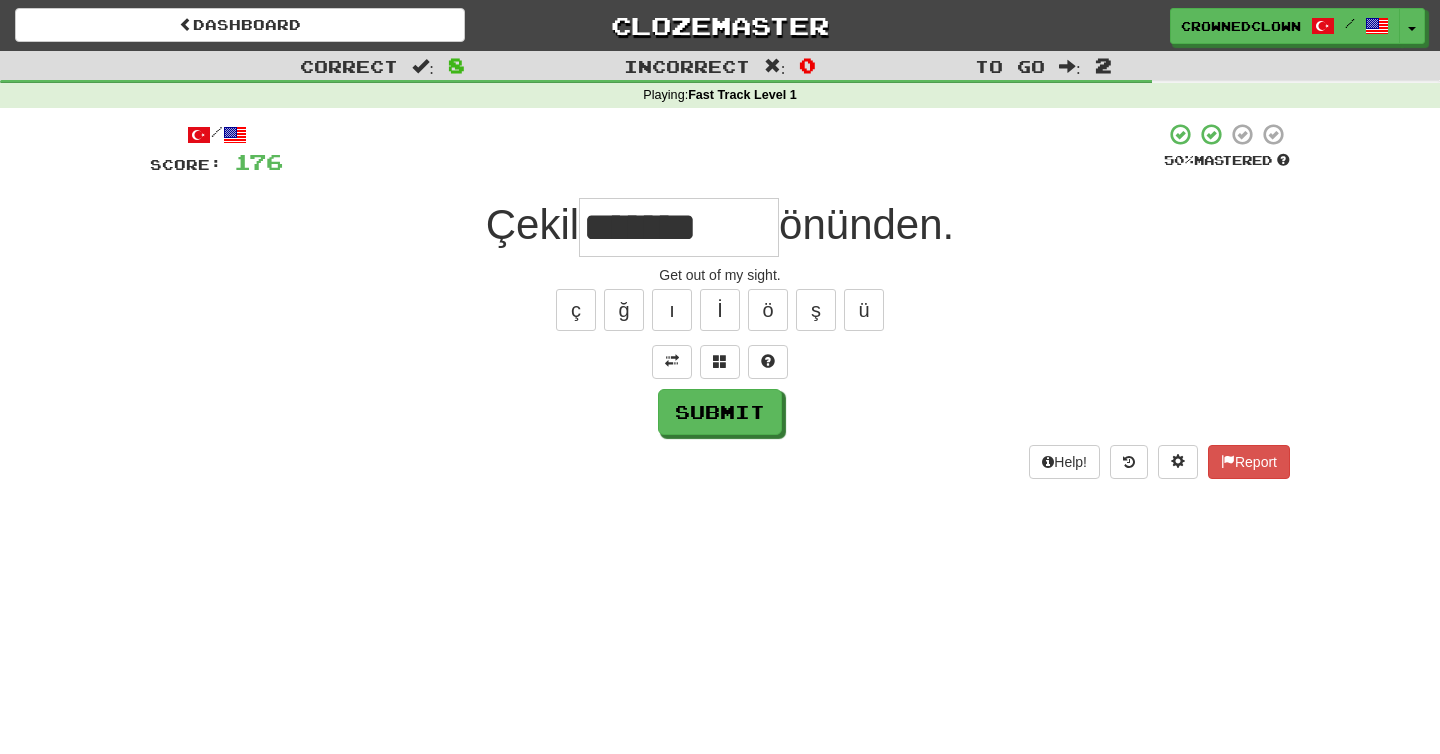 type on "*******" 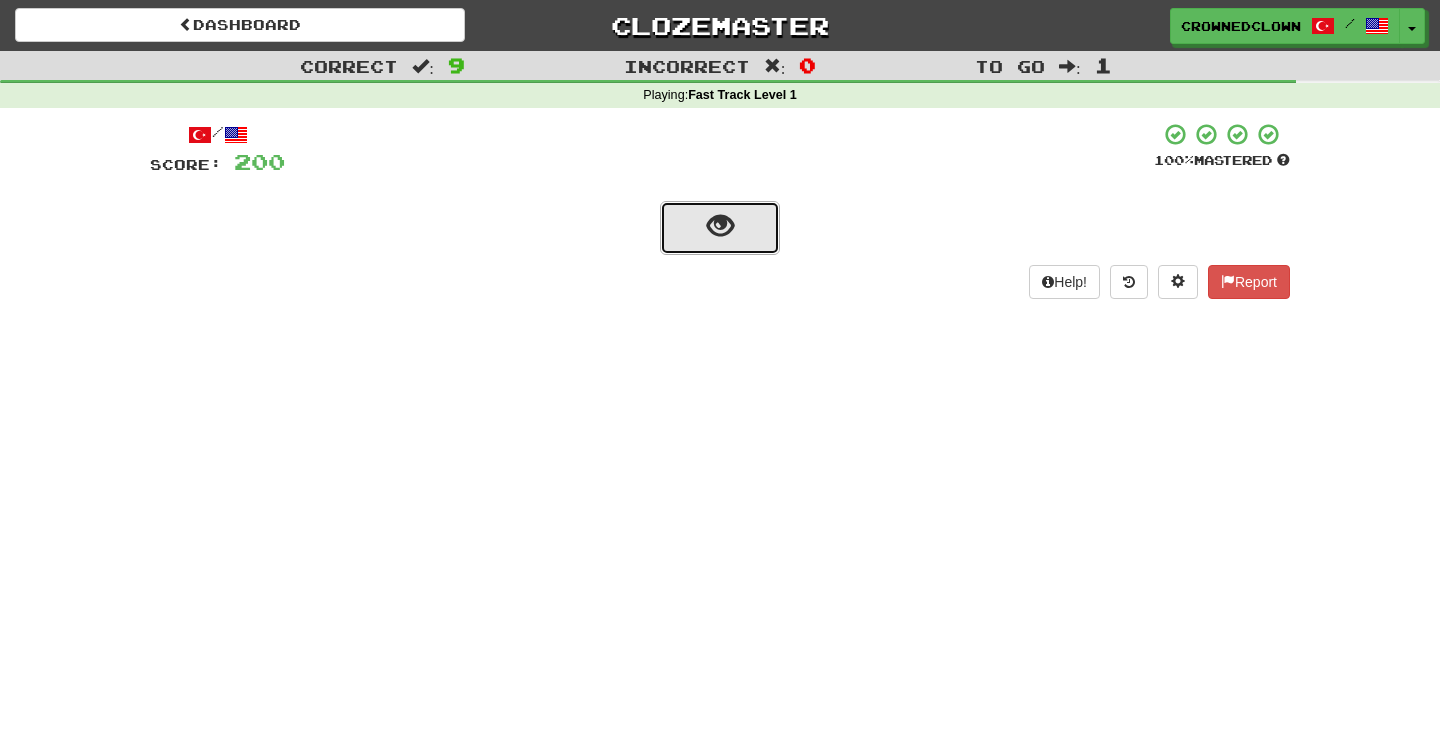 click at bounding box center [720, 226] 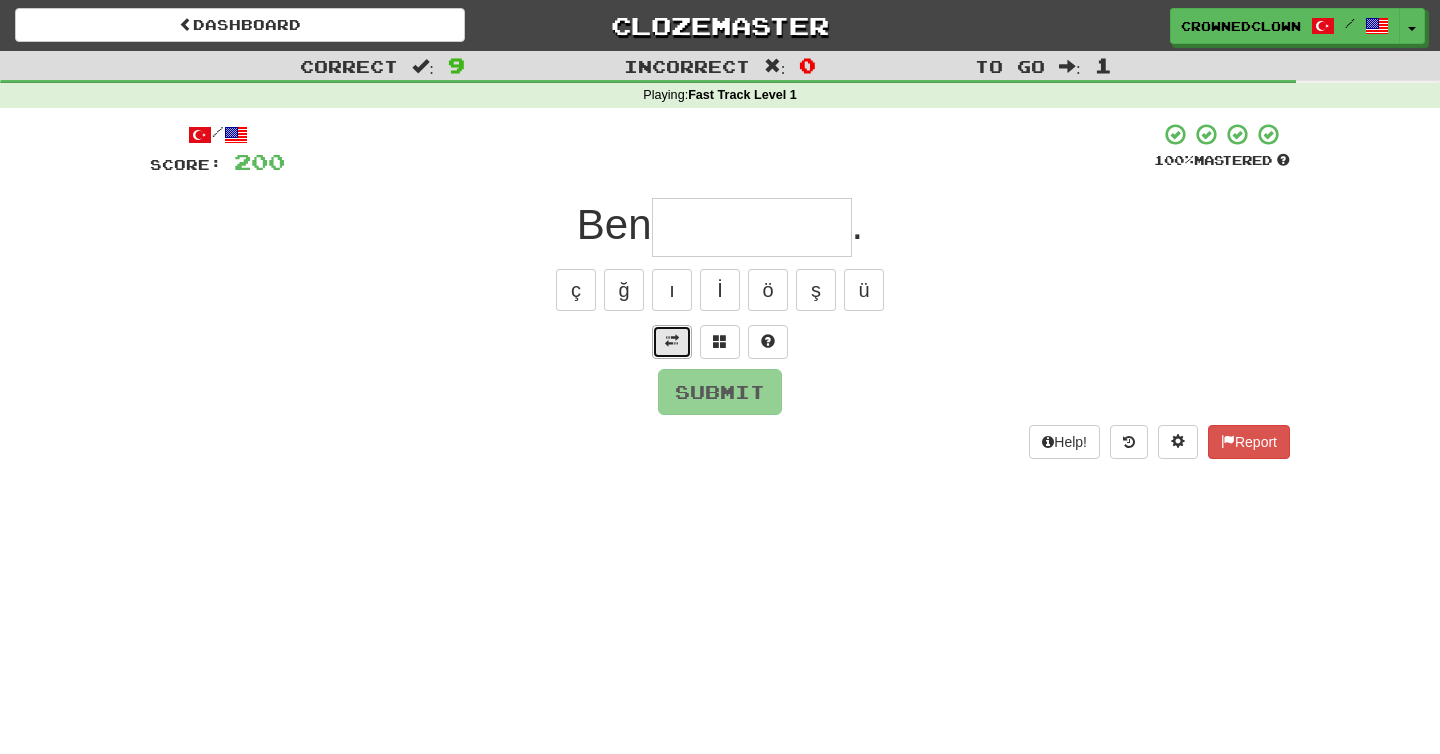 click at bounding box center (672, 342) 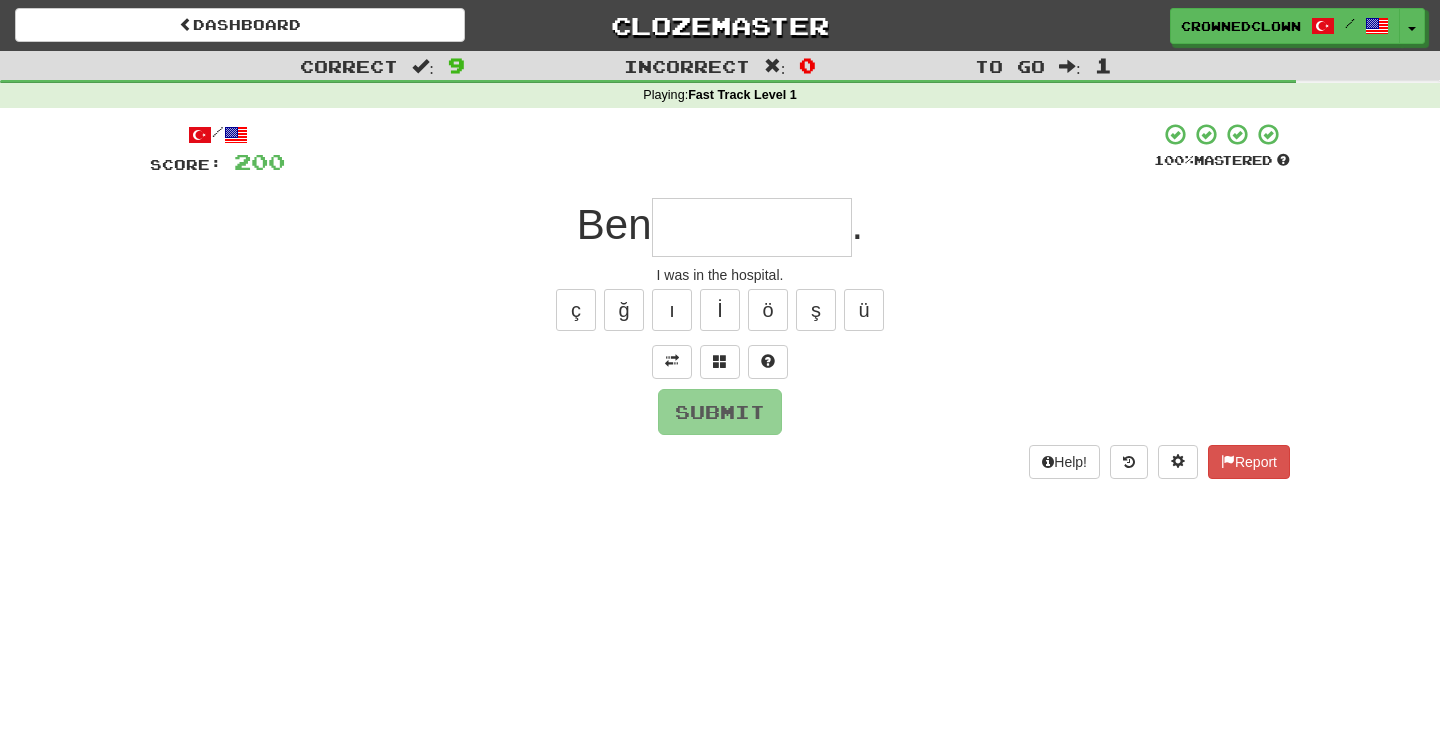 click at bounding box center [752, 227] 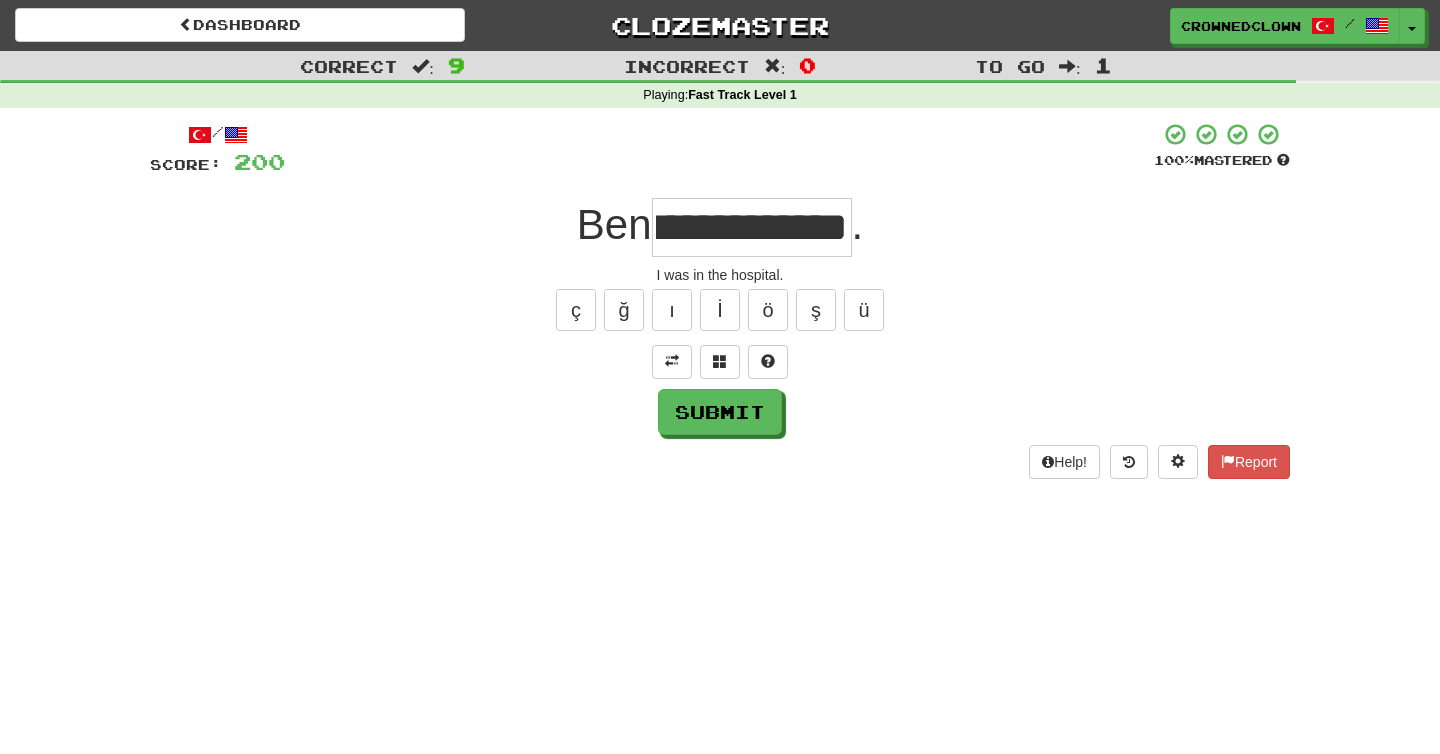 scroll, scrollTop: 0, scrollLeft: 95, axis: horizontal 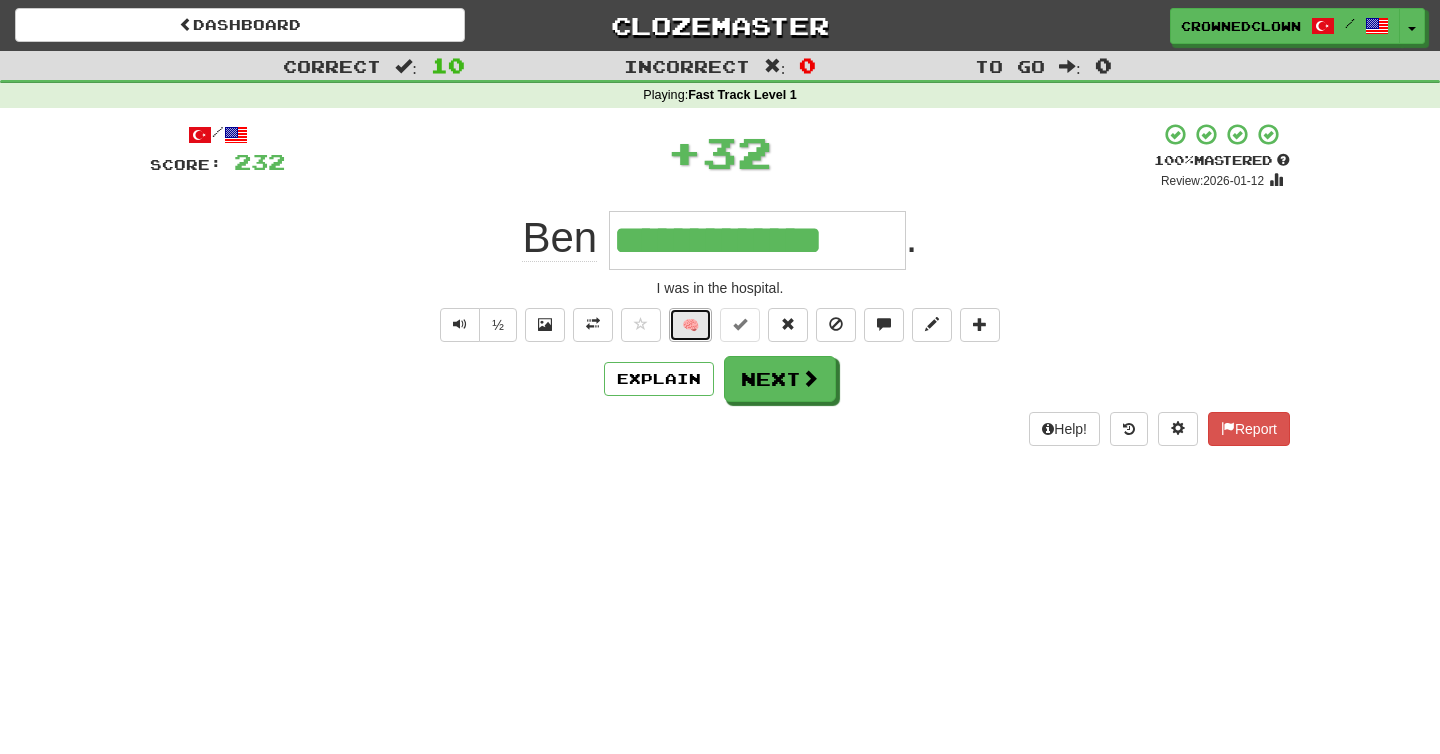 click on "🧠" at bounding box center [690, 325] 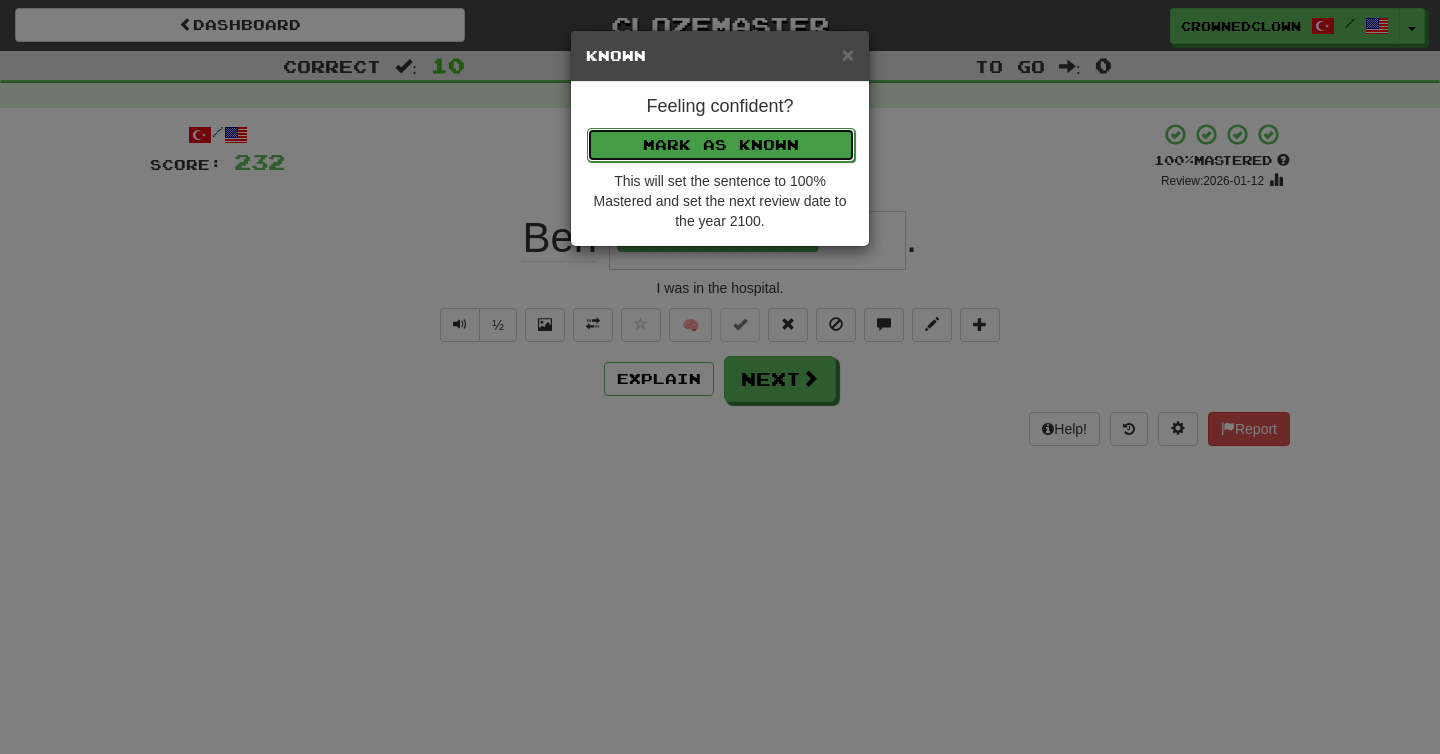 click on "Mark as Known" at bounding box center [721, 145] 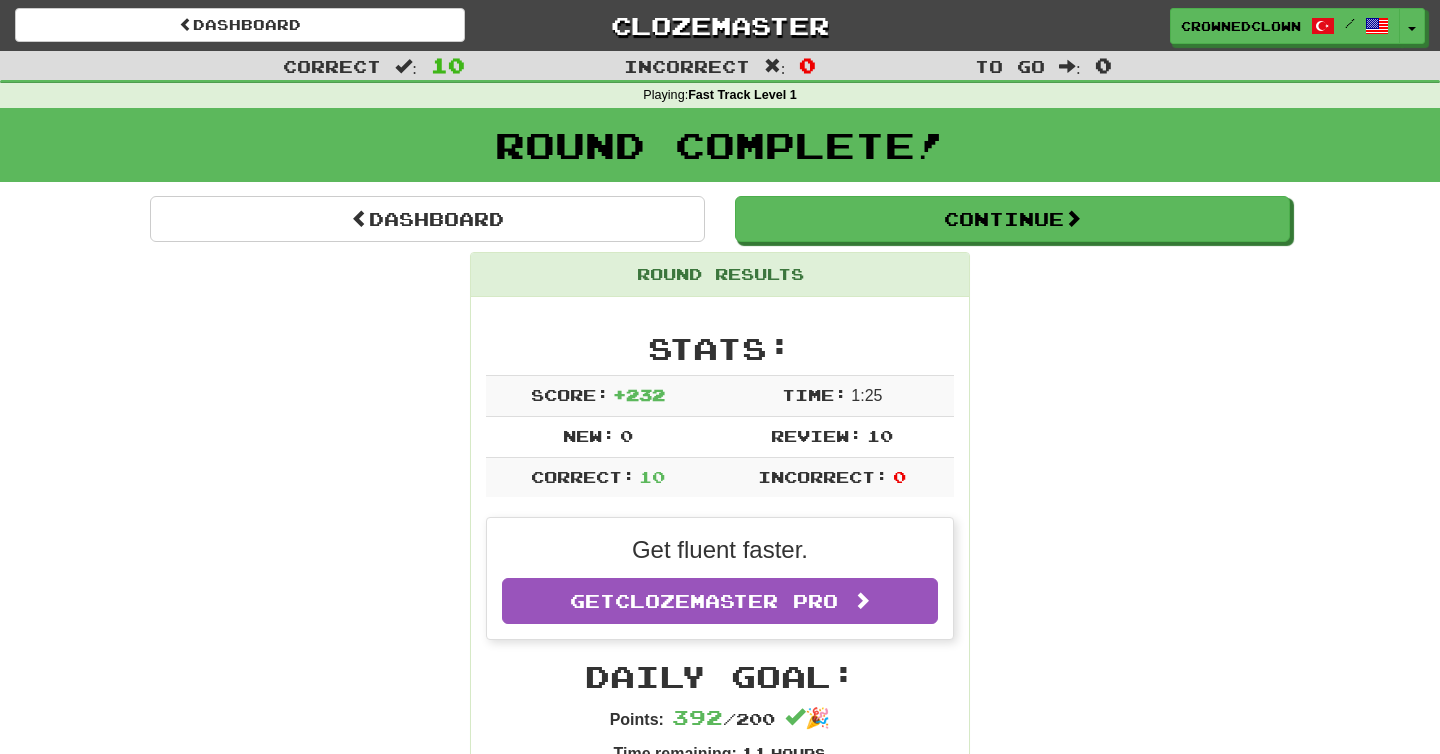 click on "Dashboard
Clozemaster
CrownedClown
/
Toggle Dropdown
Dashboard
Leaderboard
Activity Feed
Notifications
Profile
Discussions
Türkçe
/
English
Streak:
8
Review:
81
Daily Goal:  160 /200
Languages
Account
Logout
CrownedClown
/
Toggle Dropdown
Dashboard
Leaderboard
Activity Feed
Notifications
Profile
Discussions
Türkçe
/
English
Streak:
8
Review:
81
Daily Goal:  160 /200
Languages
Account
Logout
clozemaster" at bounding box center (720, 22) 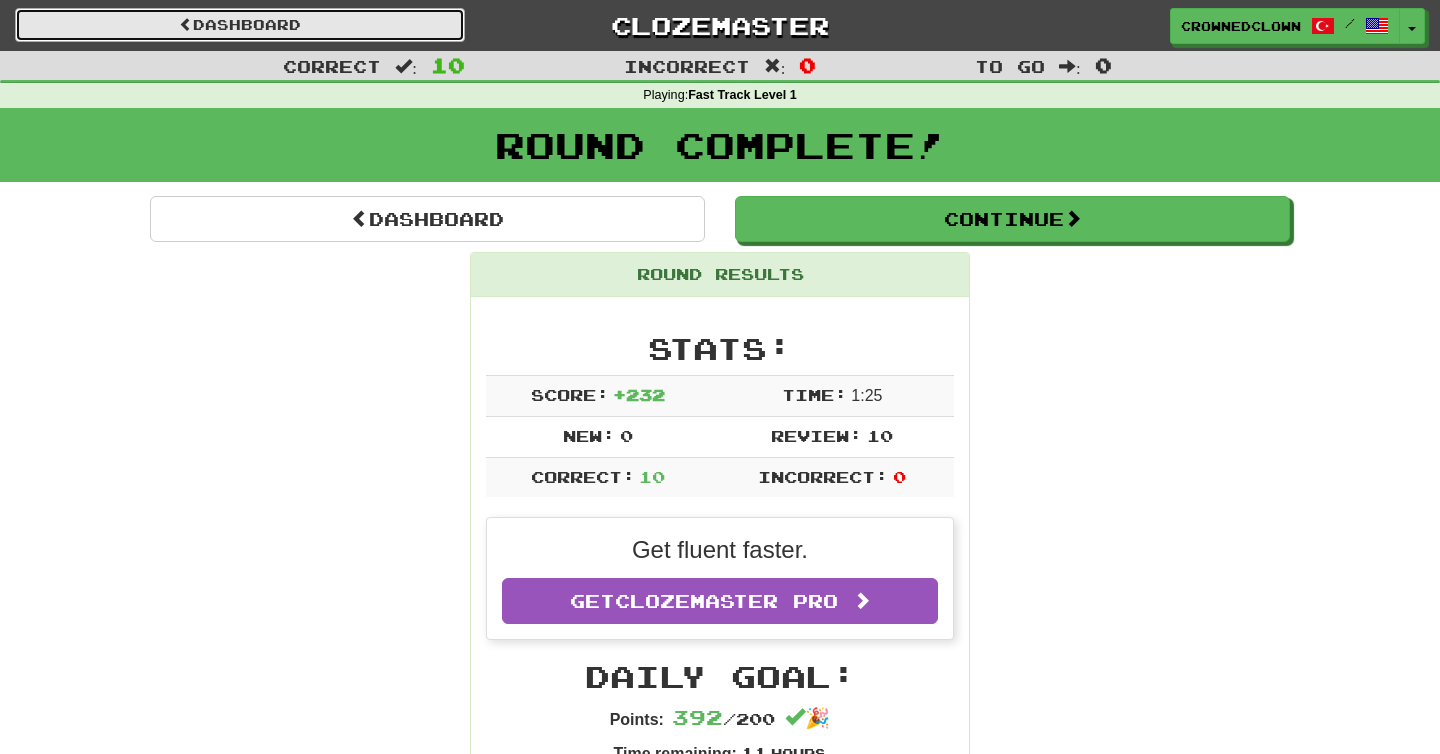 click on "Dashboard" at bounding box center [240, 25] 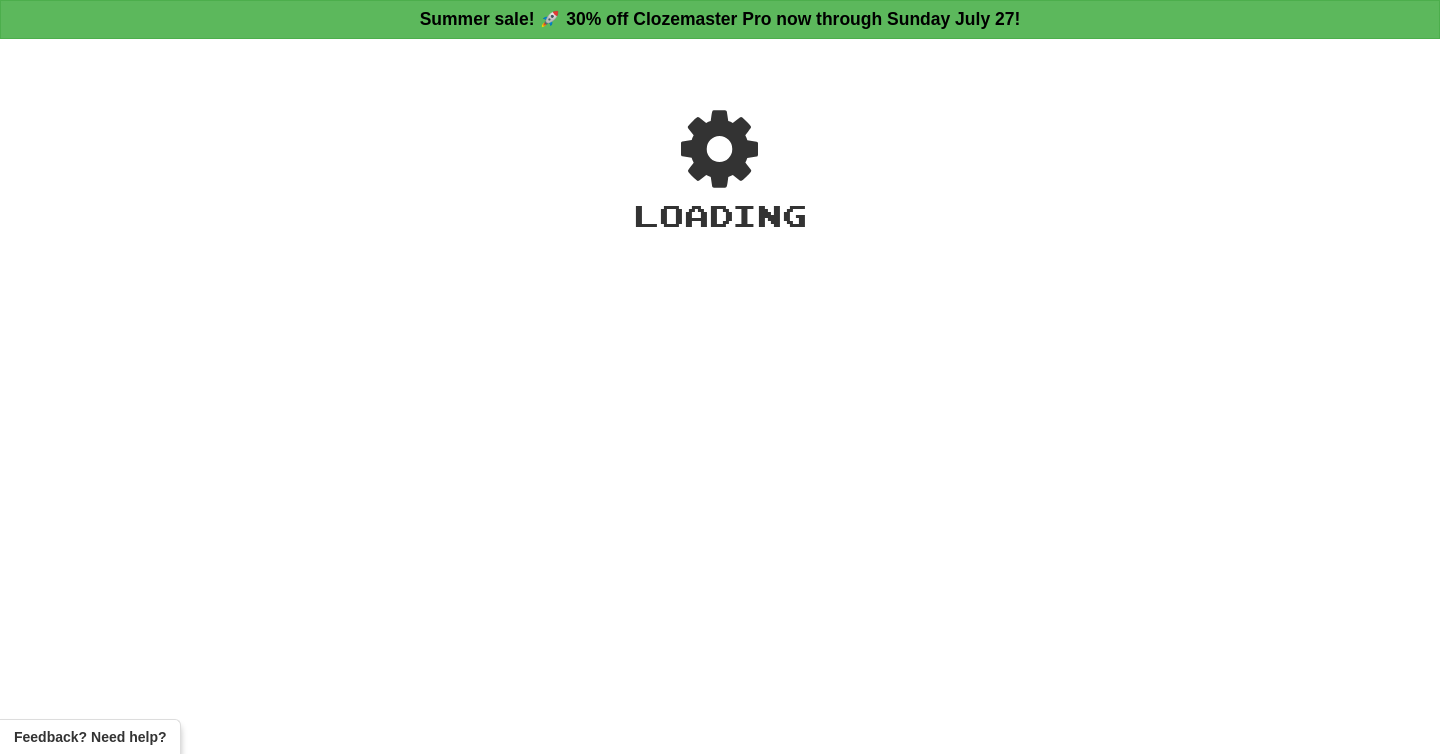 scroll, scrollTop: 0, scrollLeft: 0, axis: both 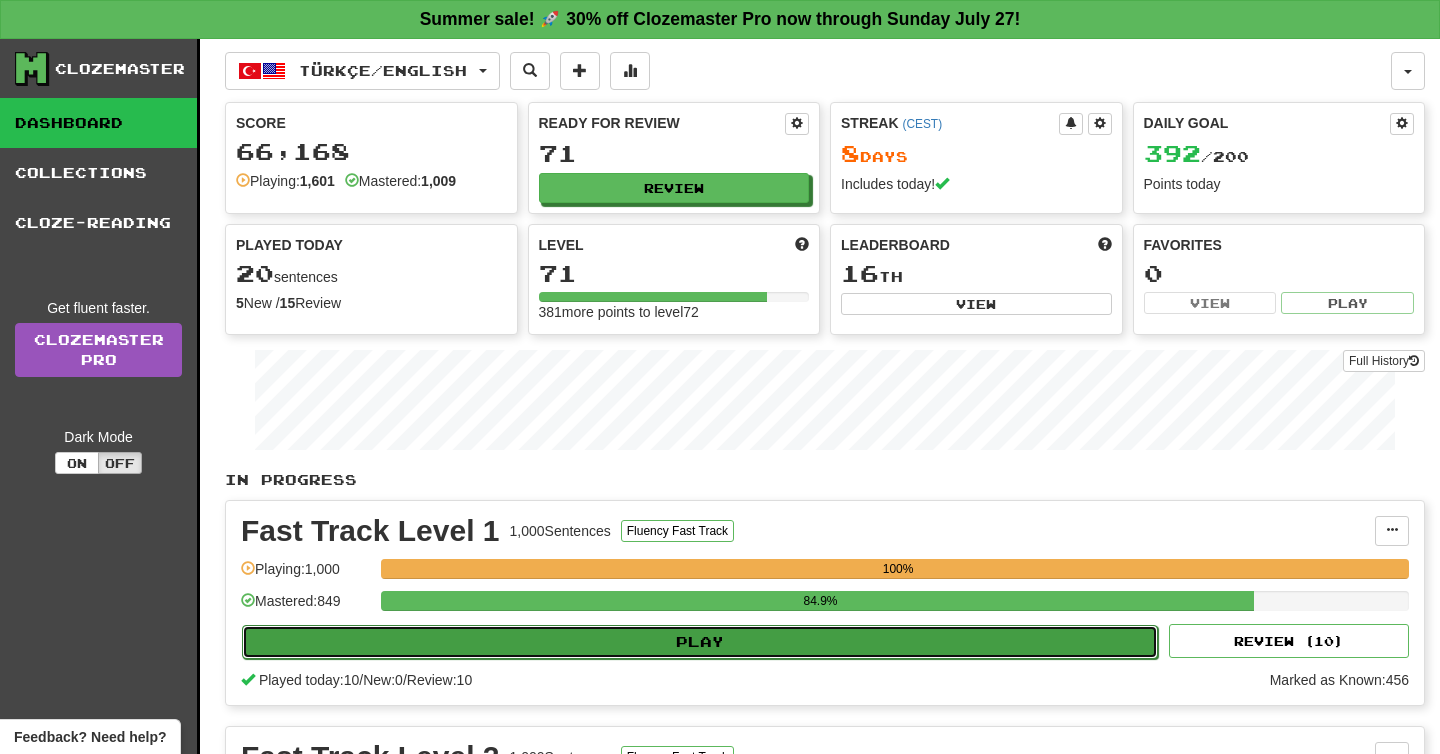 click on "Play" at bounding box center (700, 642) 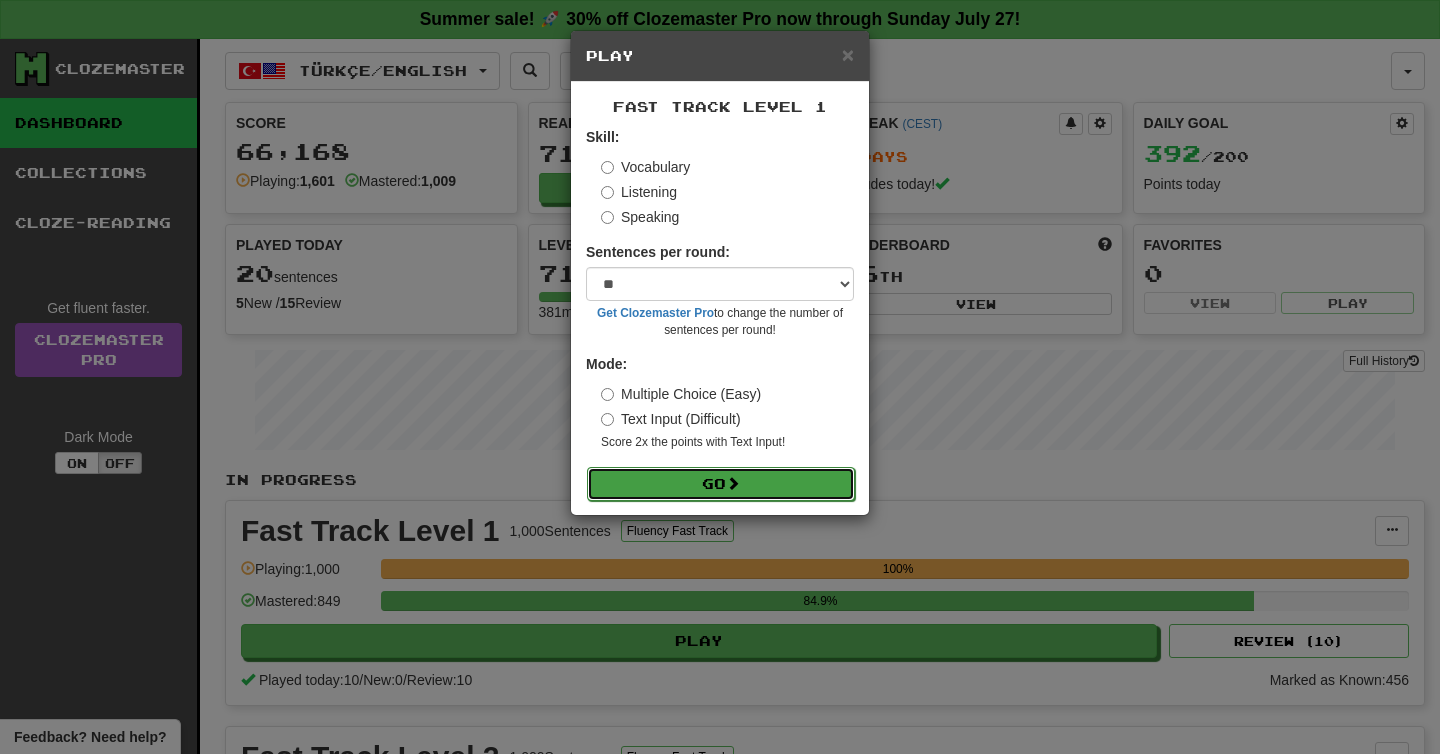 click on "Go" at bounding box center [721, 484] 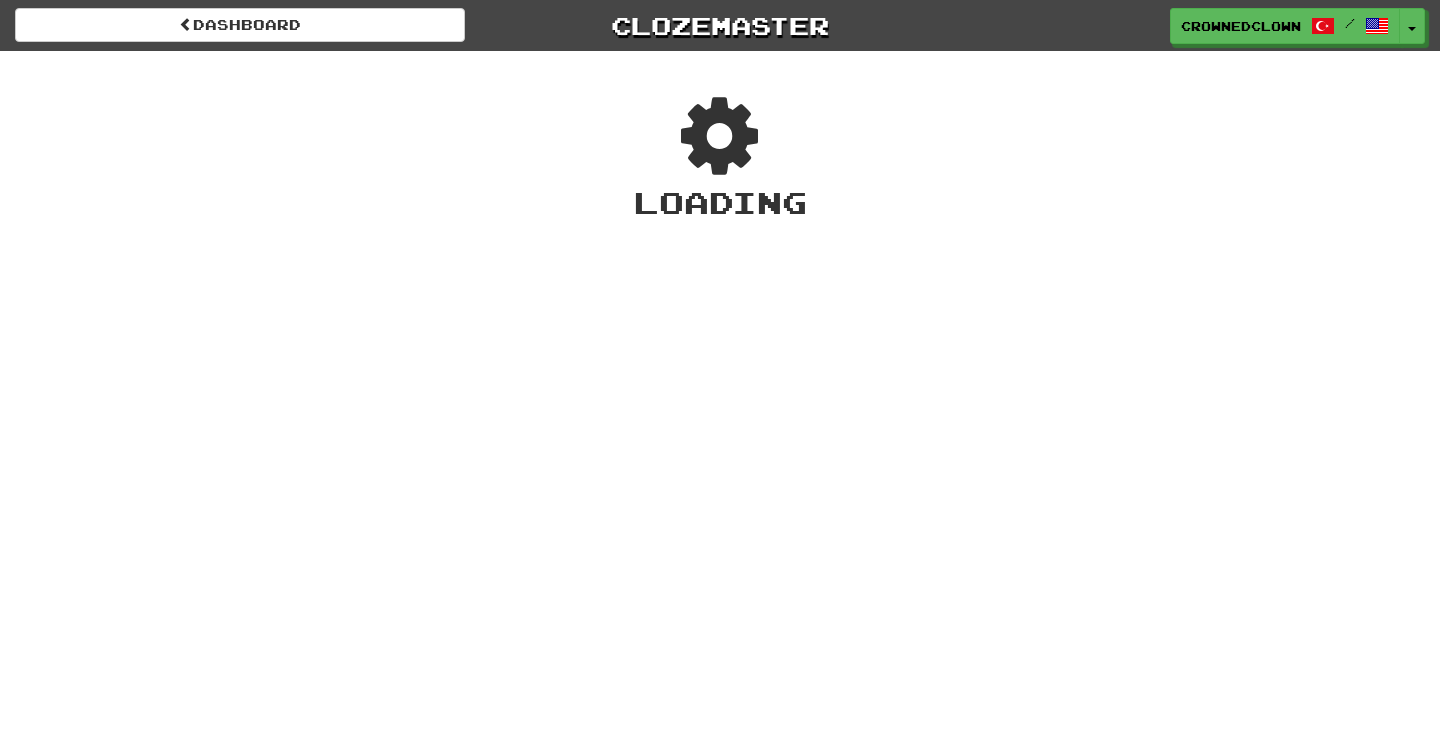 scroll, scrollTop: 0, scrollLeft: 0, axis: both 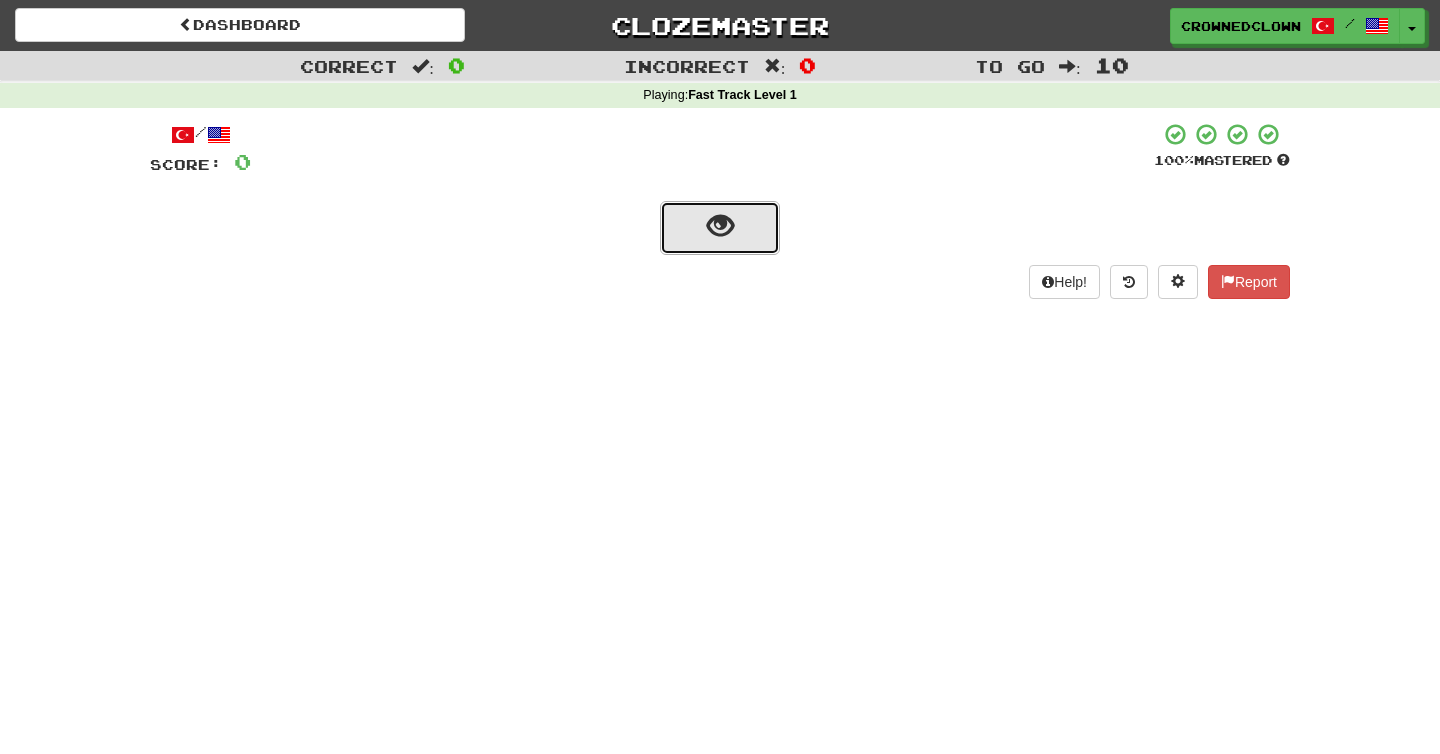 click at bounding box center [720, 228] 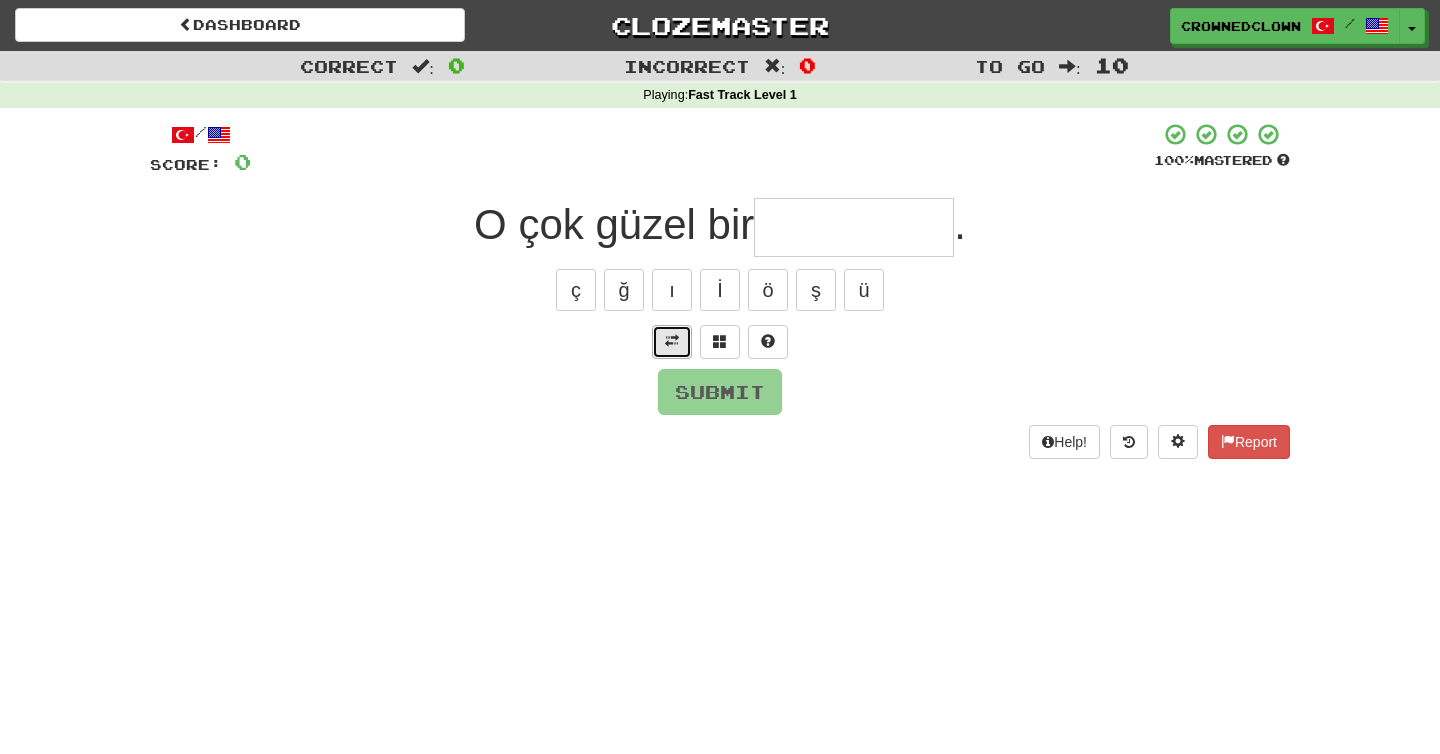 click at bounding box center (672, 341) 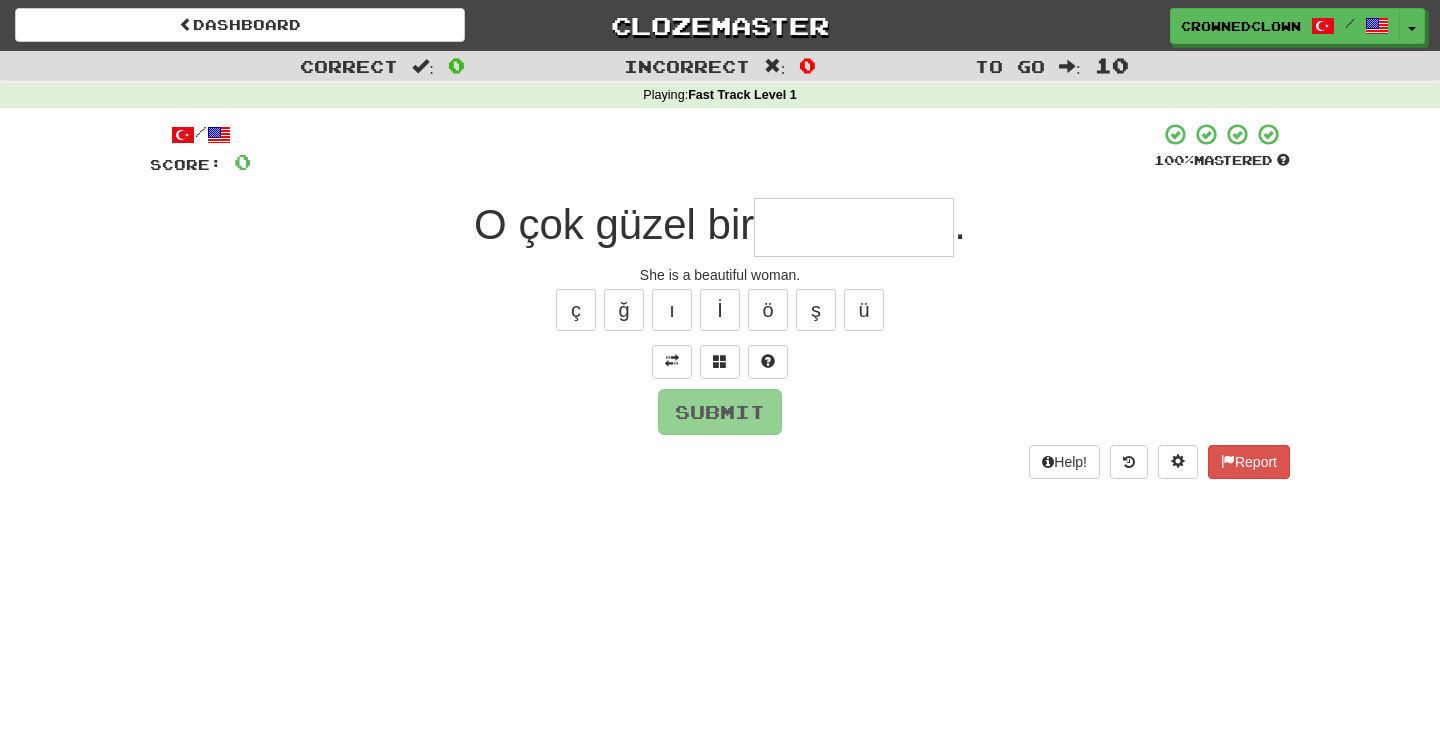 click at bounding box center [854, 227] 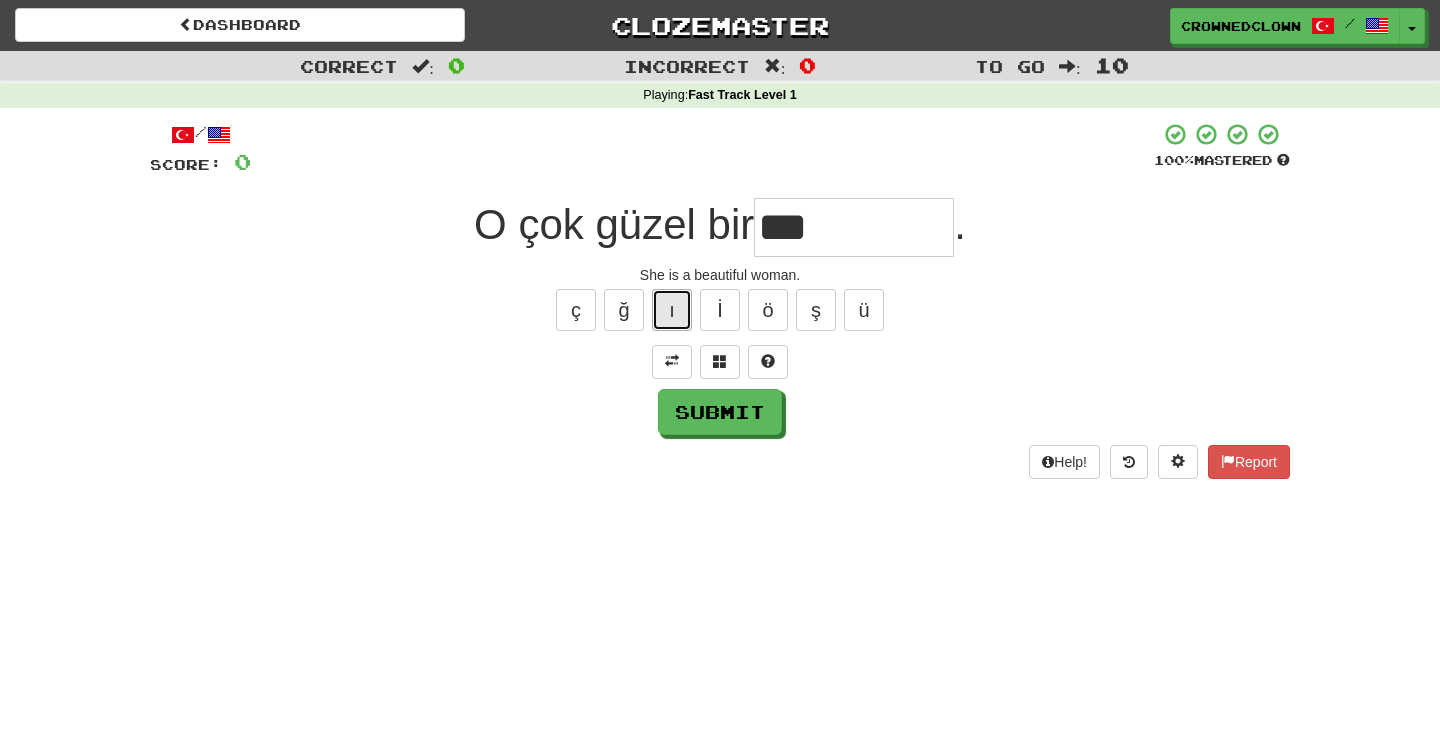 click on "ı" at bounding box center [672, 310] 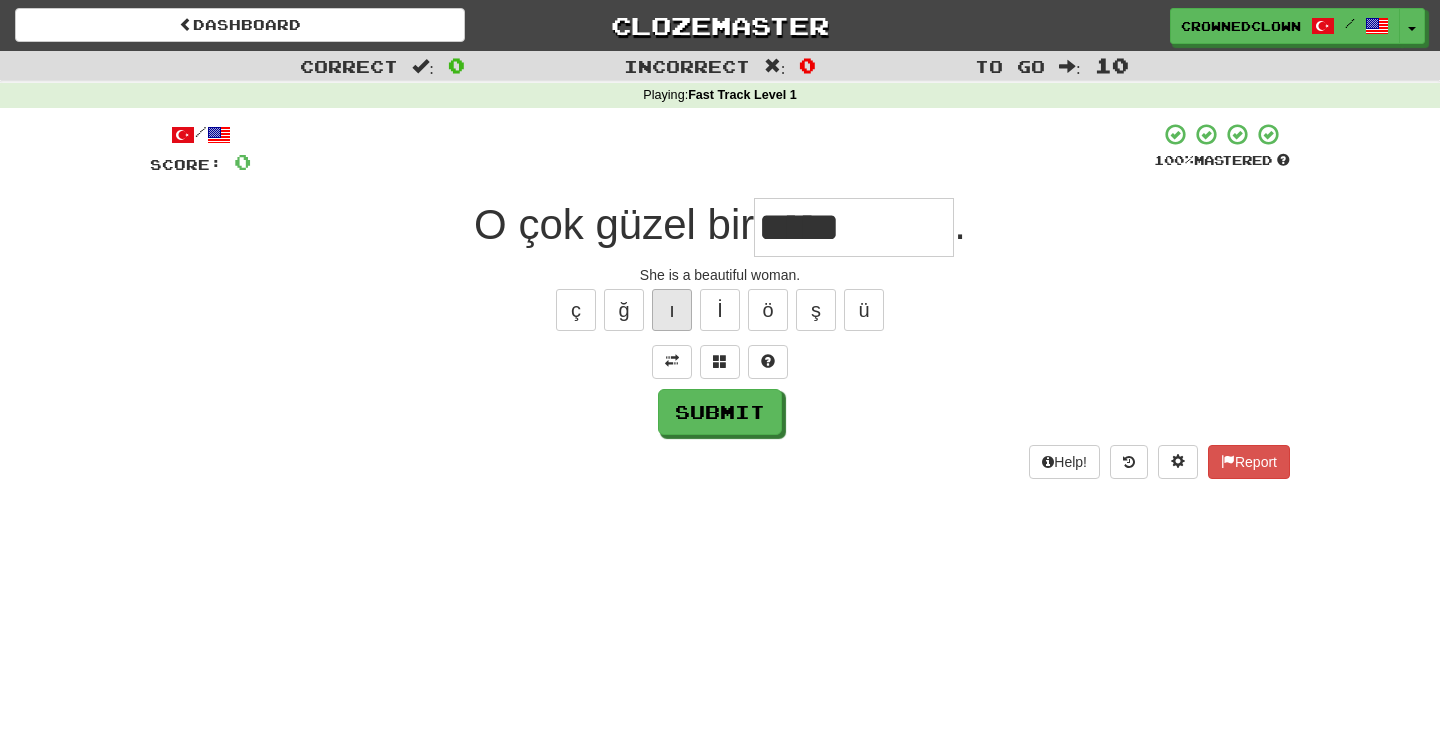 type on "*****" 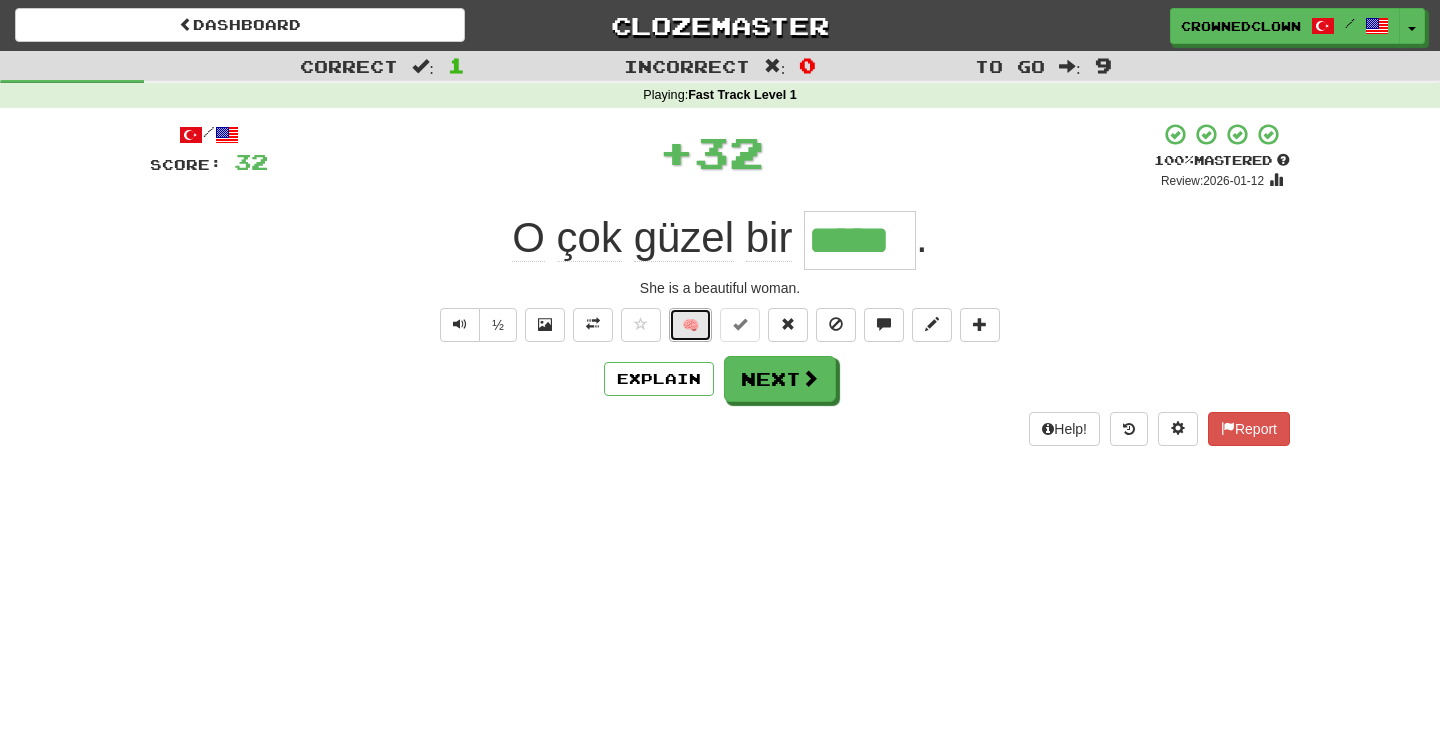 click on "🧠" at bounding box center (690, 325) 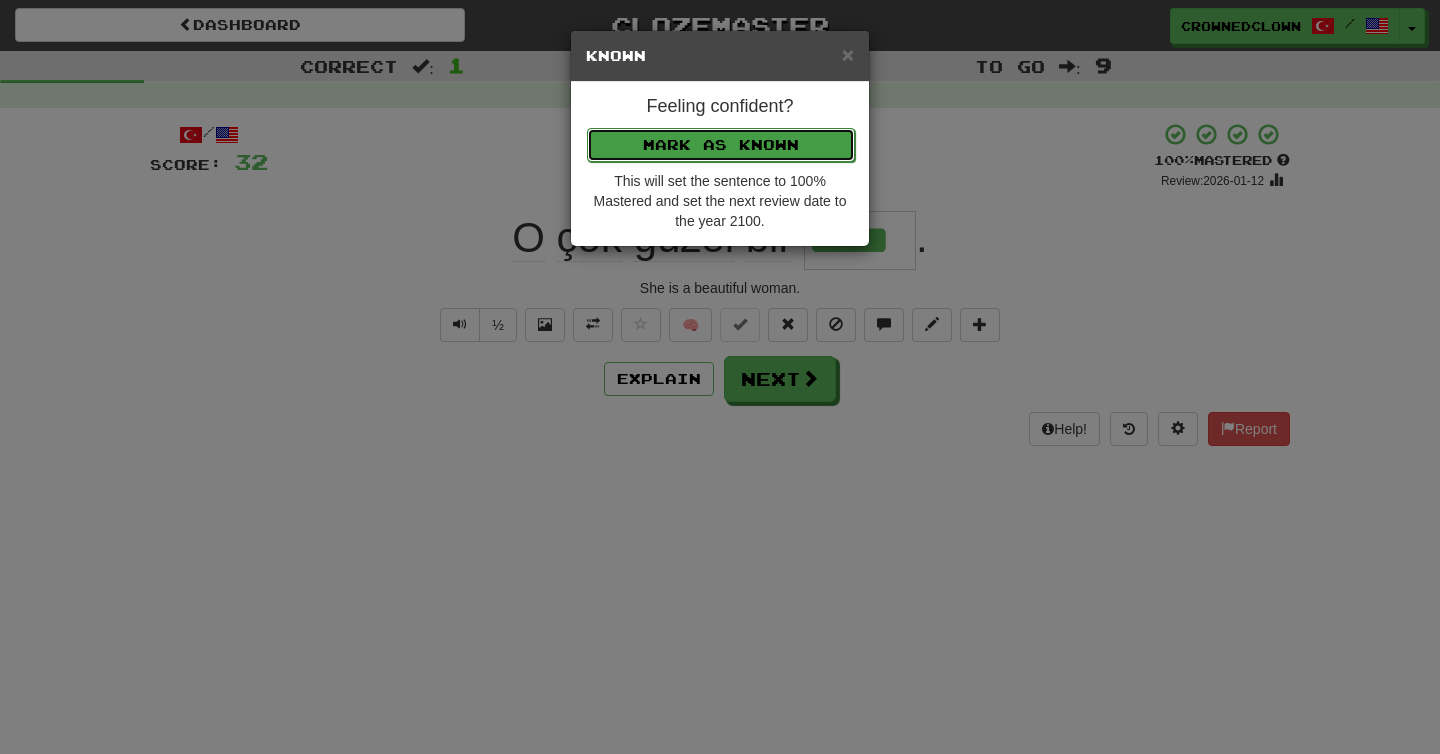 click on "Mark as Known" at bounding box center (721, 145) 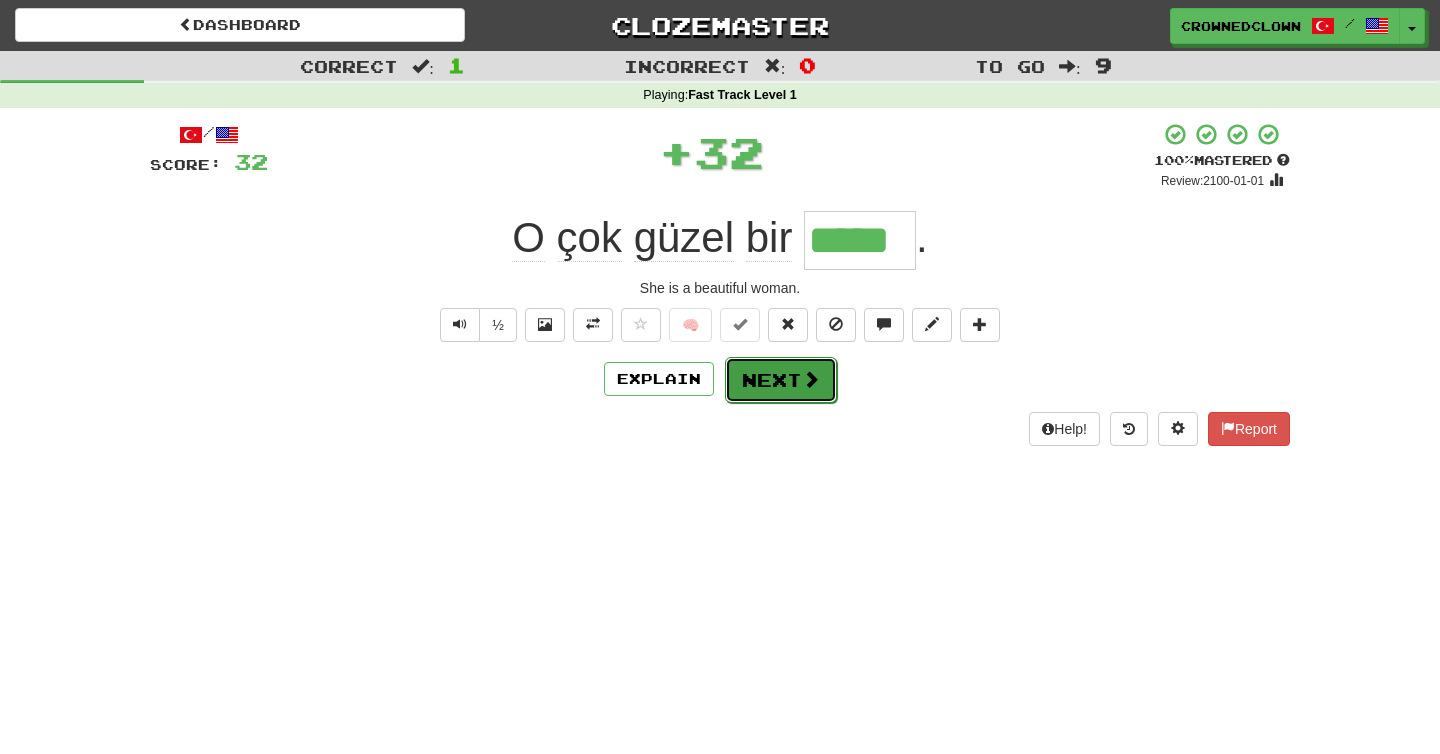 click on "Next" at bounding box center [781, 380] 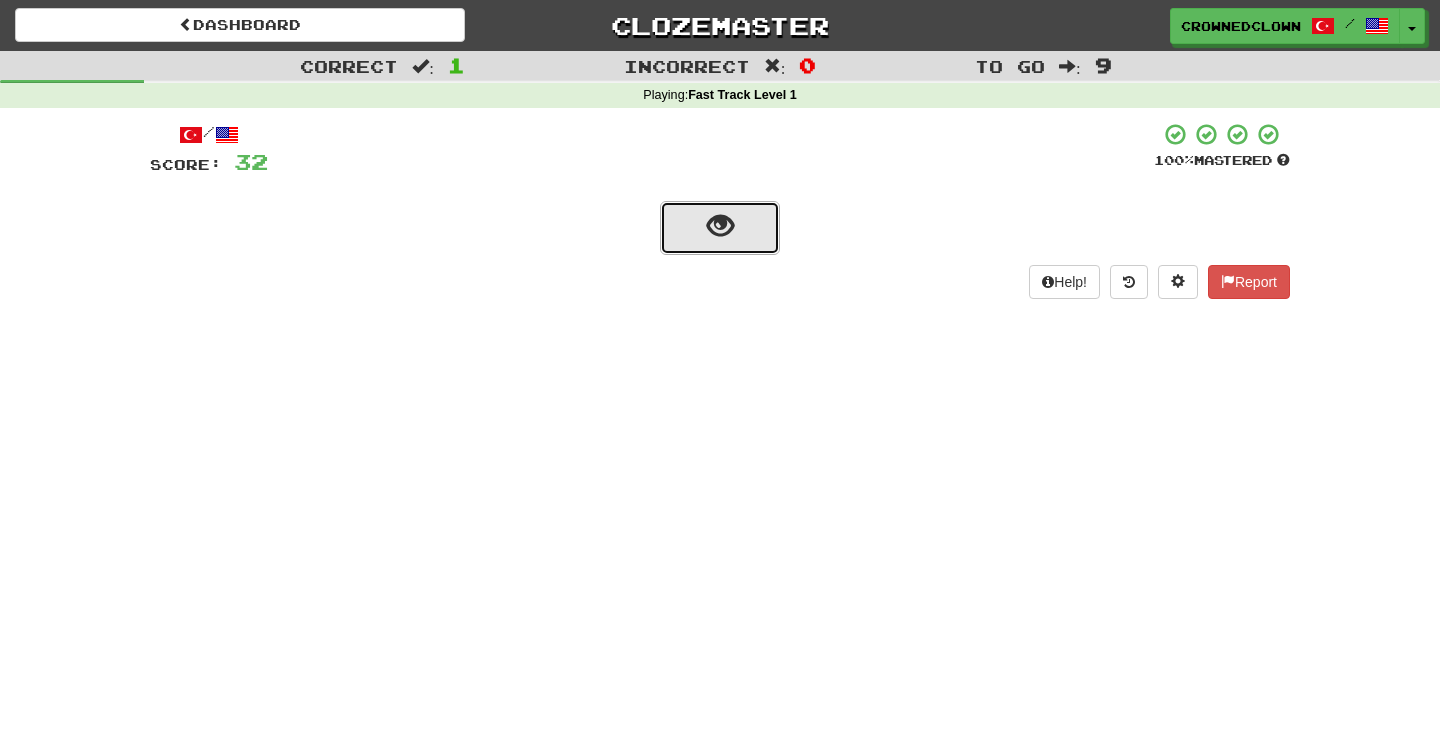 click at bounding box center [720, 228] 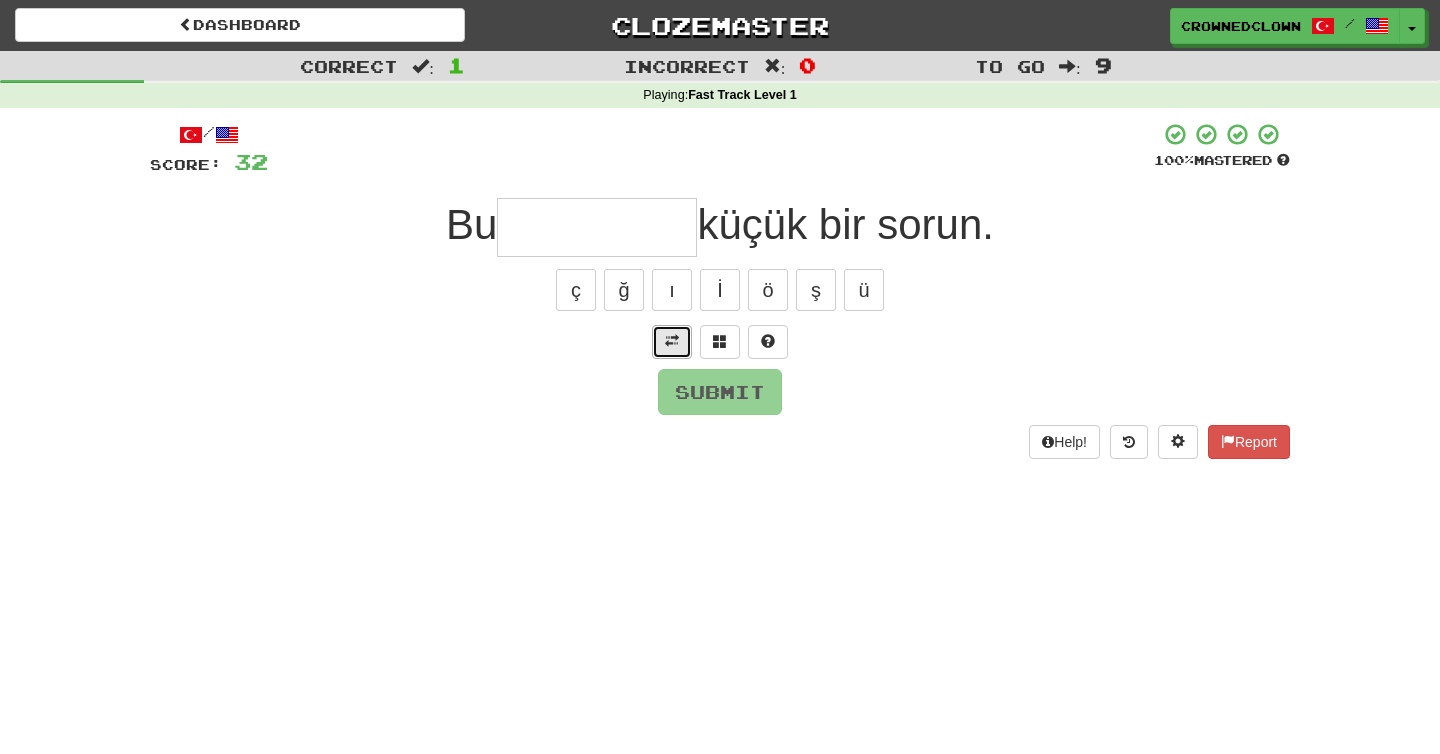 click at bounding box center [672, 342] 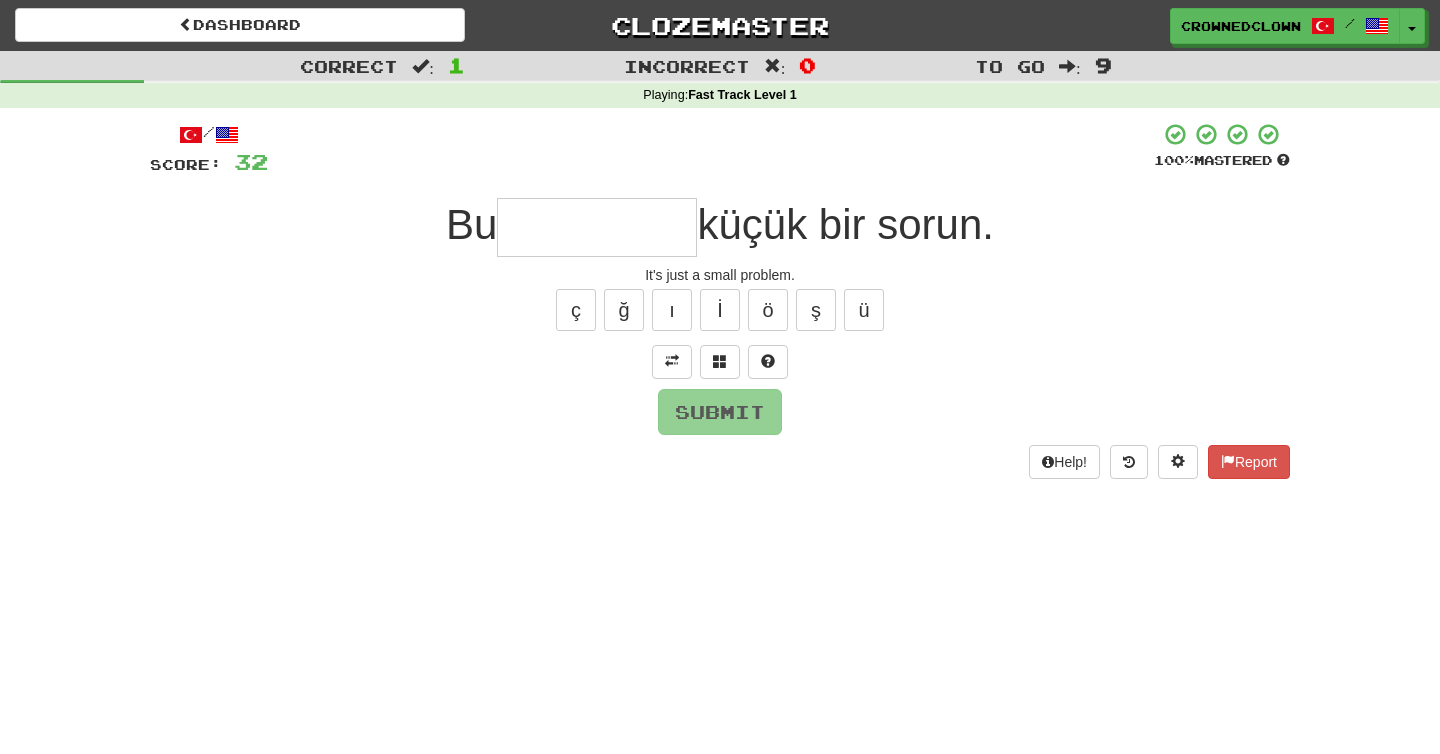 click at bounding box center [597, 227] 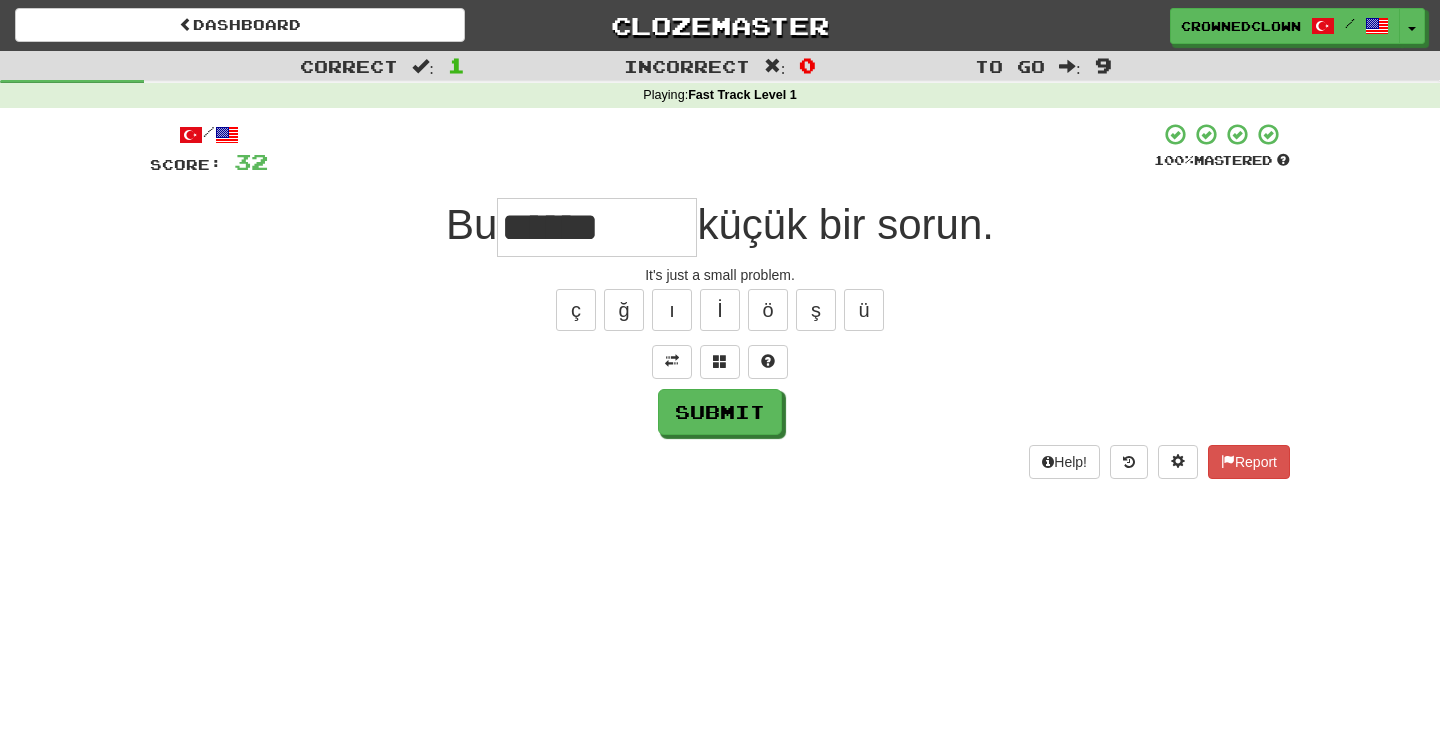 type on "******" 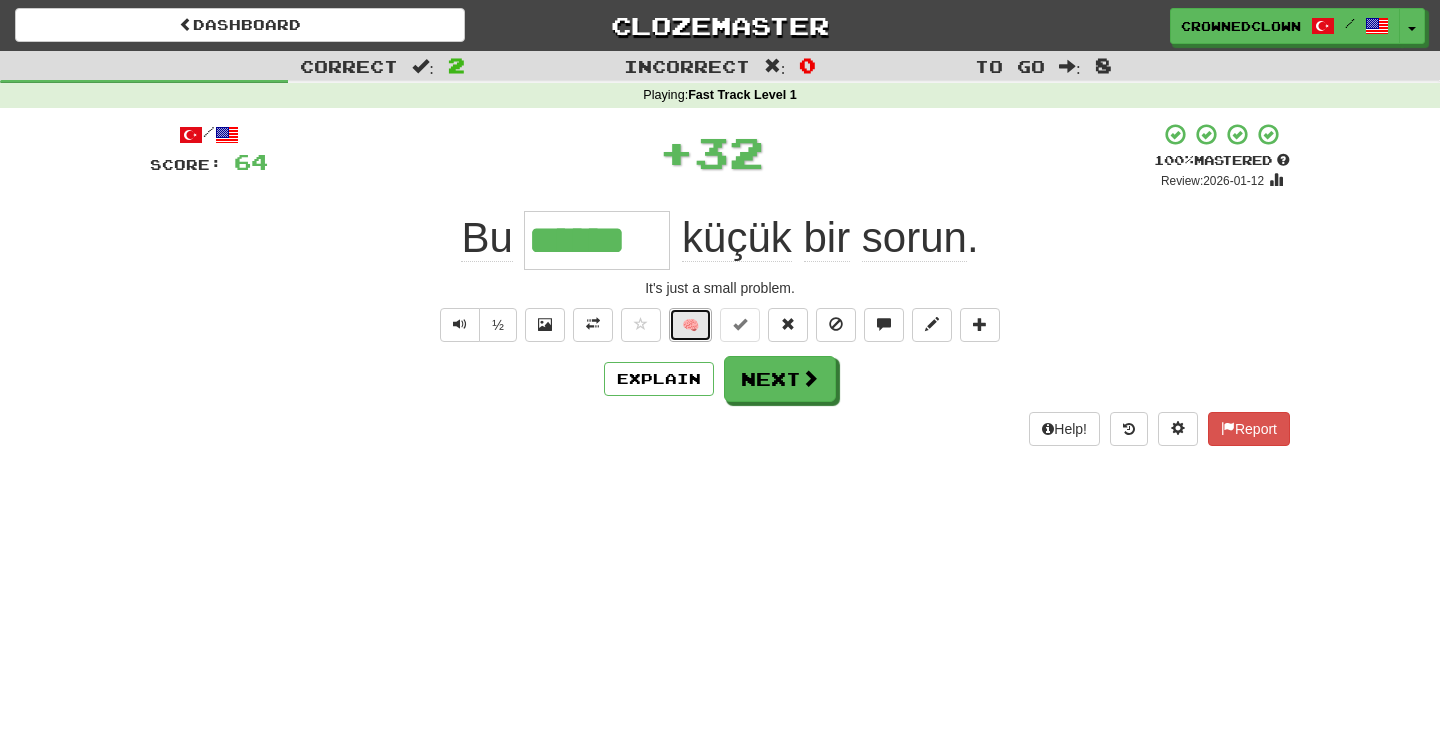 click on "🧠" at bounding box center (690, 325) 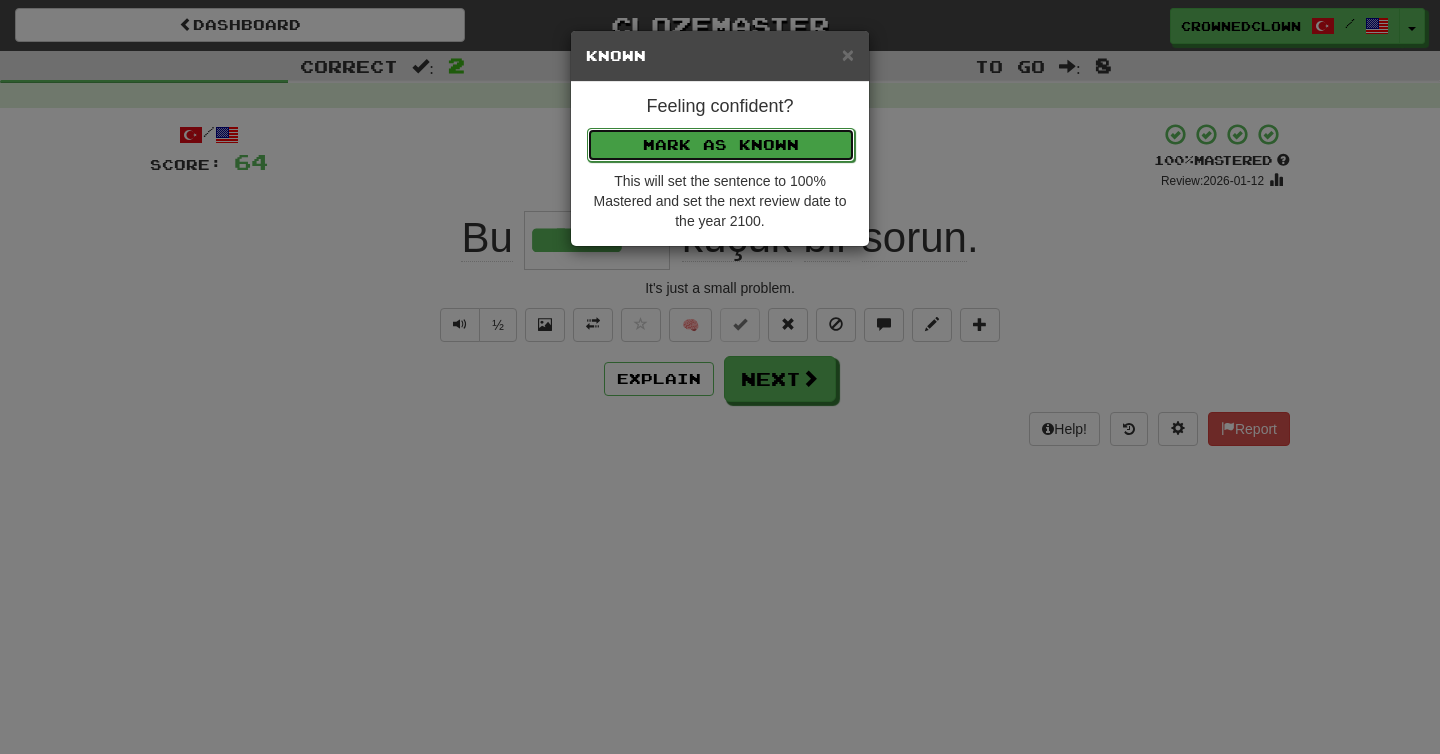 click on "Mark as Known" at bounding box center [721, 145] 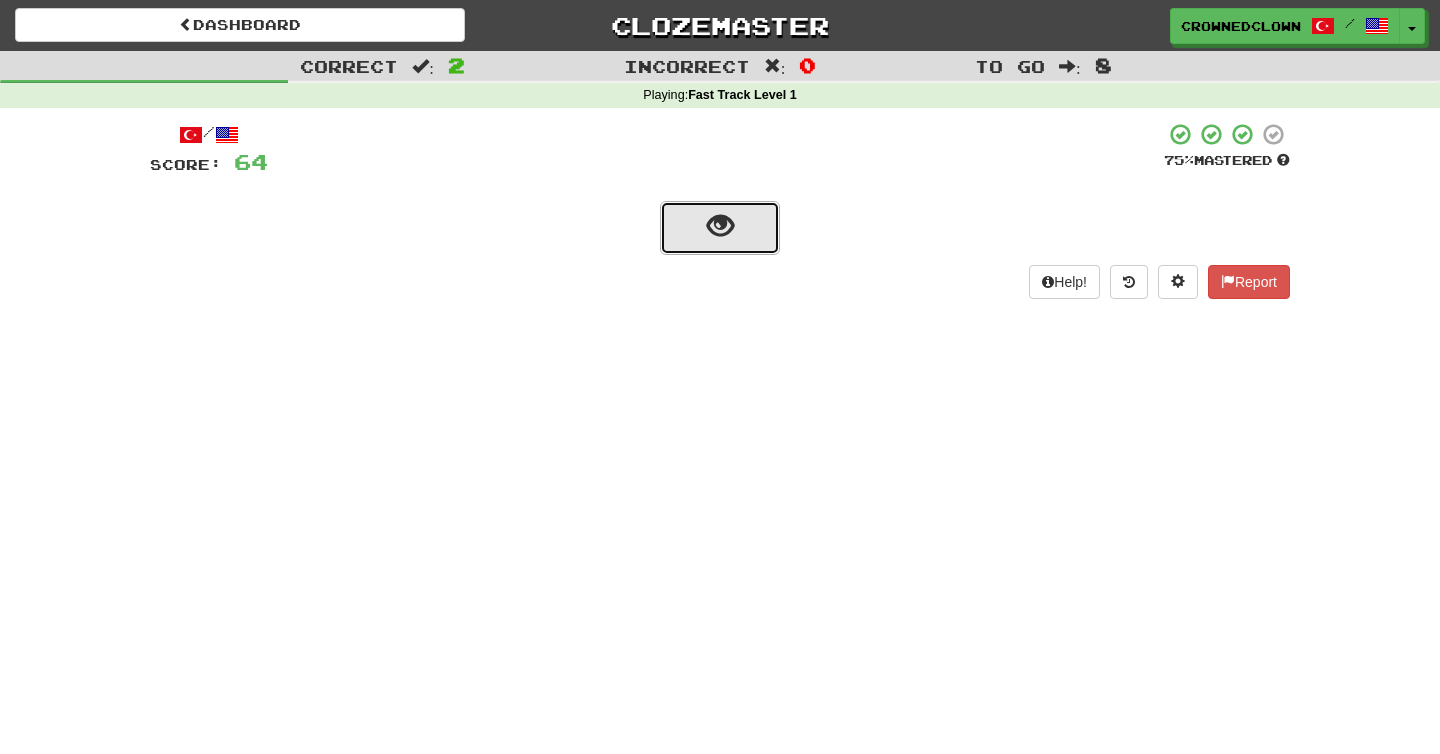 click at bounding box center [720, 228] 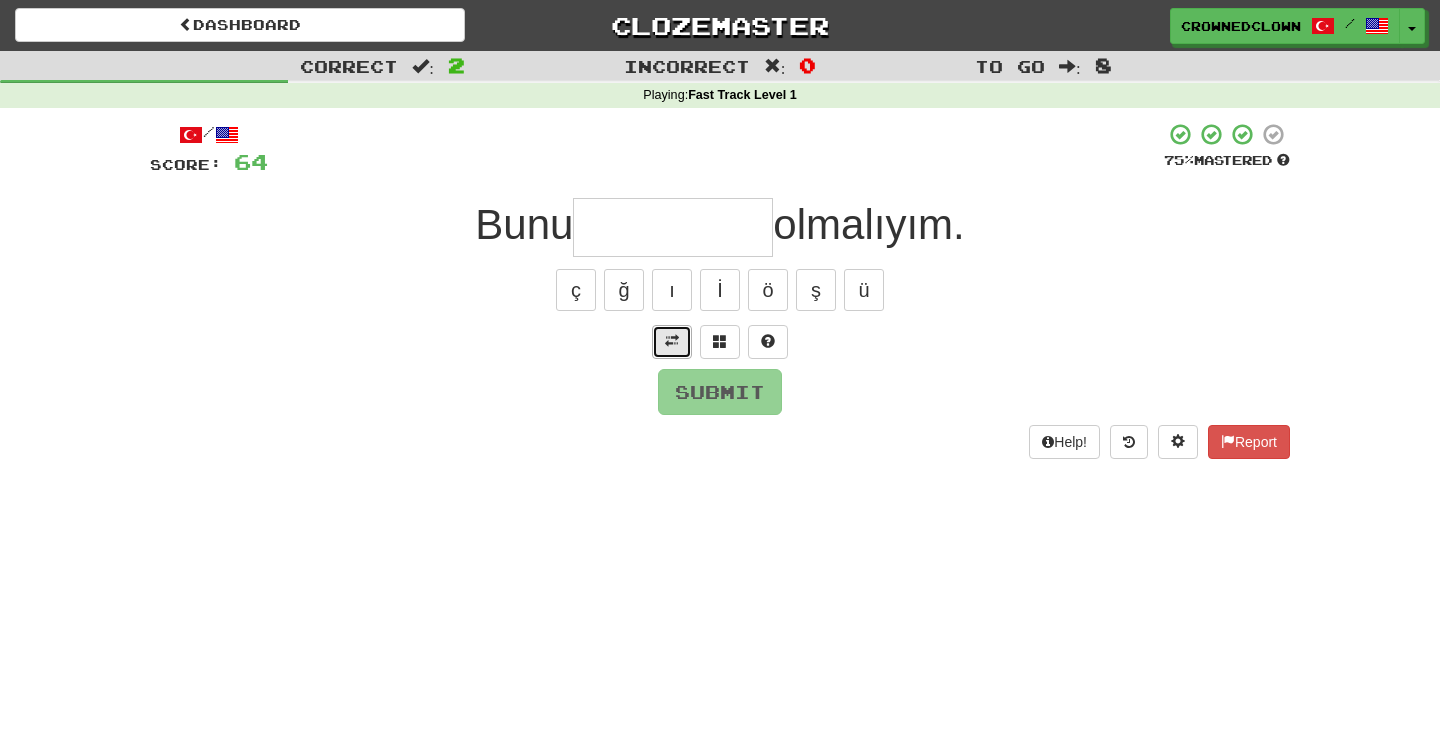 click at bounding box center [672, 341] 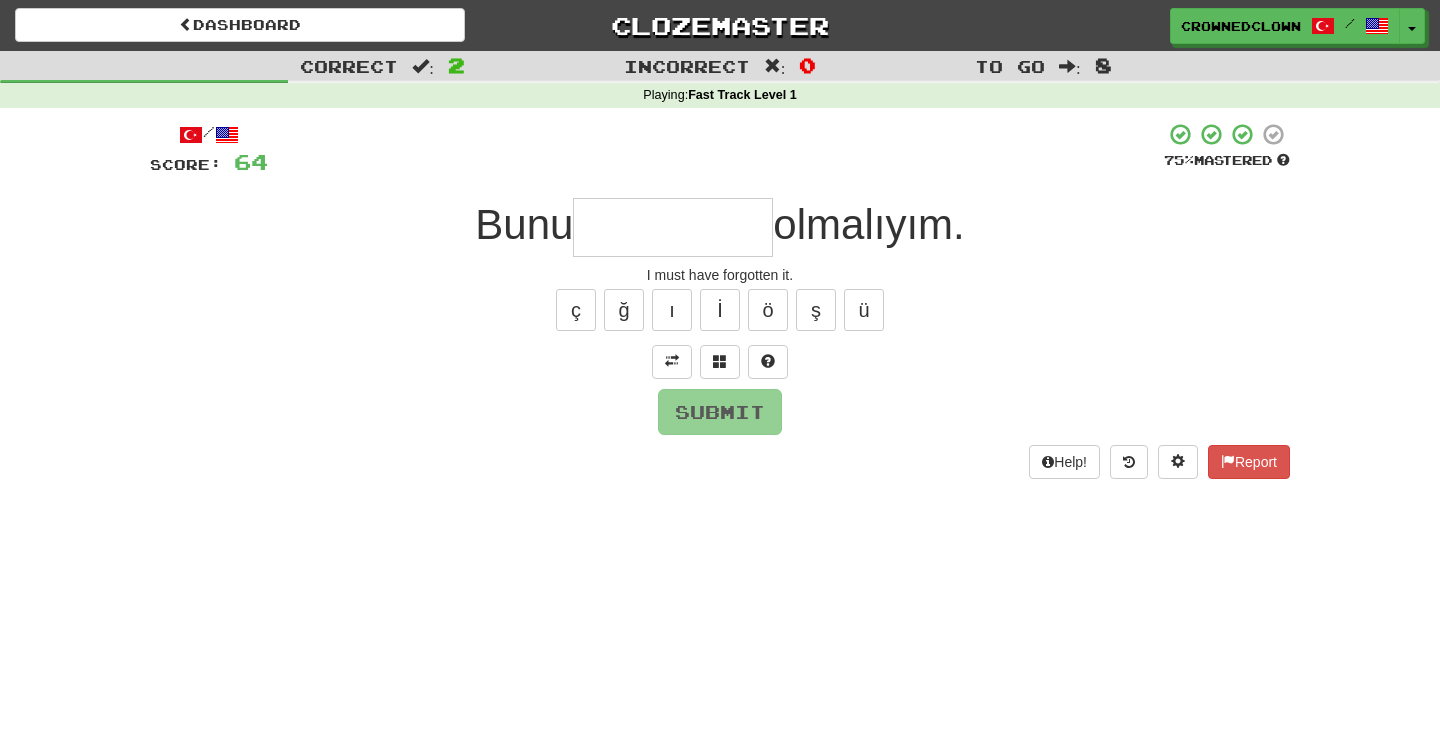 click at bounding box center [673, 227] 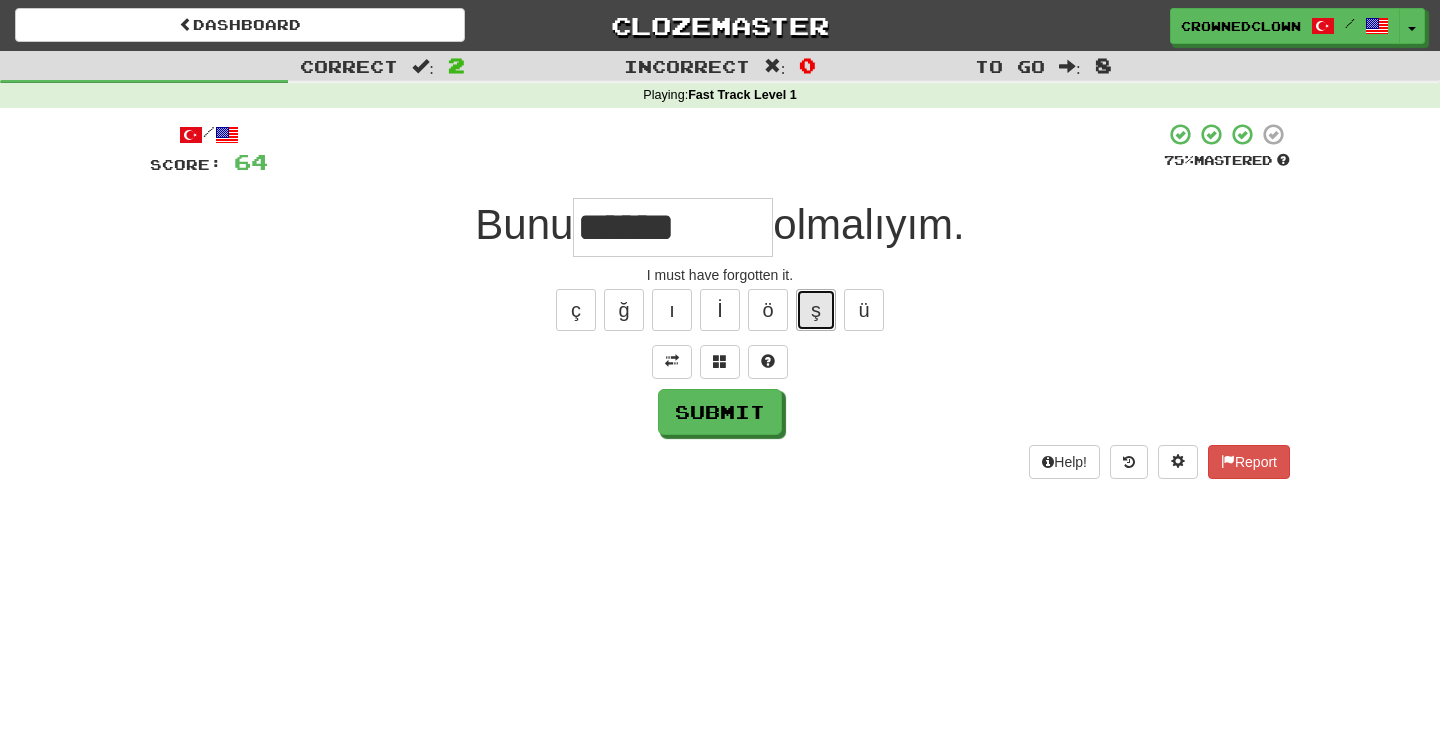 click on "ş" at bounding box center [816, 310] 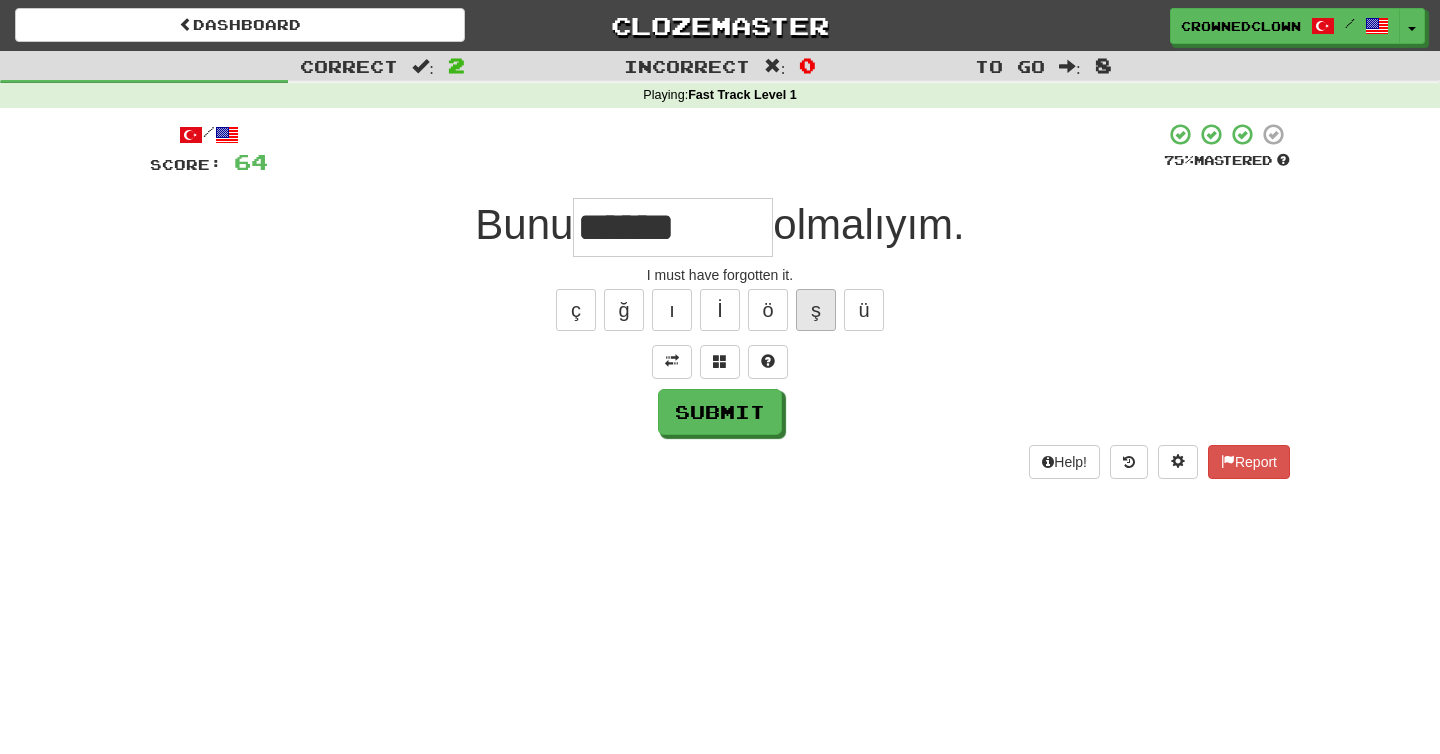type on "*******" 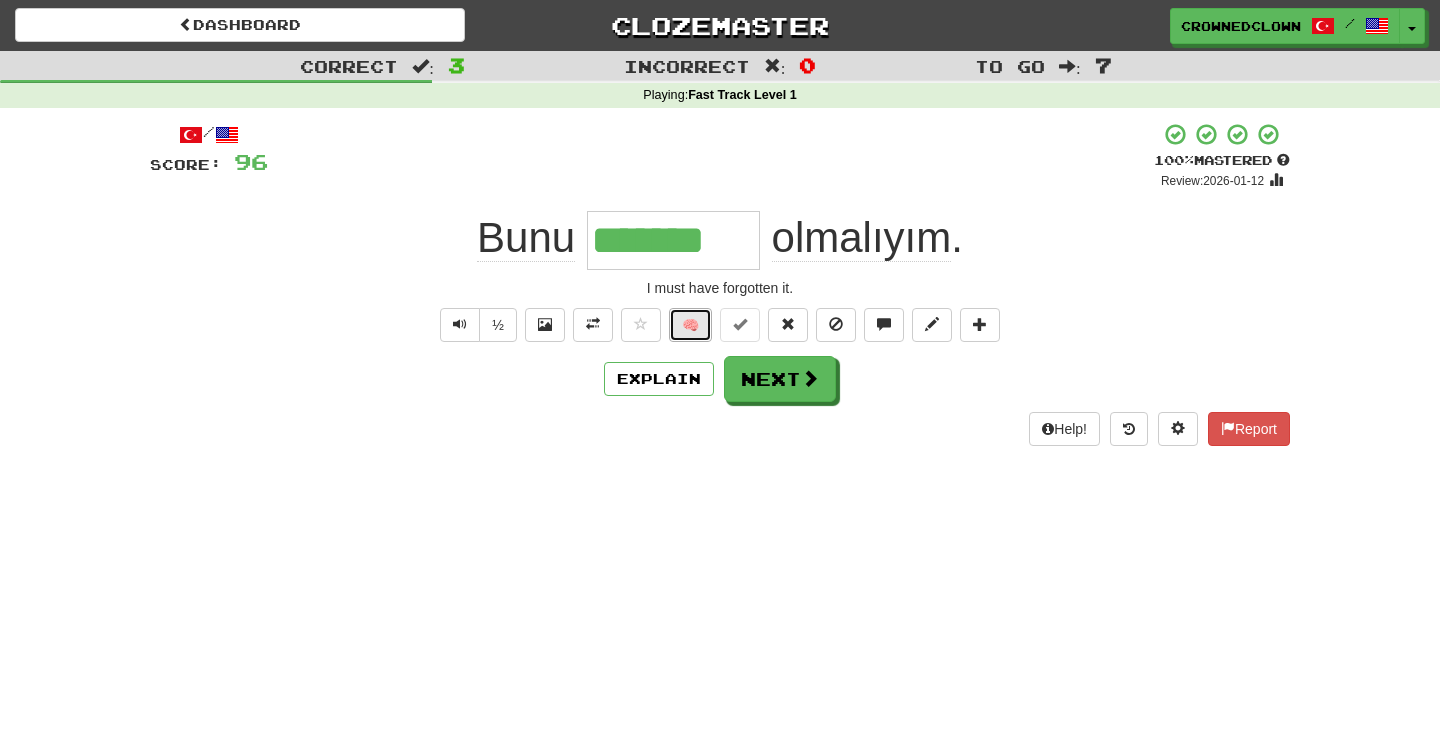 click on "🧠" at bounding box center (690, 325) 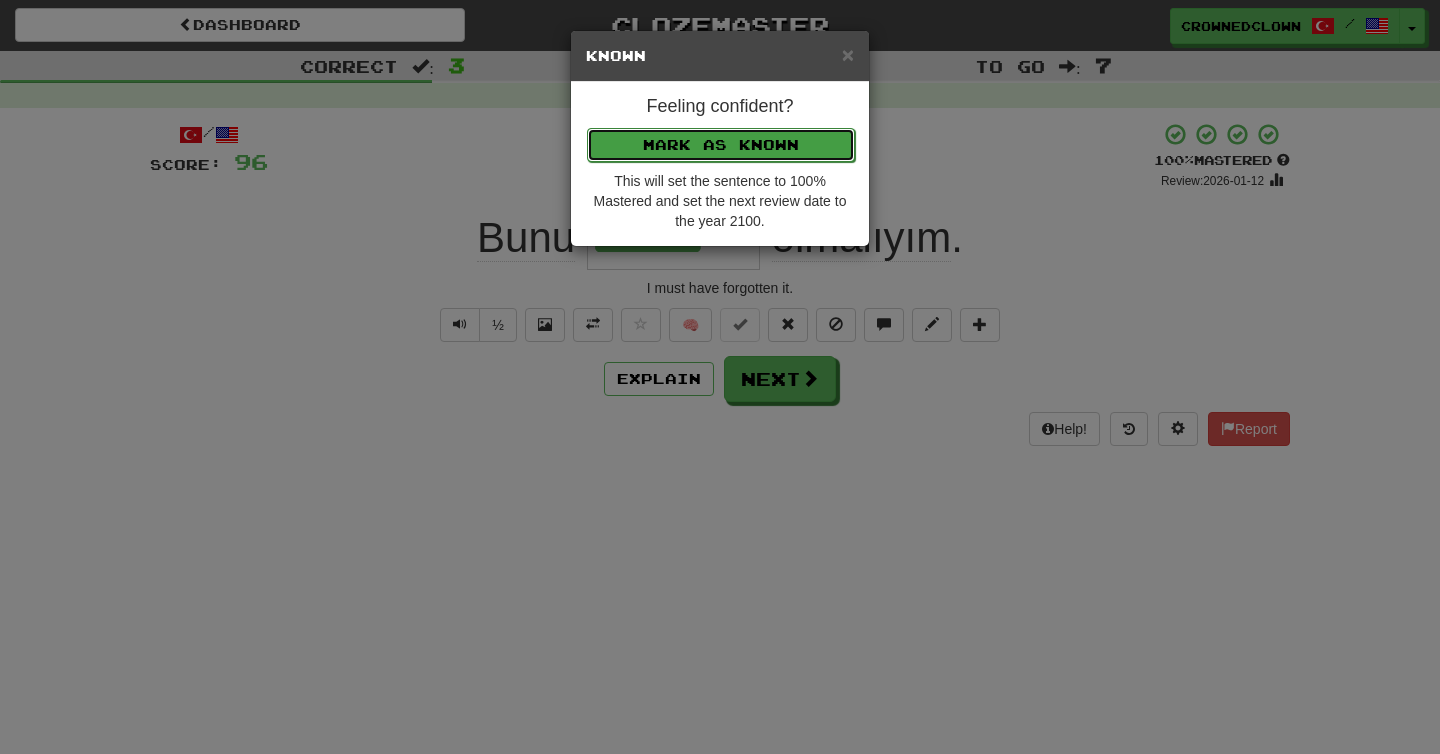 click on "Mark as Known" at bounding box center (721, 145) 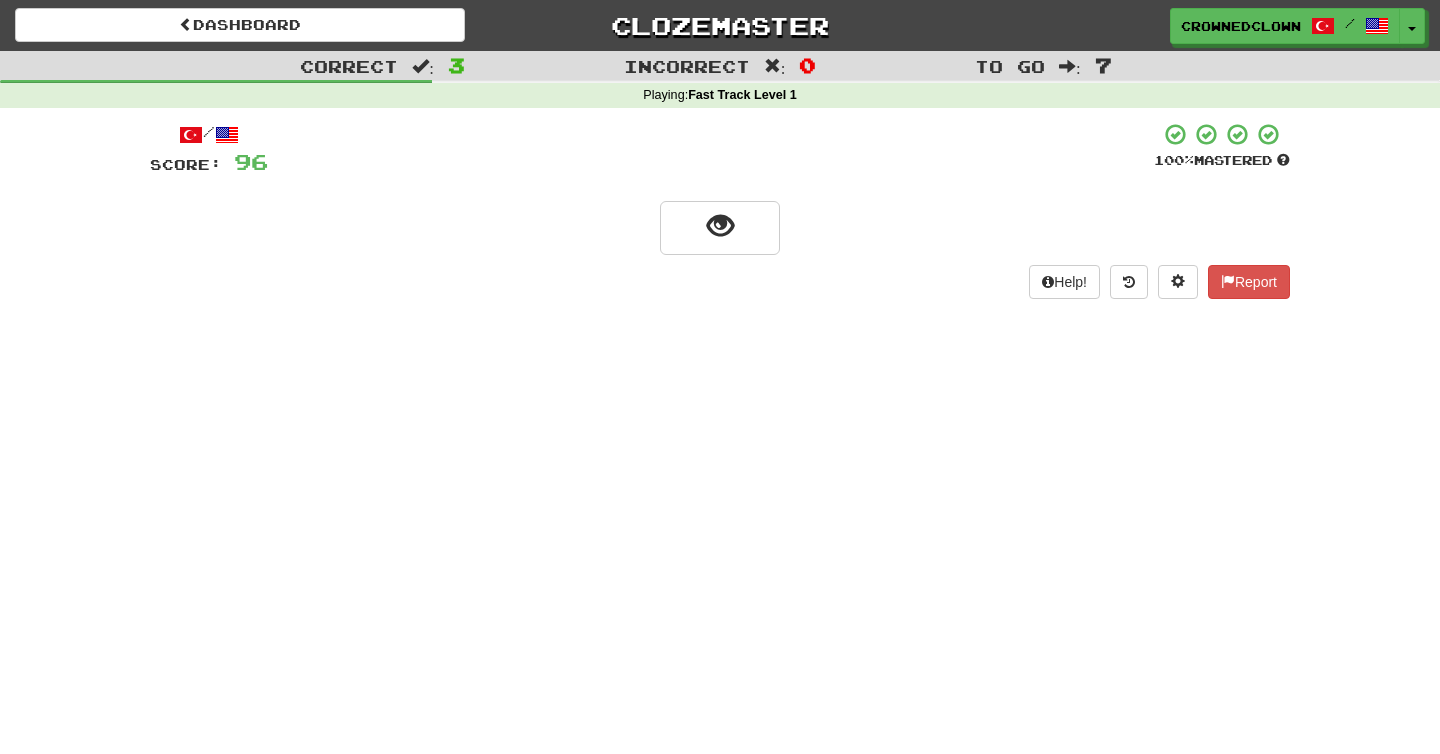 click at bounding box center (720, 226) 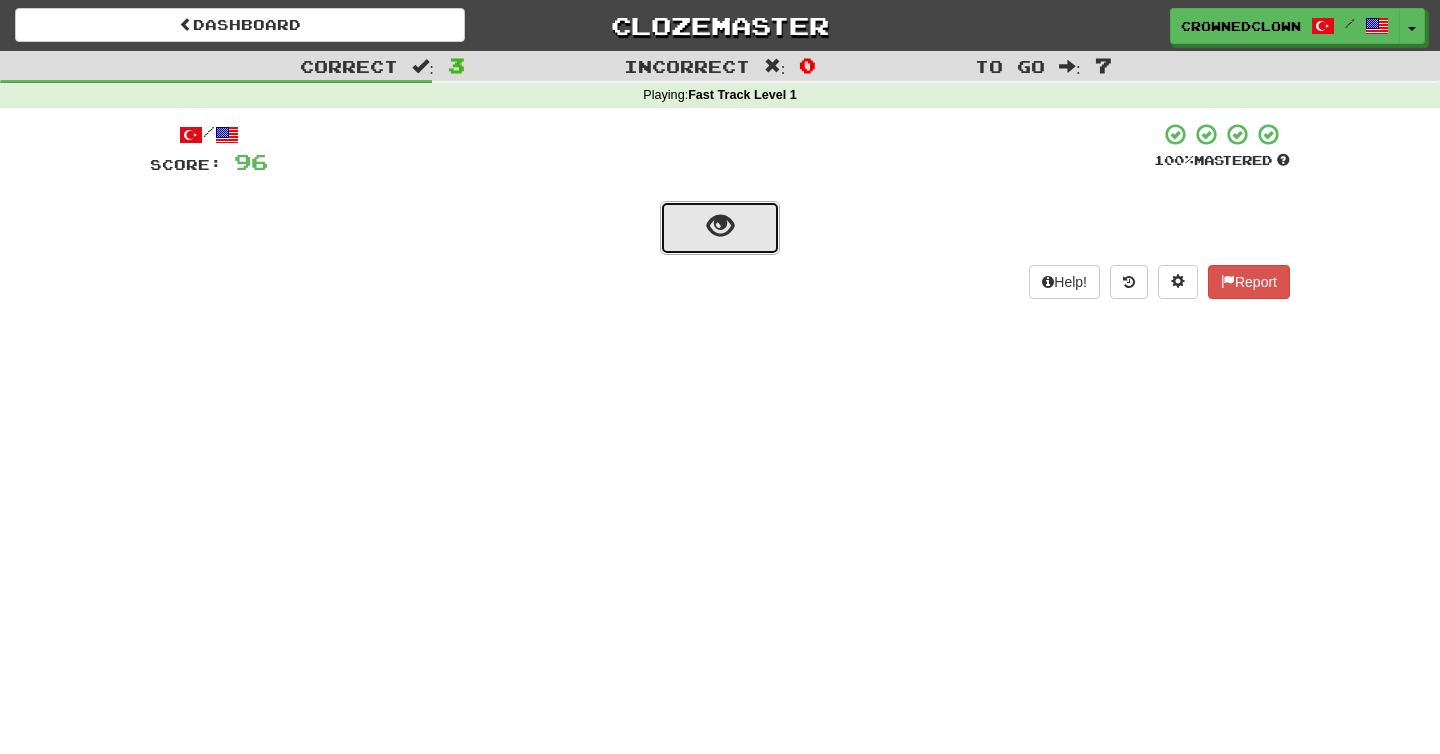 click at bounding box center (720, 228) 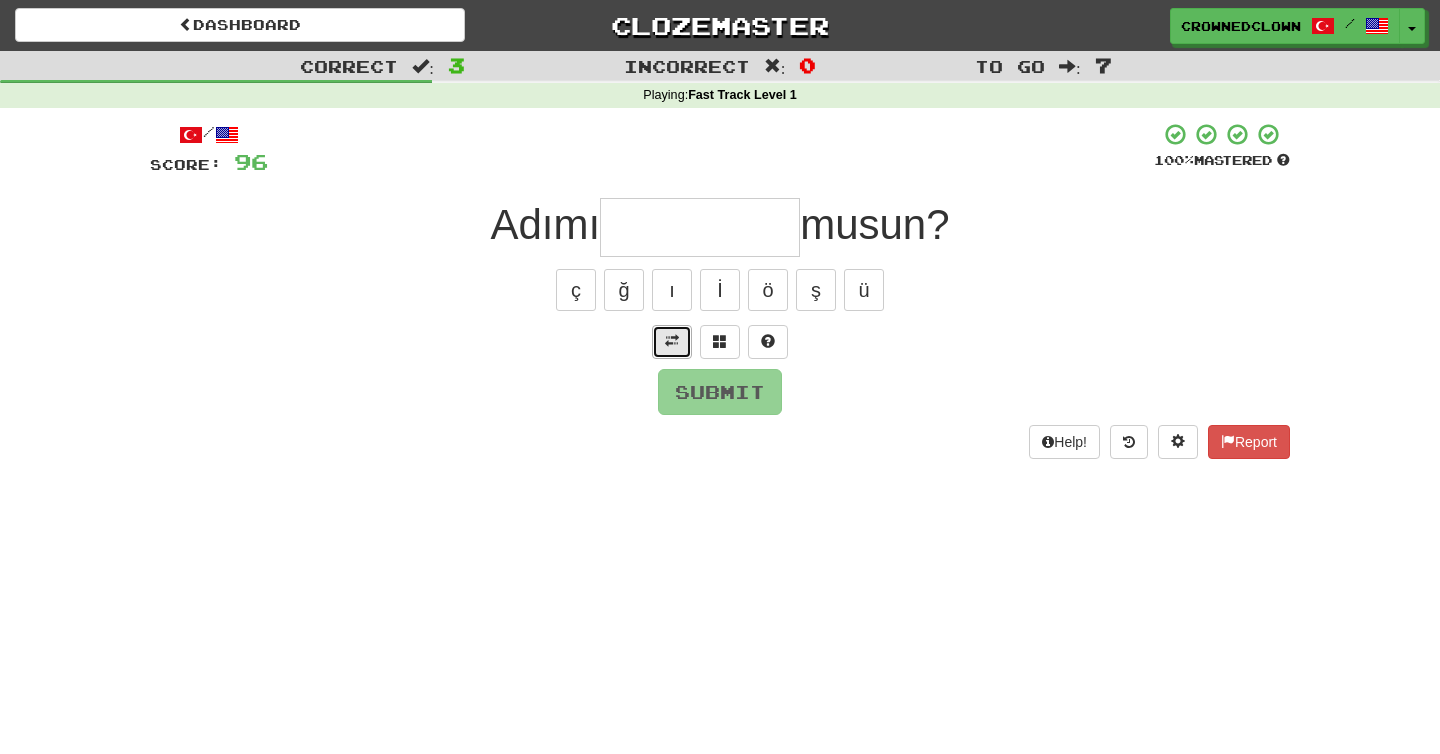 click at bounding box center (672, 342) 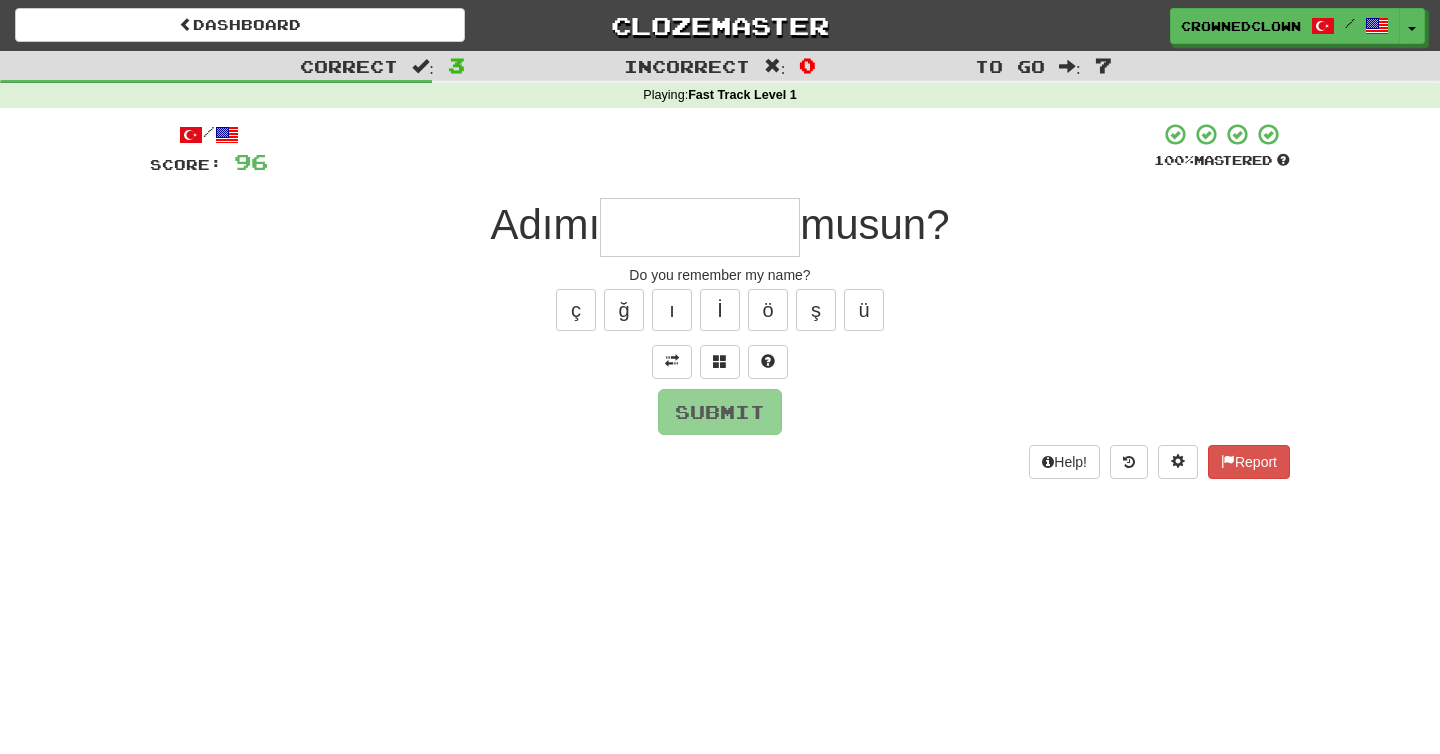 click at bounding box center [700, 227] 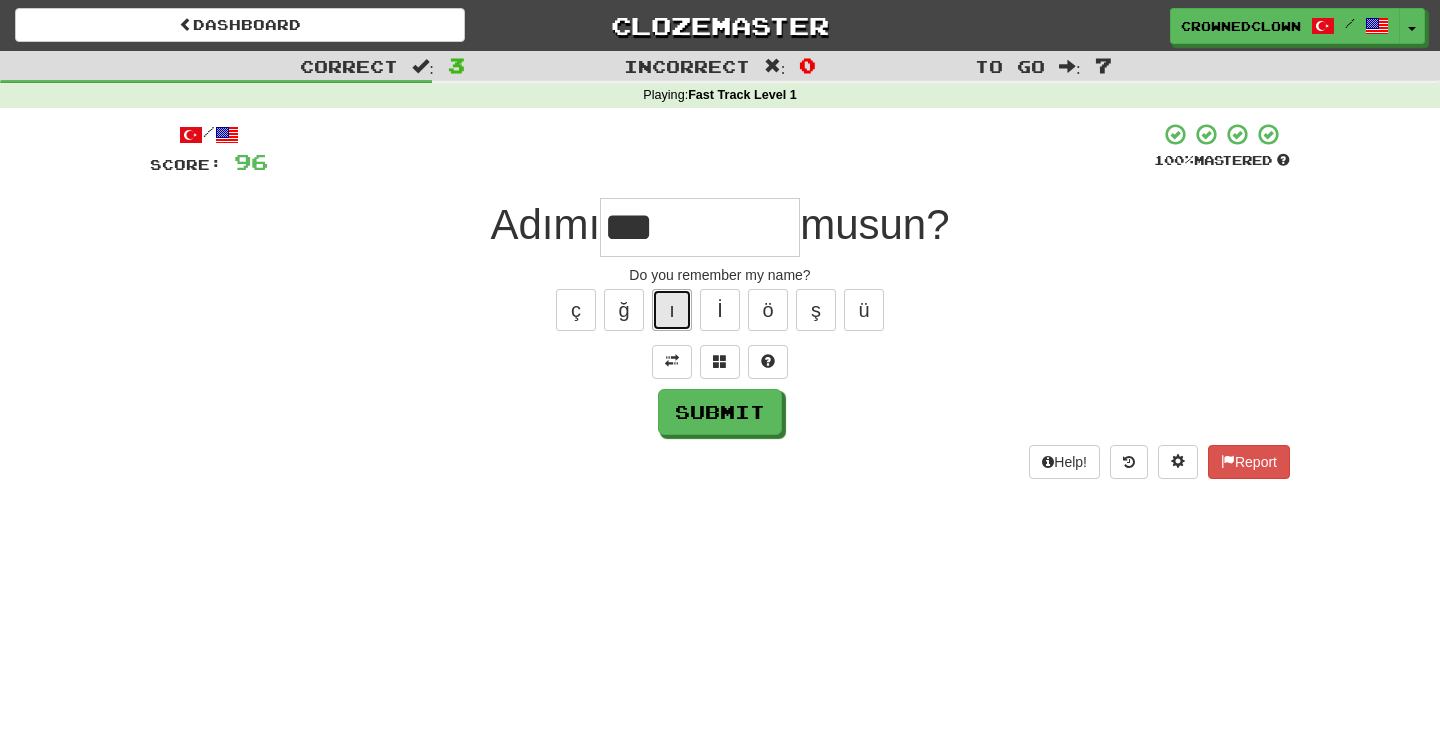 click on "ı" at bounding box center (672, 310) 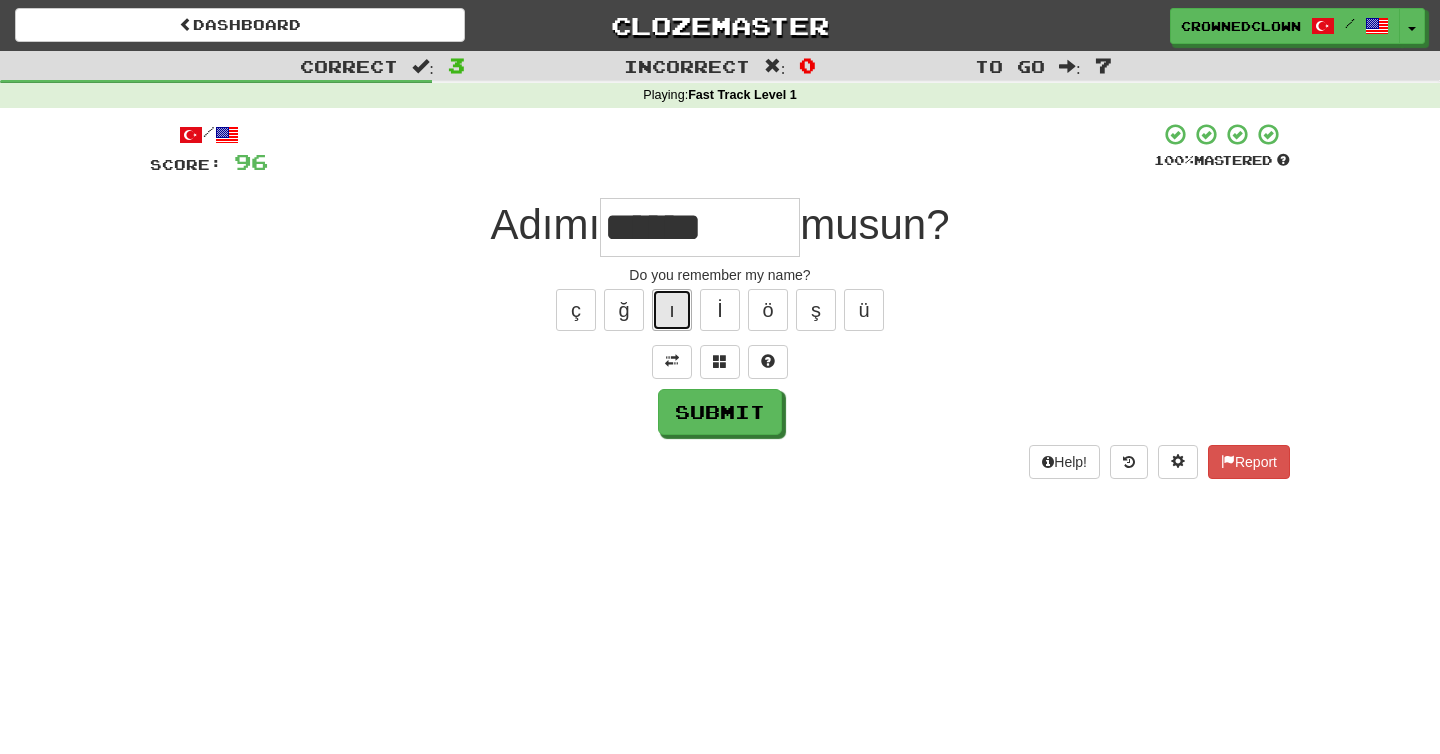 click on "ı" at bounding box center [672, 310] 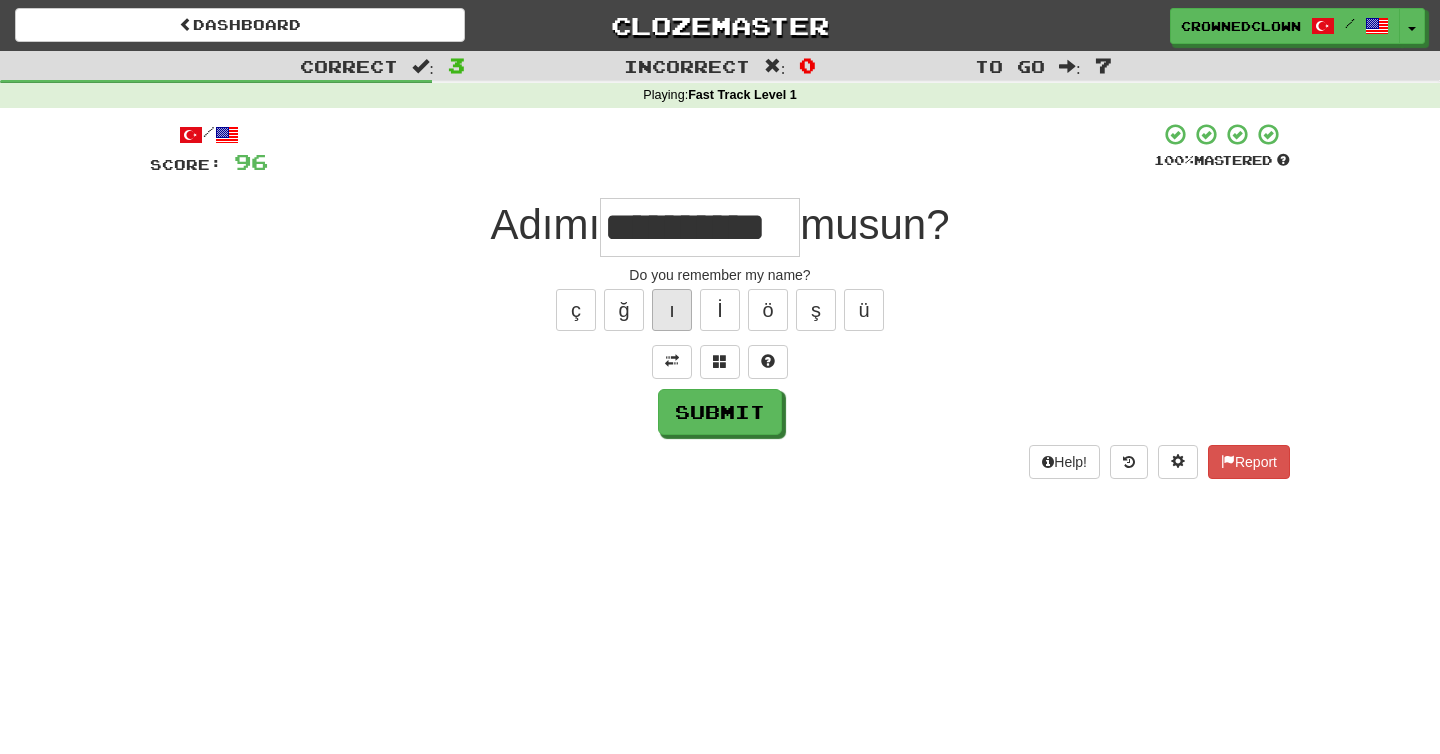 type on "**********" 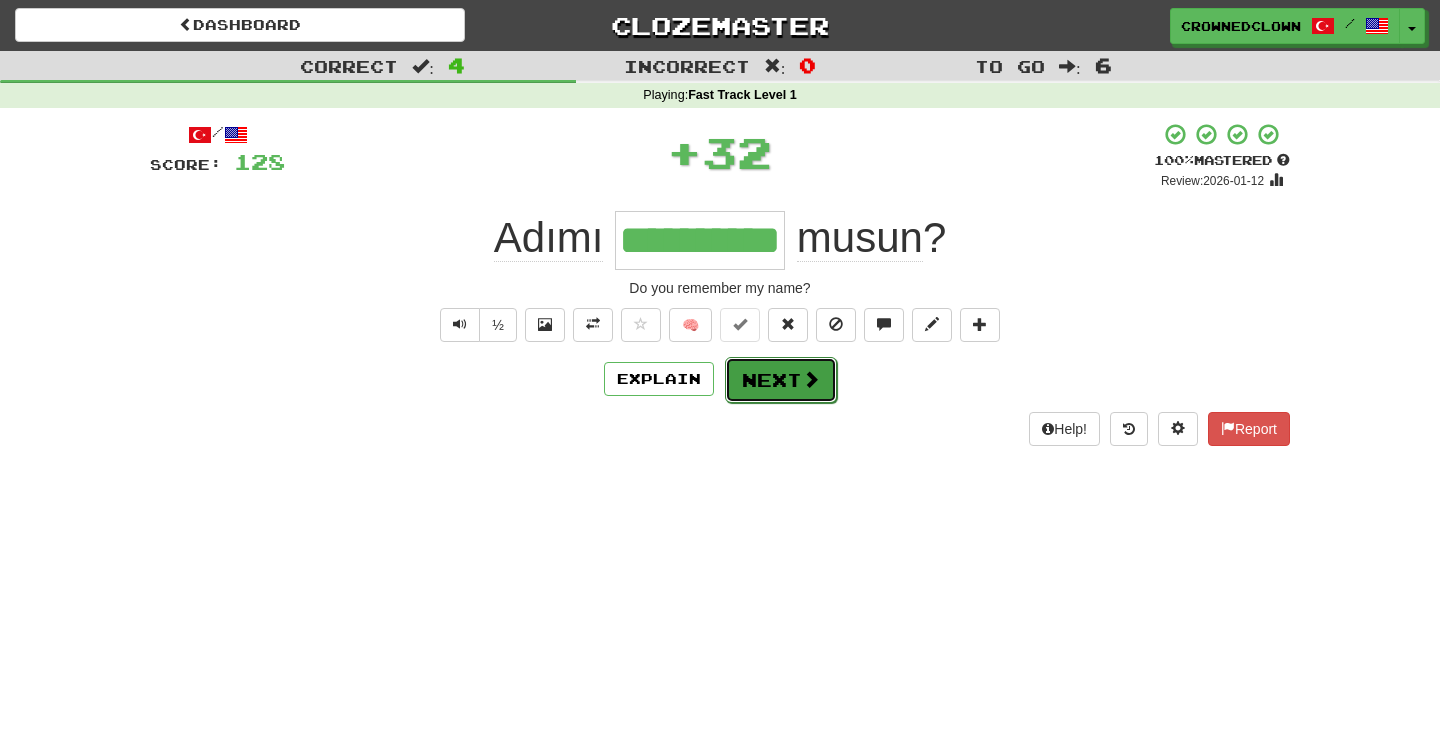 click on "Next" at bounding box center [781, 380] 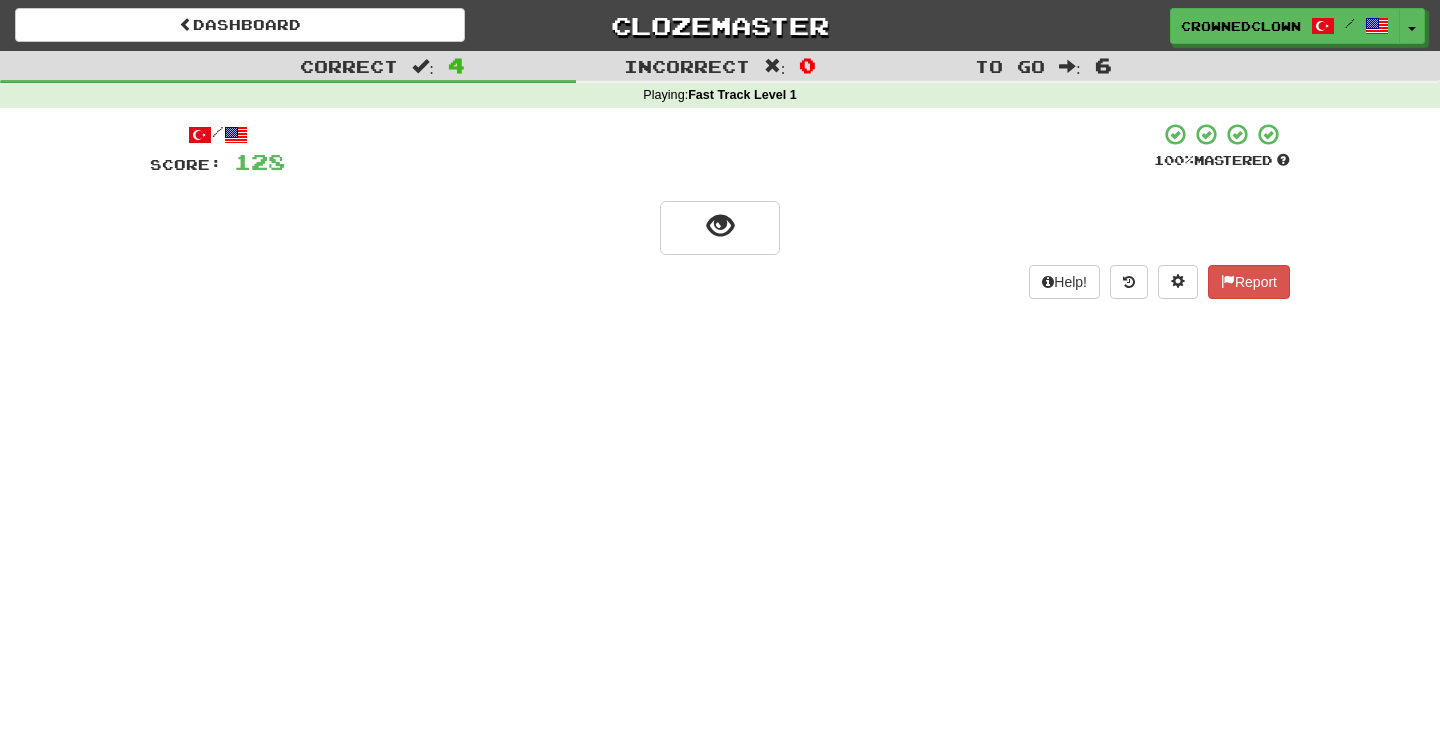 click at bounding box center (720, 226) 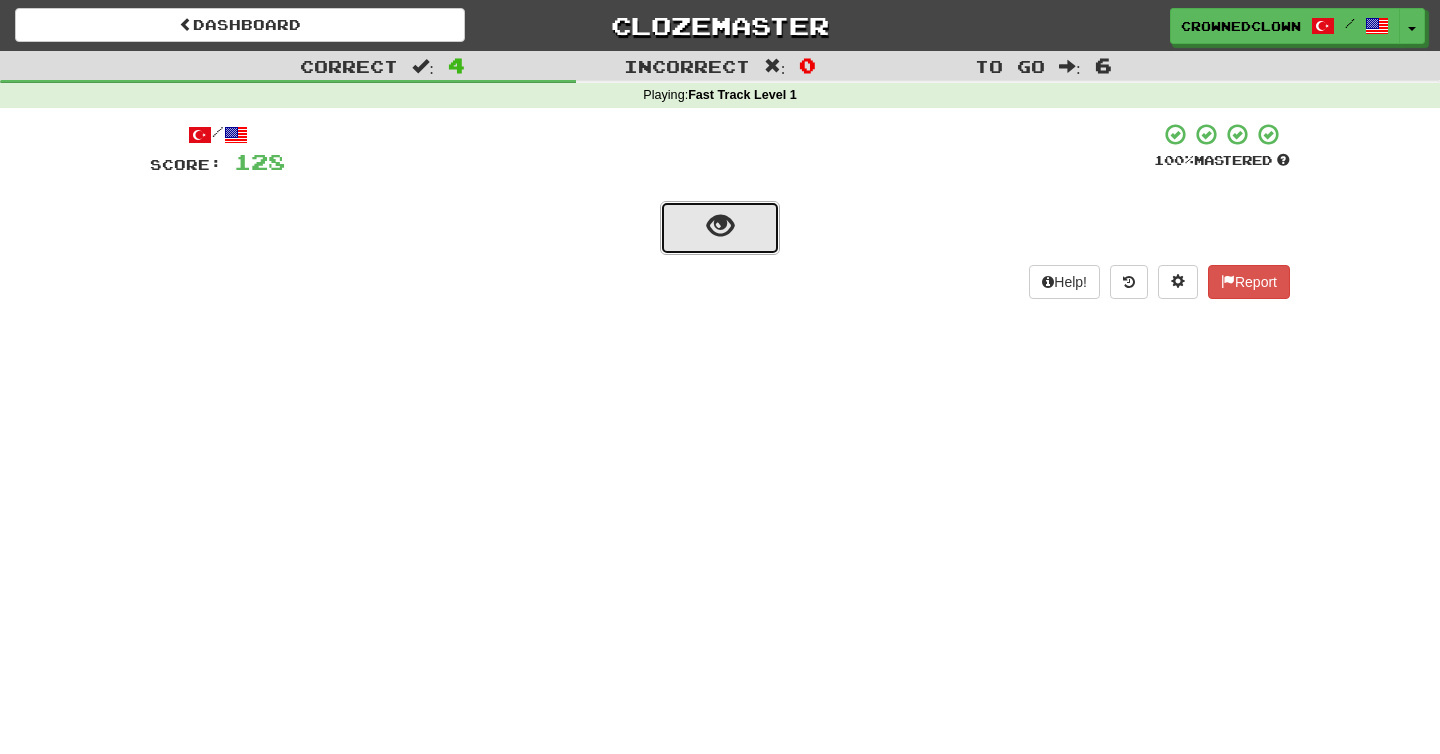 click at bounding box center (720, 228) 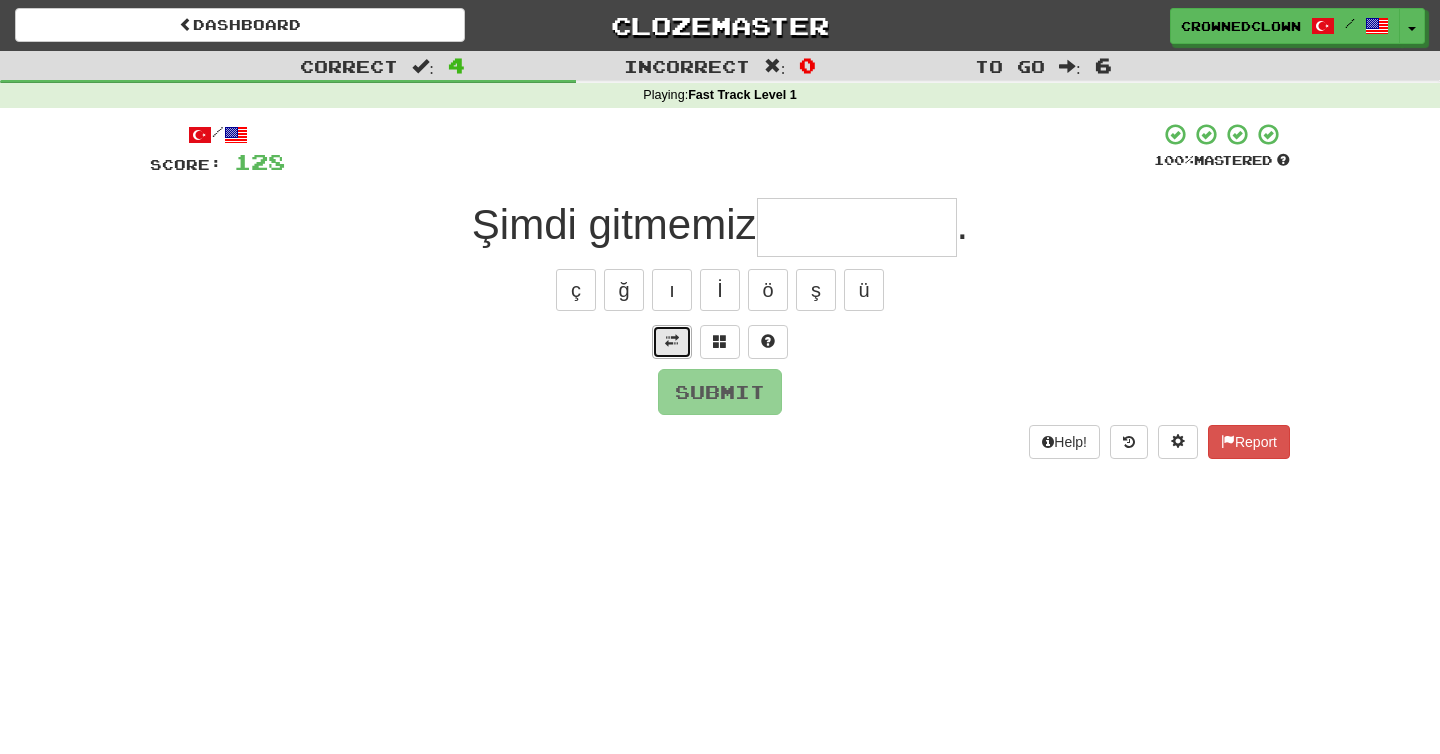 click at bounding box center (672, 342) 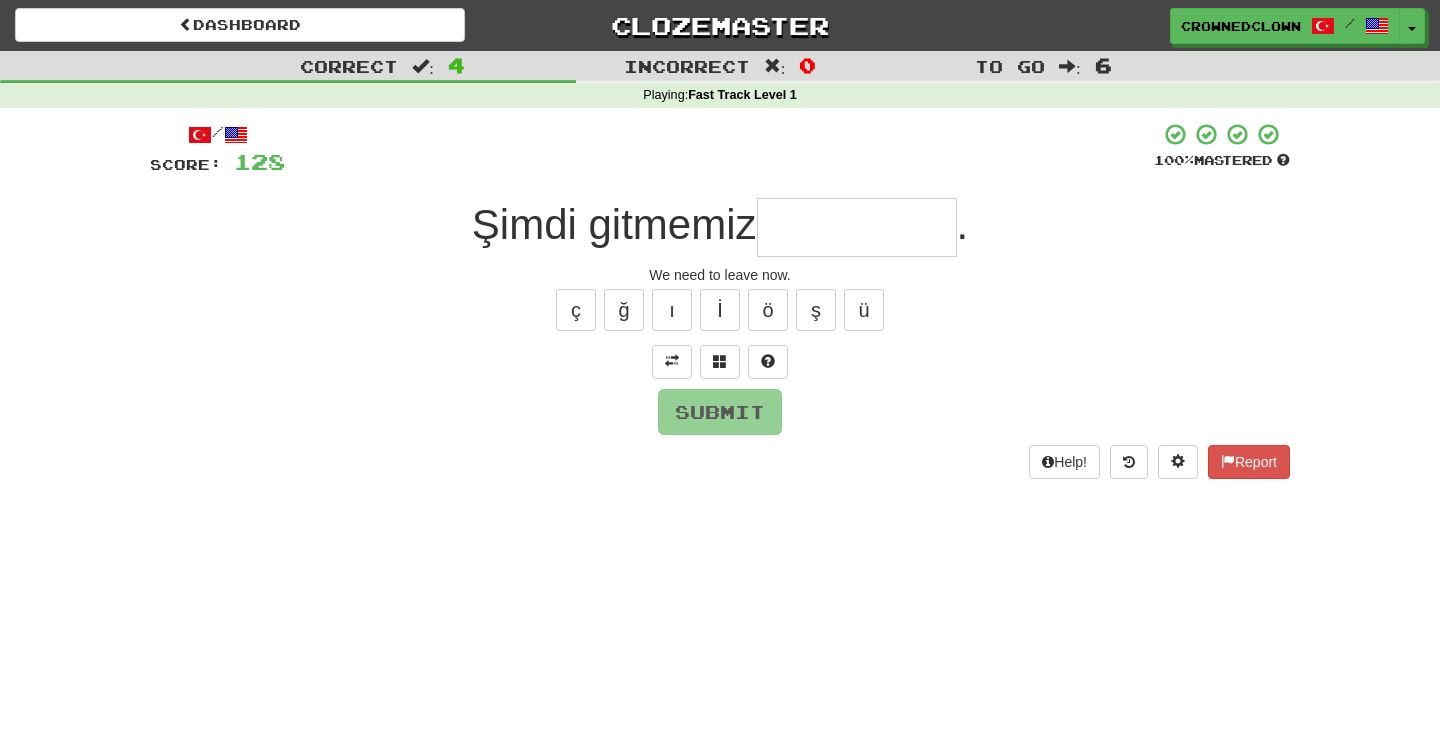 click at bounding box center [857, 227] 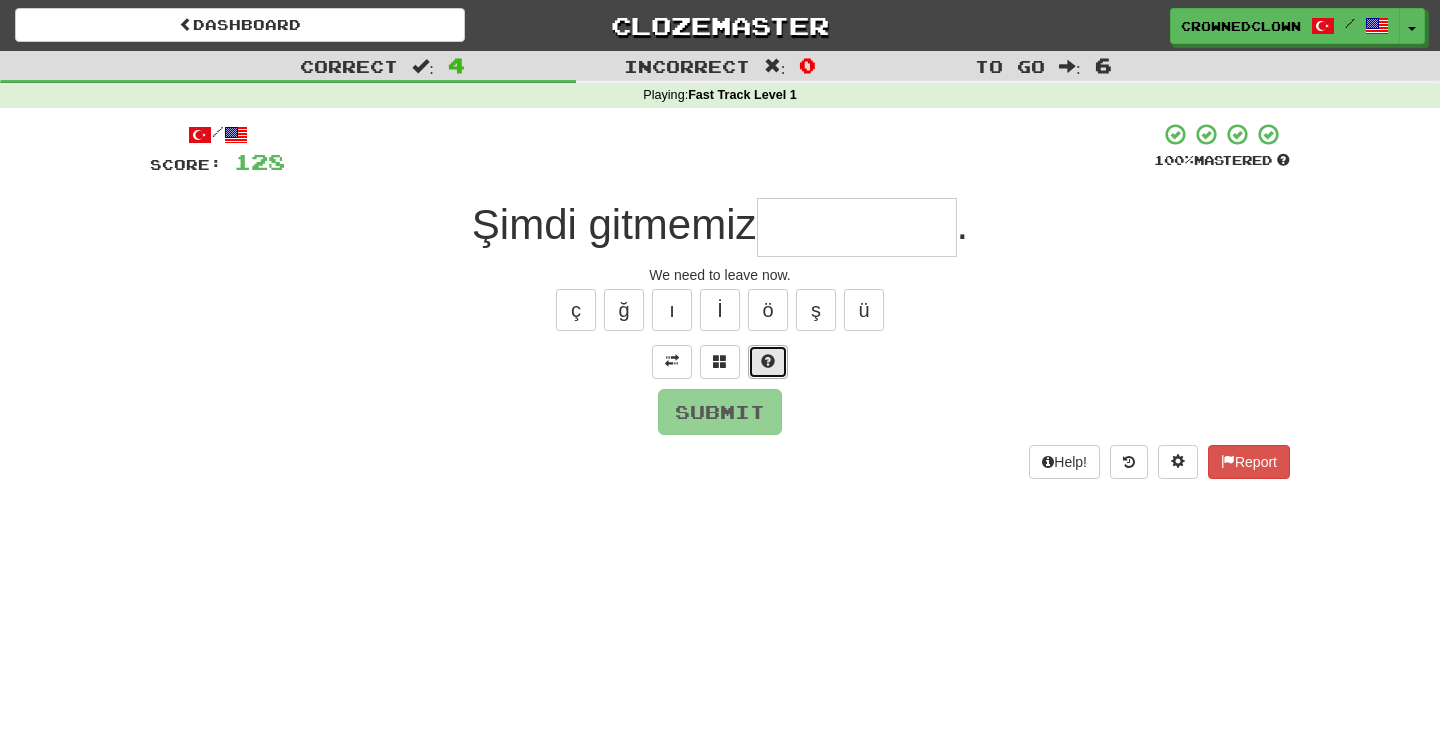 click at bounding box center [768, 361] 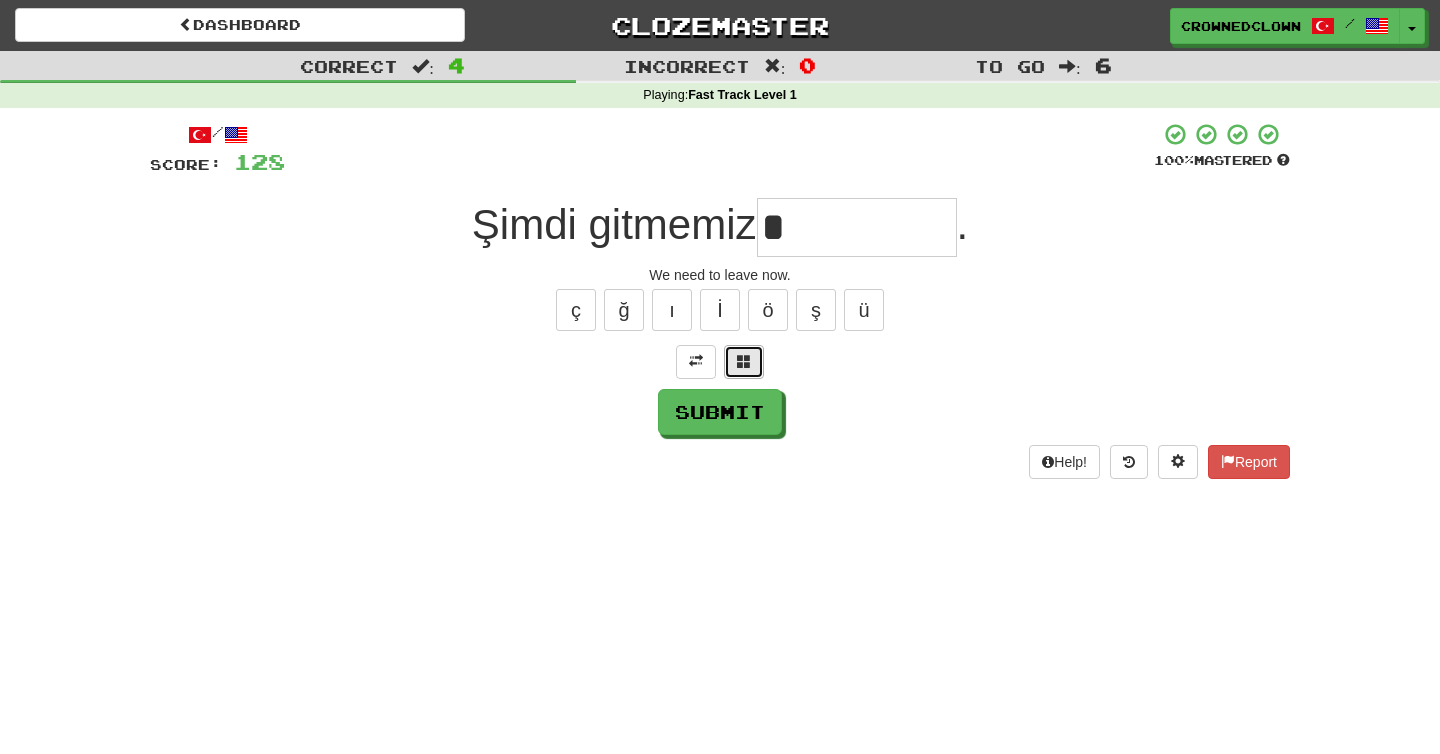 click at bounding box center [744, 361] 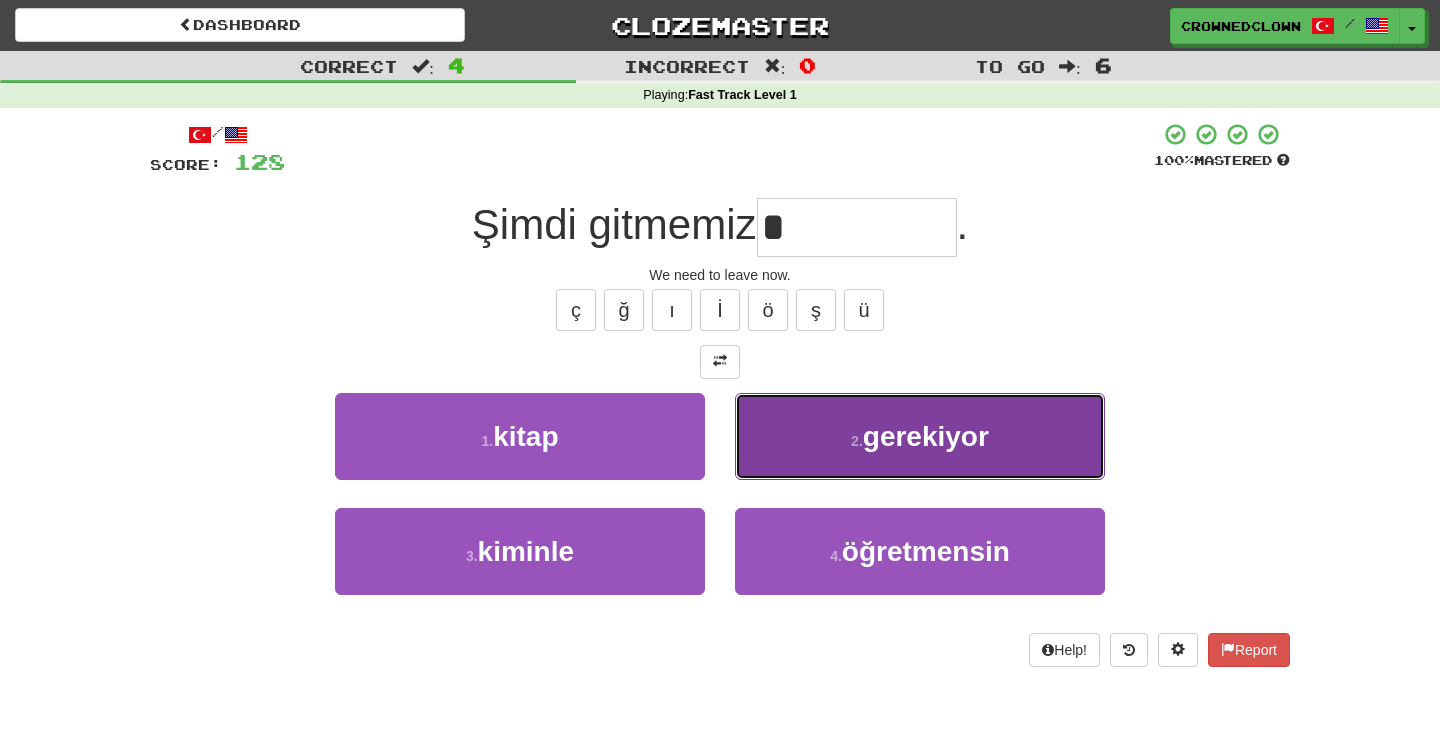 click on "2 .  gerekiyor" at bounding box center (920, 436) 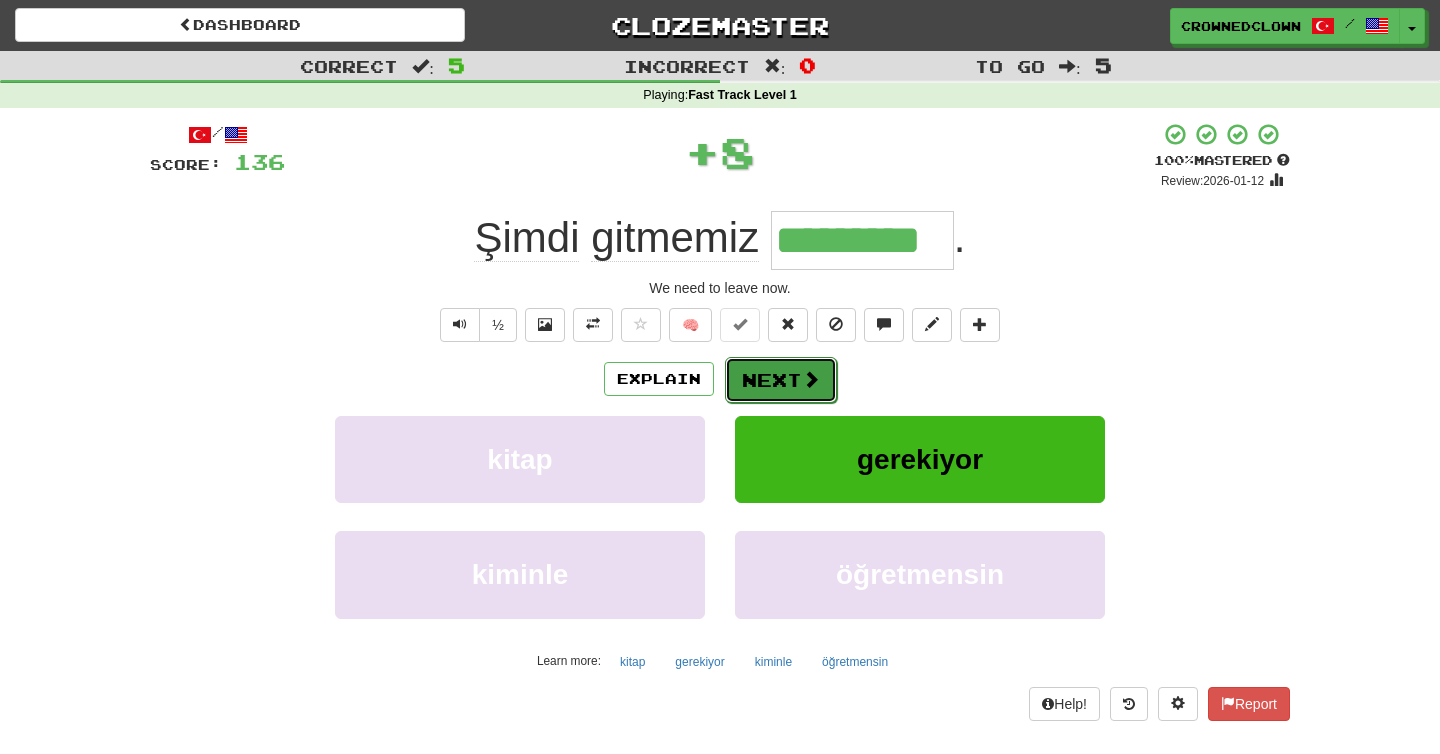 click on "Next" at bounding box center (781, 380) 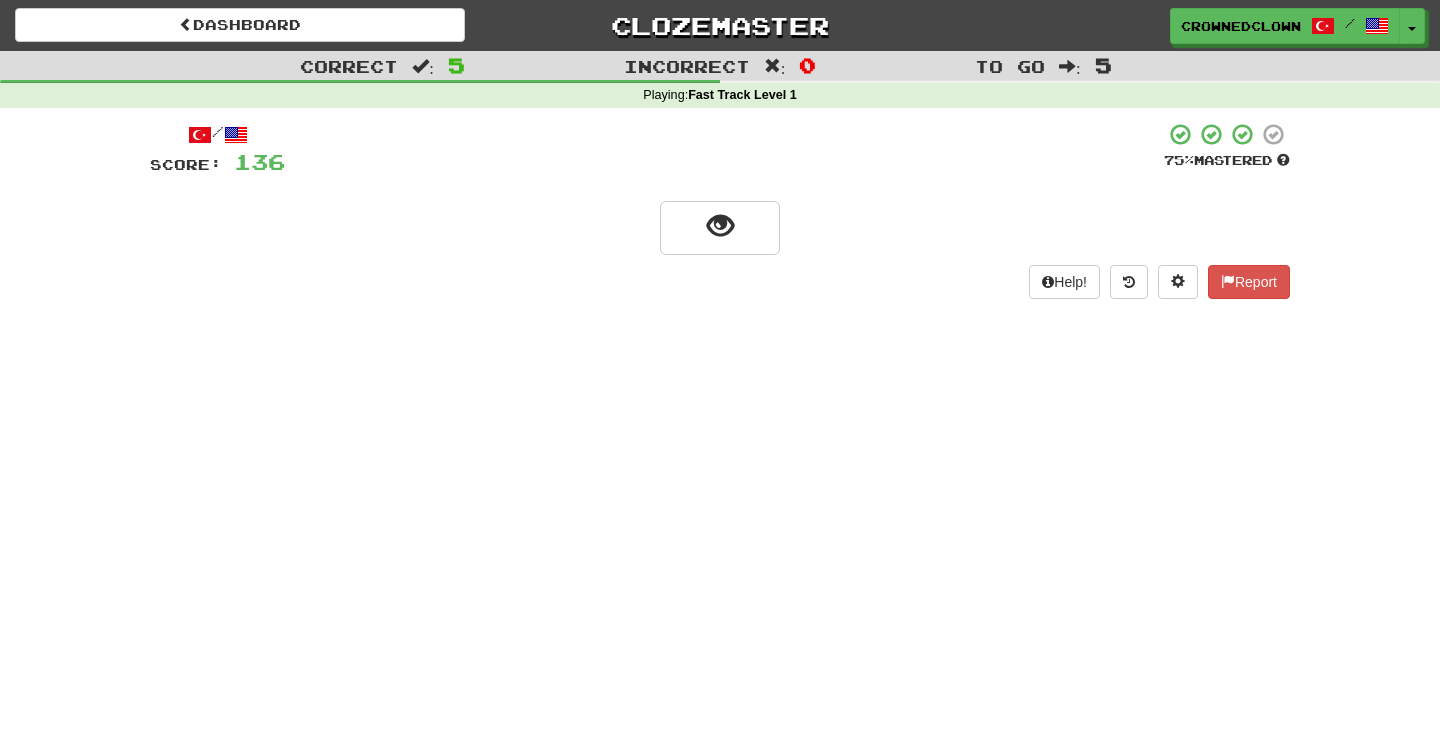 click on "/  Score:   136 75 %  Mastered  Help!  Report" at bounding box center [720, 210] 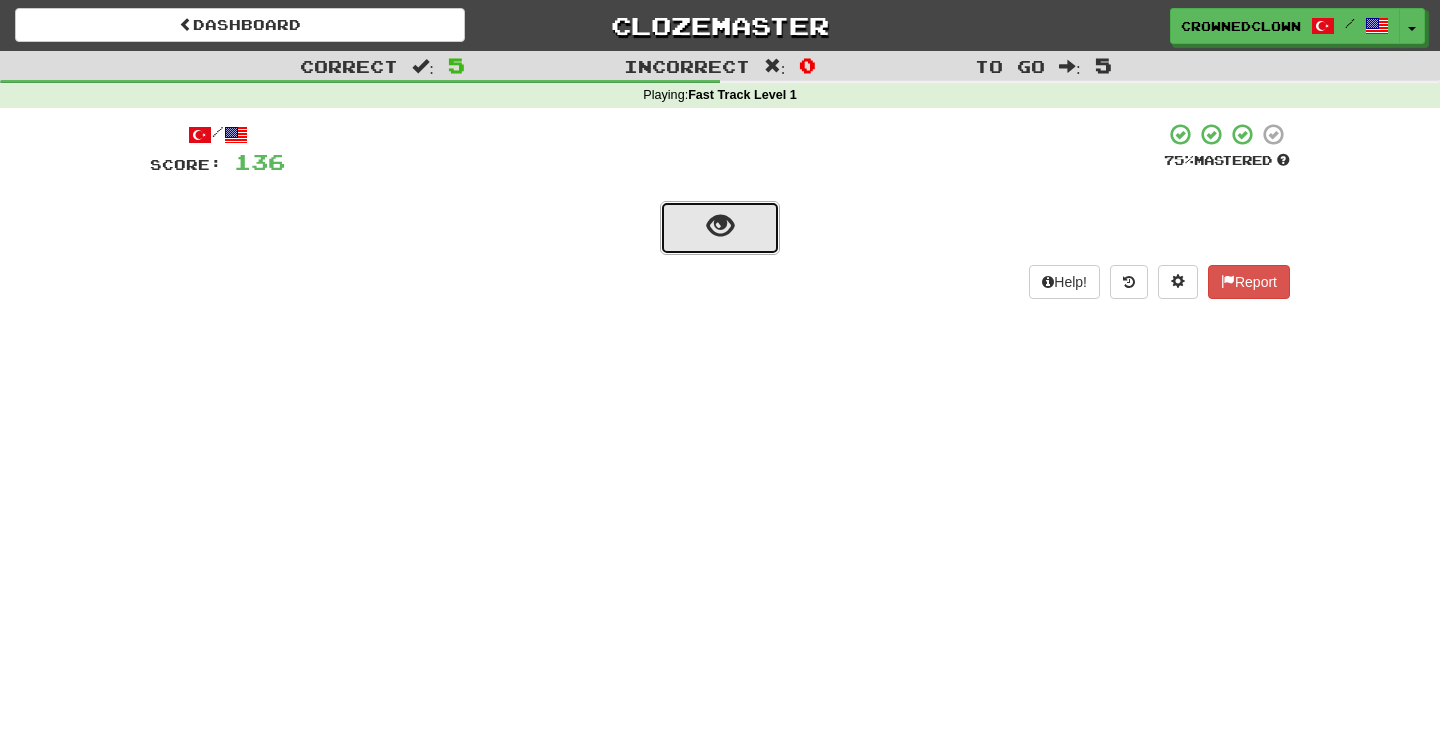 click at bounding box center [720, 228] 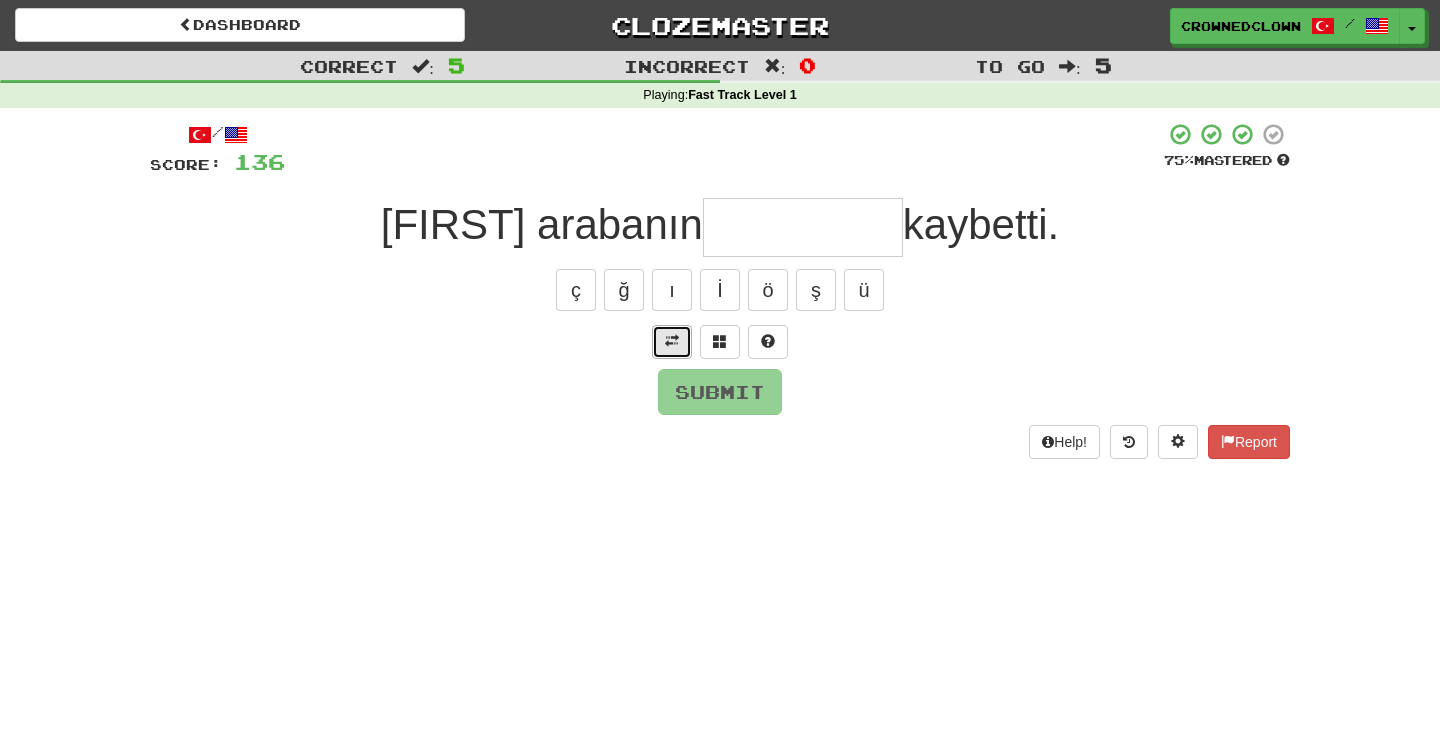 click at bounding box center [672, 342] 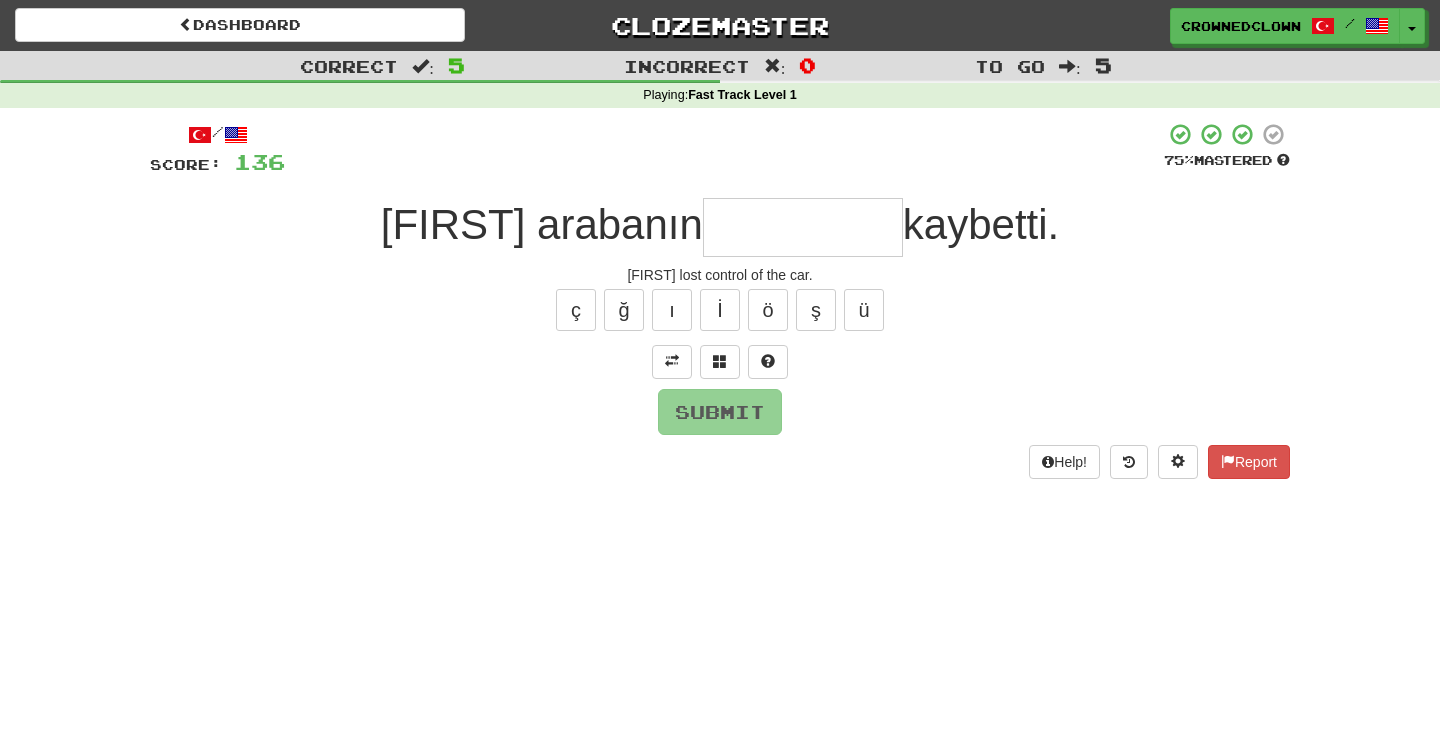 click at bounding box center [803, 227] 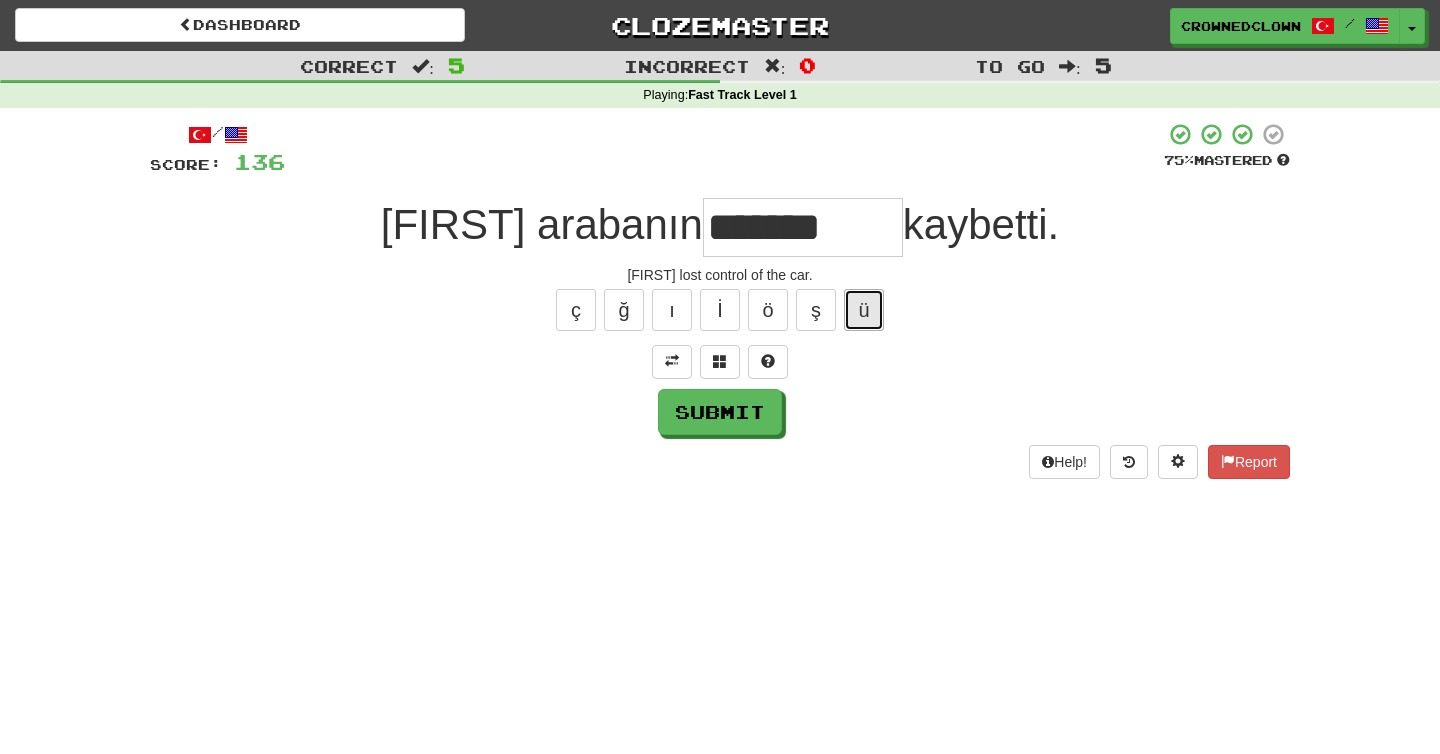 click on "ü" at bounding box center (864, 310) 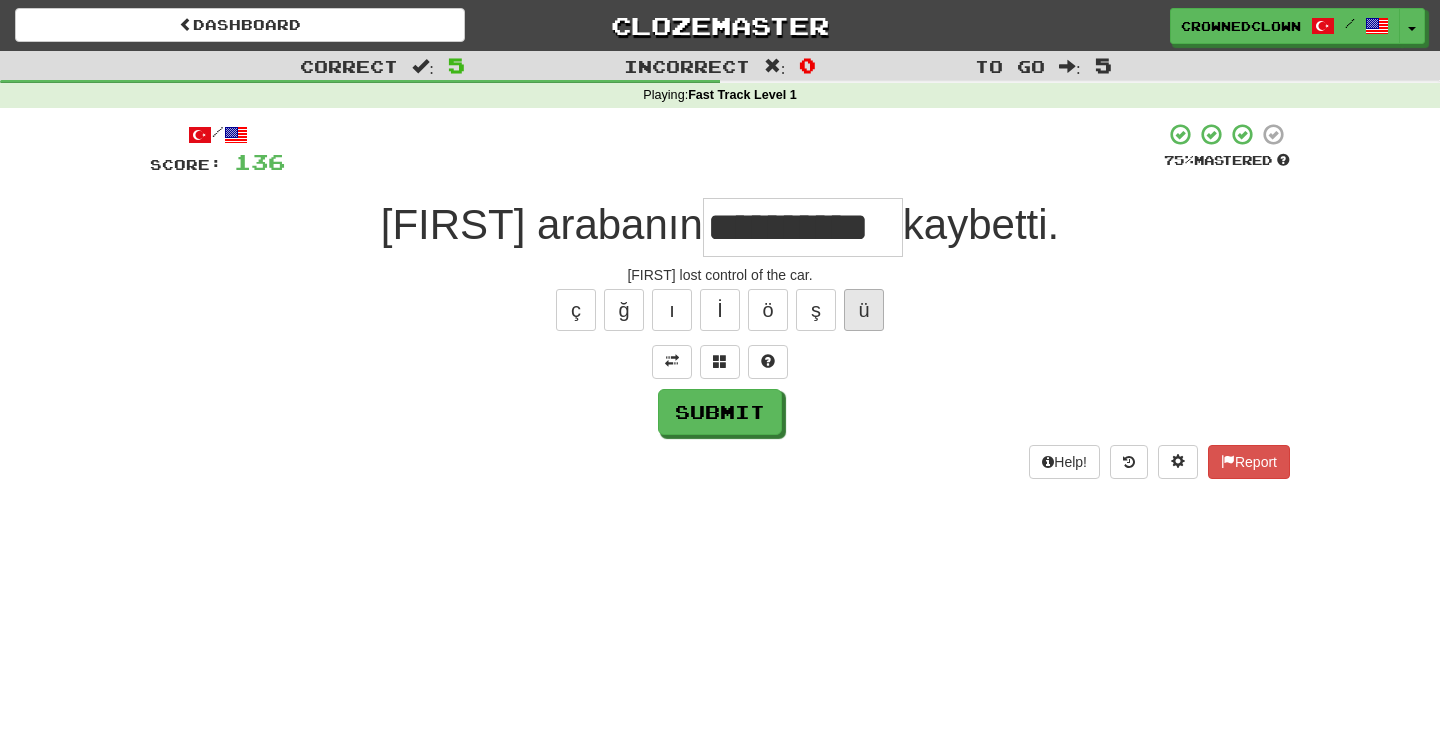 scroll, scrollTop: 0, scrollLeft: 7, axis: horizontal 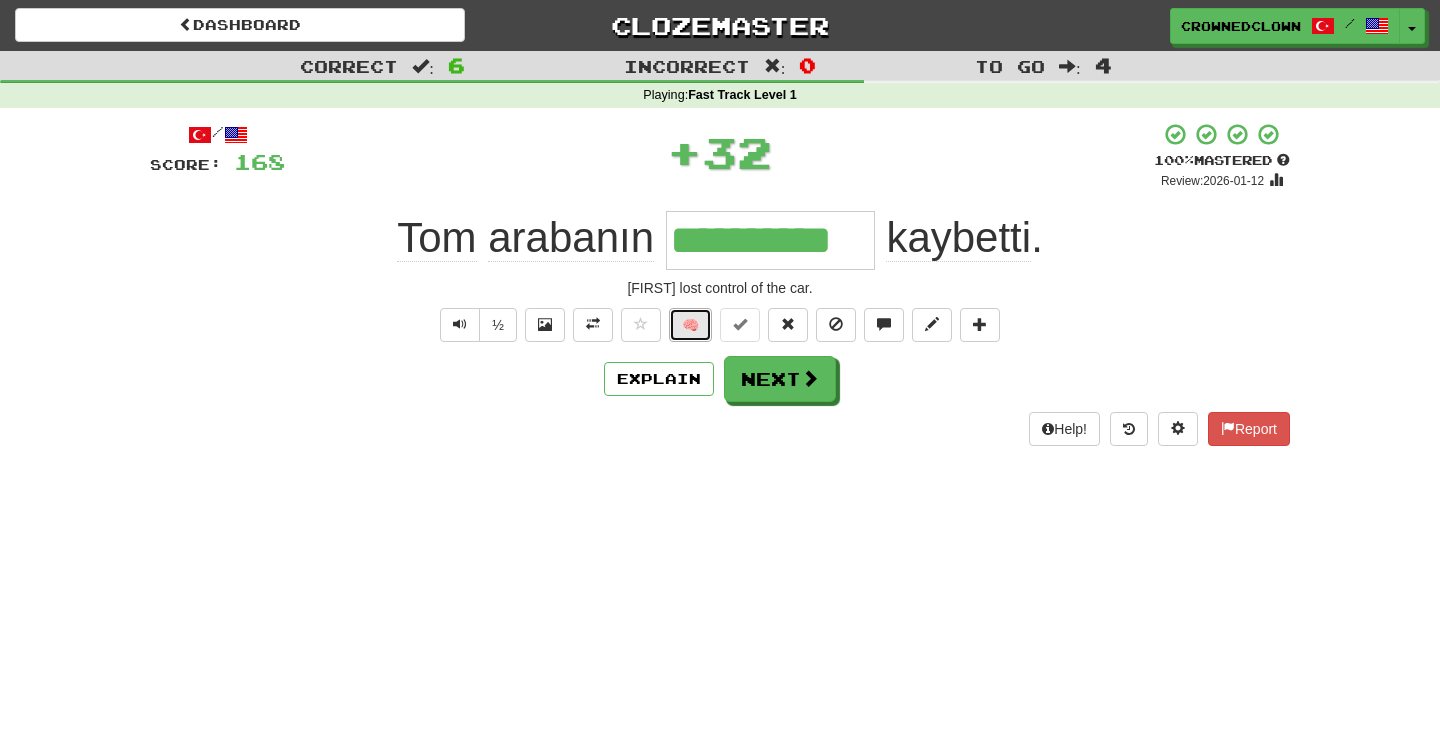 click on "🧠" at bounding box center [690, 325] 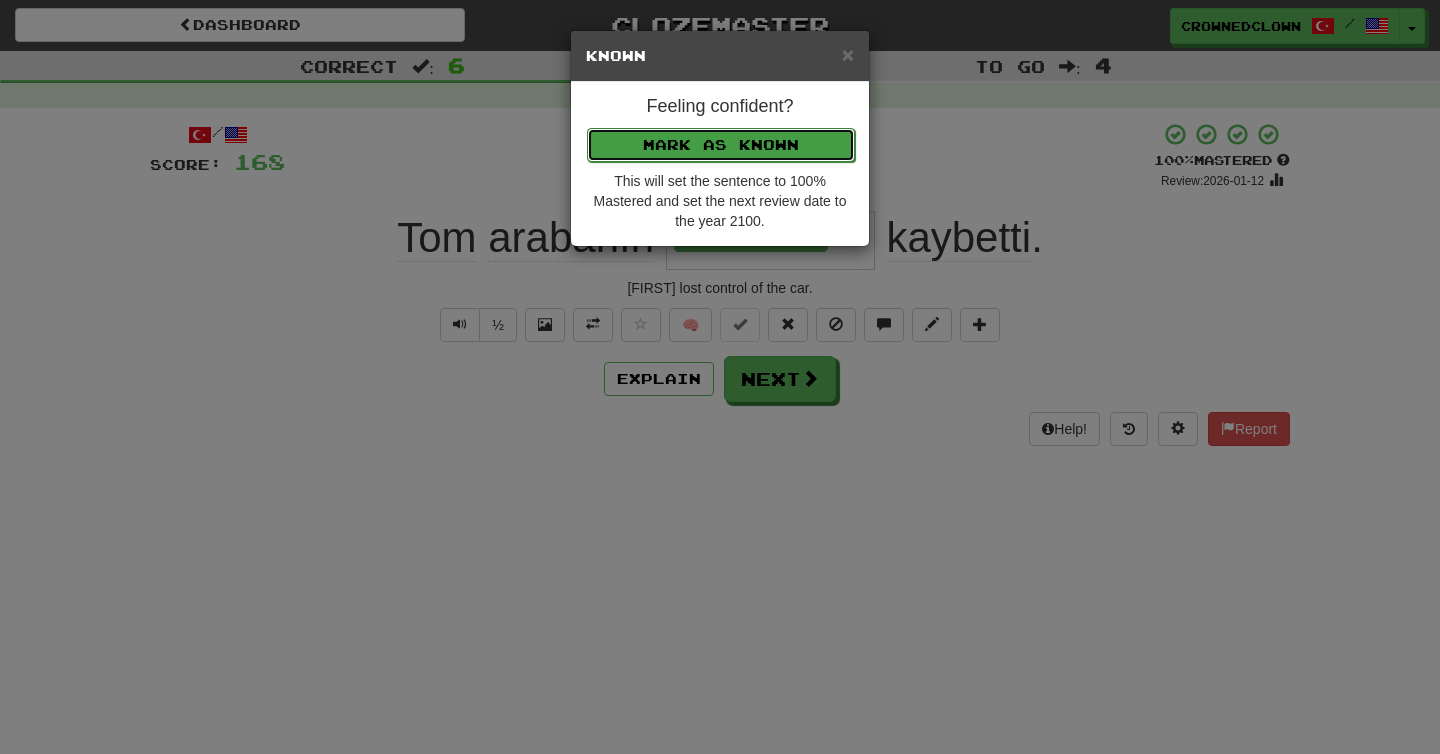 click on "Mark as Known" at bounding box center [721, 145] 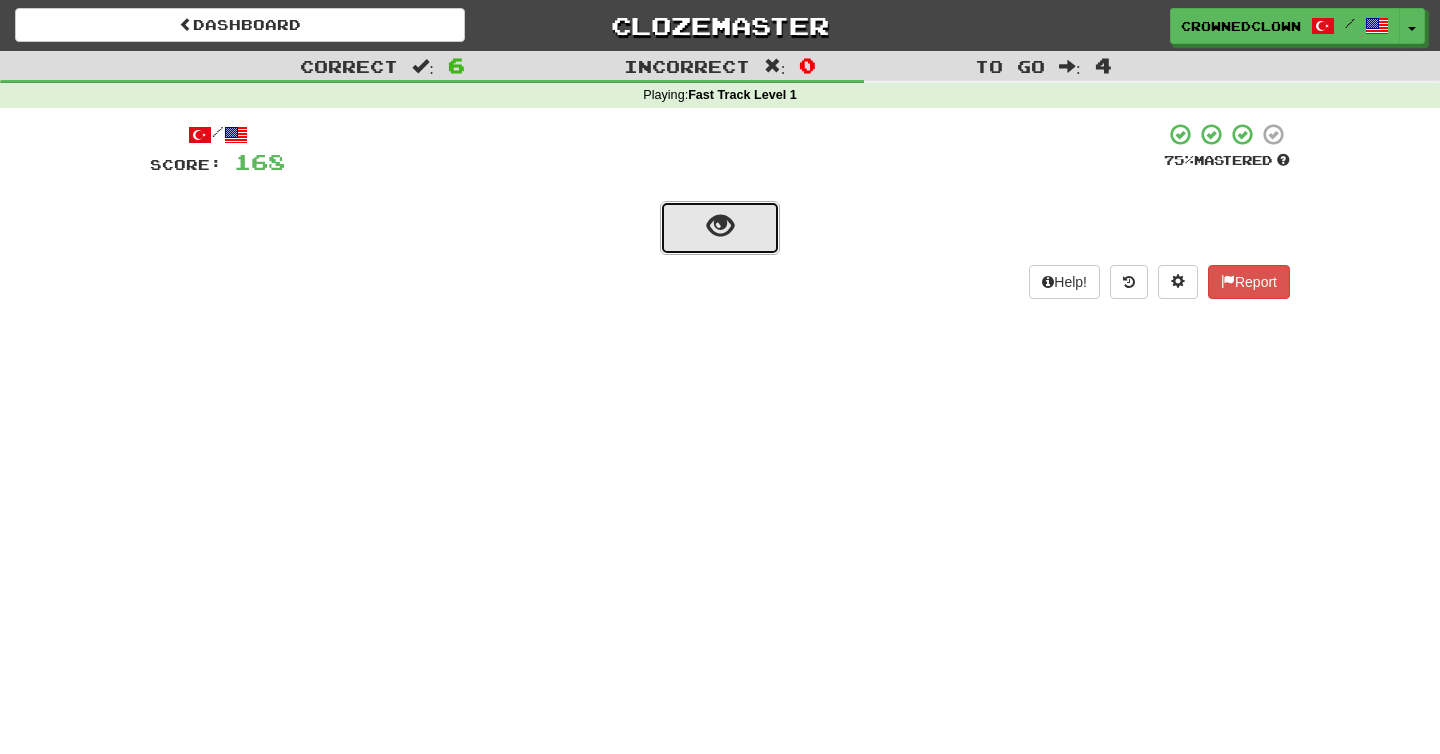 click at bounding box center [720, 226] 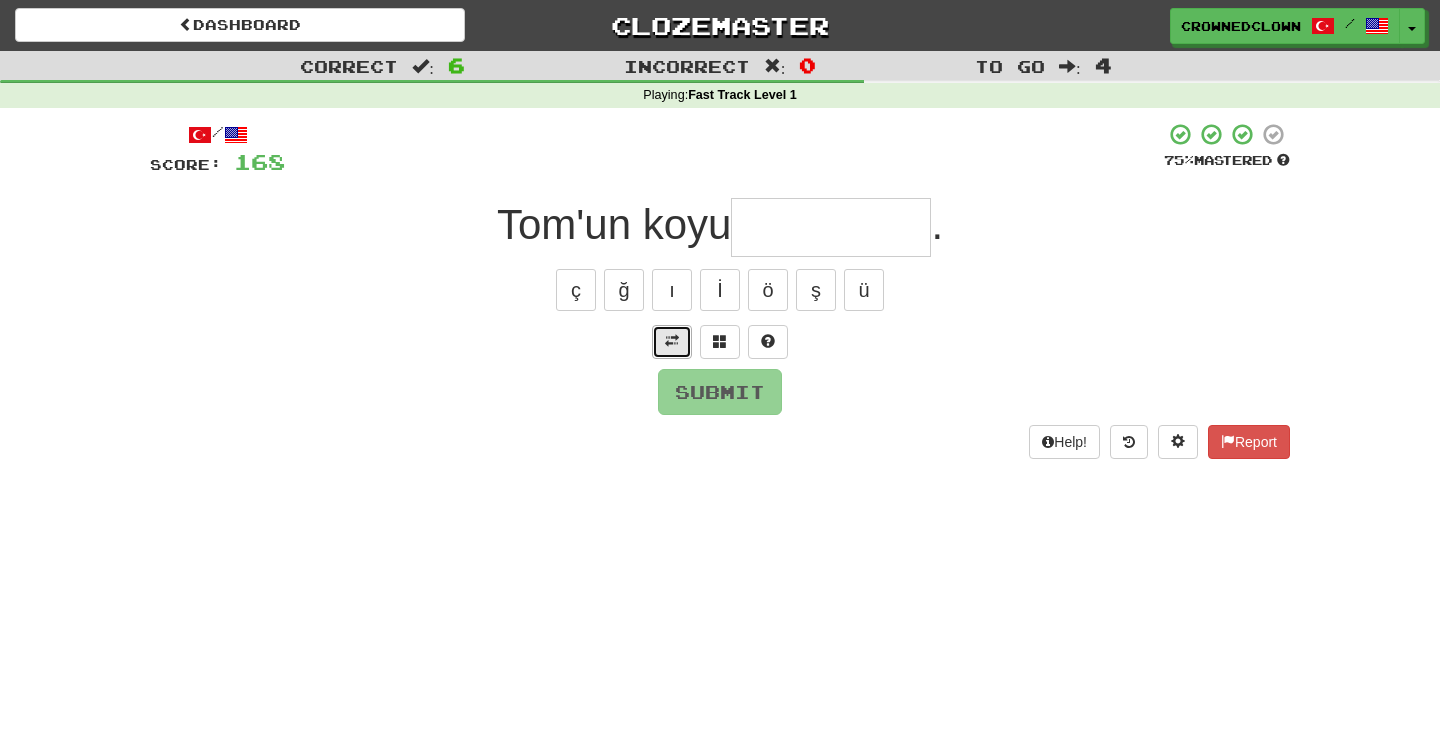 click at bounding box center [672, 342] 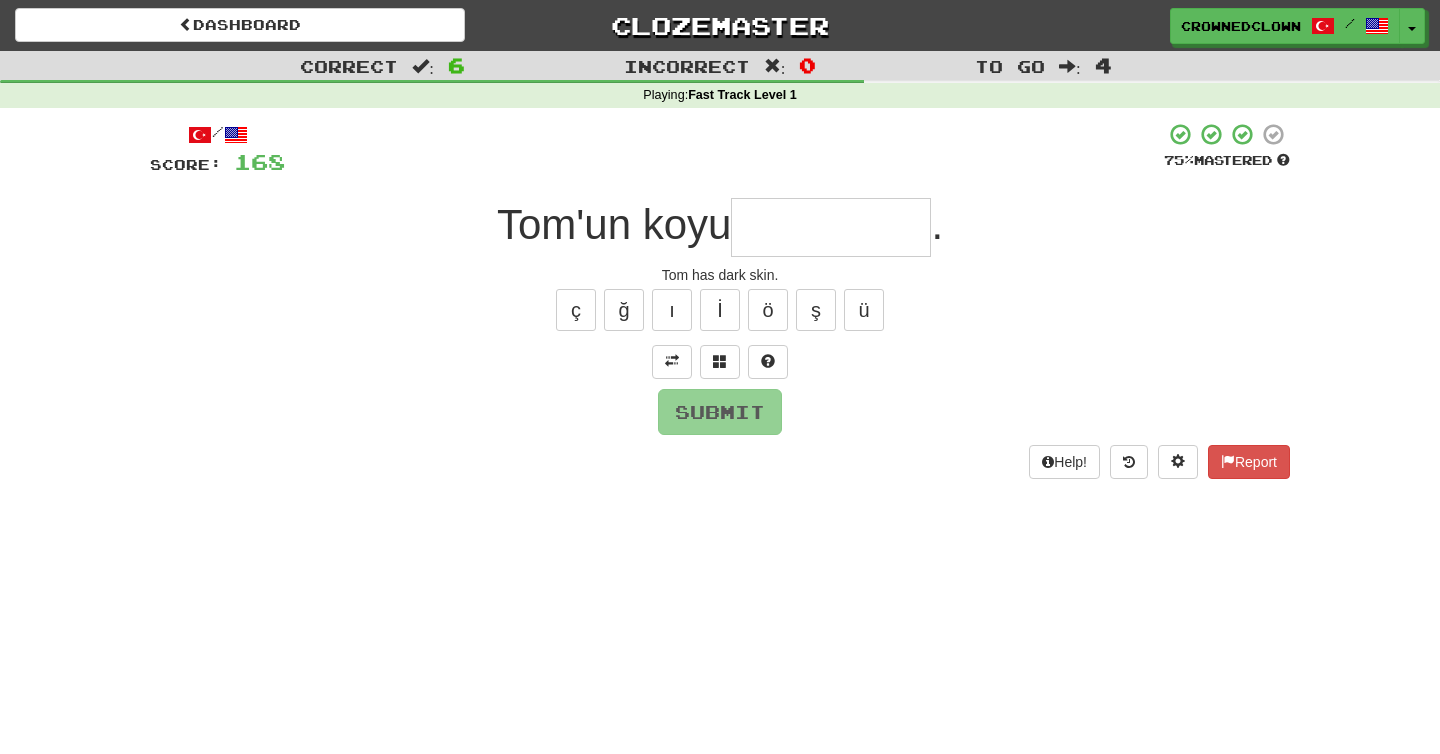 click at bounding box center (831, 227) 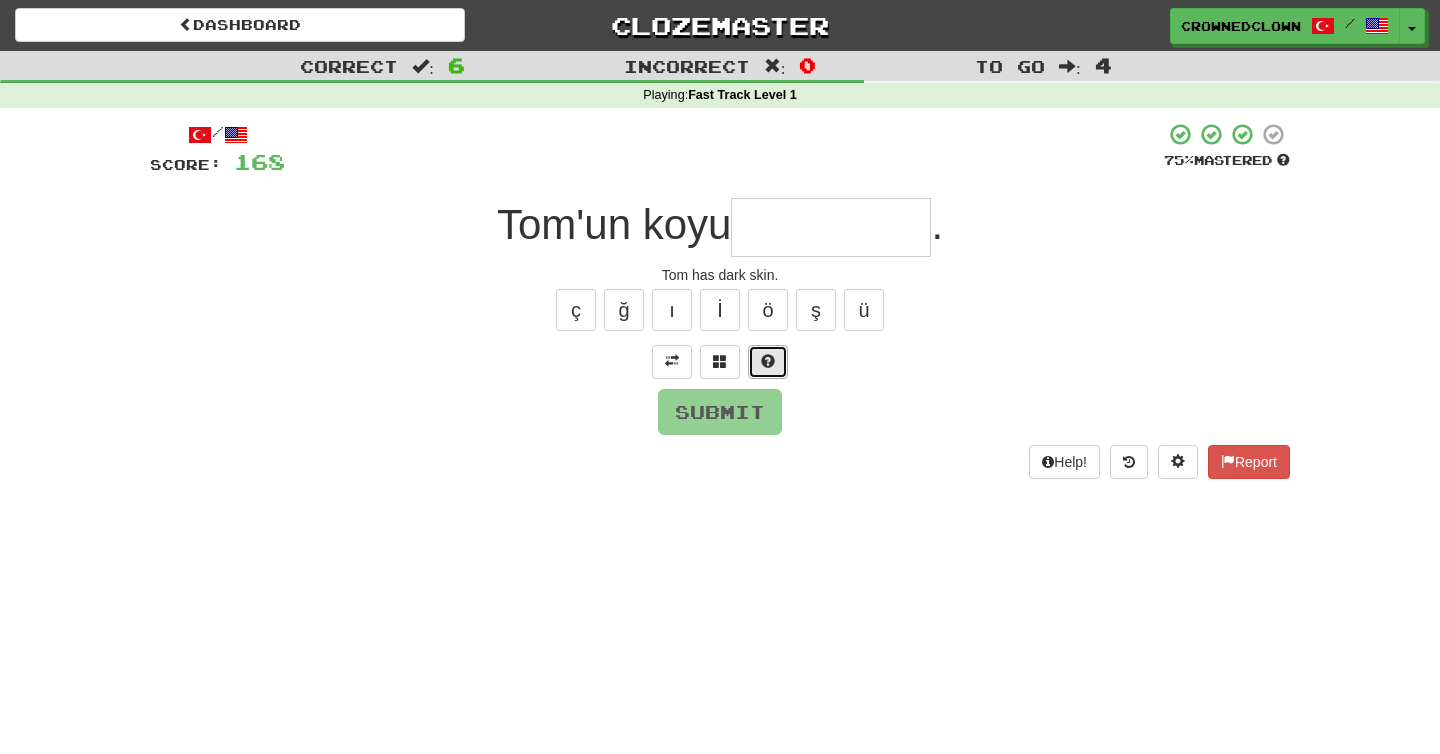 click at bounding box center (768, 361) 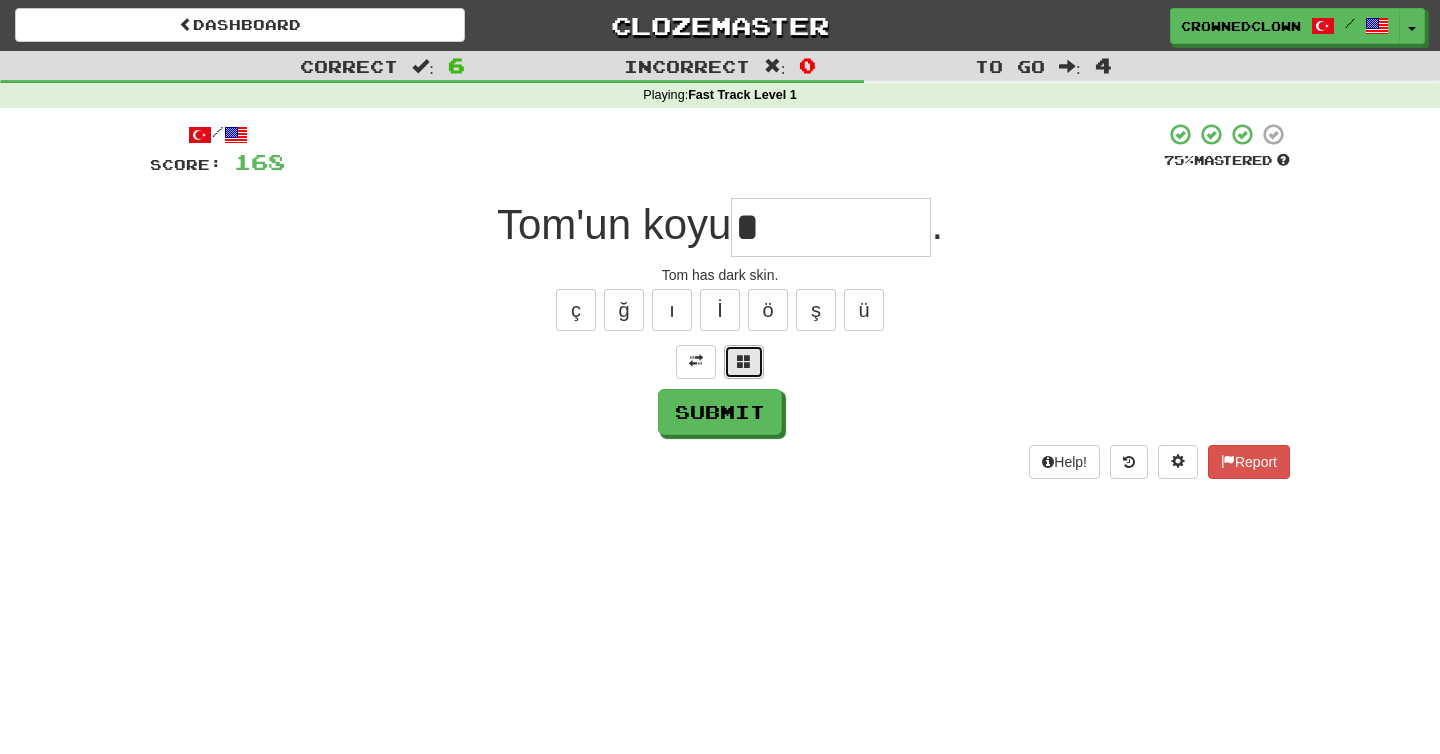 click at bounding box center (744, 362) 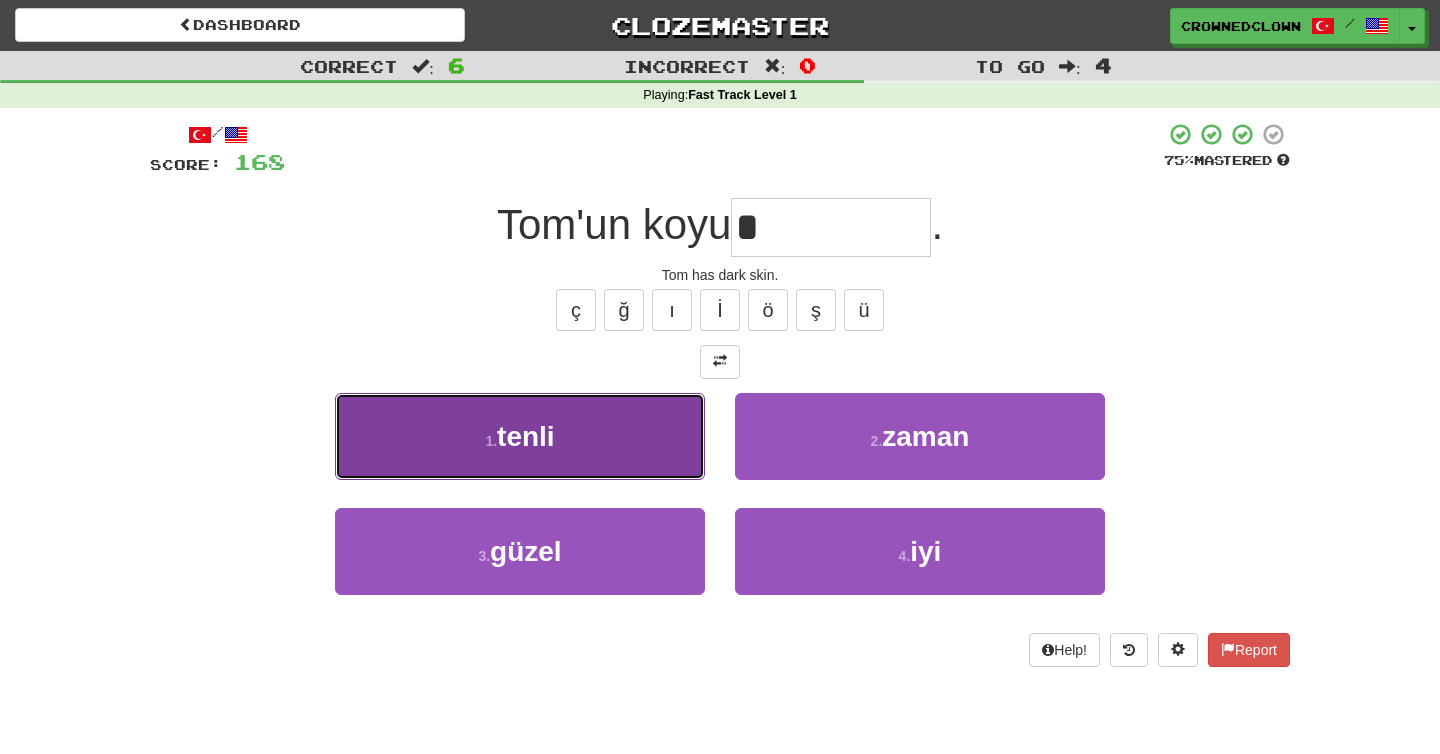 click on "1 .  tenli" at bounding box center [520, 436] 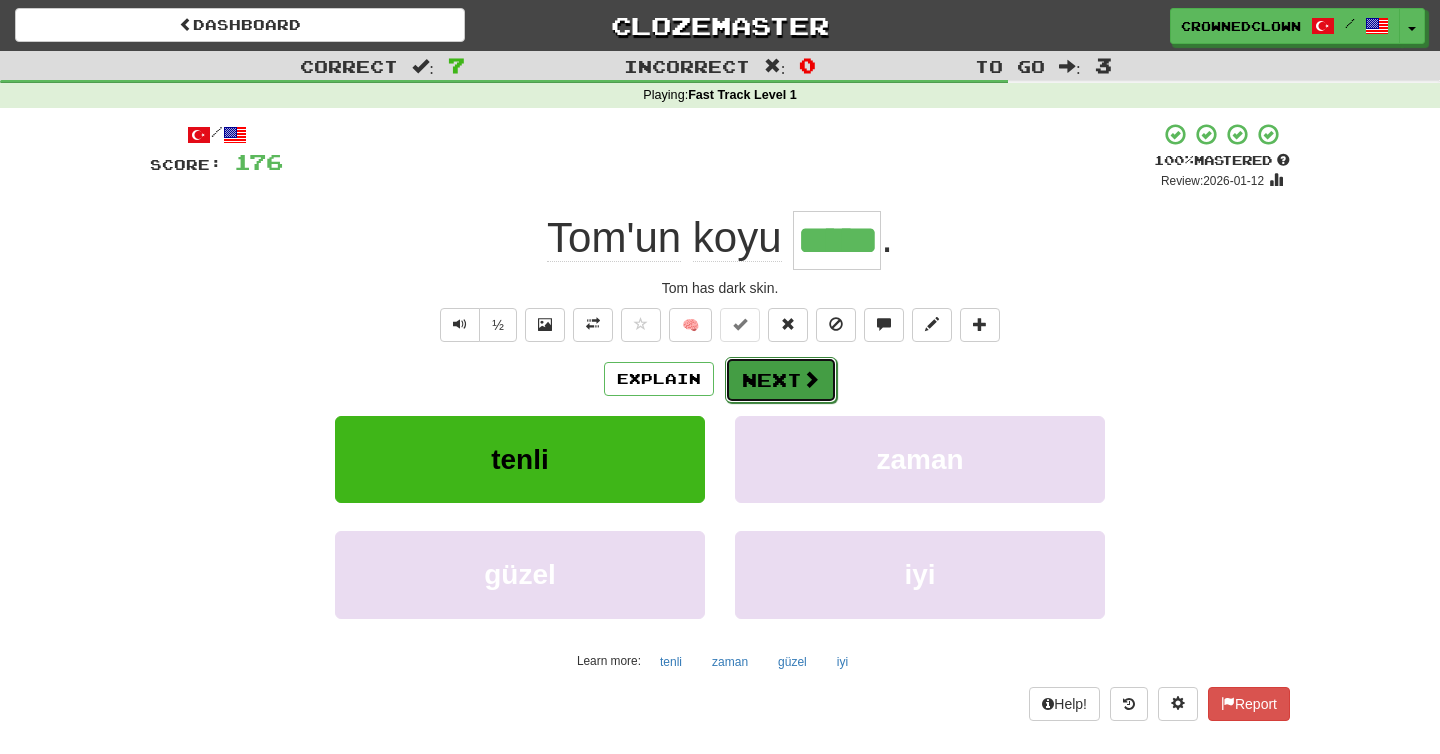 click on "Next" at bounding box center [781, 380] 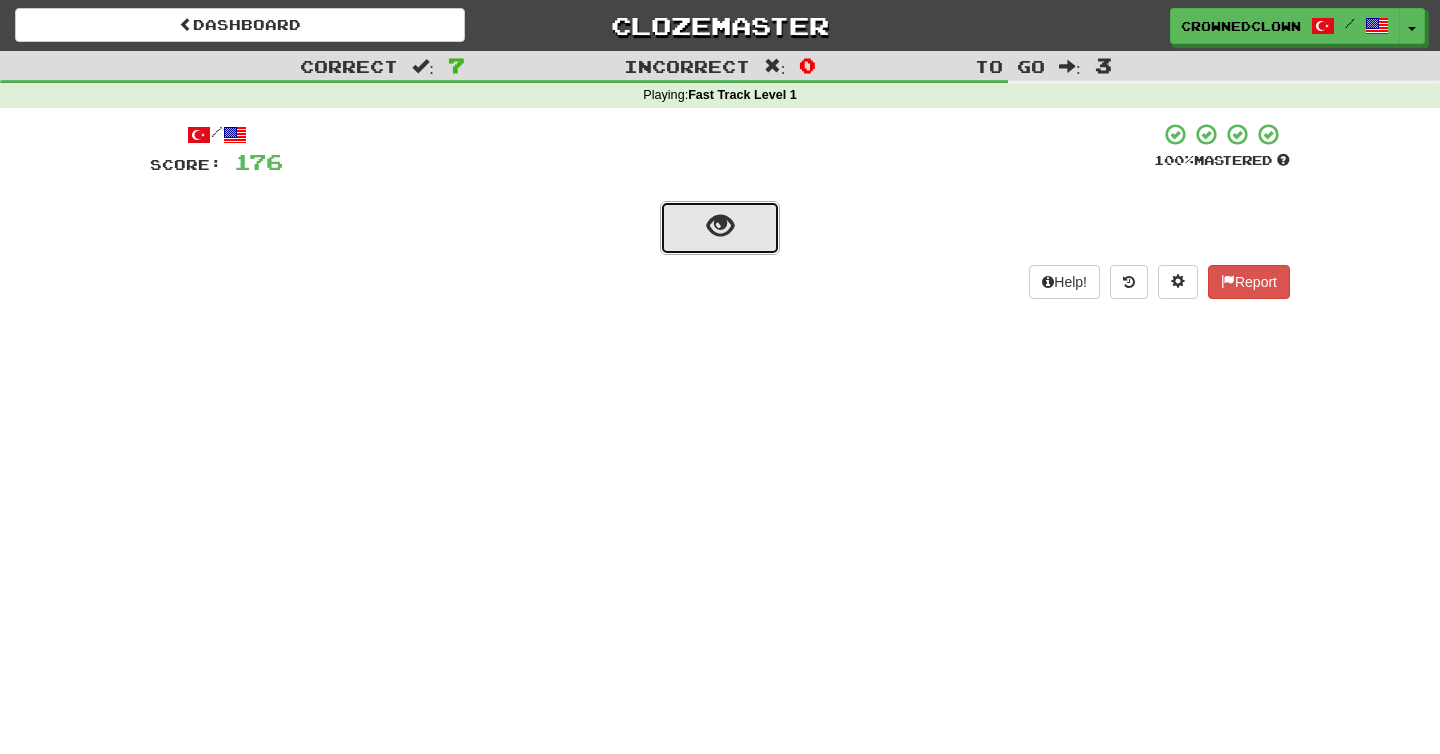 click at bounding box center (720, 228) 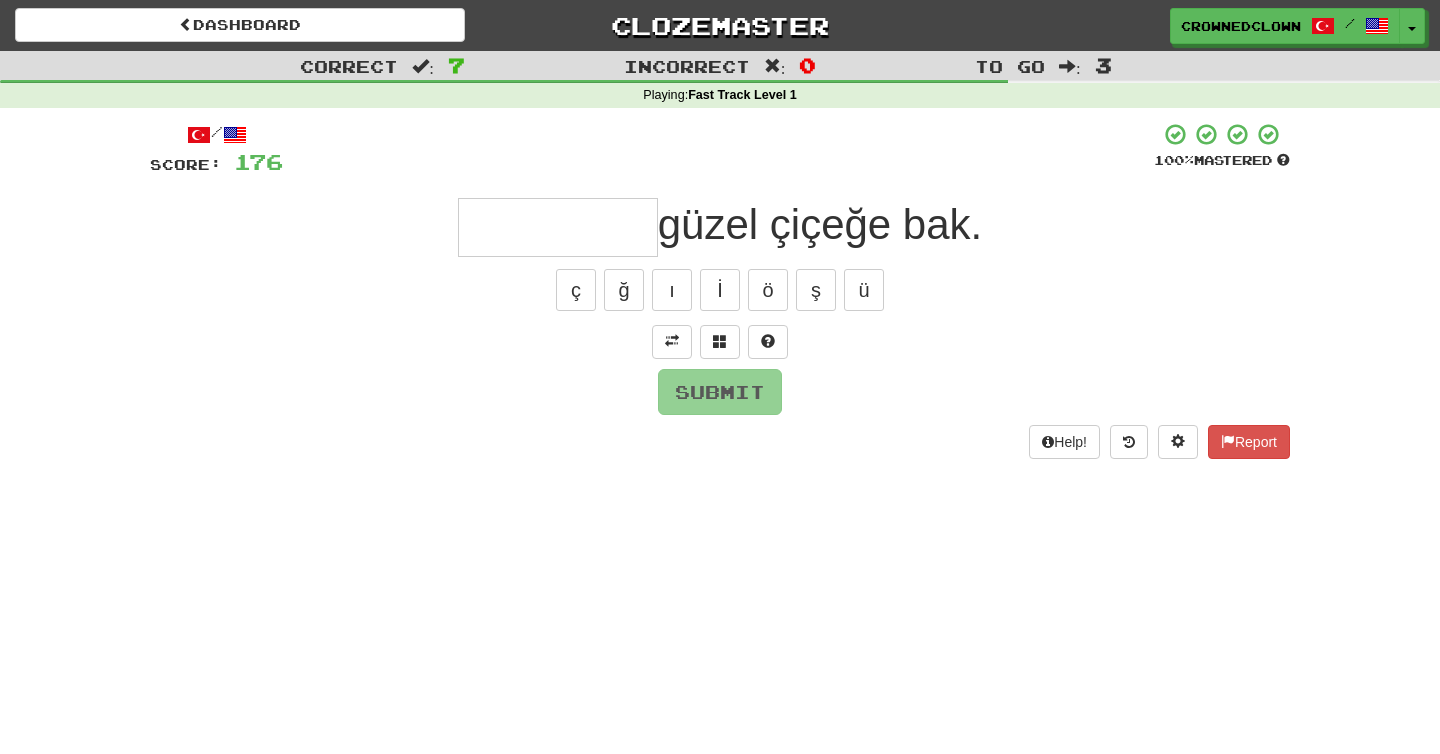 click at bounding box center (720, 342) 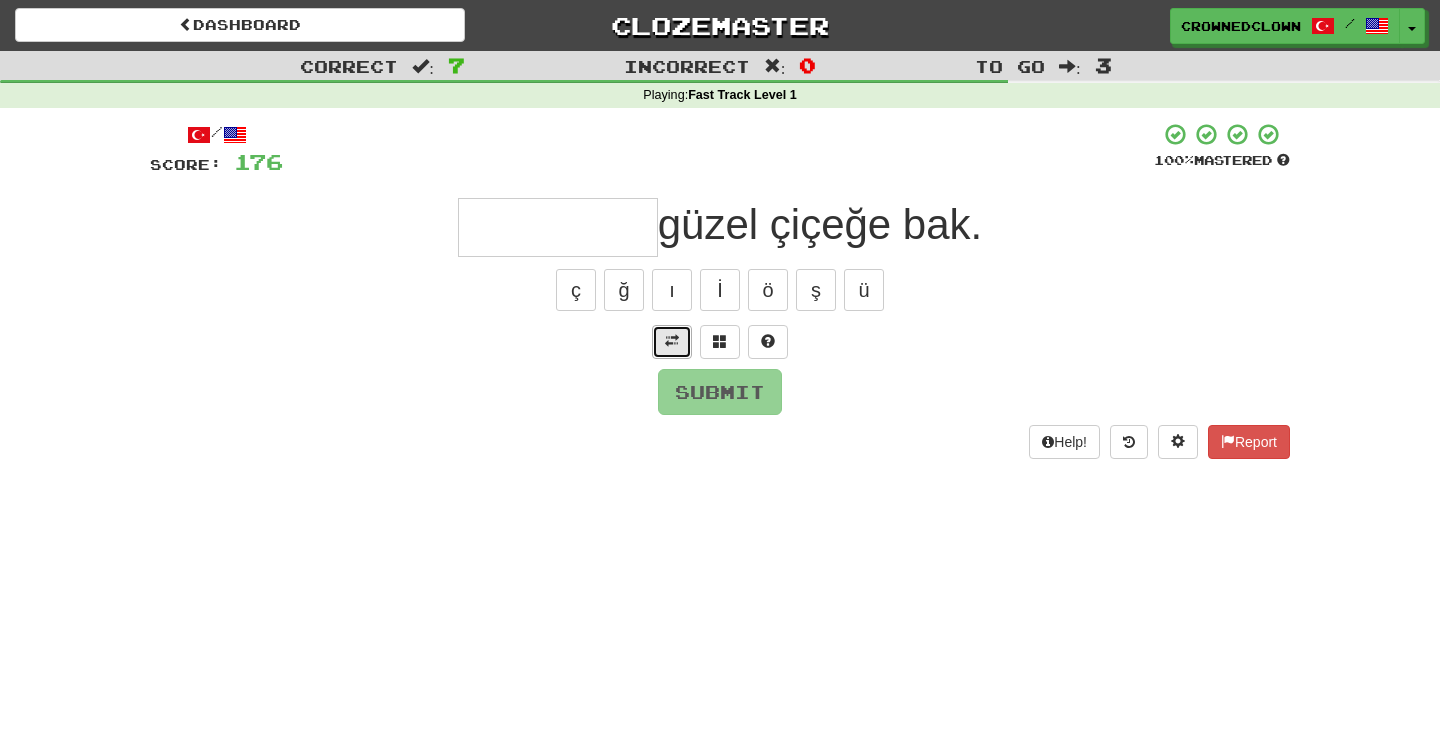 click at bounding box center (672, 341) 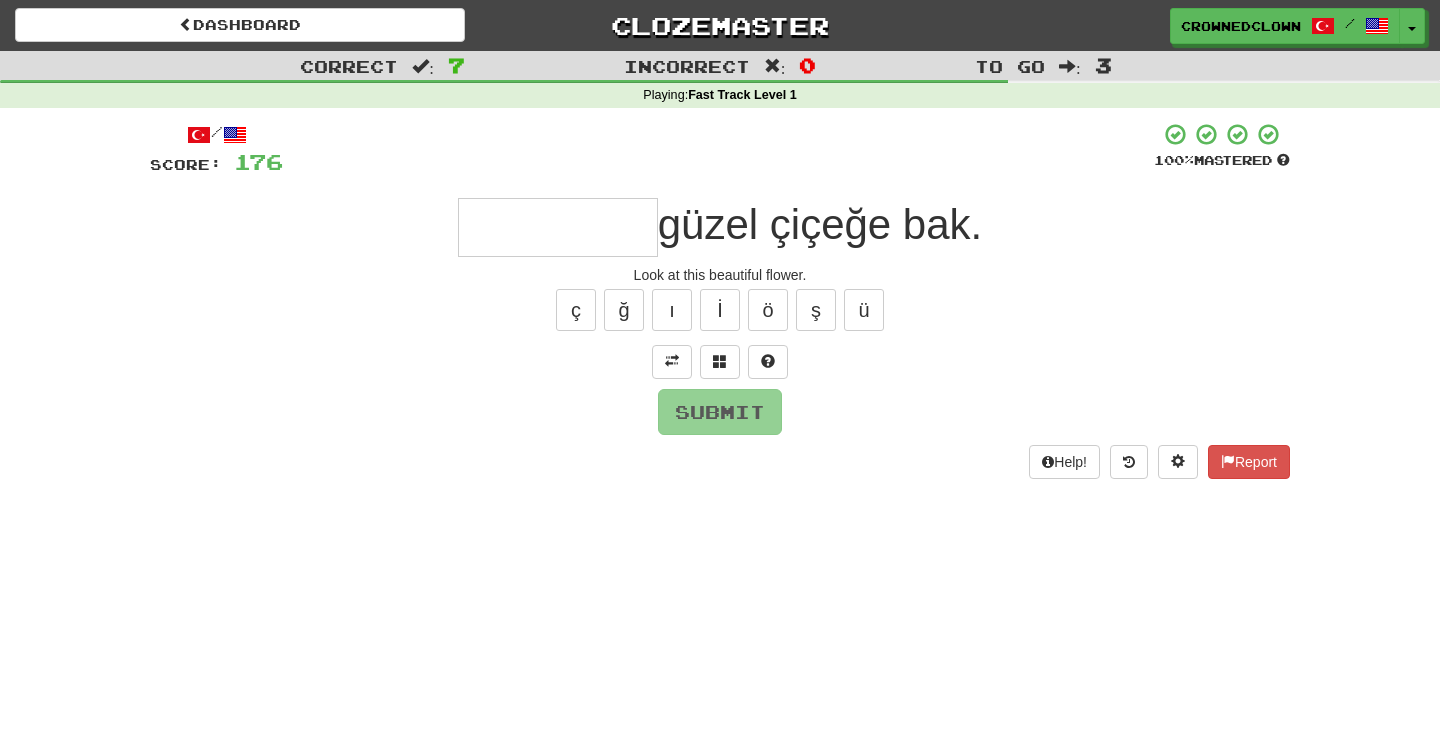 click at bounding box center (558, 227) 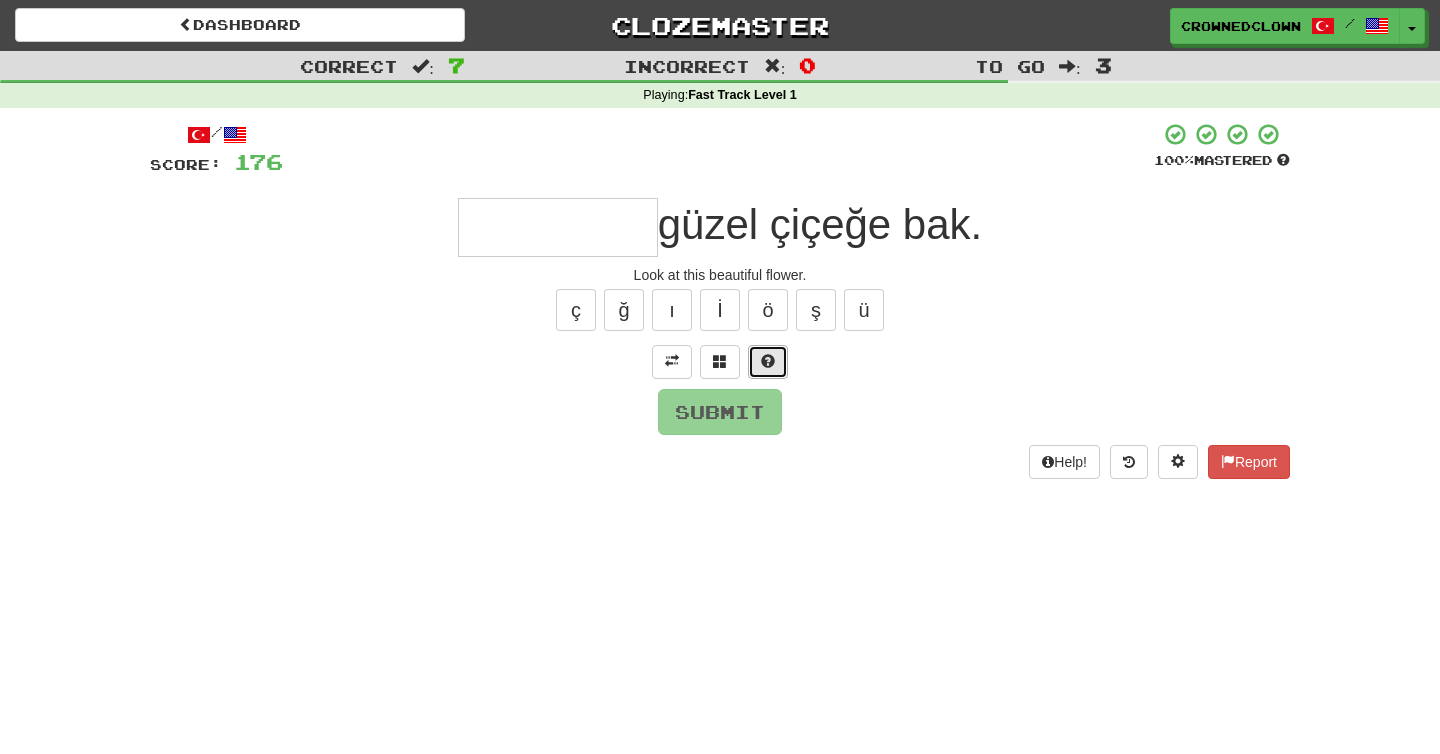 click at bounding box center [768, 362] 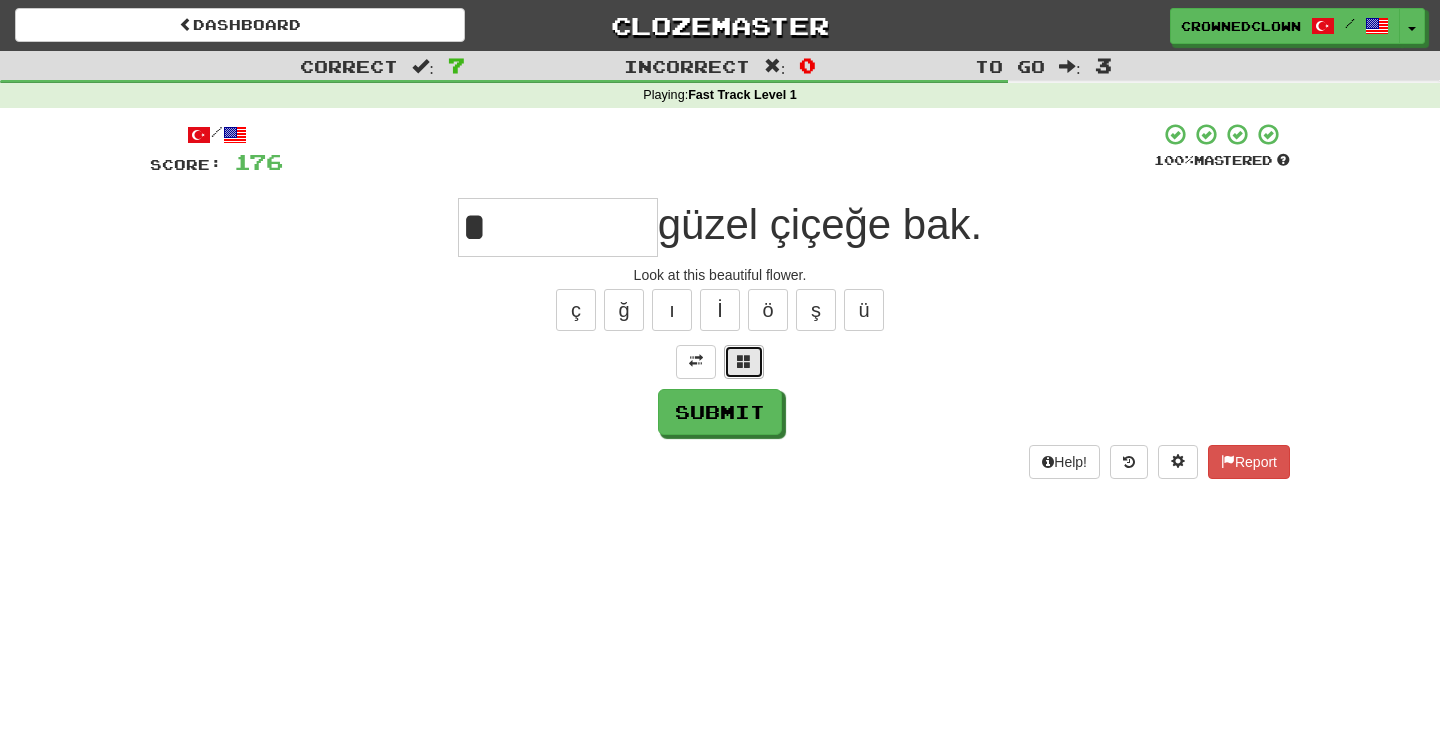 click at bounding box center (744, 362) 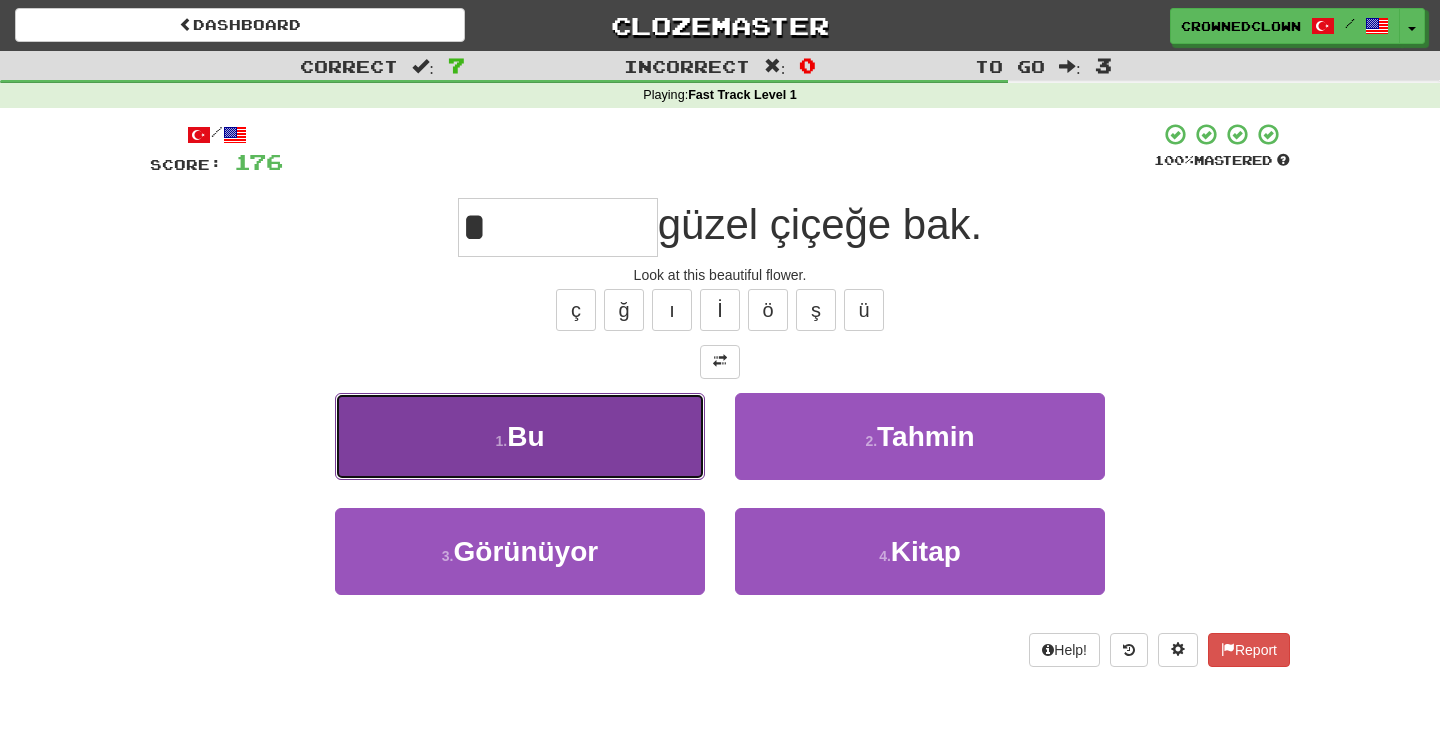 click on "1 .  Bu" at bounding box center (520, 436) 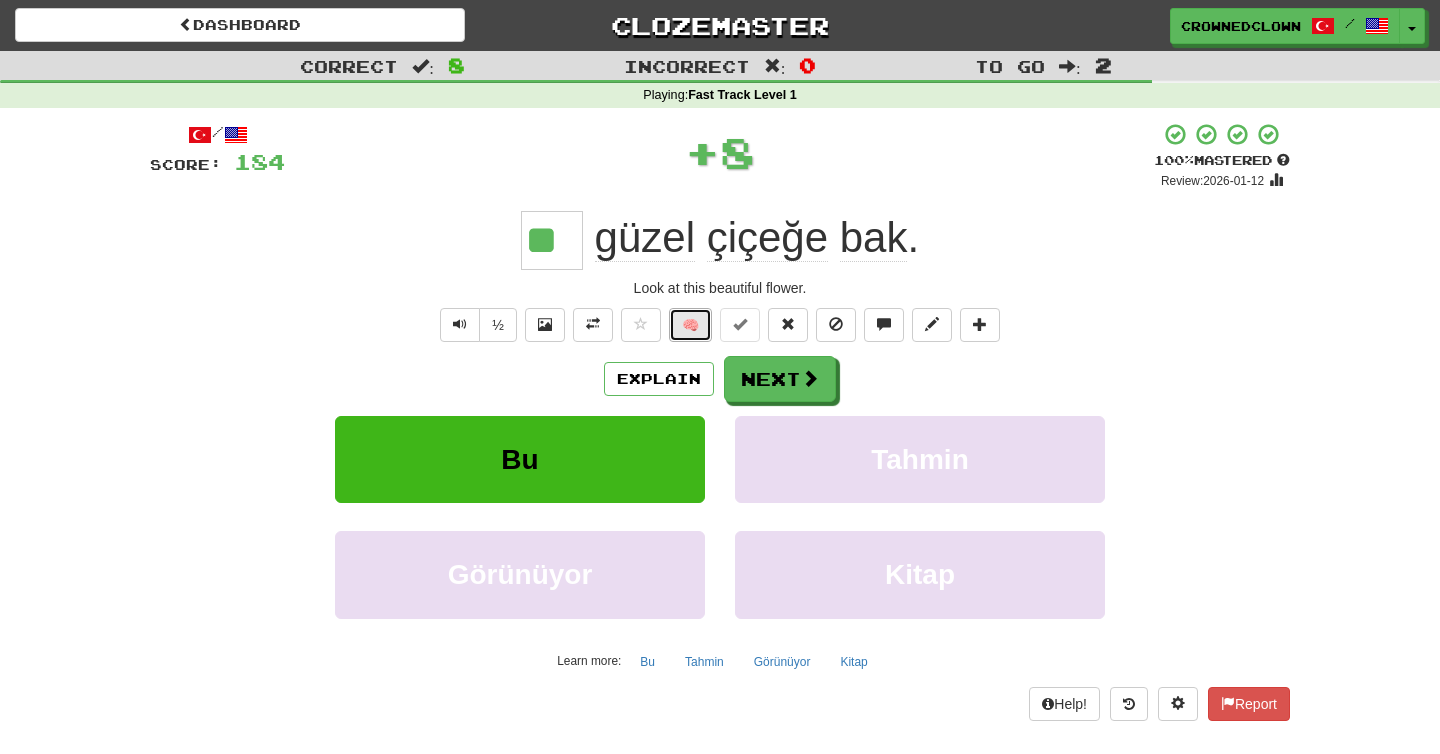 click on "🧠" at bounding box center (690, 325) 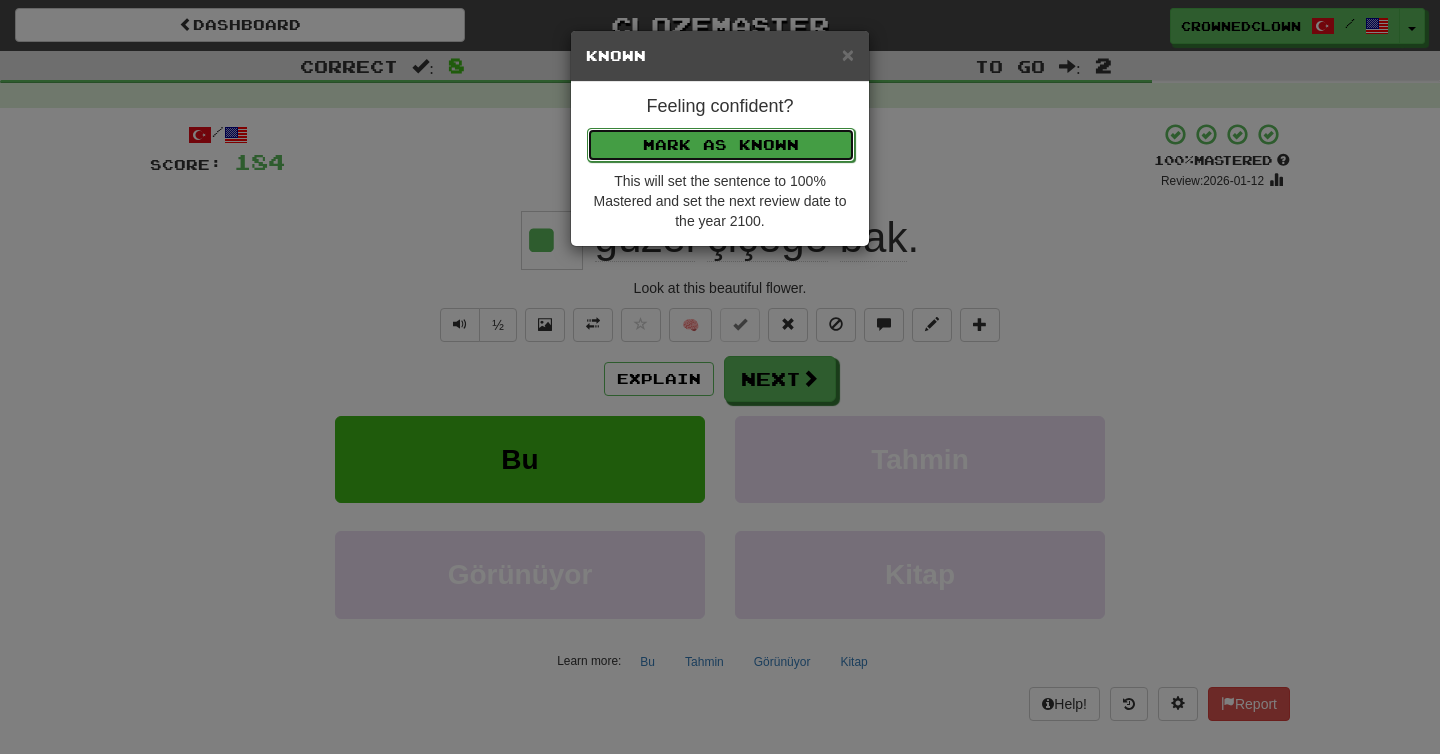 click on "Mark as Known" at bounding box center (721, 145) 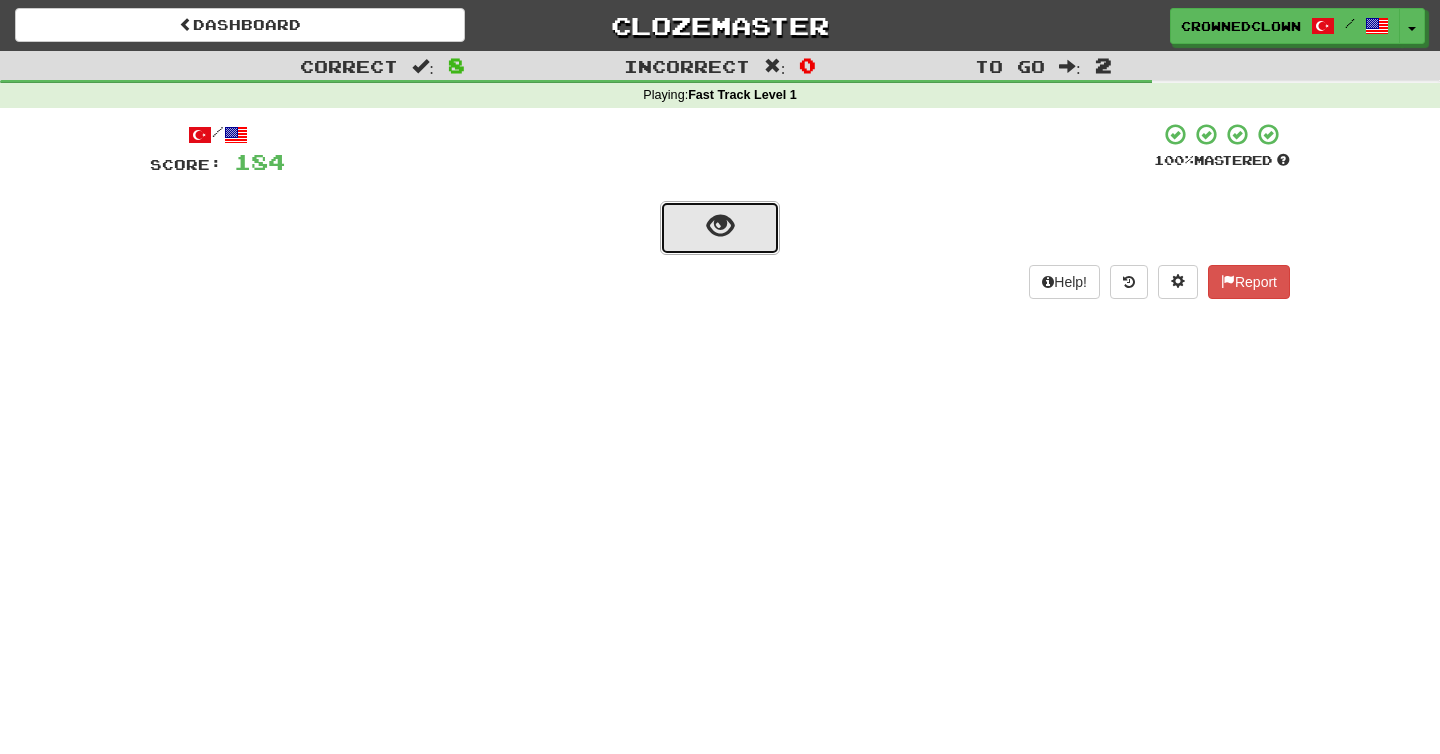 click at bounding box center (720, 226) 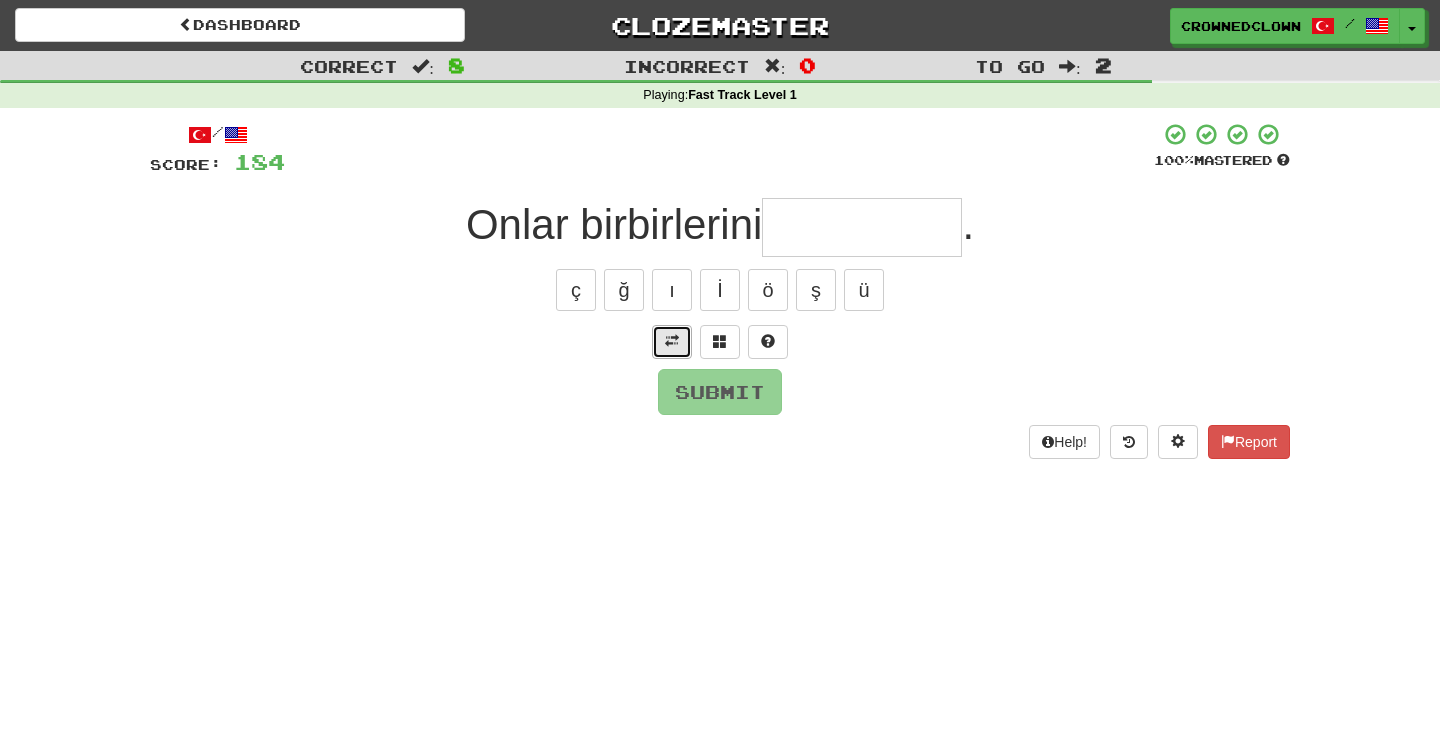 click at bounding box center (672, 342) 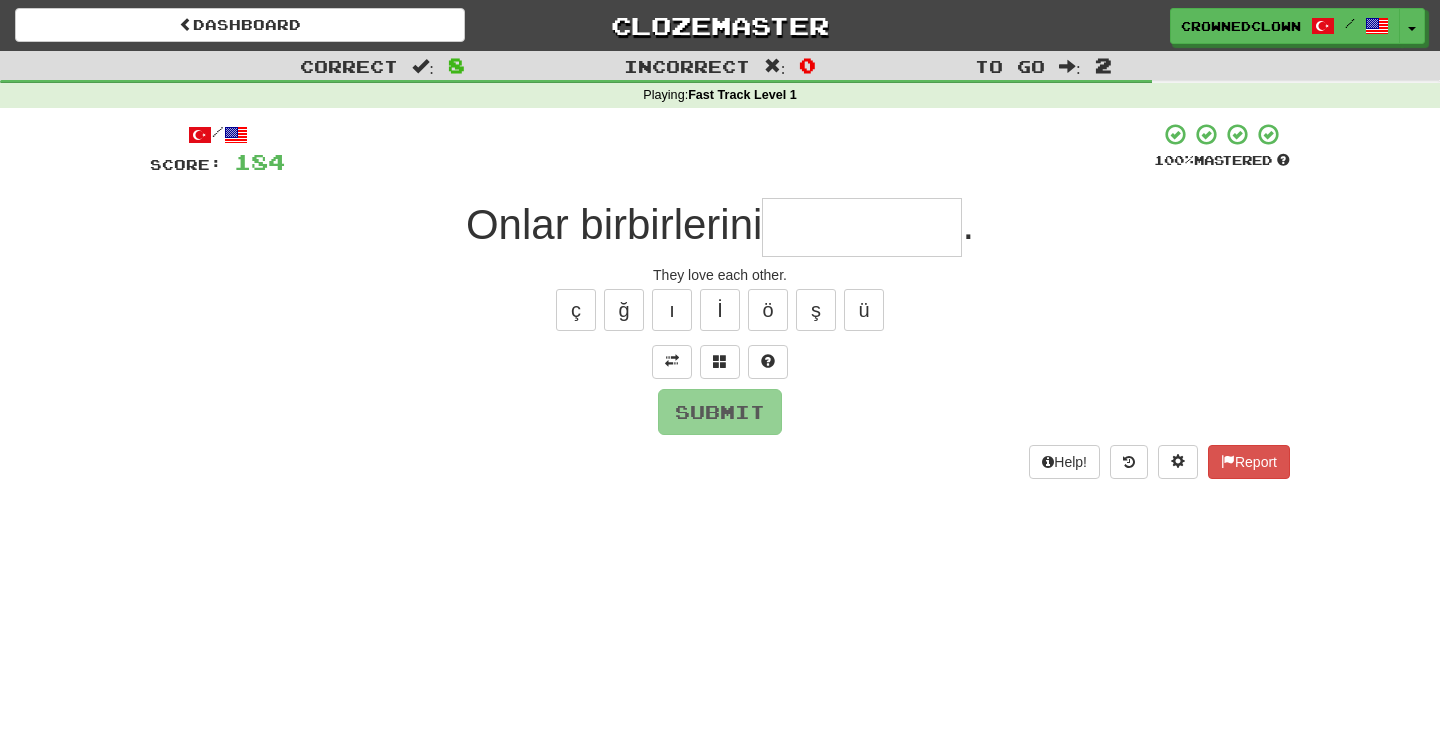 click on "/  Score:   184 100 %  Mastered Onlar birbirlerini  . They love each other. ç ğ ı İ ö ş ü Submit  Help!  Report" at bounding box center [720, 300] 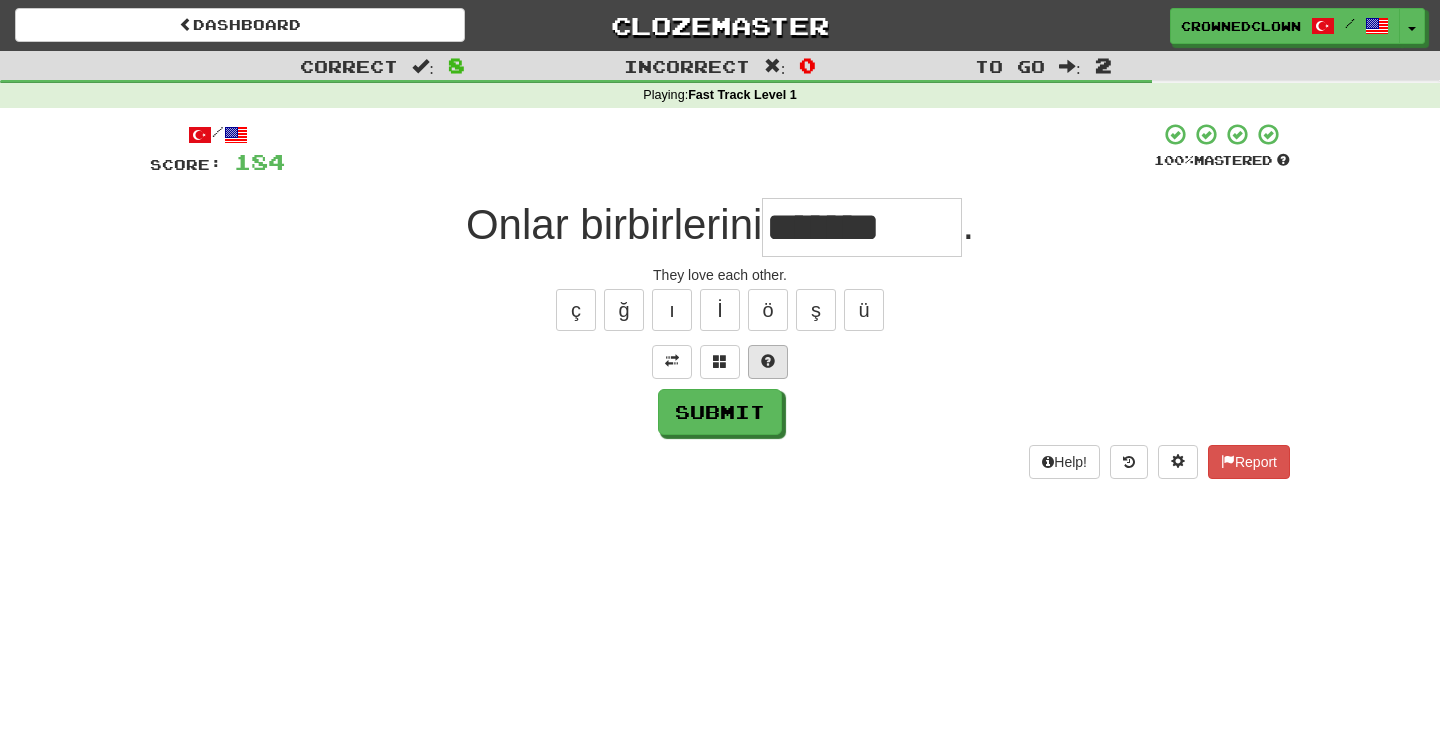 type on "*******" 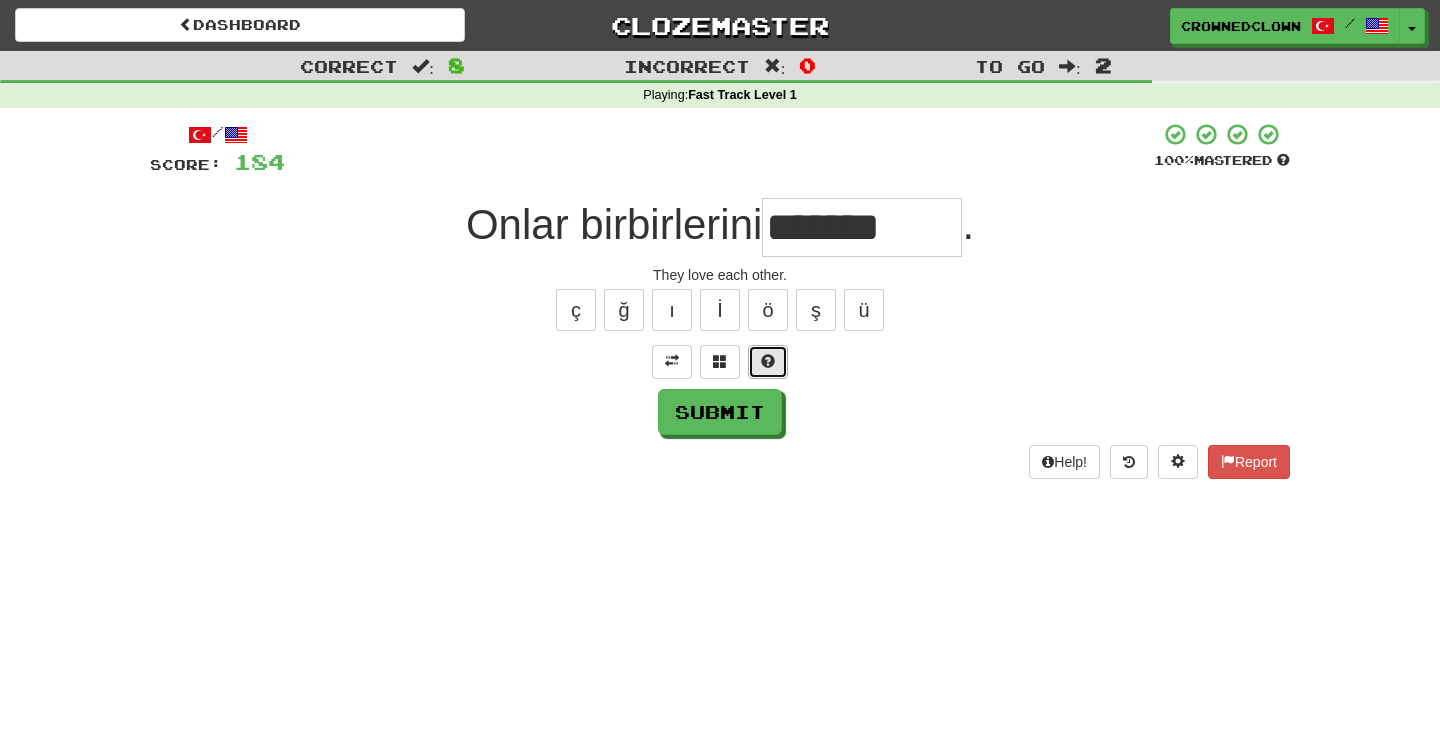 click at bounding box center [768, 362] 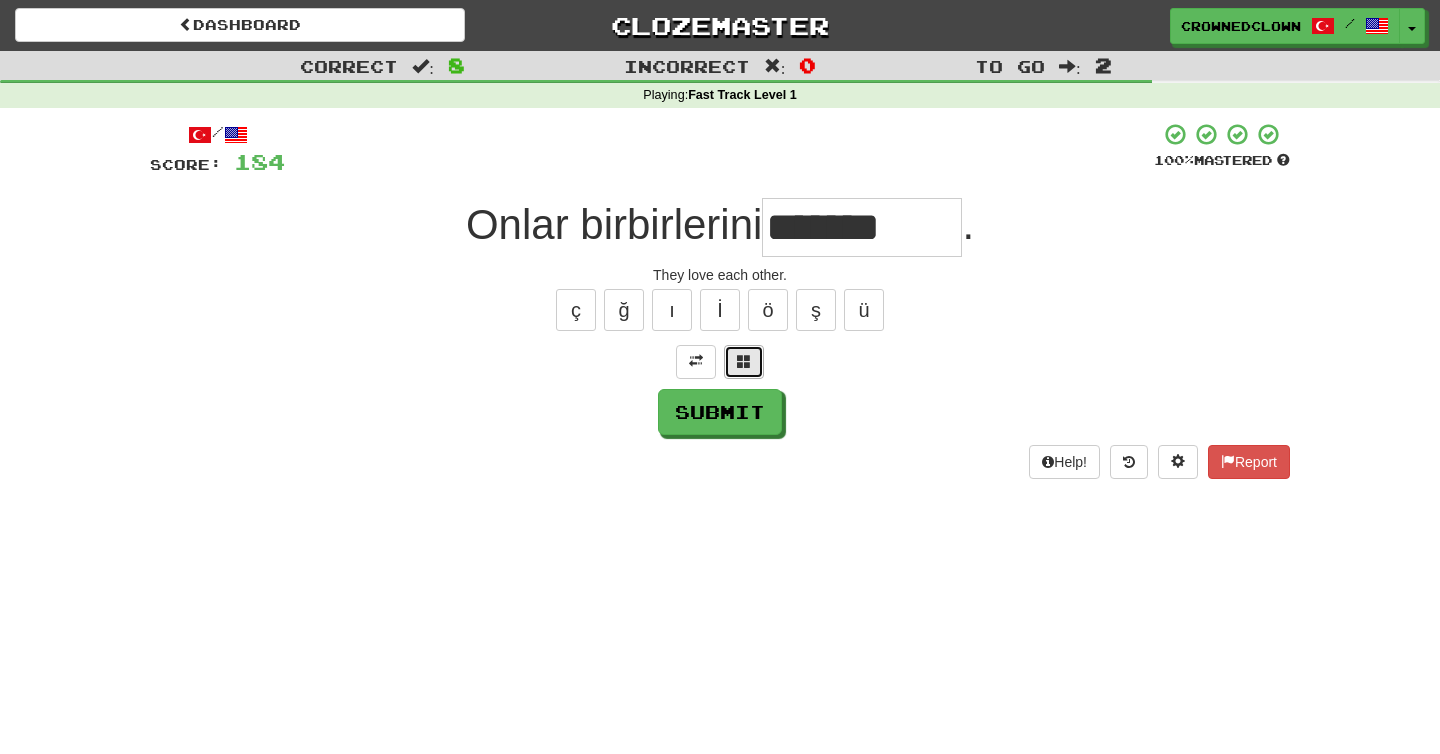 click at bounding box center [744, 361] 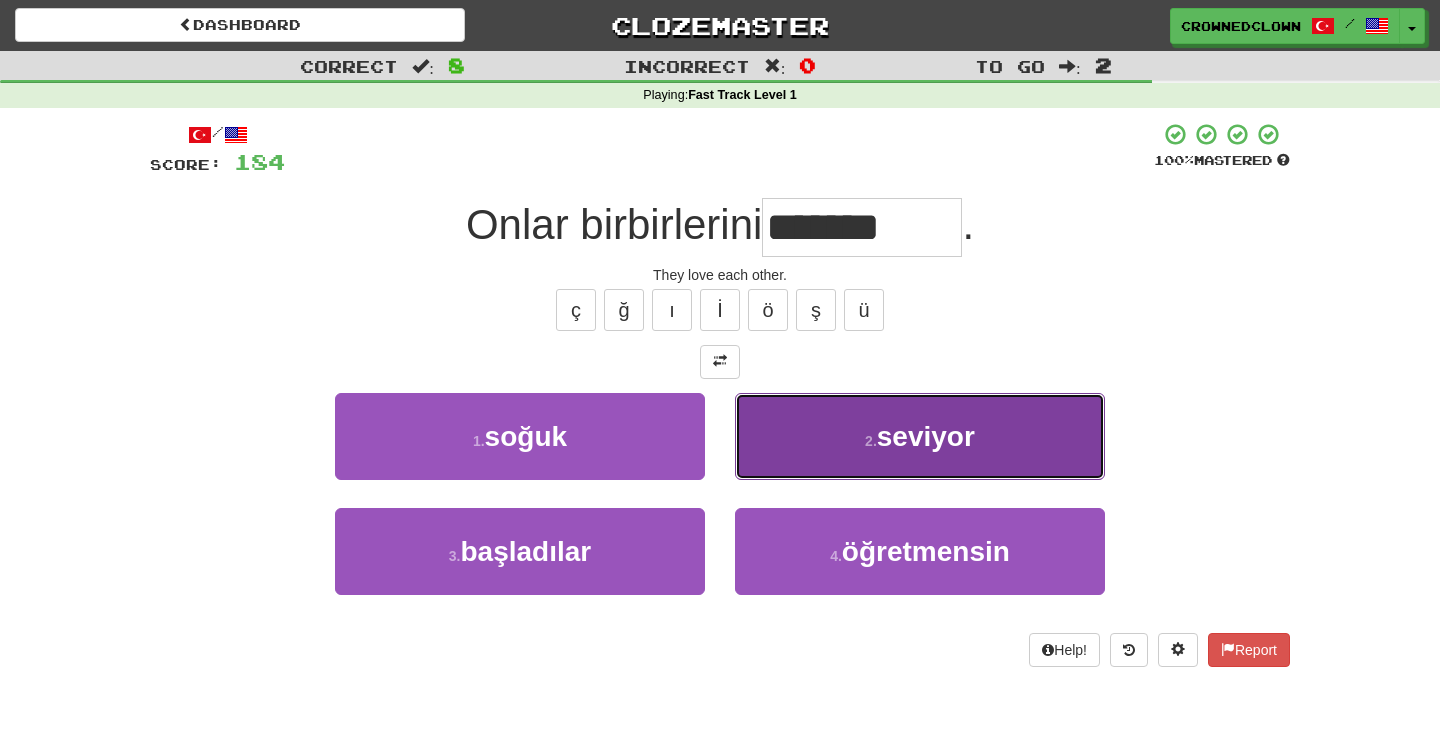 click on "2 ." at bounding box center [871, 441] 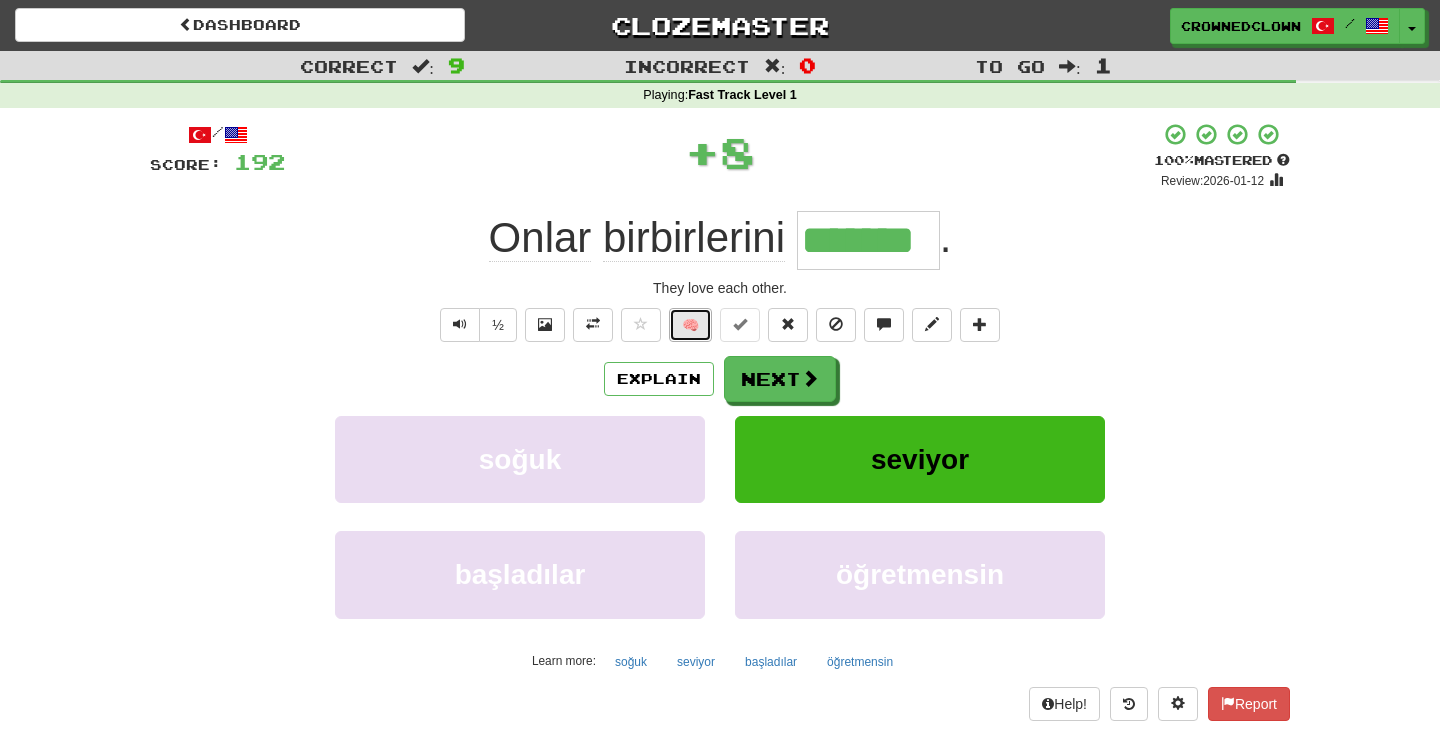 click on "🧠" at bounding box center (690, 325) 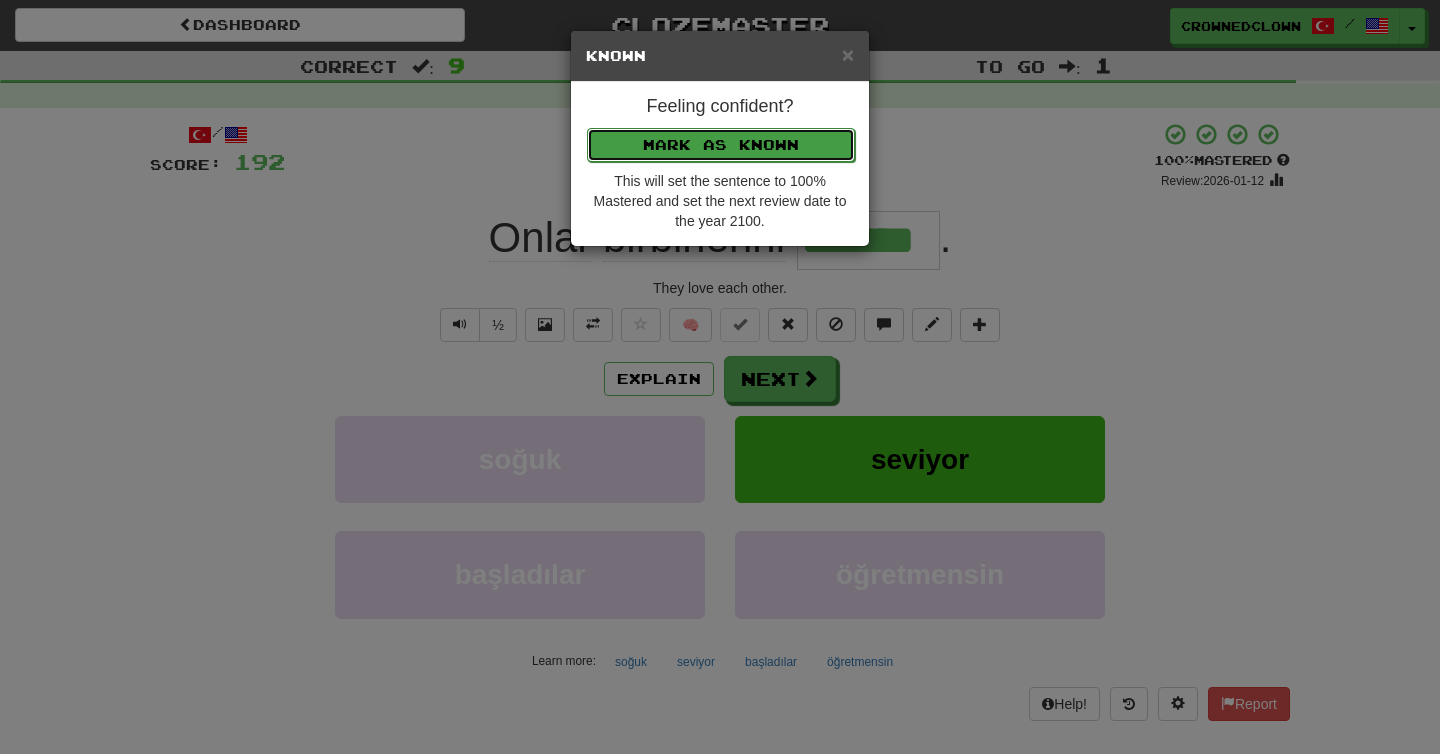 click on "Mark as Known" at bounding box center (721, 145) 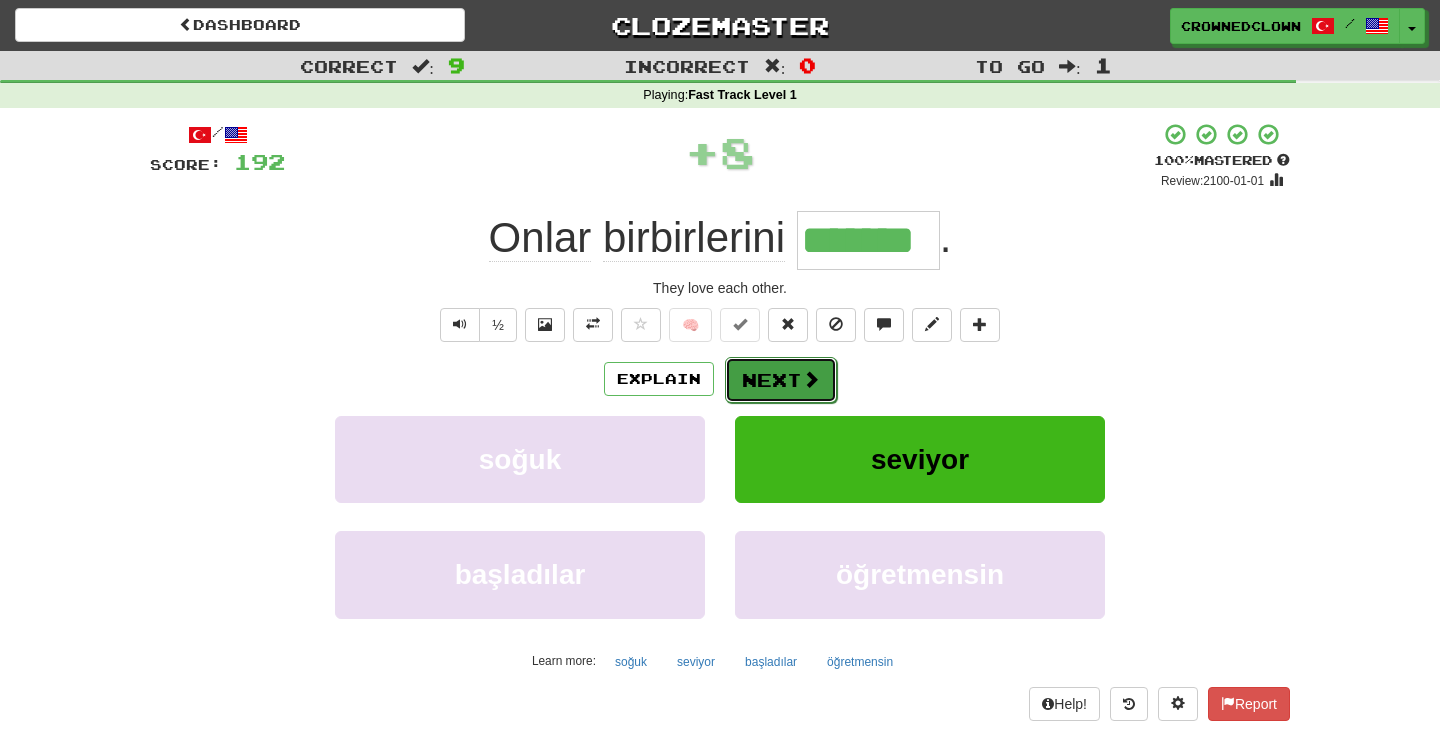 click on "Next" at bounding box center [781, 380] 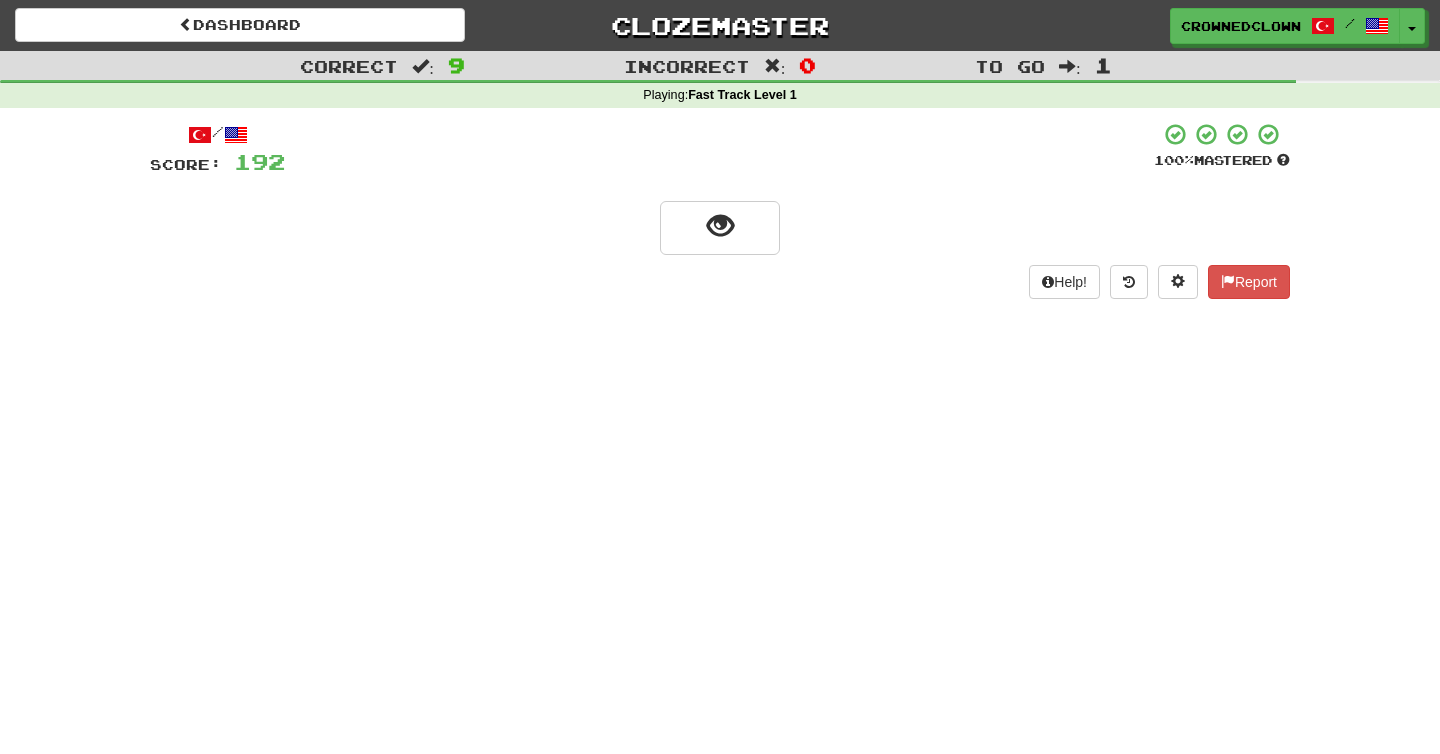 click on "/  Score:   192 100 %  Mastered  Help!  Report" at bounding box center [720, 210] 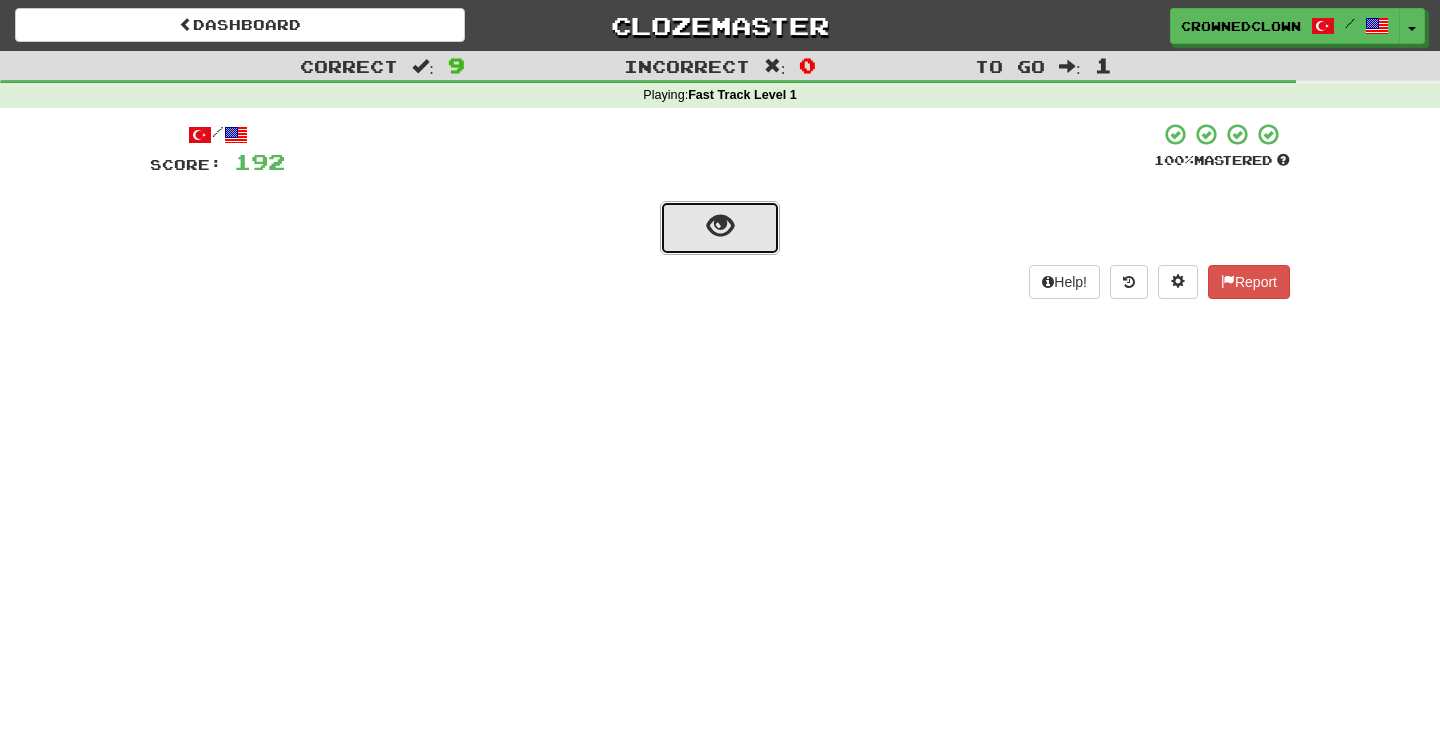 click at bounding box center (720, 228) 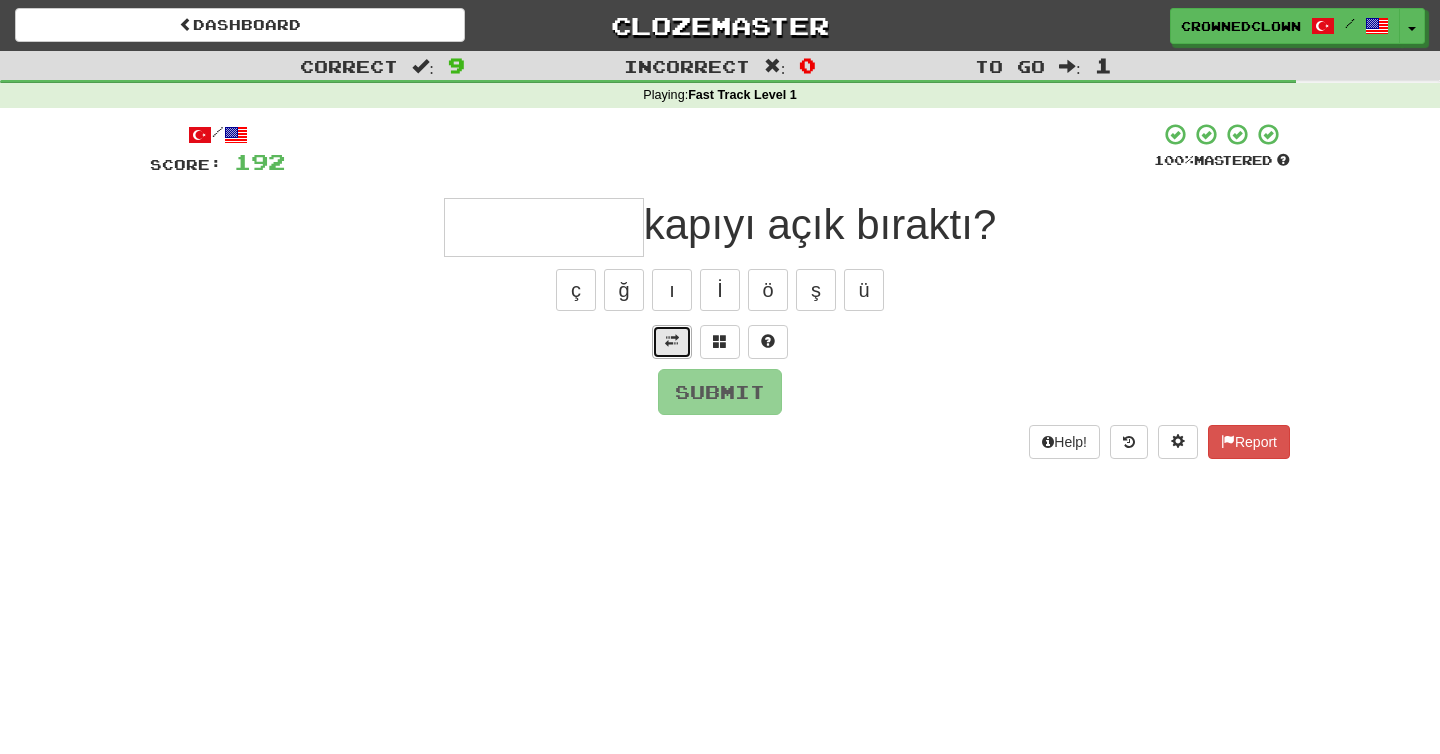 click at bounding box center [672, 342] 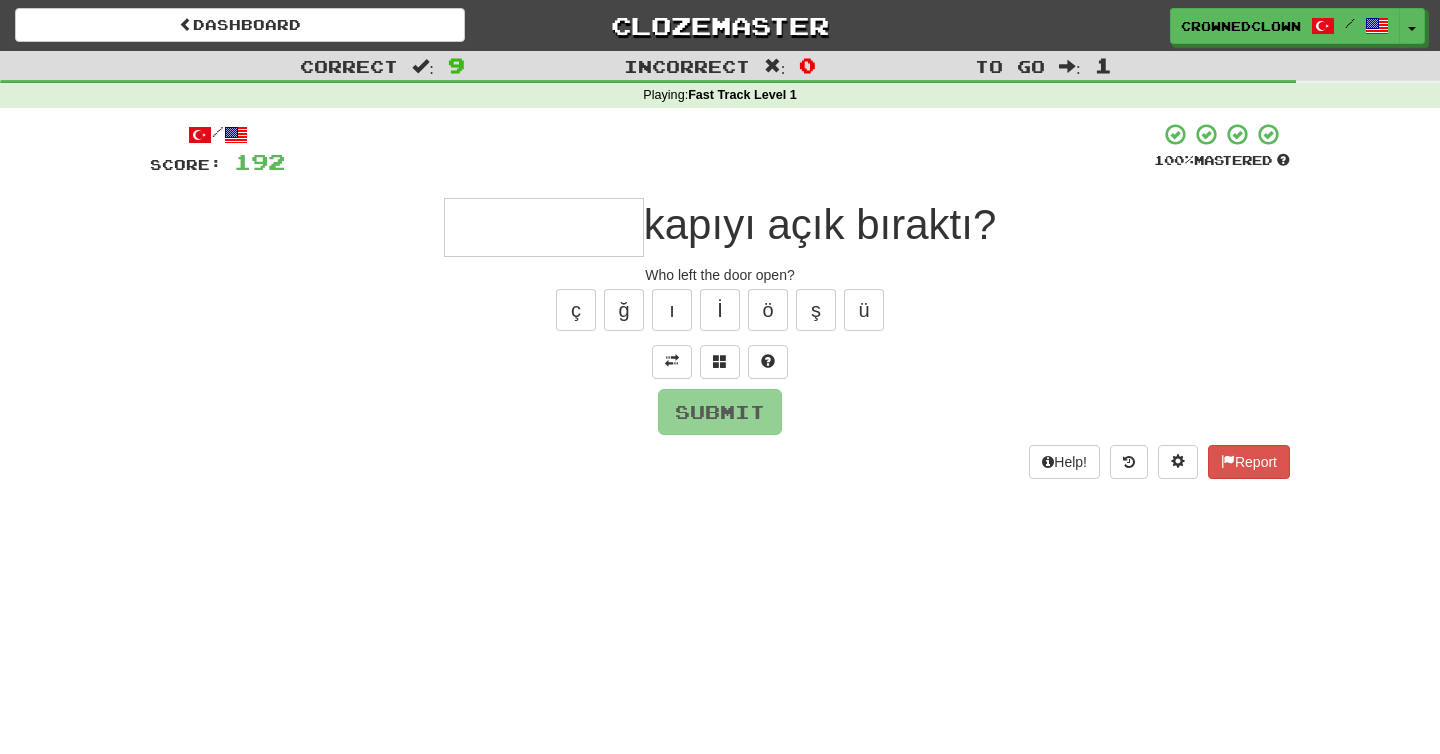 click at bounding box center (544, 227) 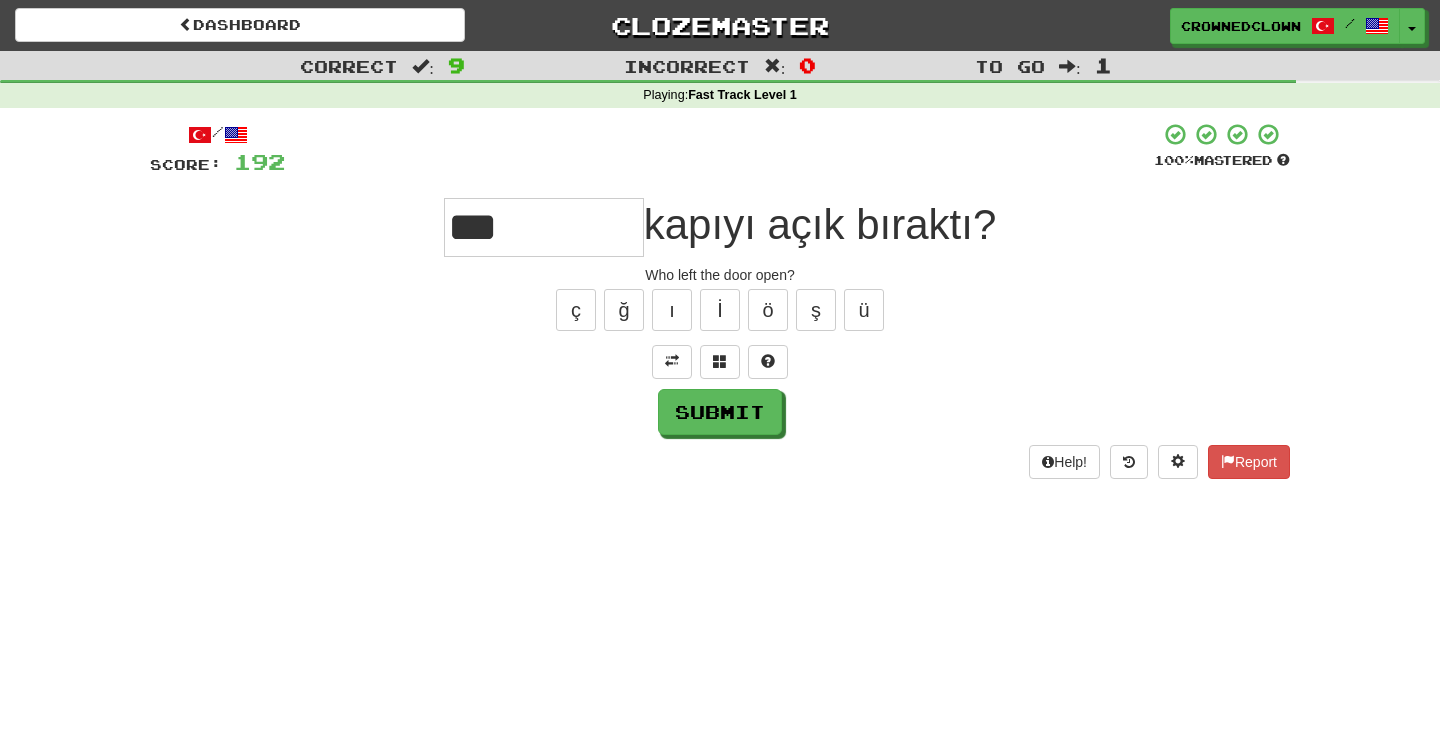 type on "***" 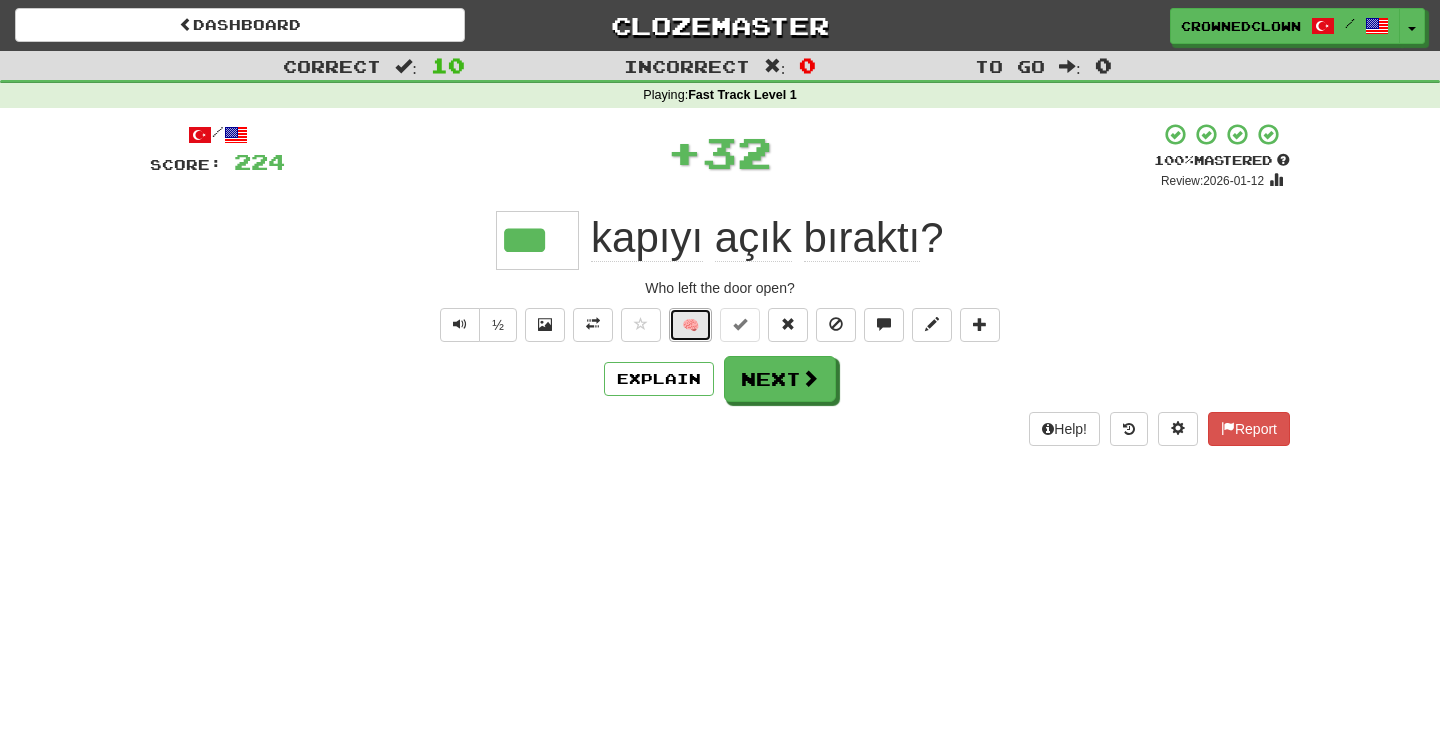 click on "🧠" at bounding box center (690, 325) 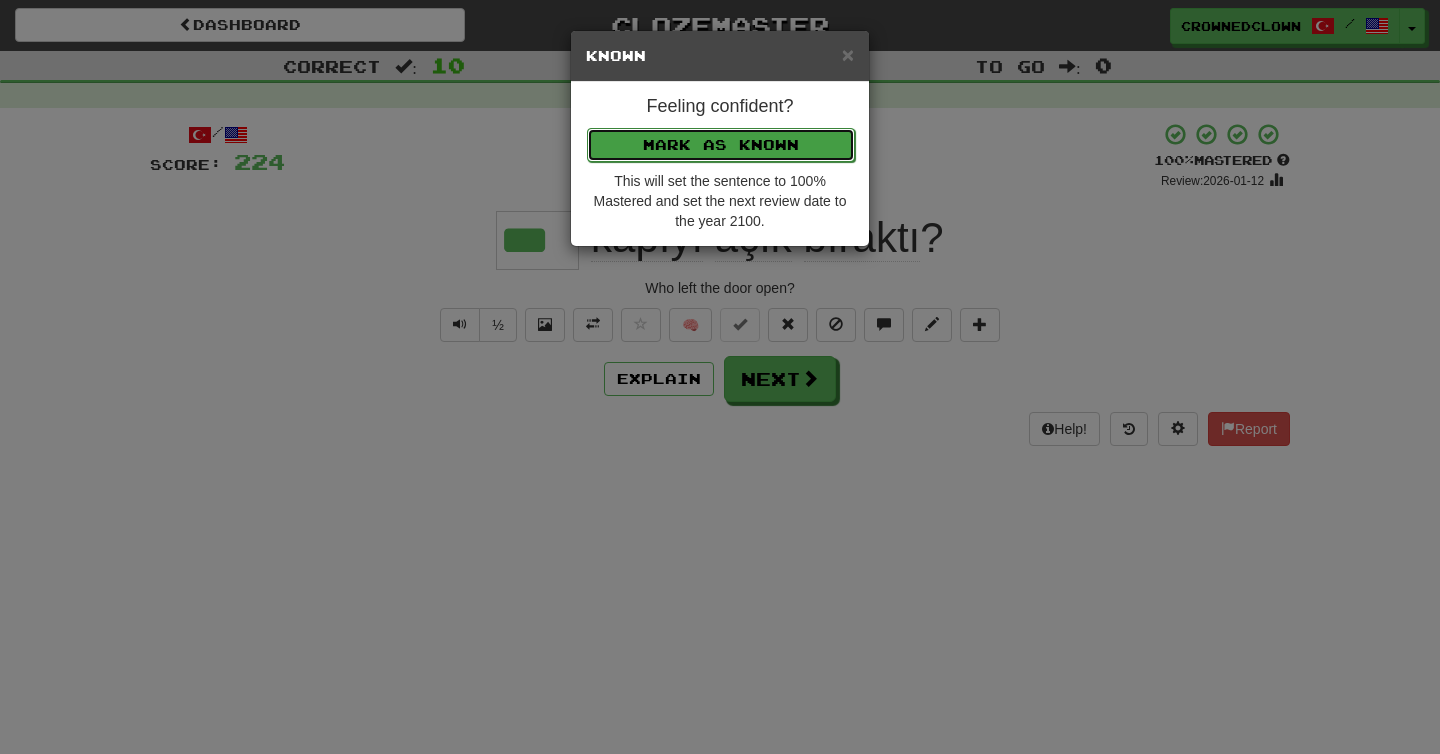 click on "Mark as Known" at bounding box center (721, 145) 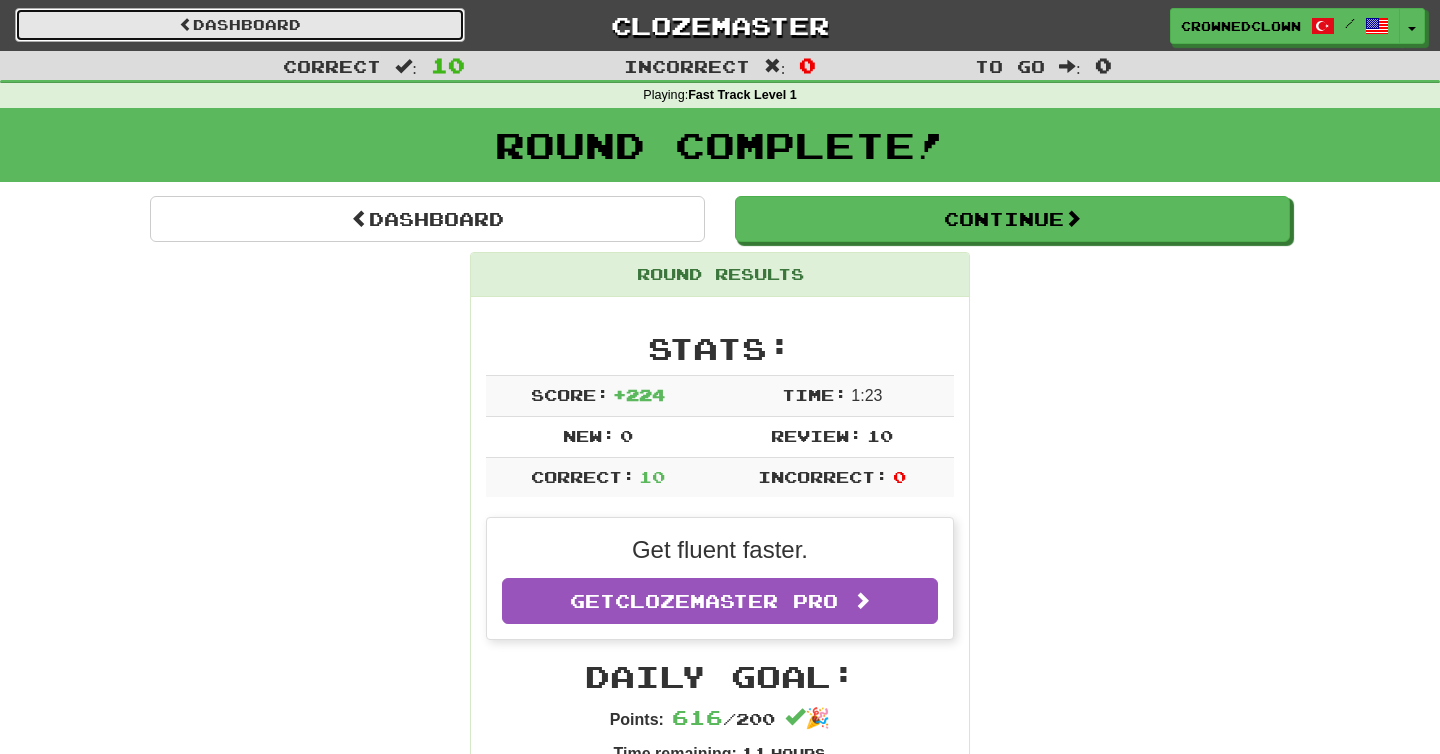 click on "Dashboard" at bounding box center (240, 25) 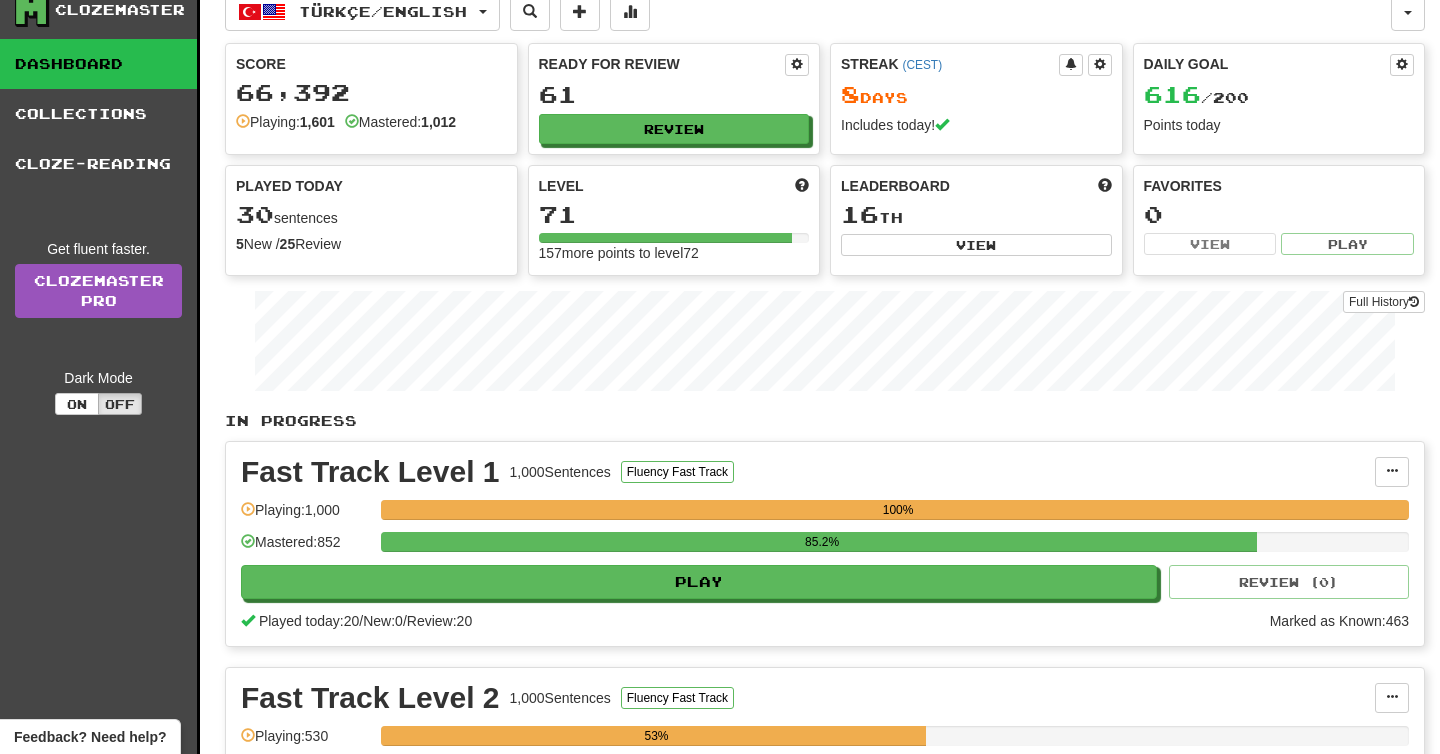 scroll, scrollTop: 138, scrollLeft: 0, axis: vertical 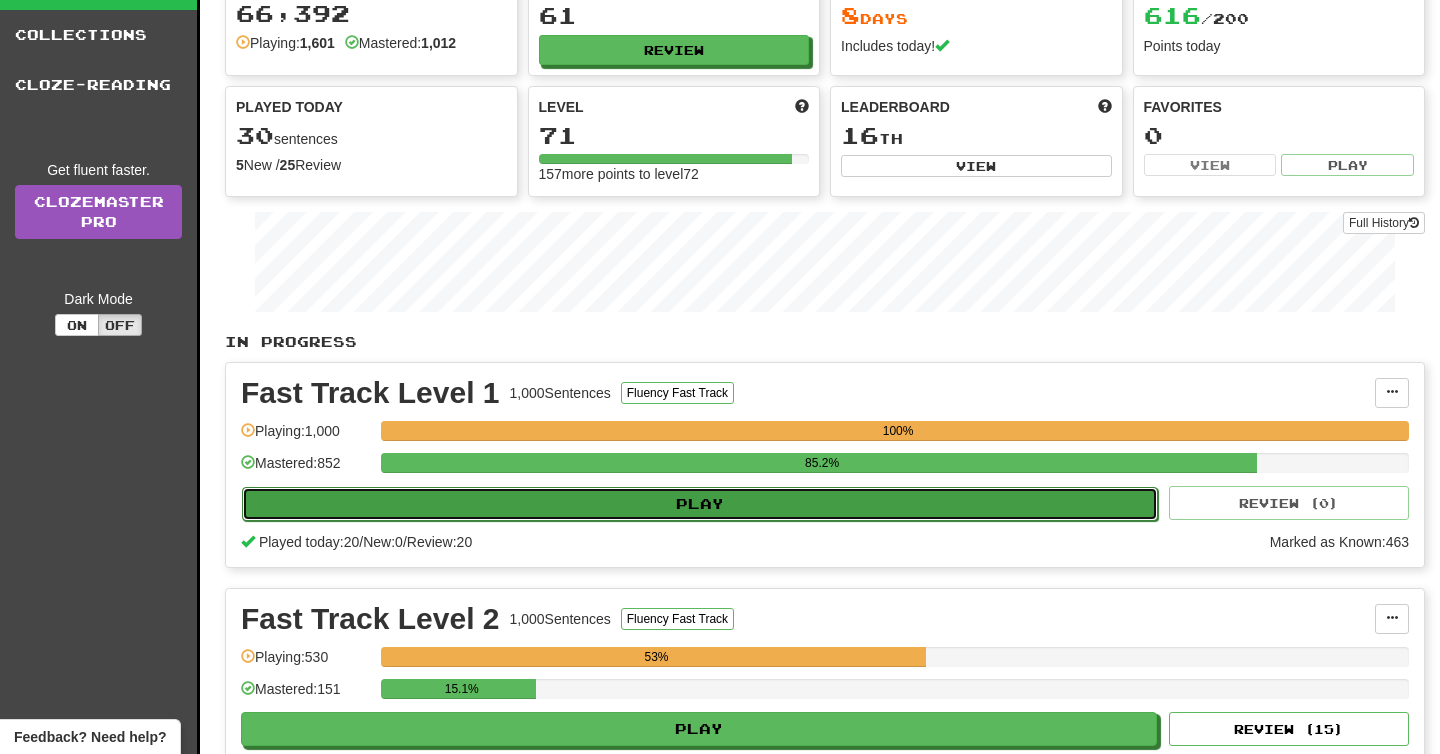 click on "Play" at bounding box center (700, 504) 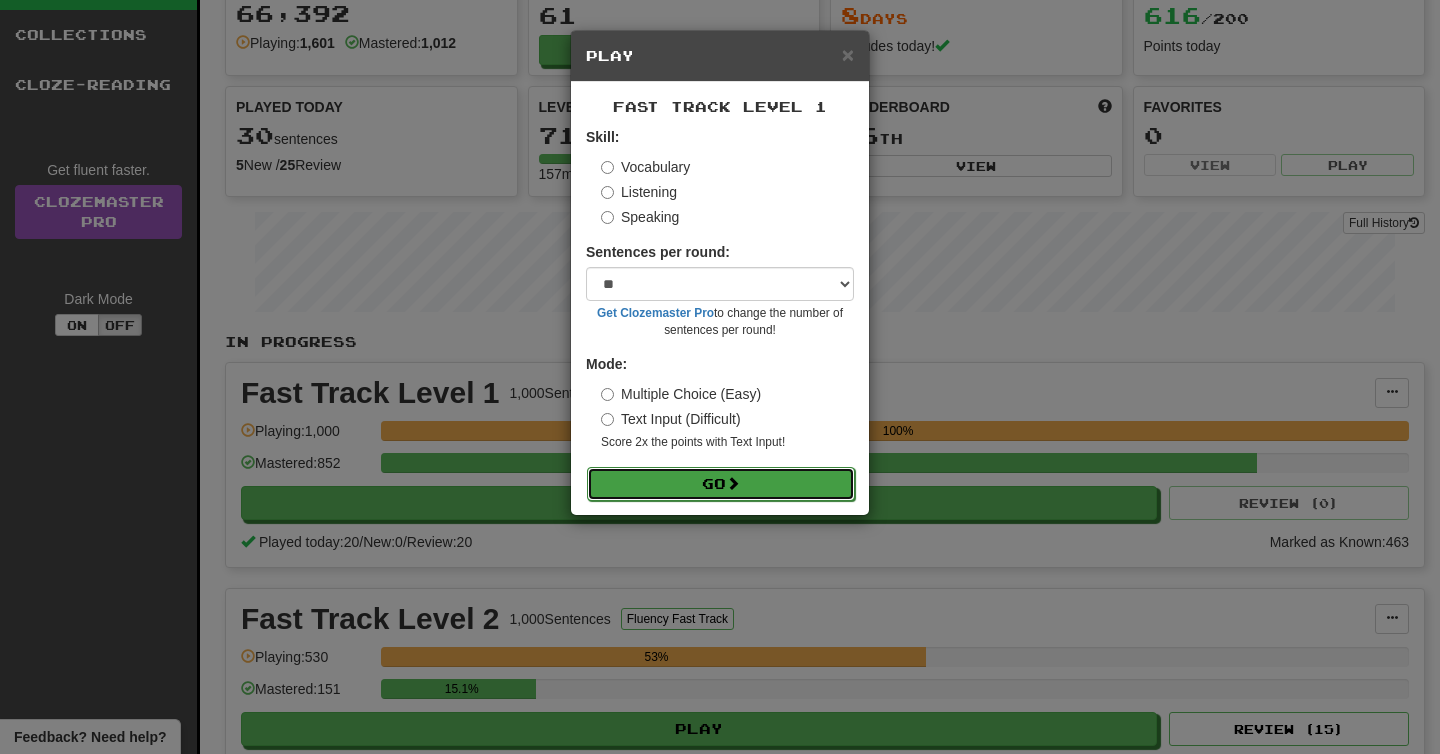 click on "Go" at bounding box center [721, 484] 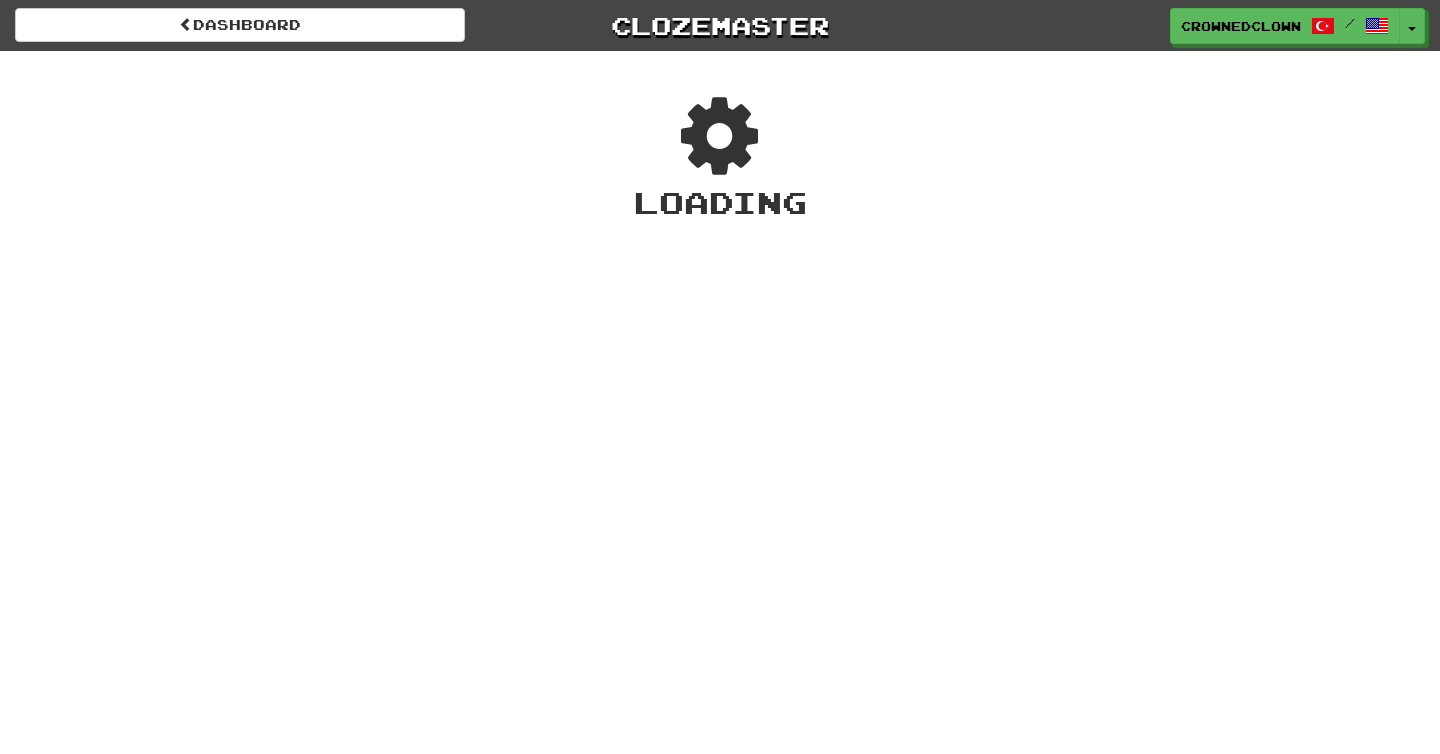scroll, scrollTop: 0, scrollLeft: 0, axis: both 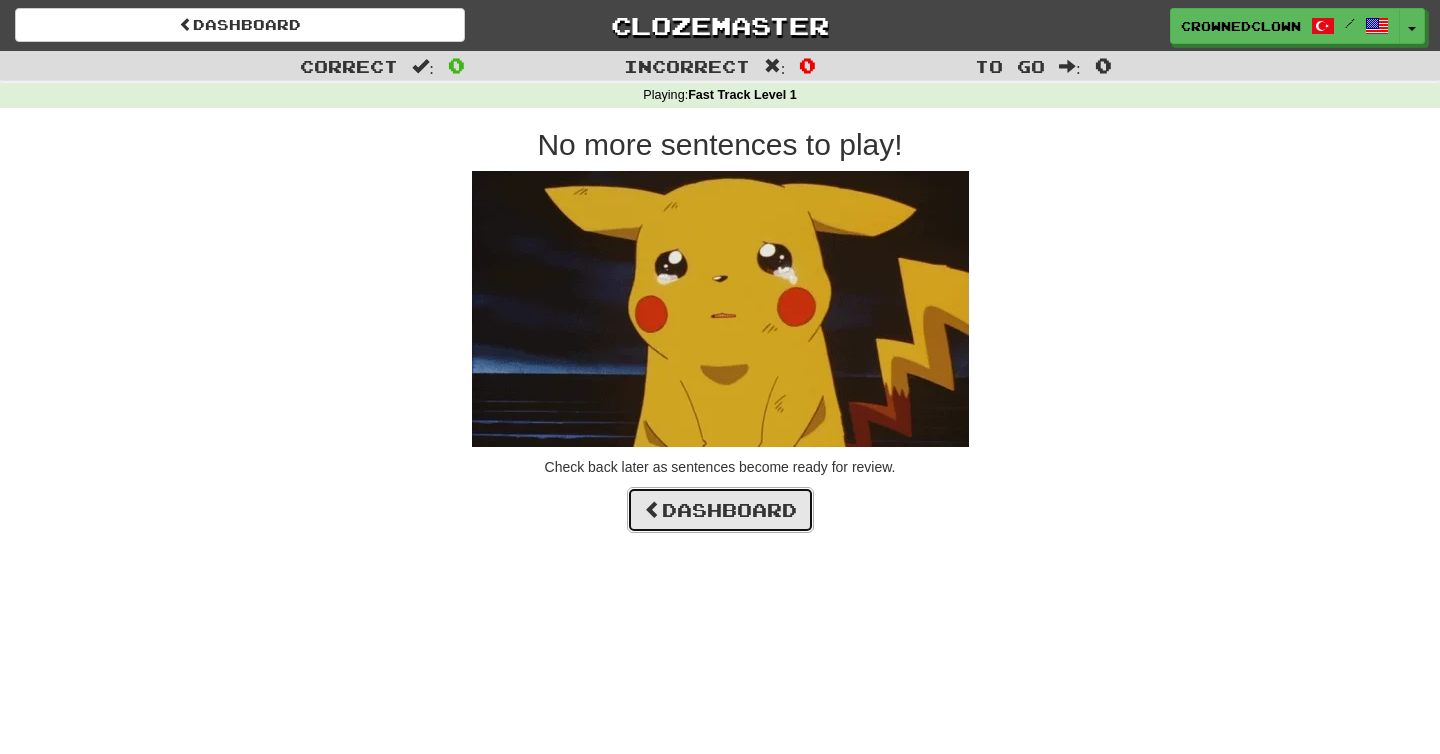 click on "Dashboard" at bounding box center [720, 510] 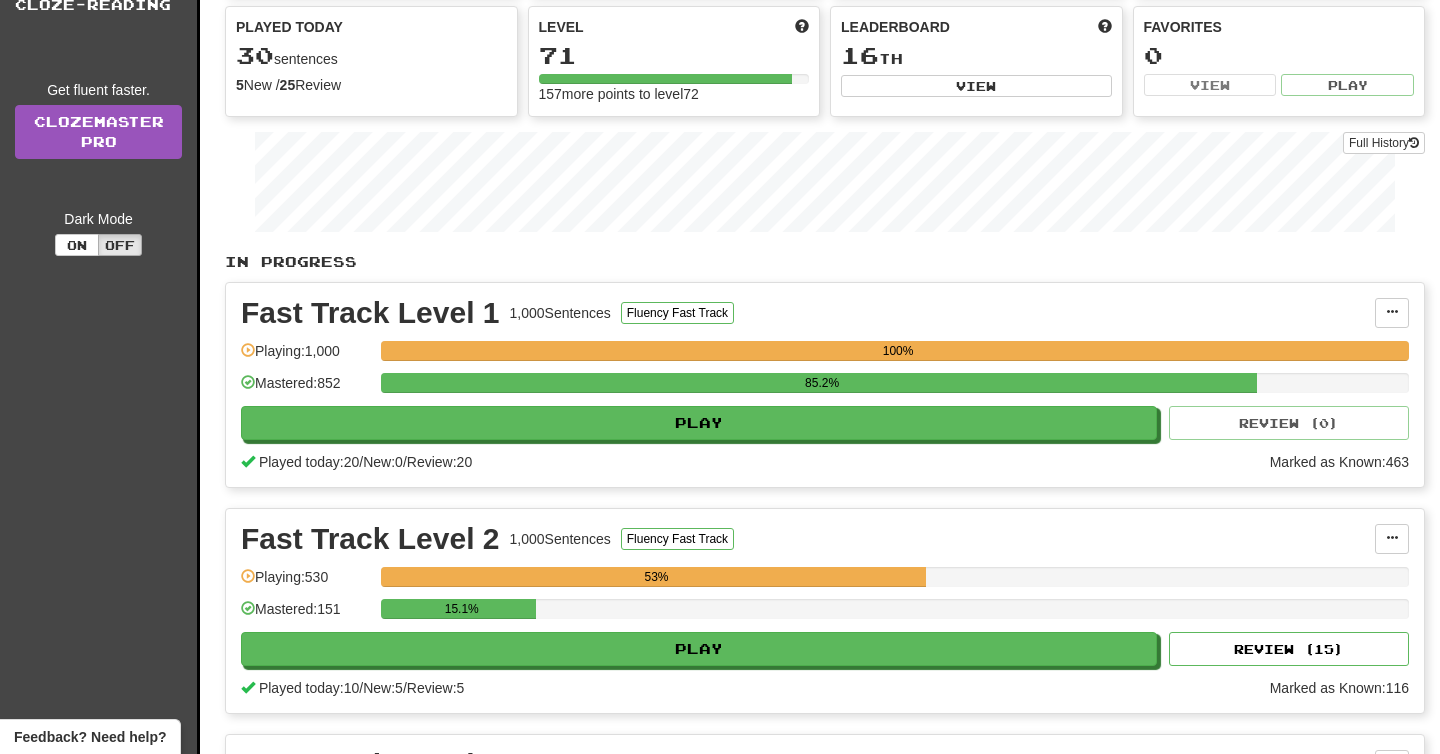 scroll, scrollTop: 221, scrollLeft: 0, axis: vertical 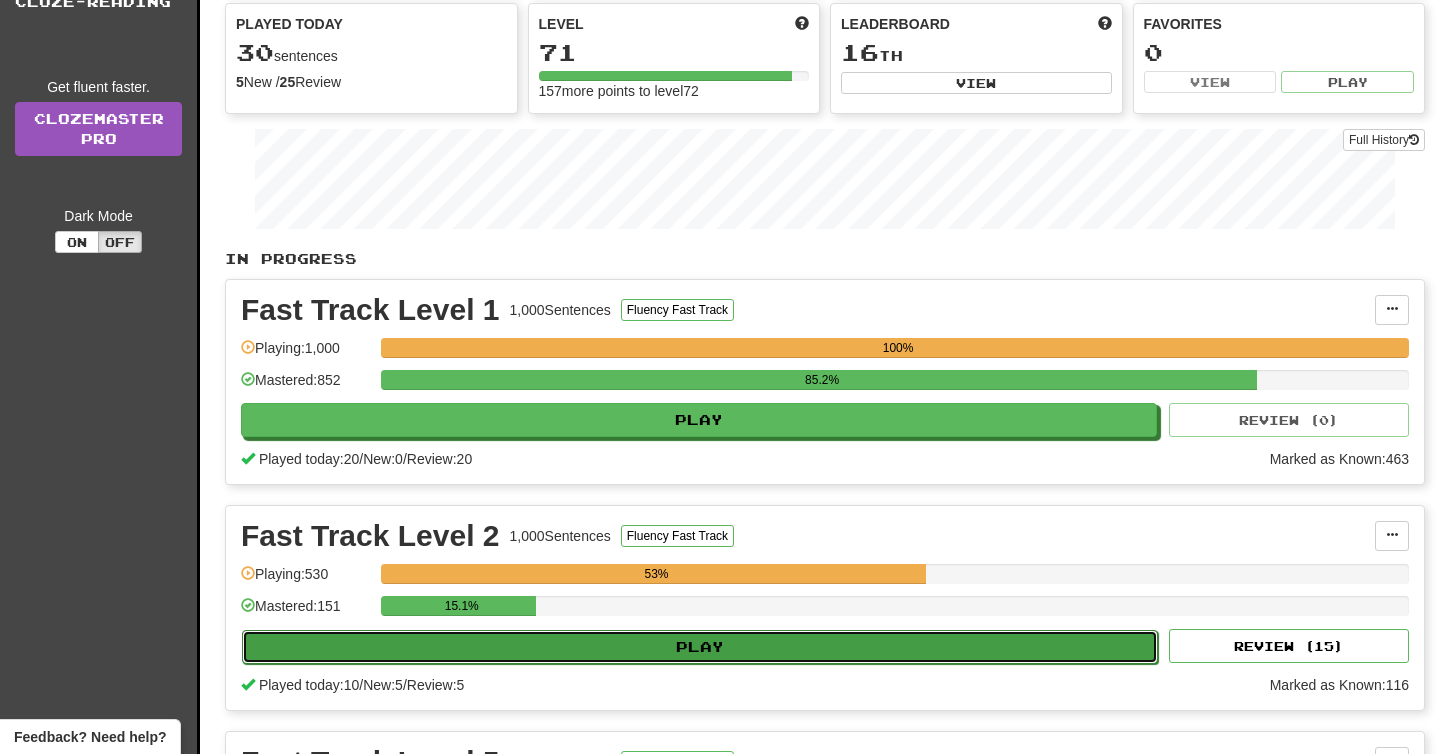 click on "Play" at bounding box center (700, 647) 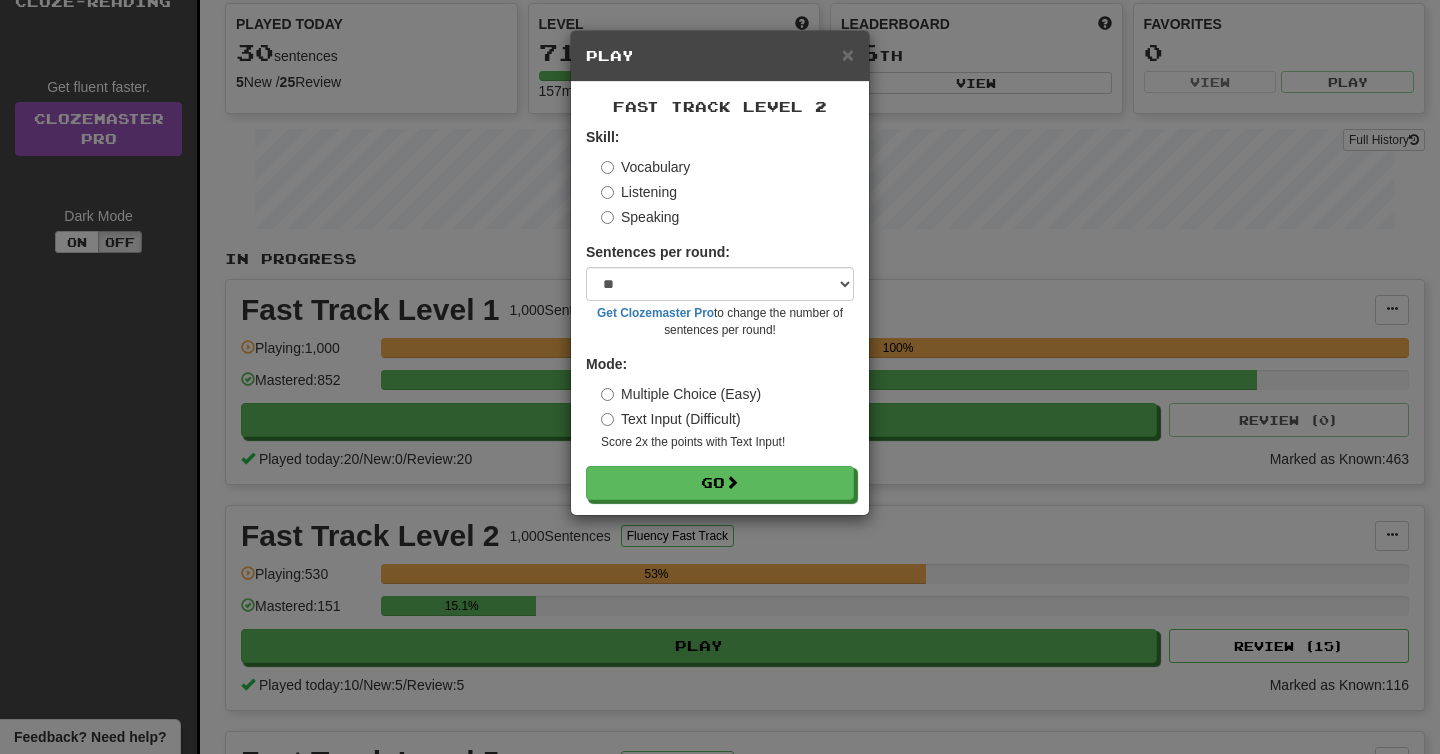 click on "Listening" at bounding box center [639, 192] 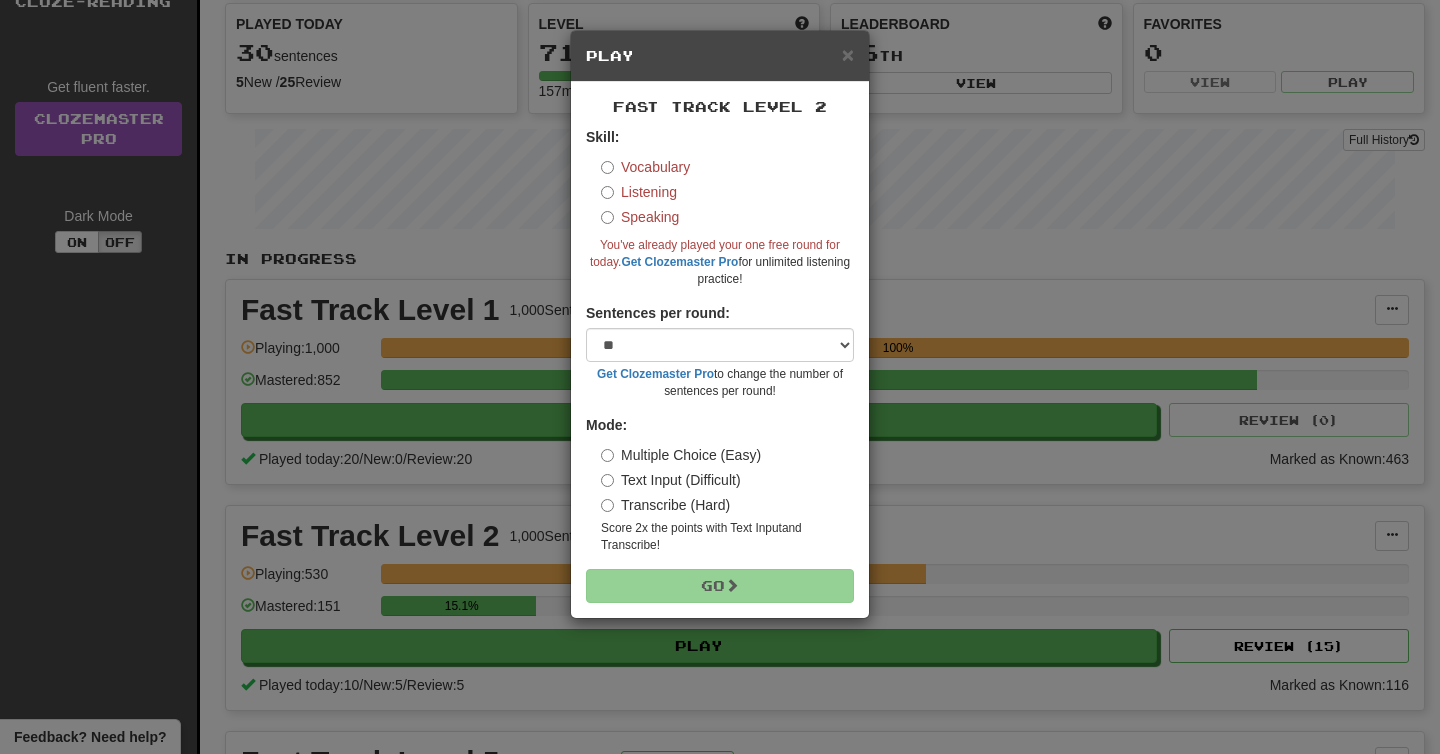 click on "Skill: Vocabulary Listening Speaking You've already played your one free round for today.  Get Clozemaster Pro  for unlimited listening practice!" at bounding box center (720, 207) 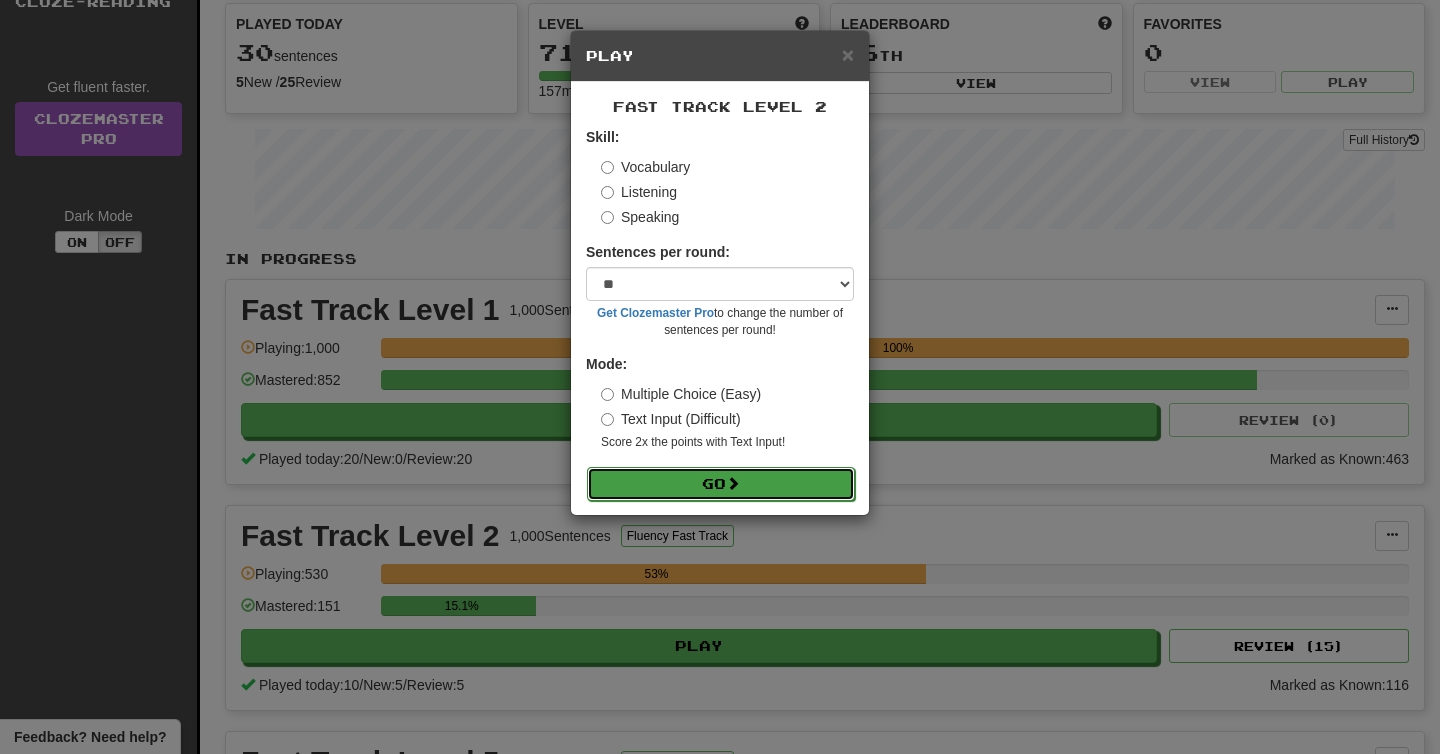 click on "Go" at bounding box center (721, 484) 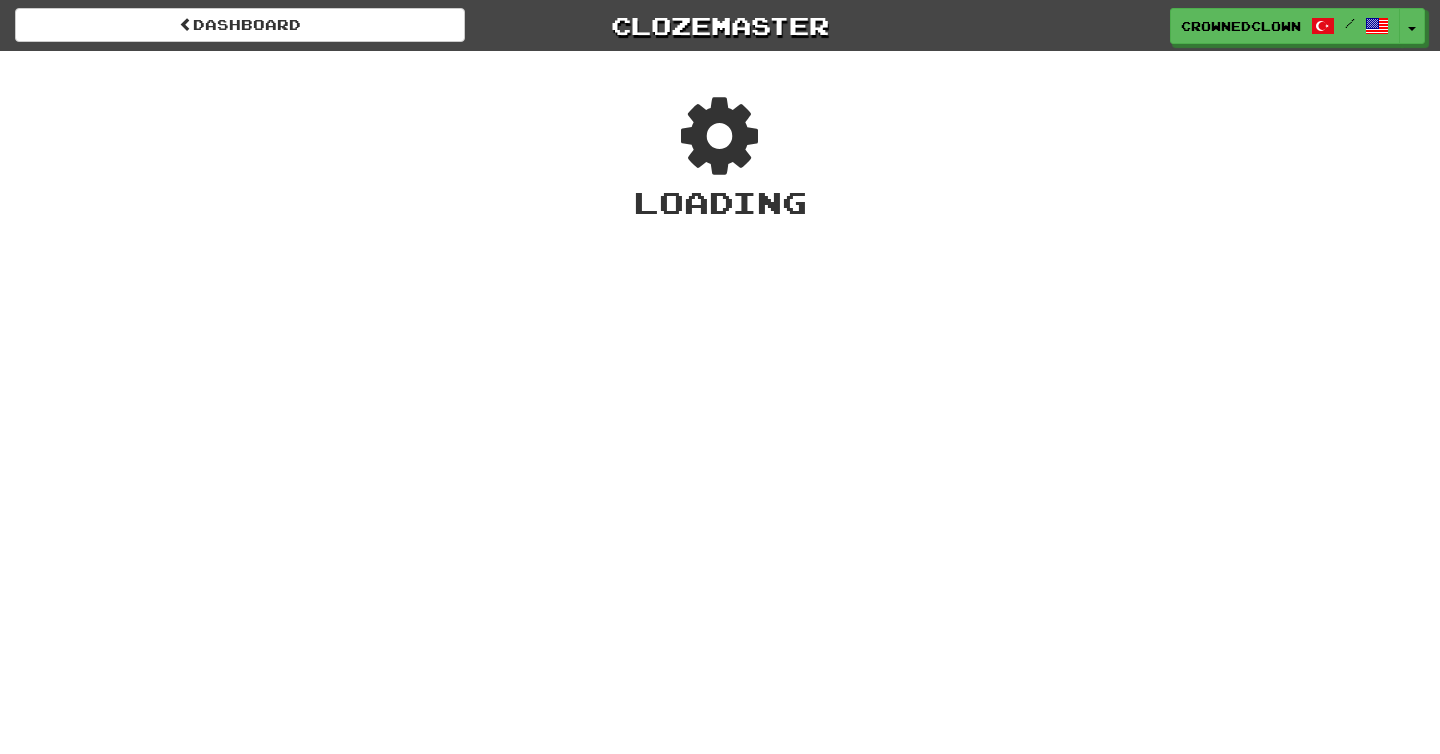 scroll, scrollTop: 0, scrollLeft: 0, axis: both 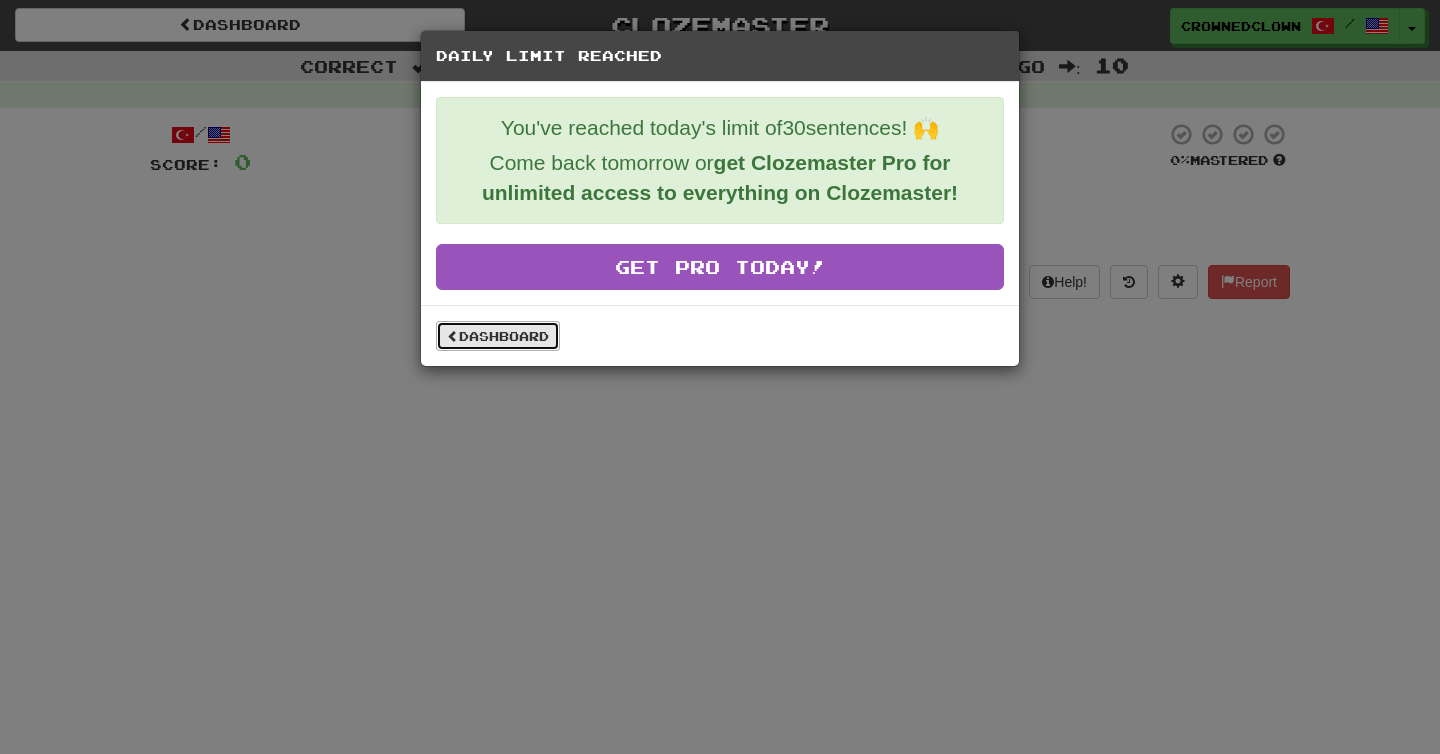 click on "Dashboard" at bounding box center [498, 336] 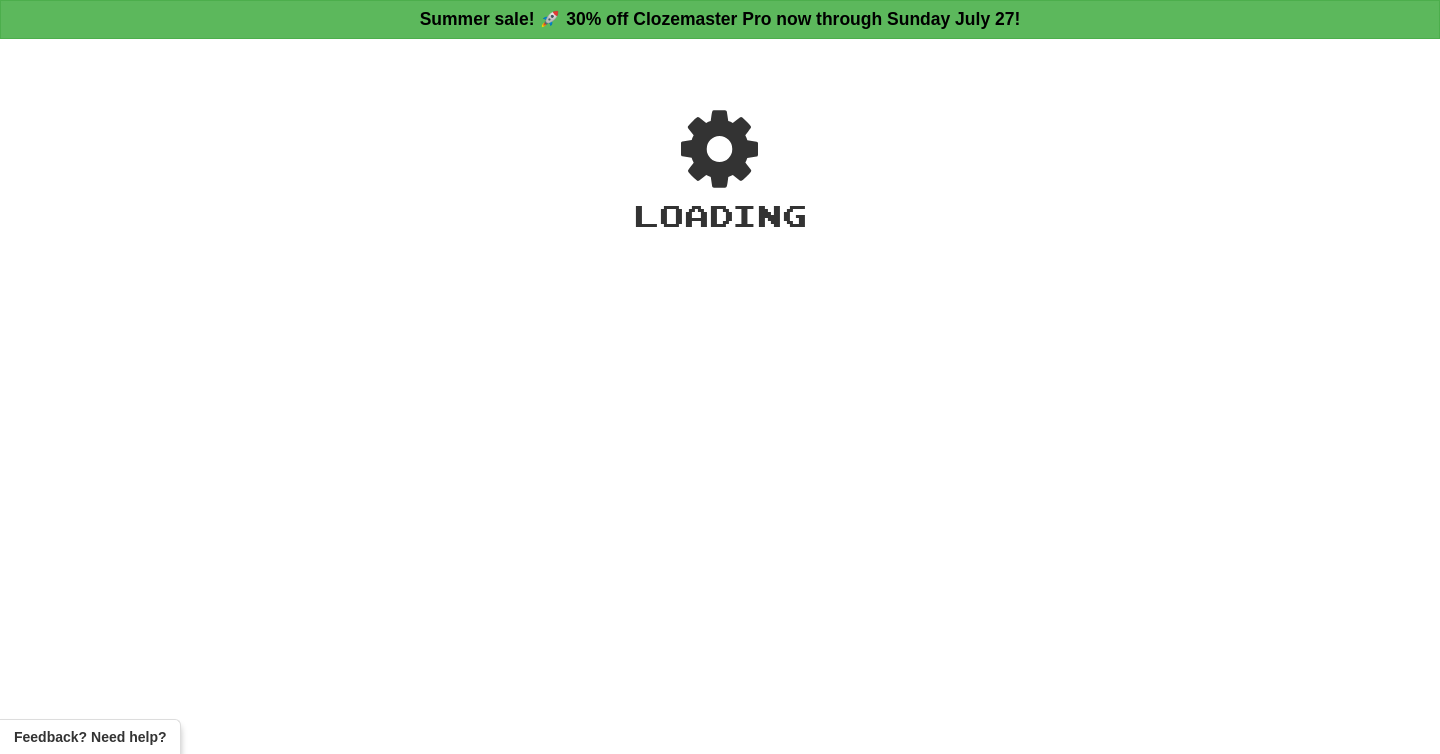 scroll, scrollTop: 0, scrollLeft: 0, axis: both 